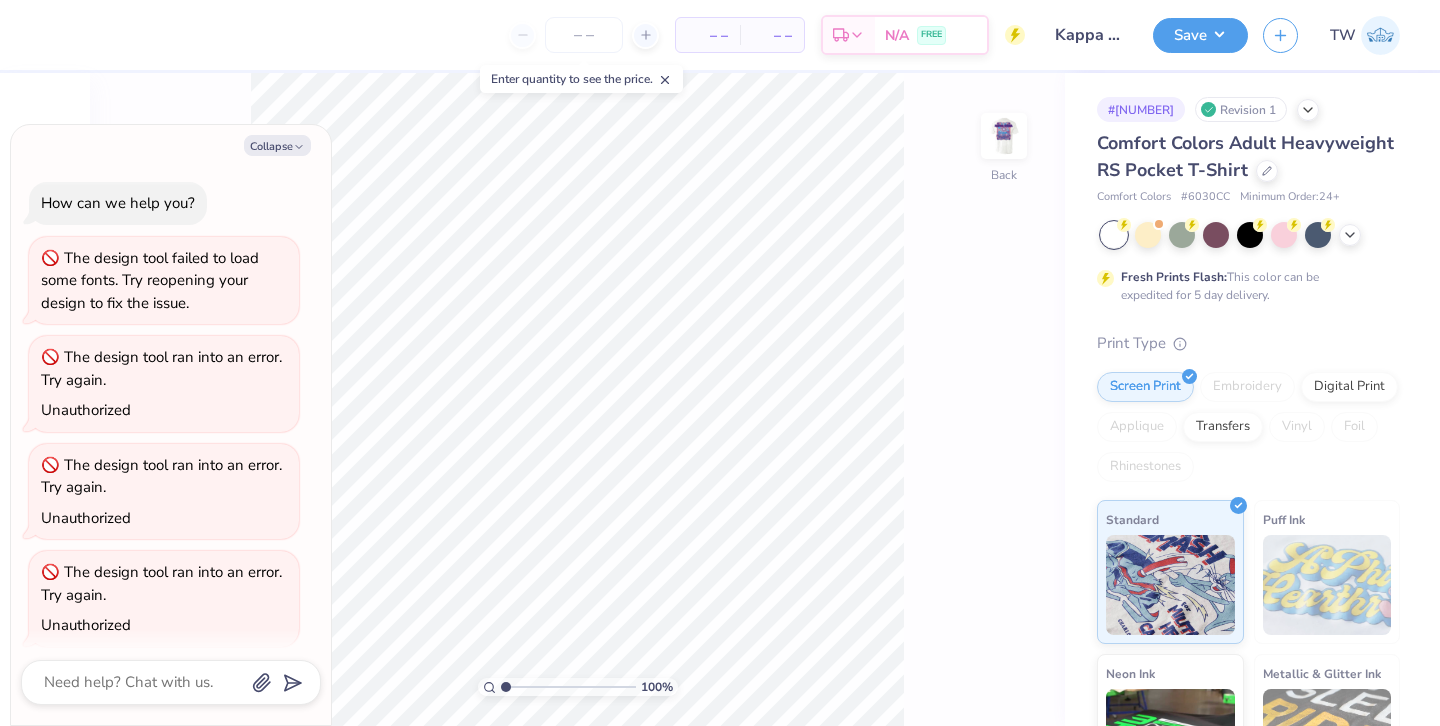 scroll, scrollTop: 0, scrollLeft: 0, axis: both 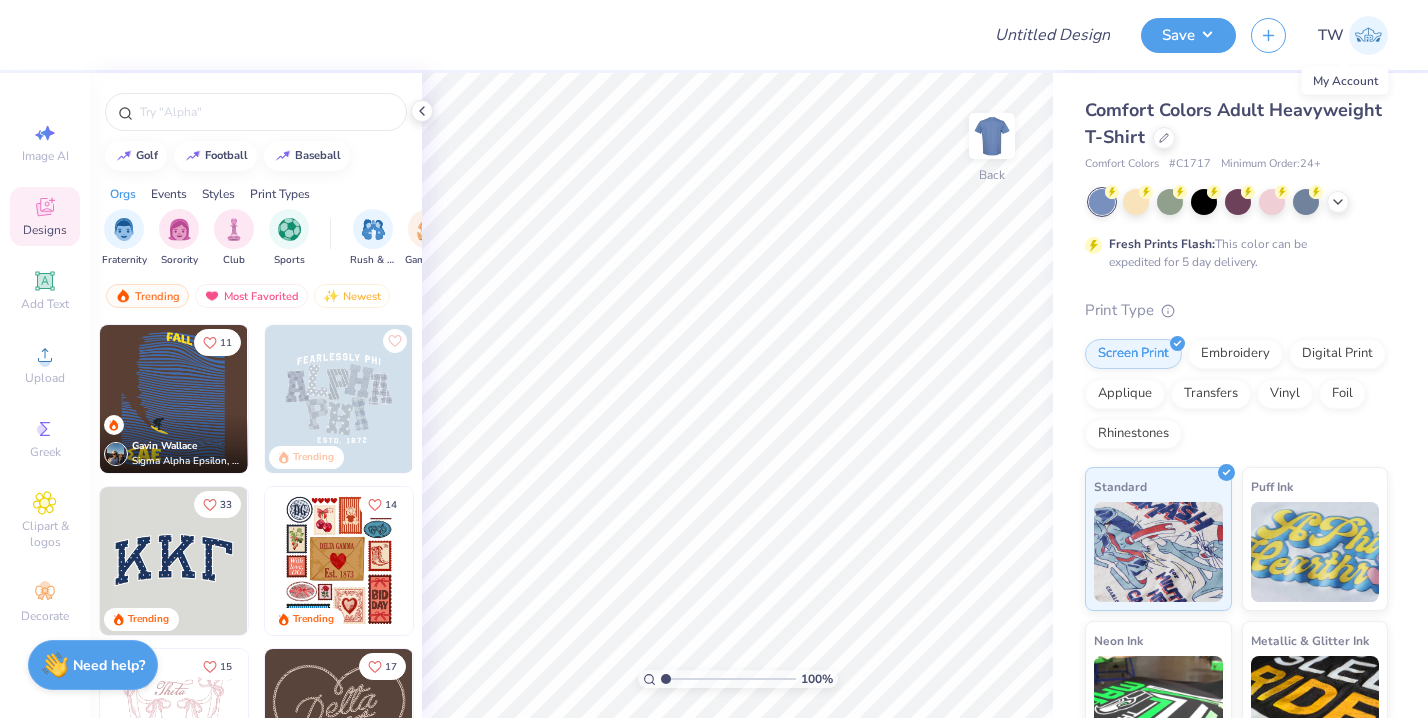 click at bounding box center (1368, 35) 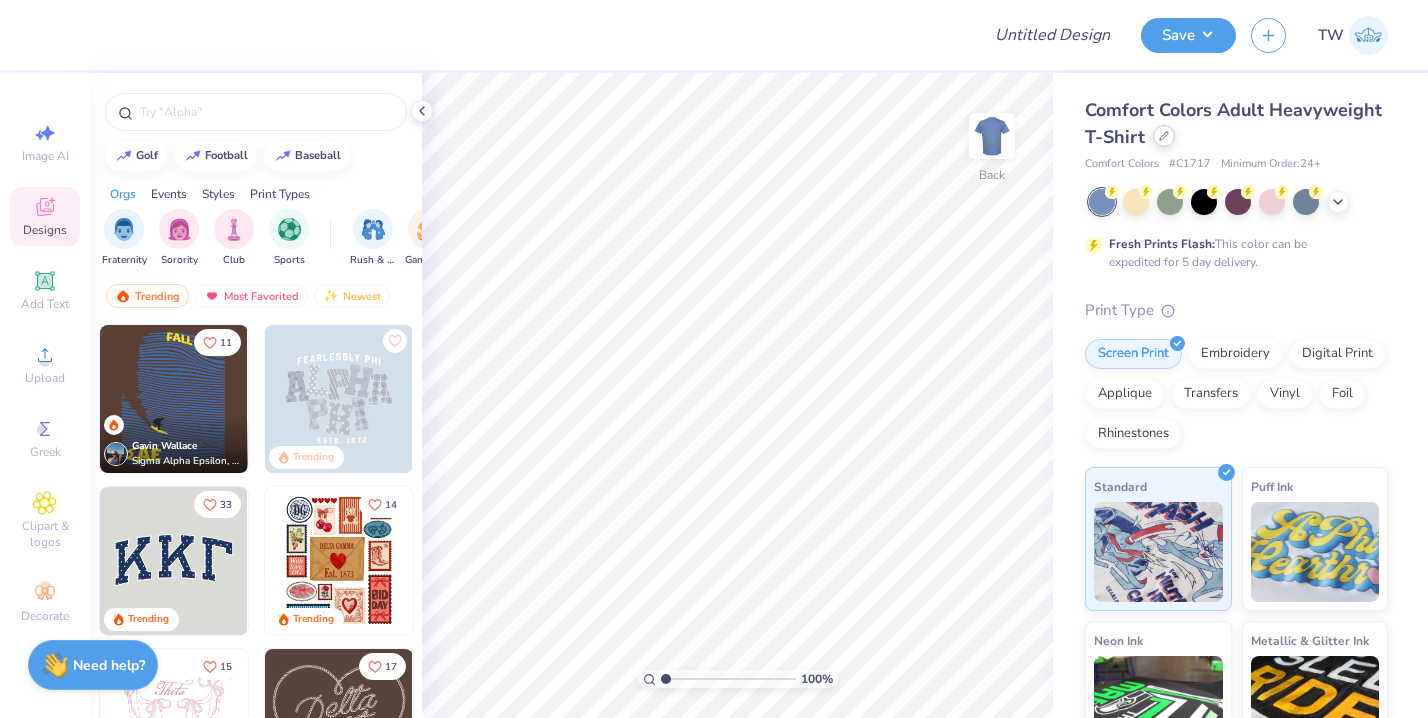 click at bounding box center (1164, 136) 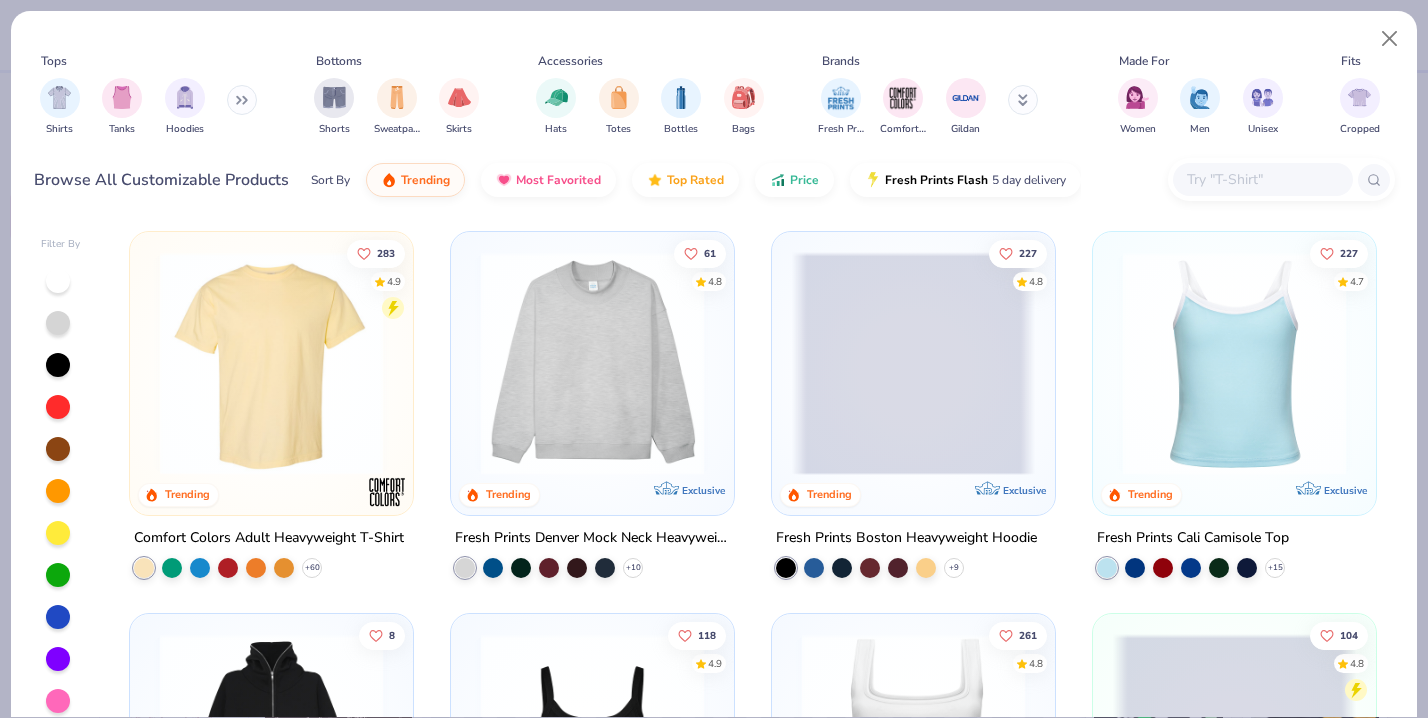 click at bounding box center (1262, 179) 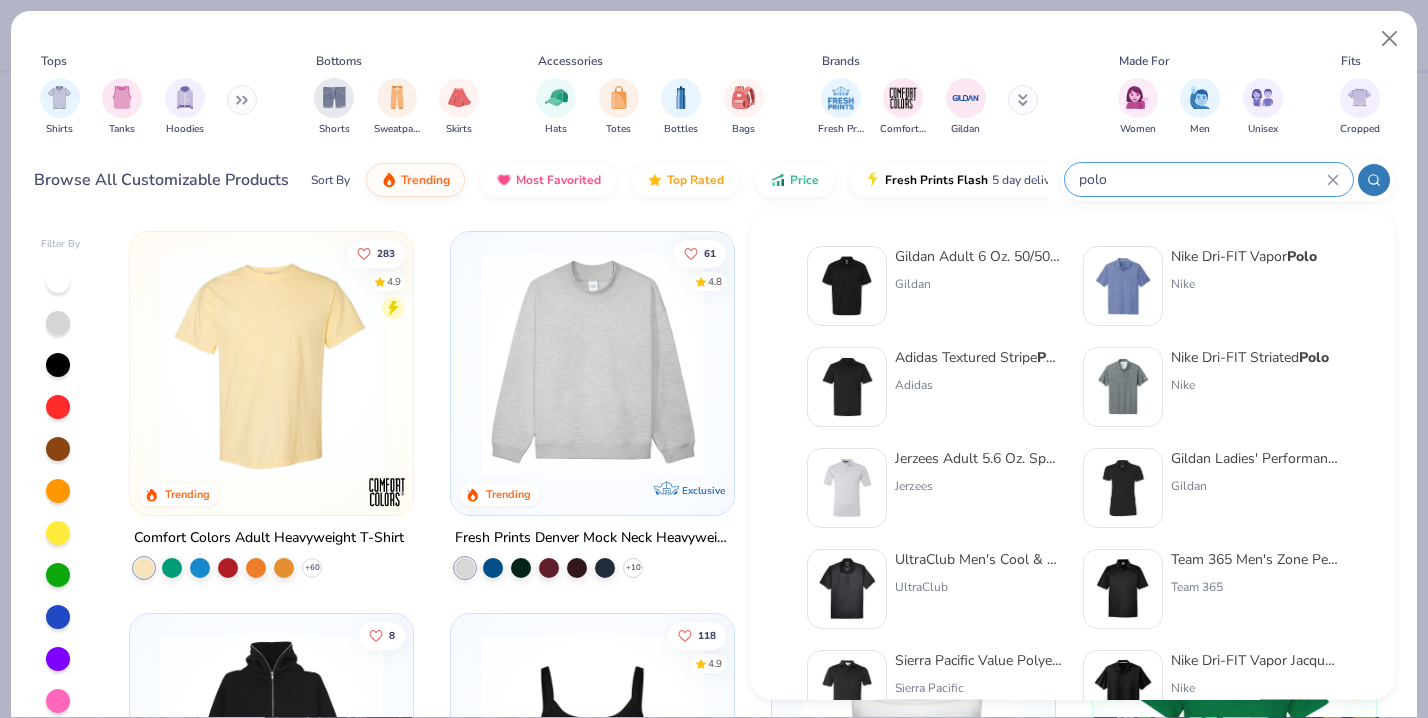 type on "polo" 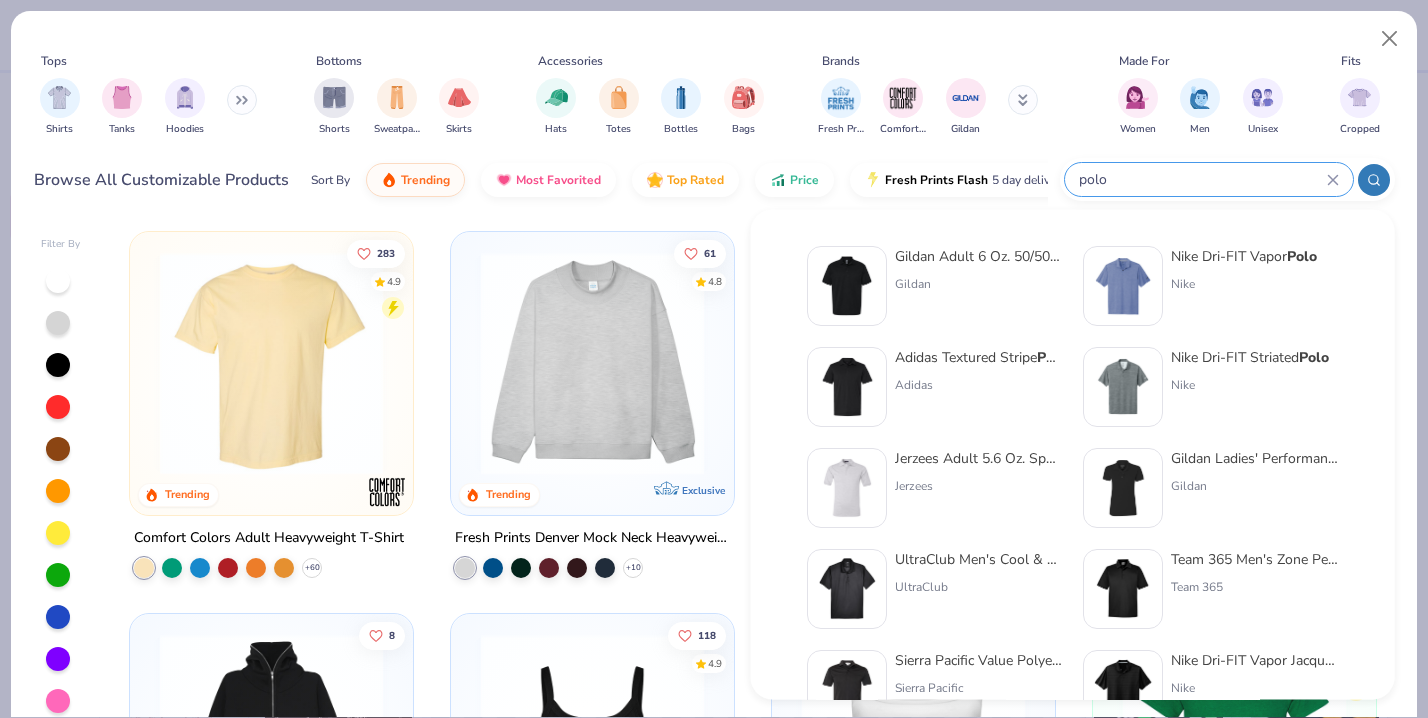 click on "Gildan Adult 6 Oz. 50/50 Jersey  Polo" at bounding box center [979, 256] 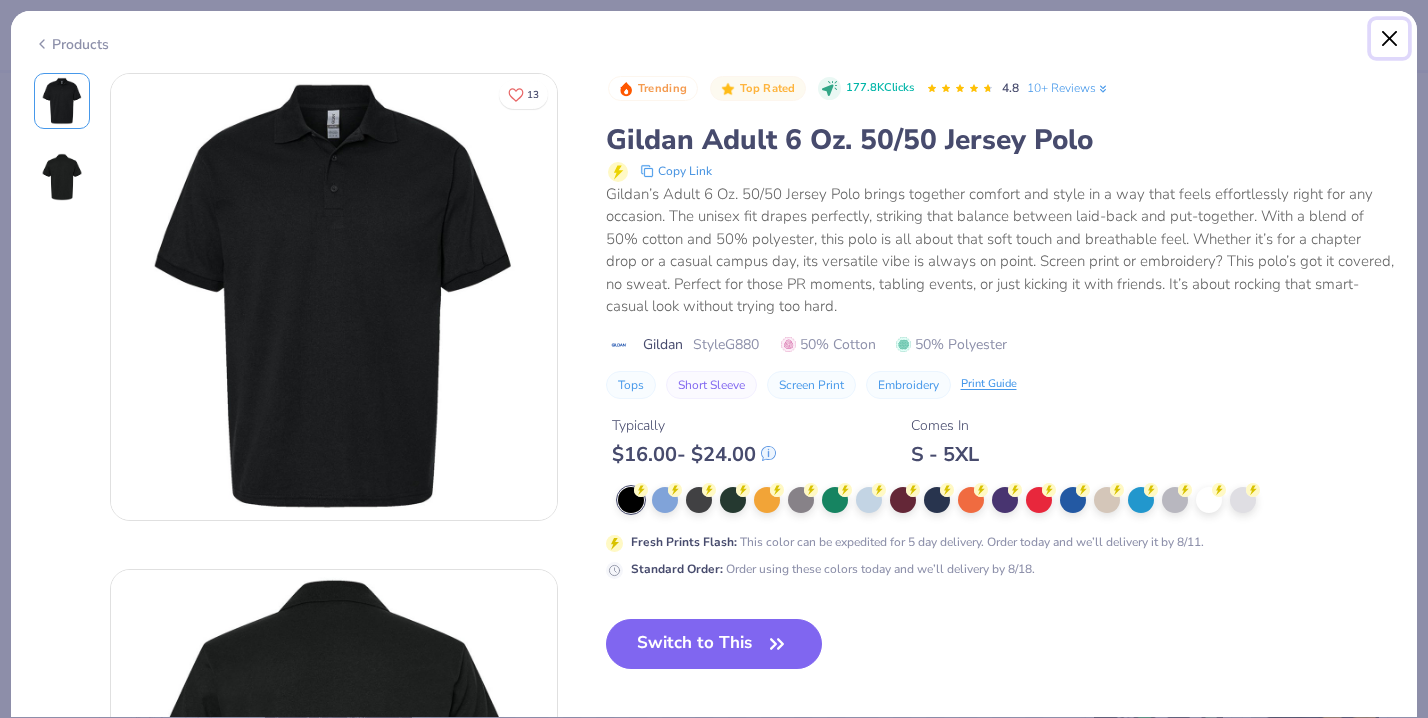 click at bounding box center (1390, 39) 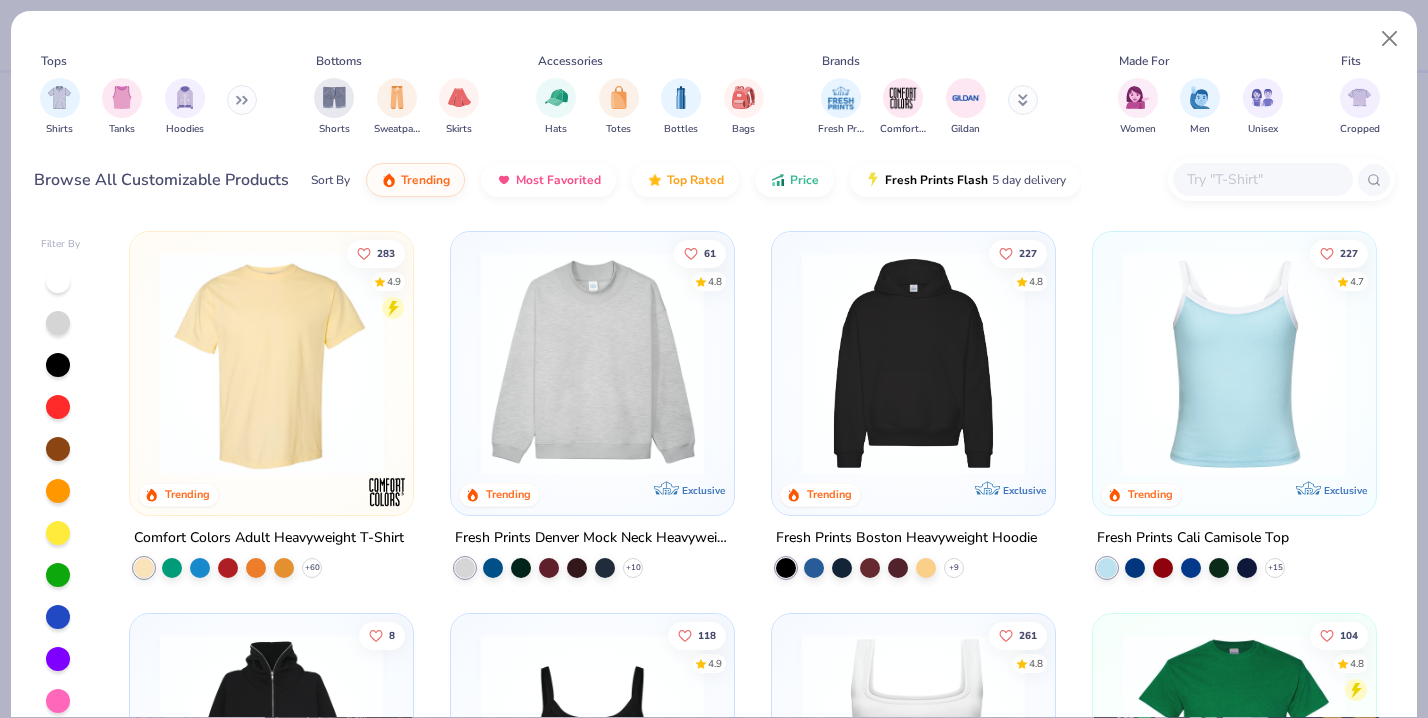 click at bounding box center [1262, 179] 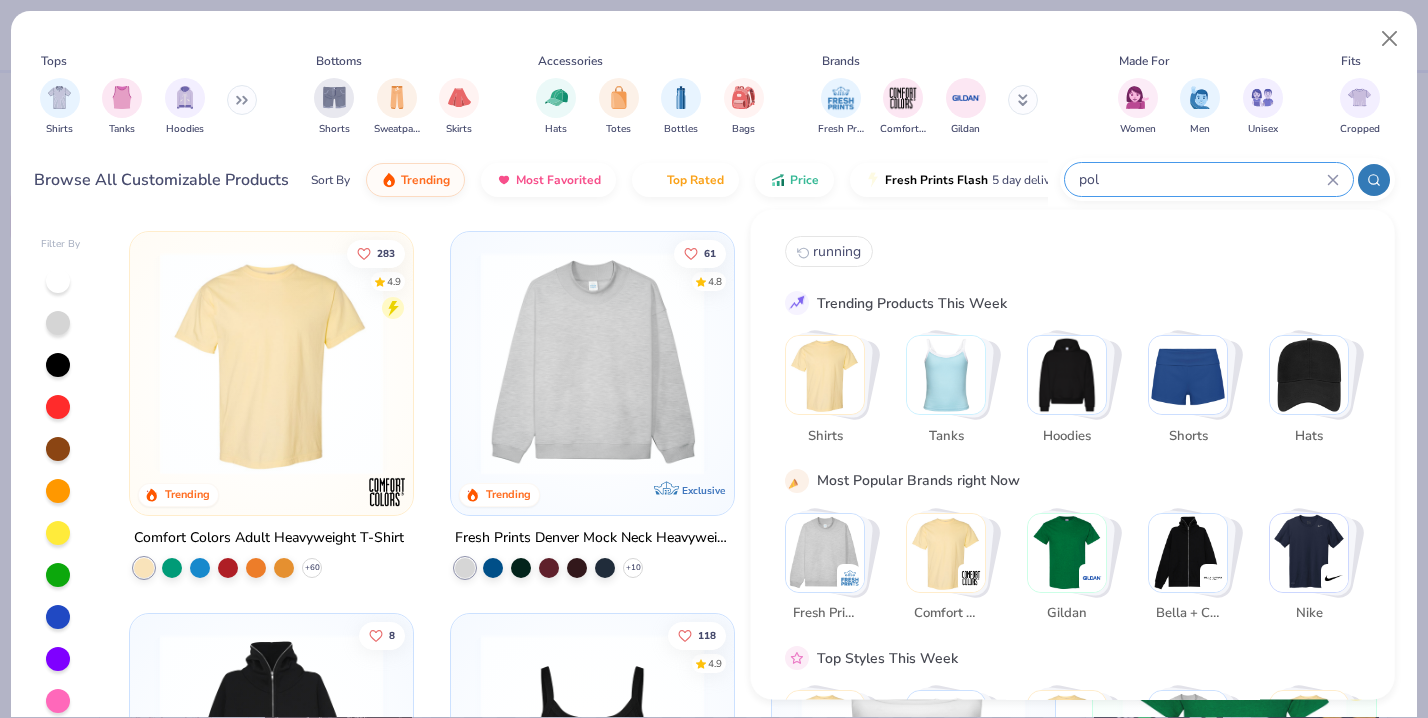 type on "polo" 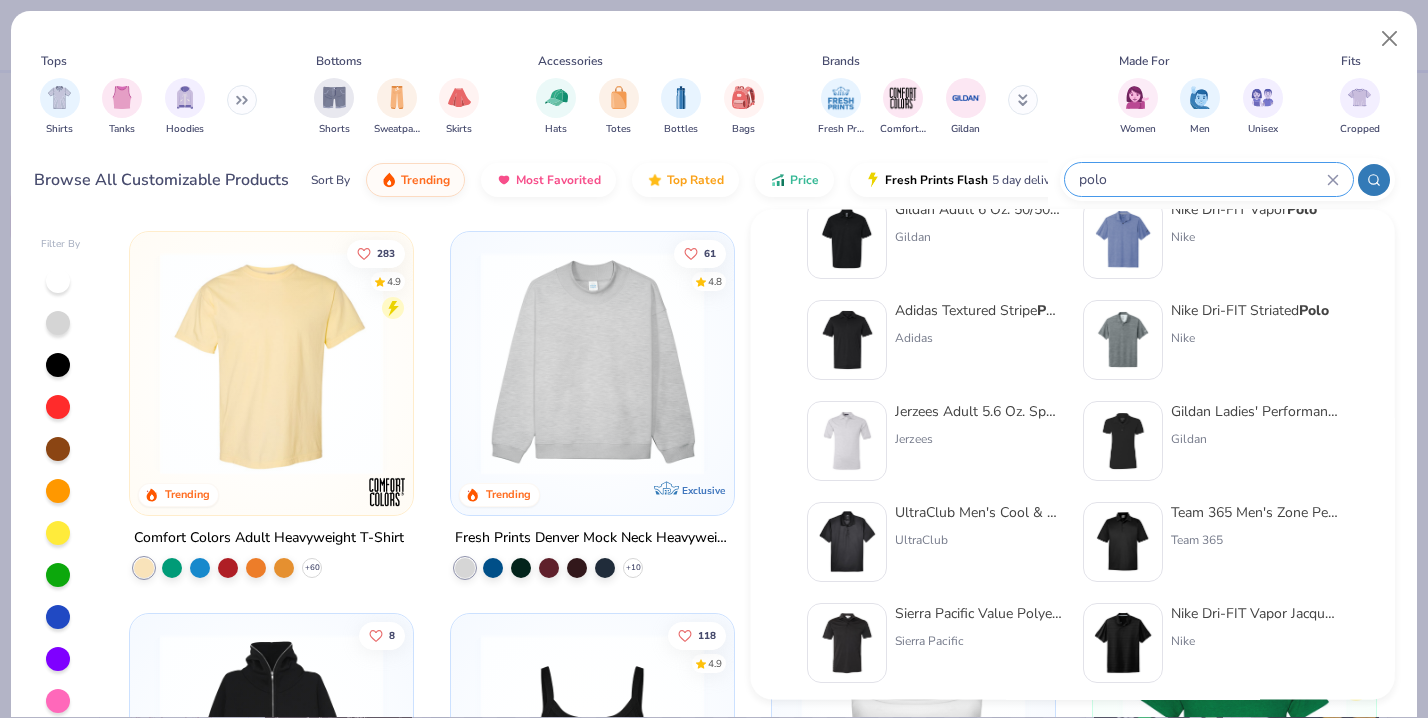 scroll, scrollTop: 0, scrollLeft: 0, axis: both 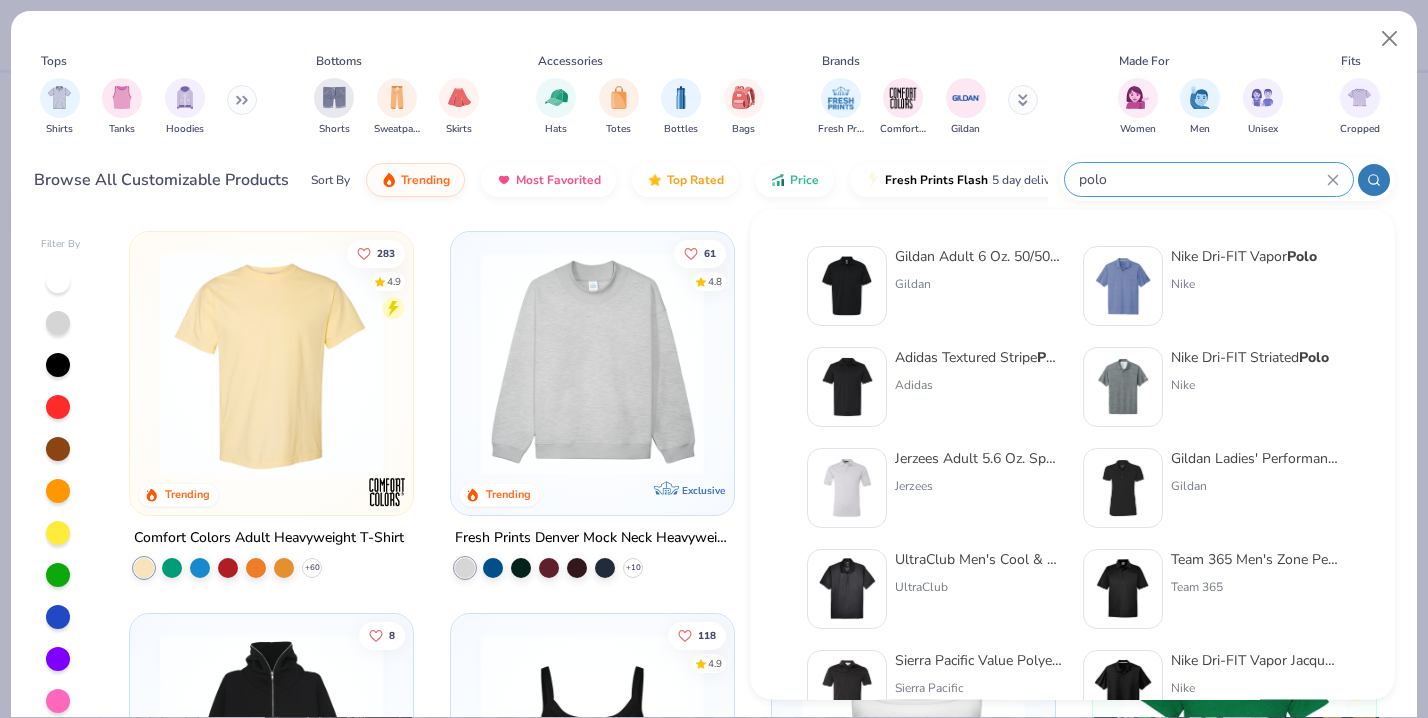 click on "polo" at bounding box center [1209, 179] 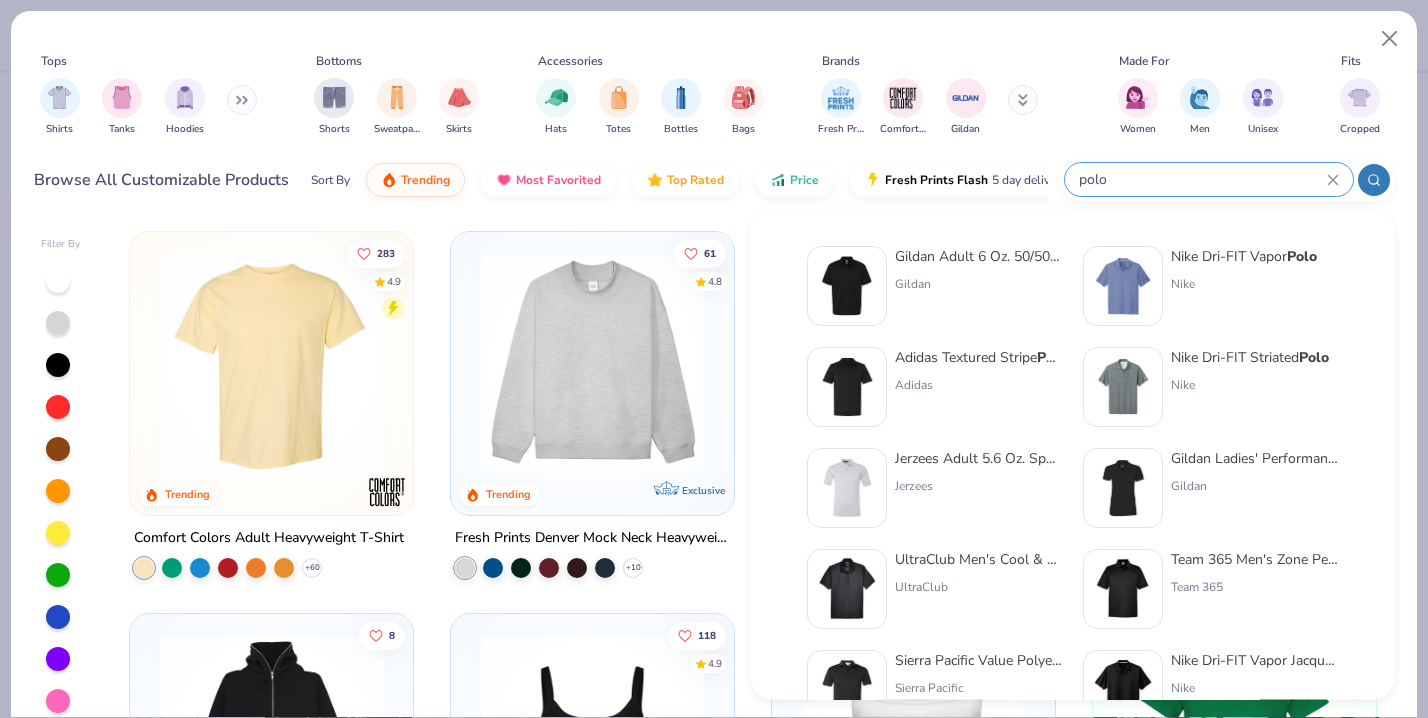 type 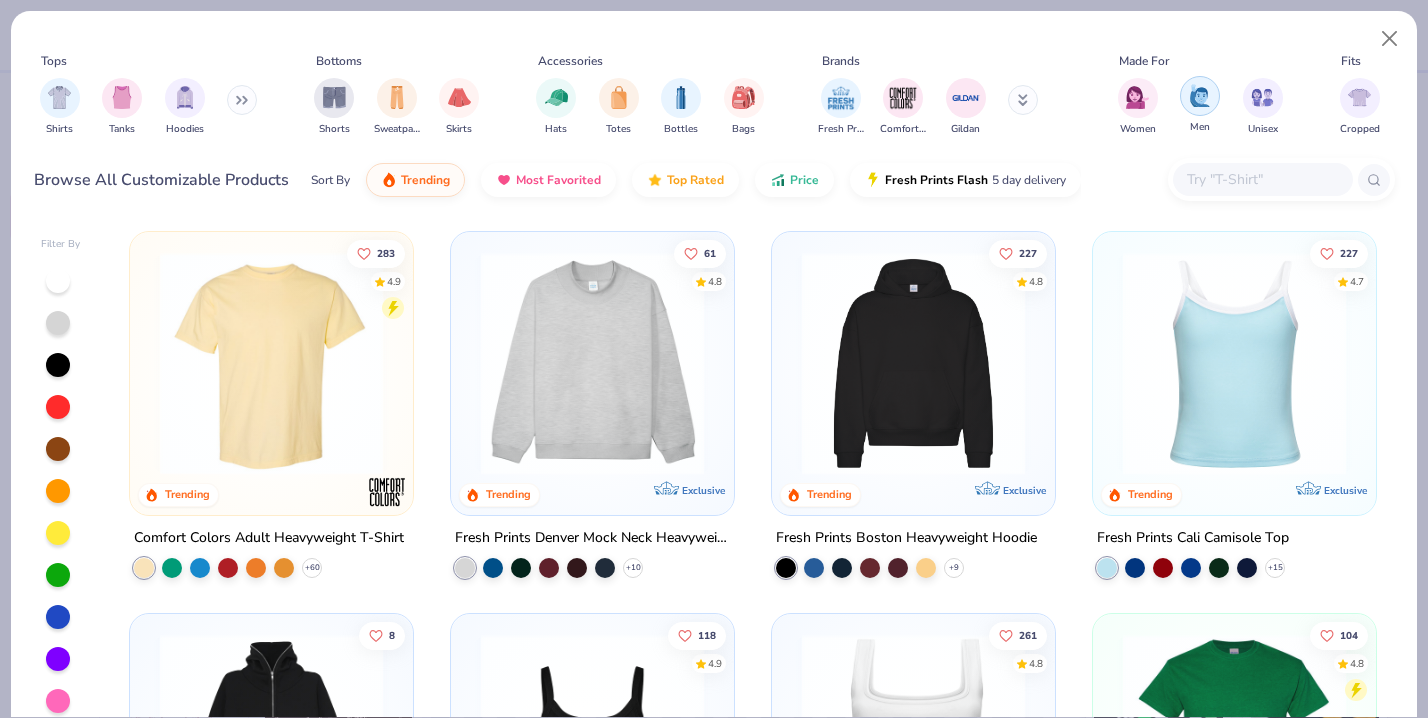 click at bounding box center [1200, 95] 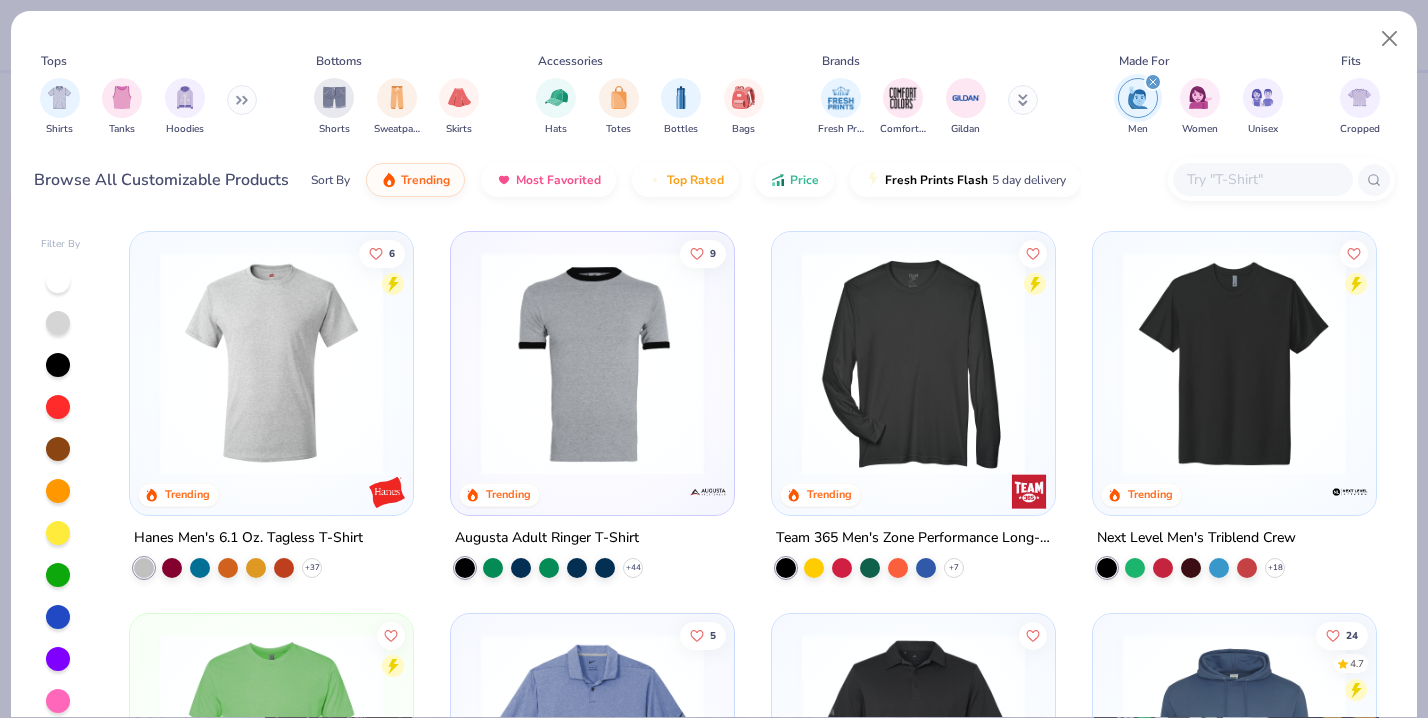 click at bounding box center [242, 100] 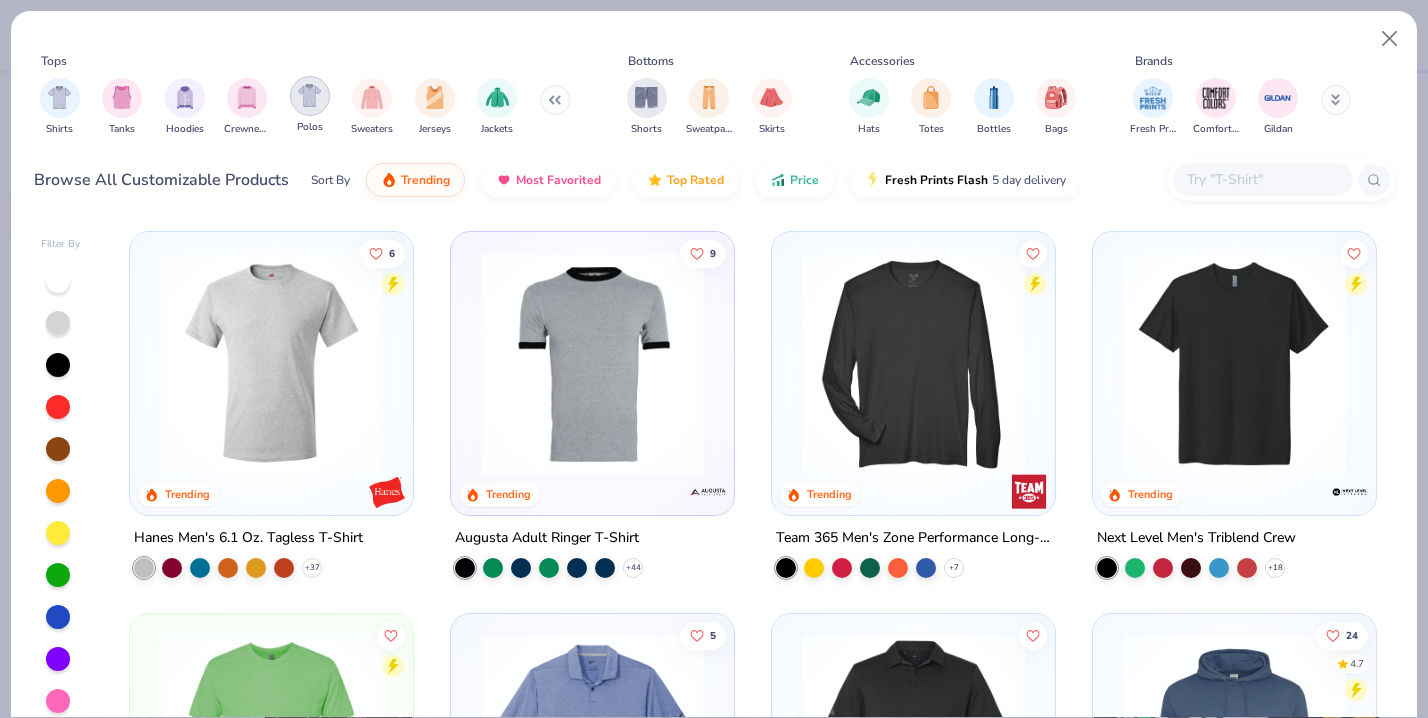 click at bounding box center [309, 95] 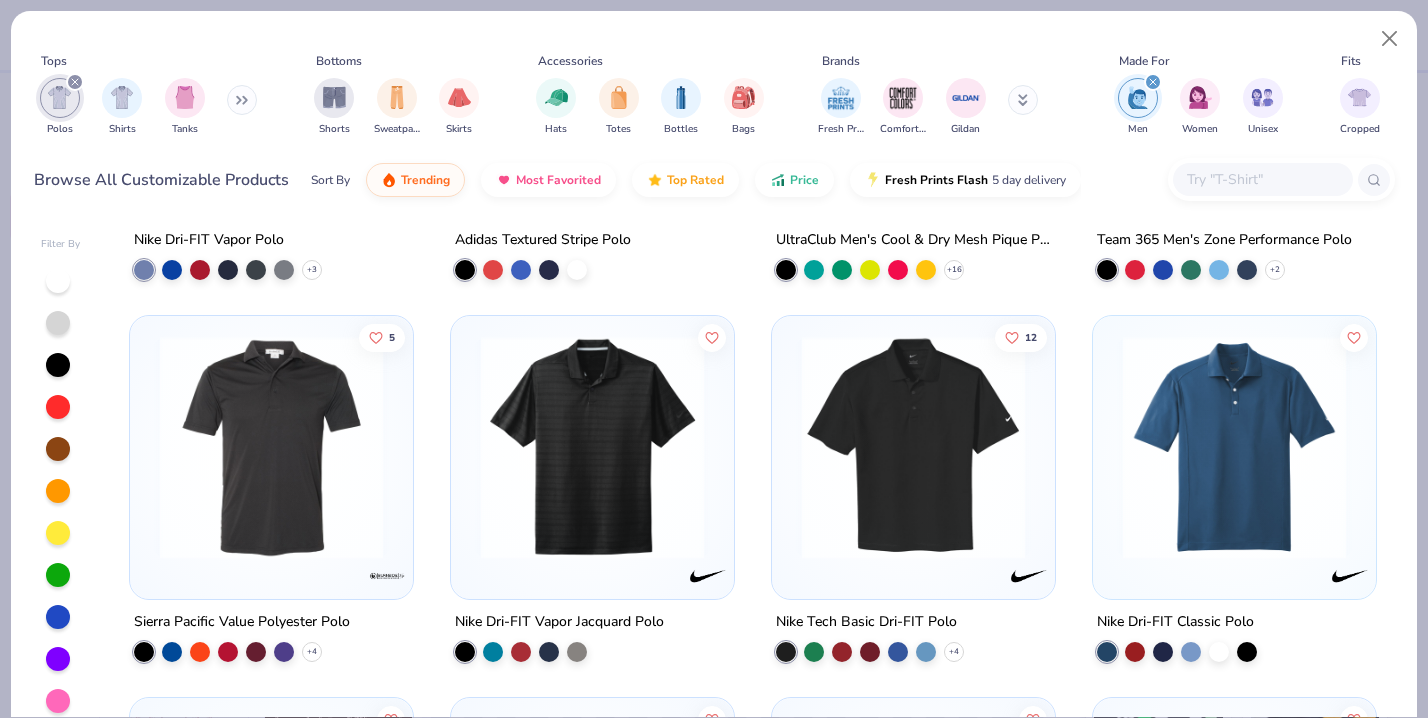 scroll, scrollTop: 344, scrollLeft: 0, axis: vertical 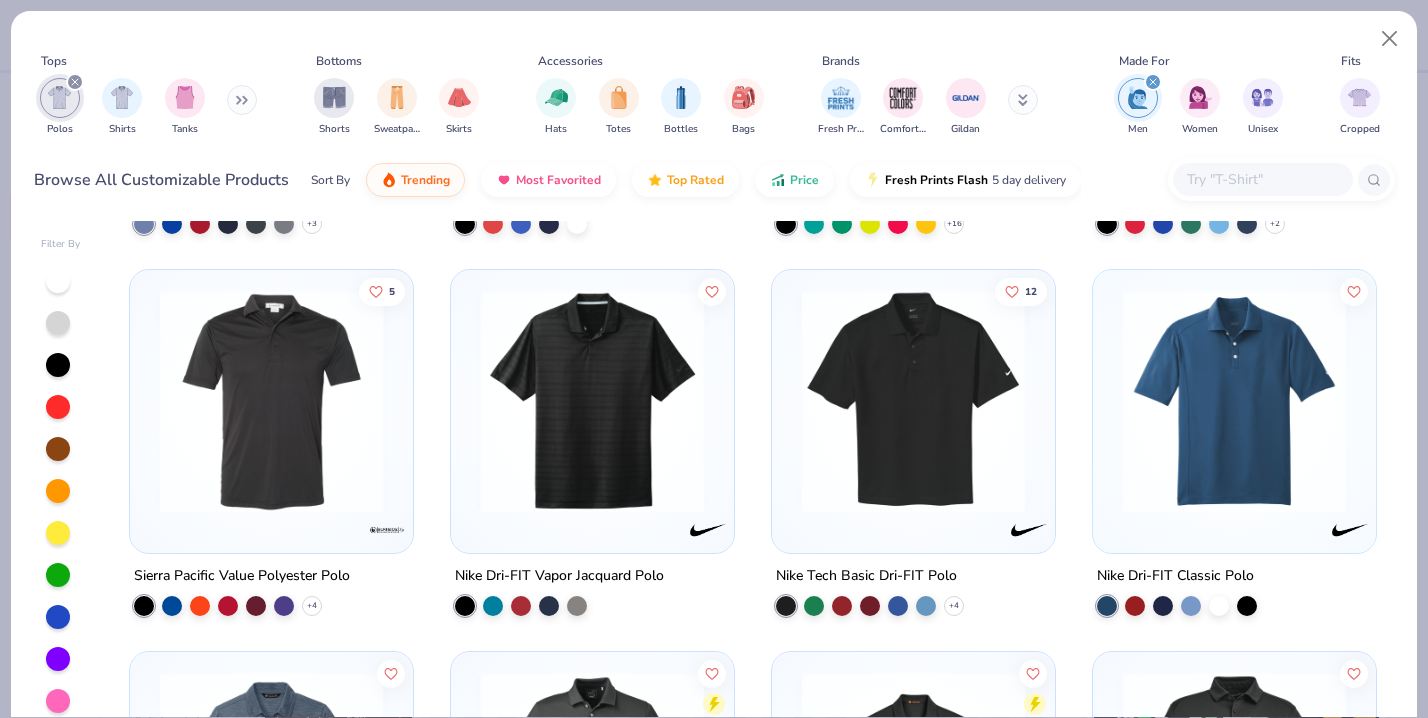 click at bounding box center (592, 401) 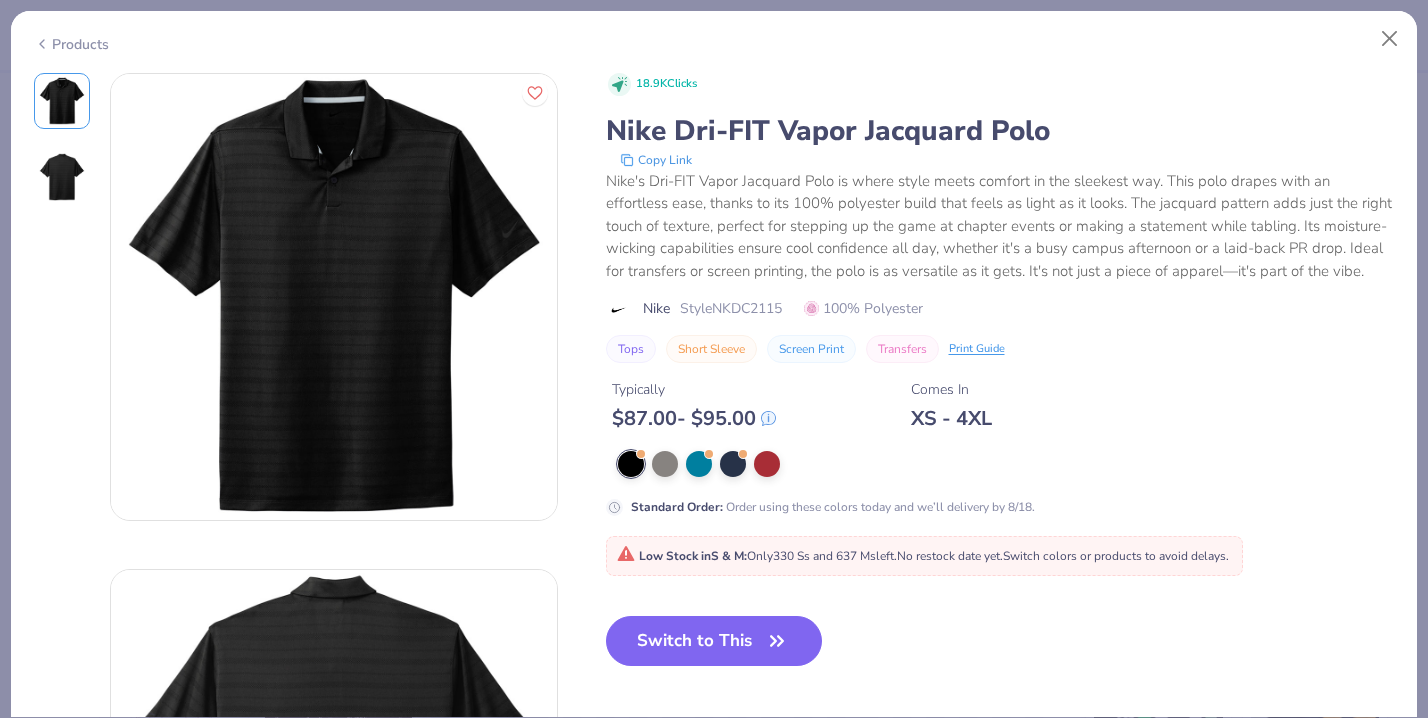 click at bounding box center (1006, 464) 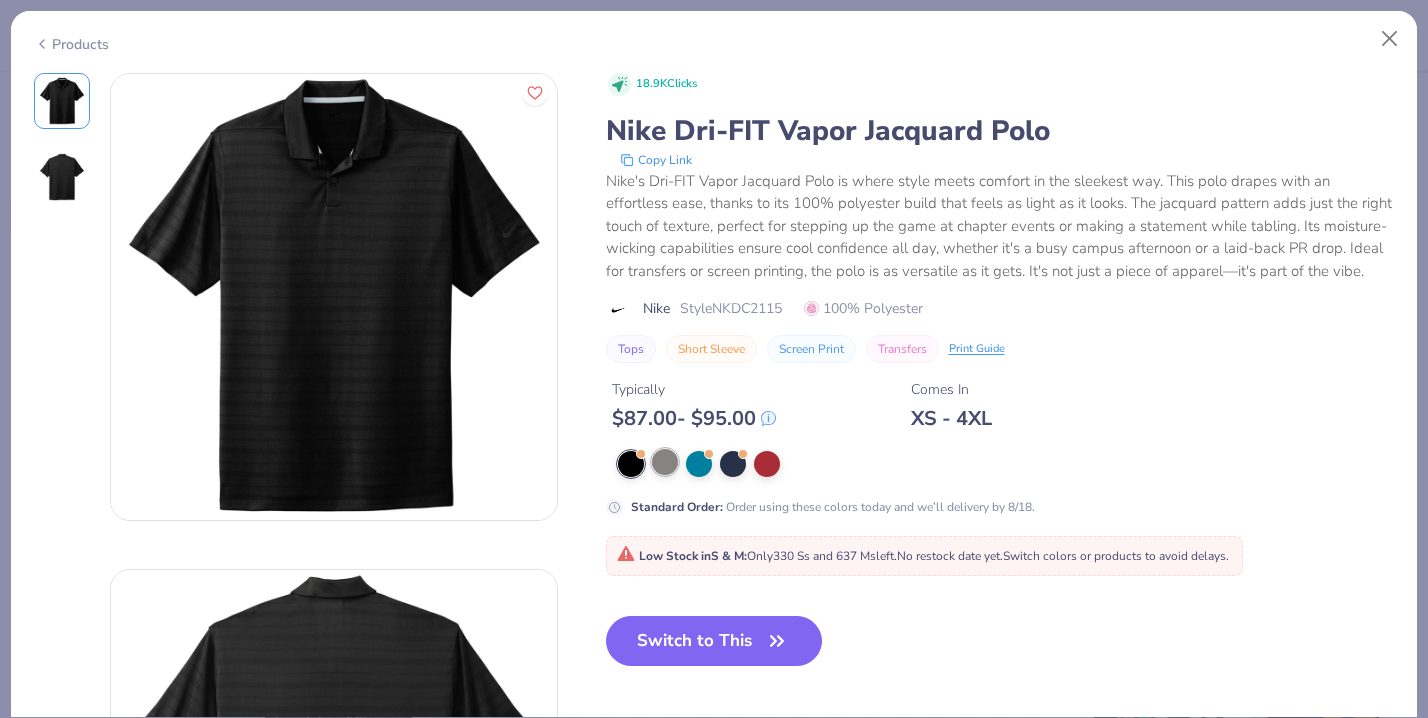 click at bounding box center [665, 462] 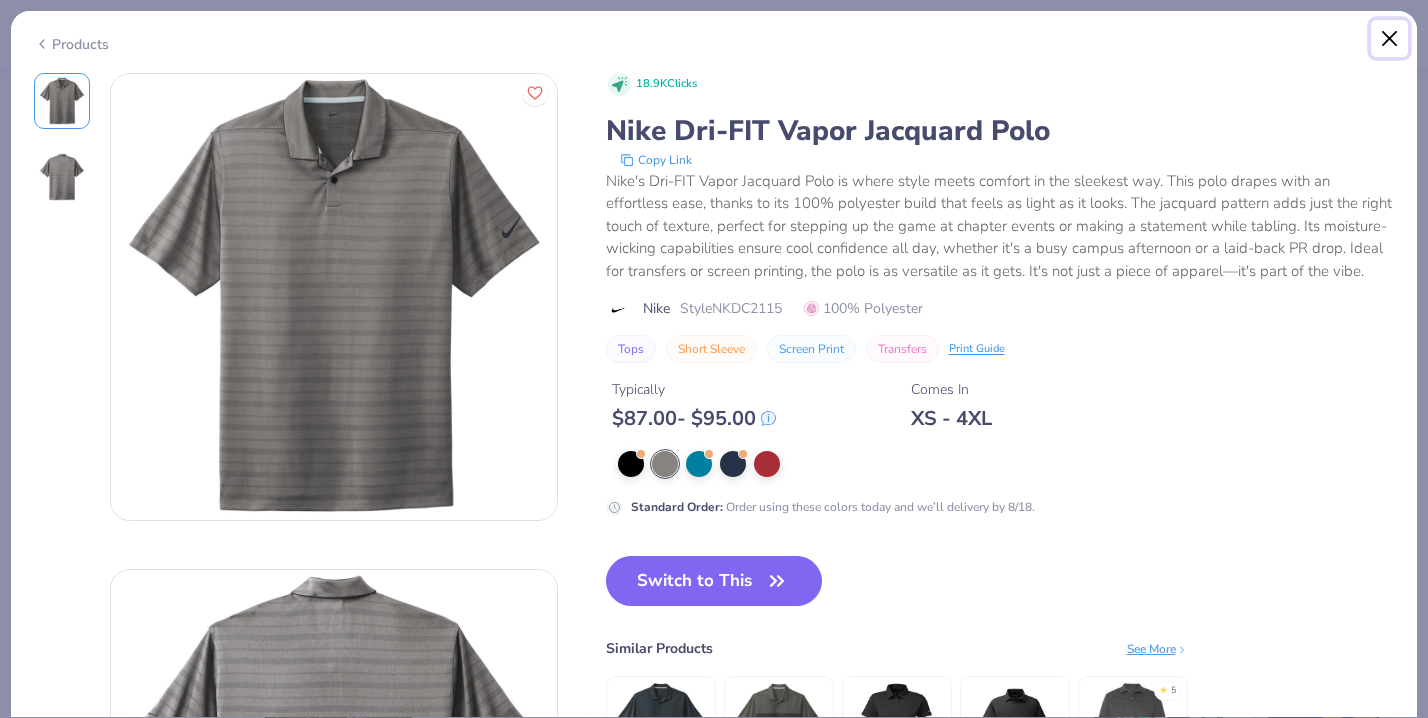 click at bounding box center (1390, 39) 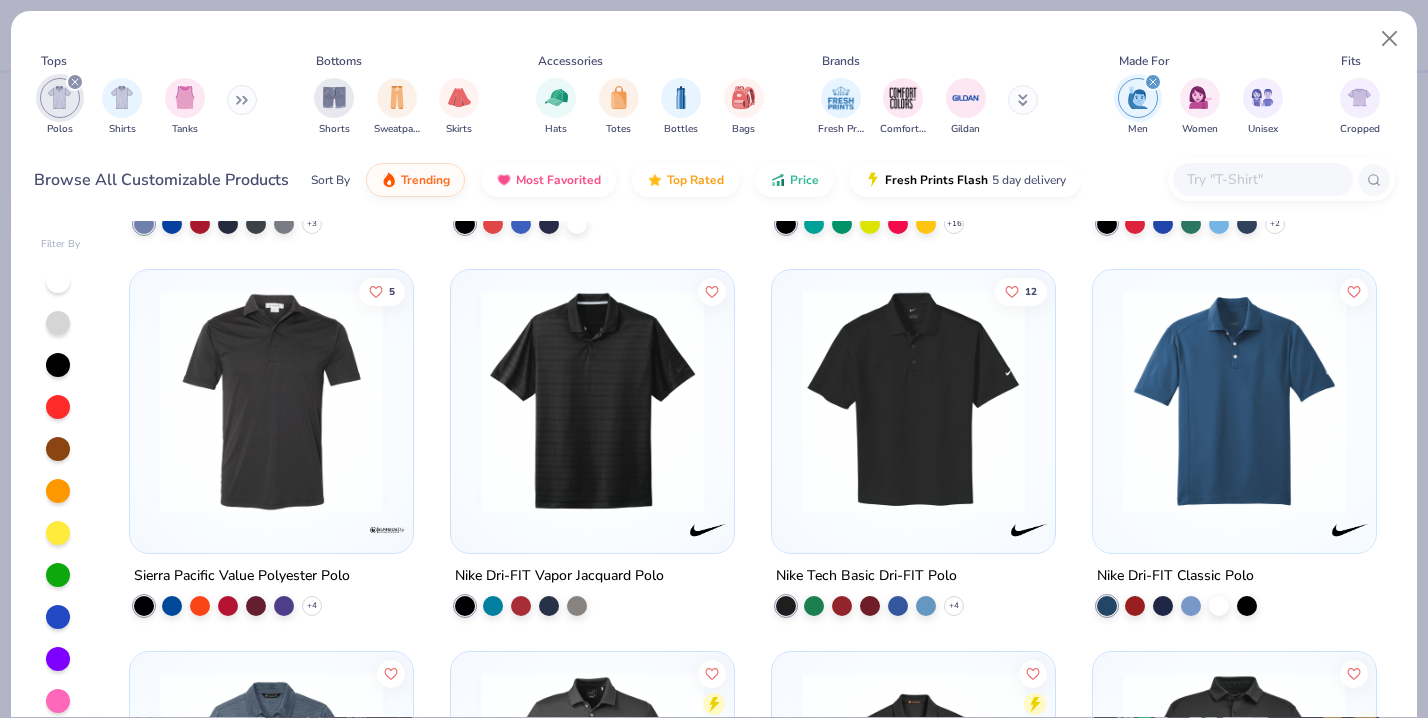 click at bounding box center (913, 401) 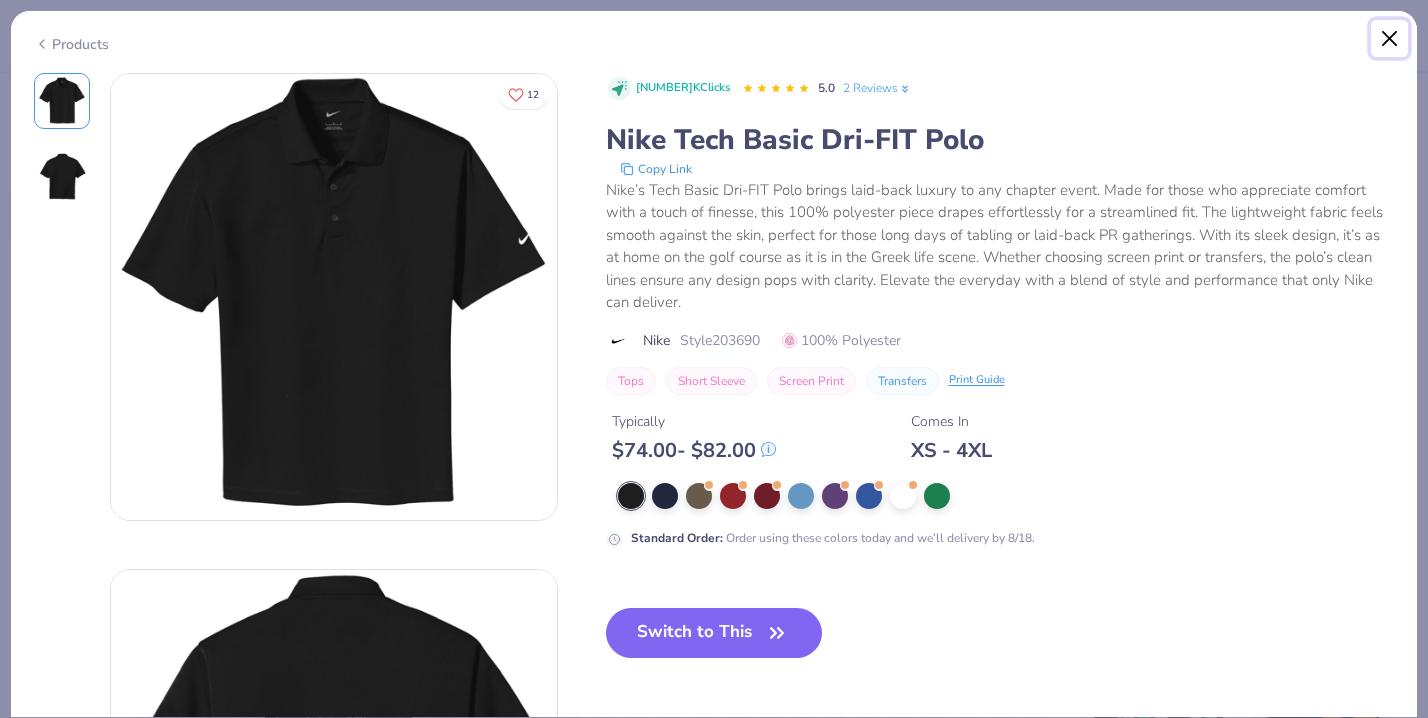 click at bounding box center [1390, 39] 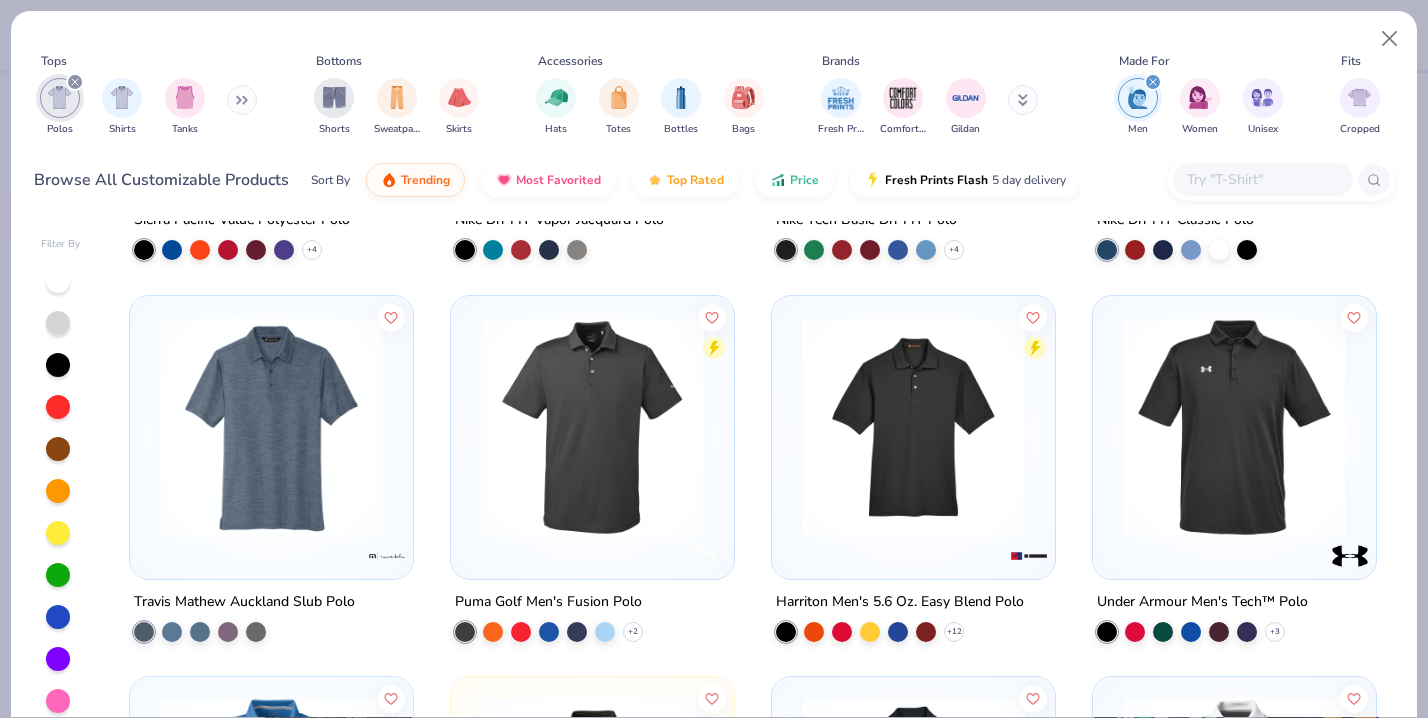 scroll, scrollTop: 705, scrollLeft: 0, axis: vertical 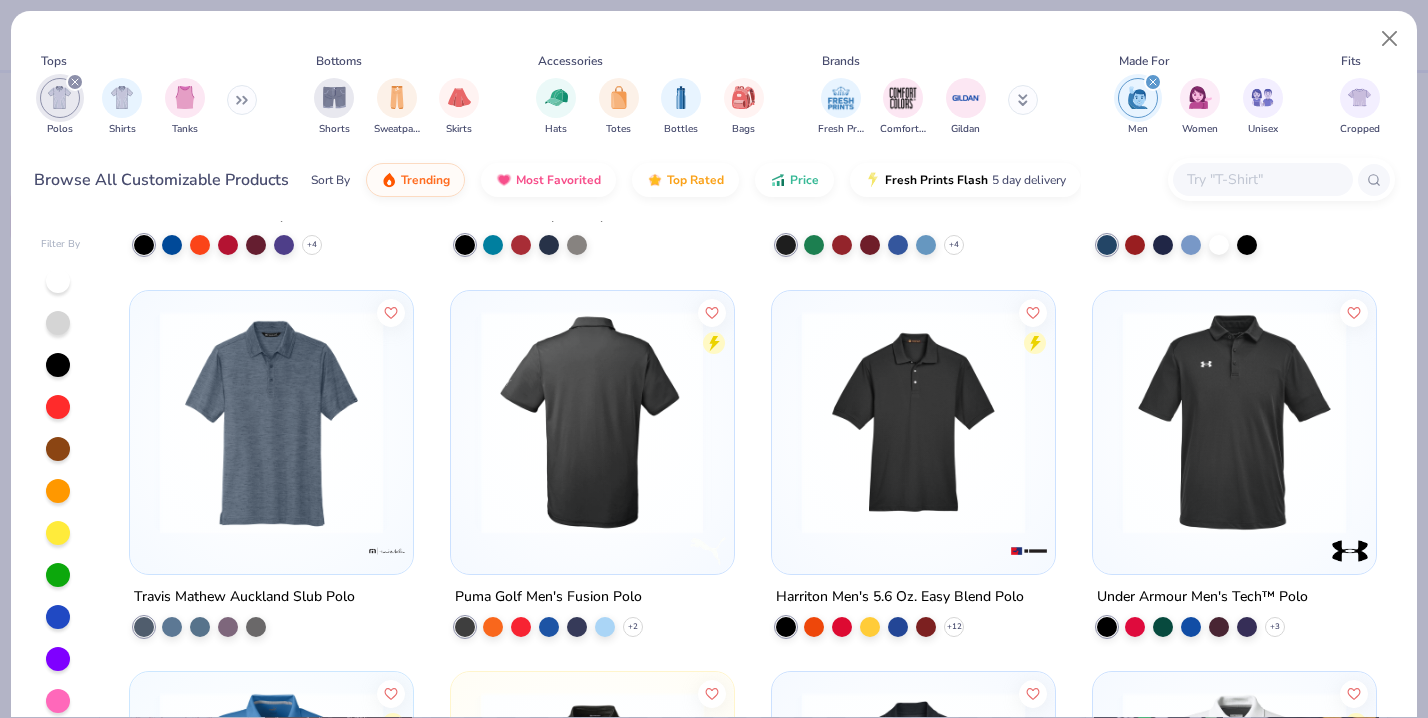 click at bounding box center [592, 421] 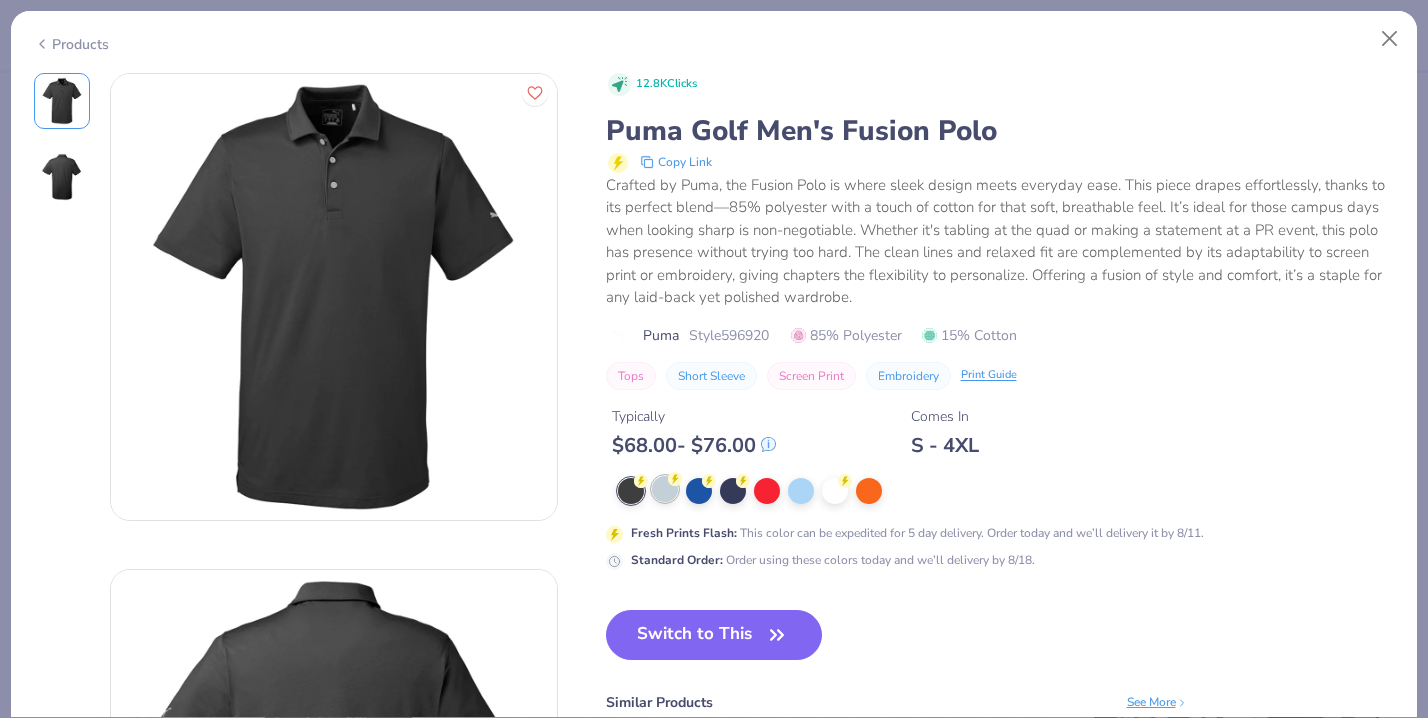 click at bounding box center (665, 489) 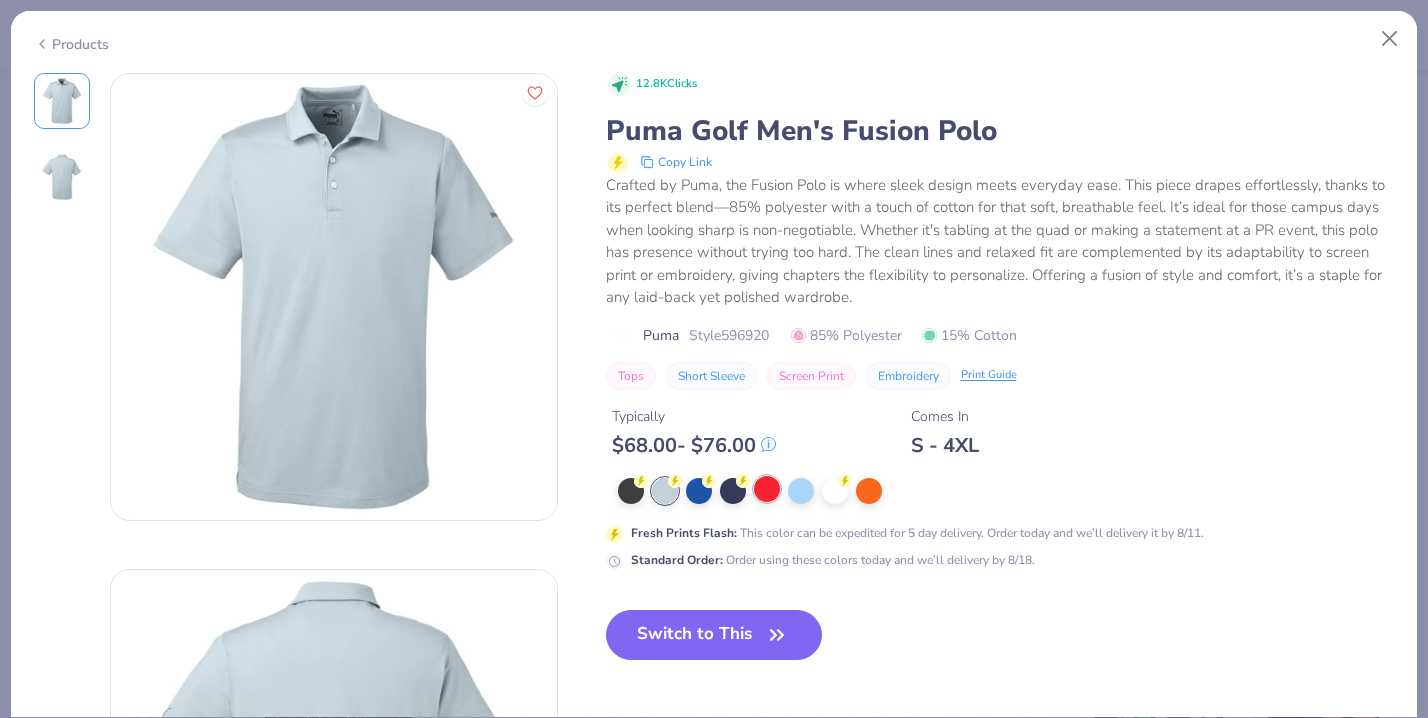 click at bounding box center [767, 489] 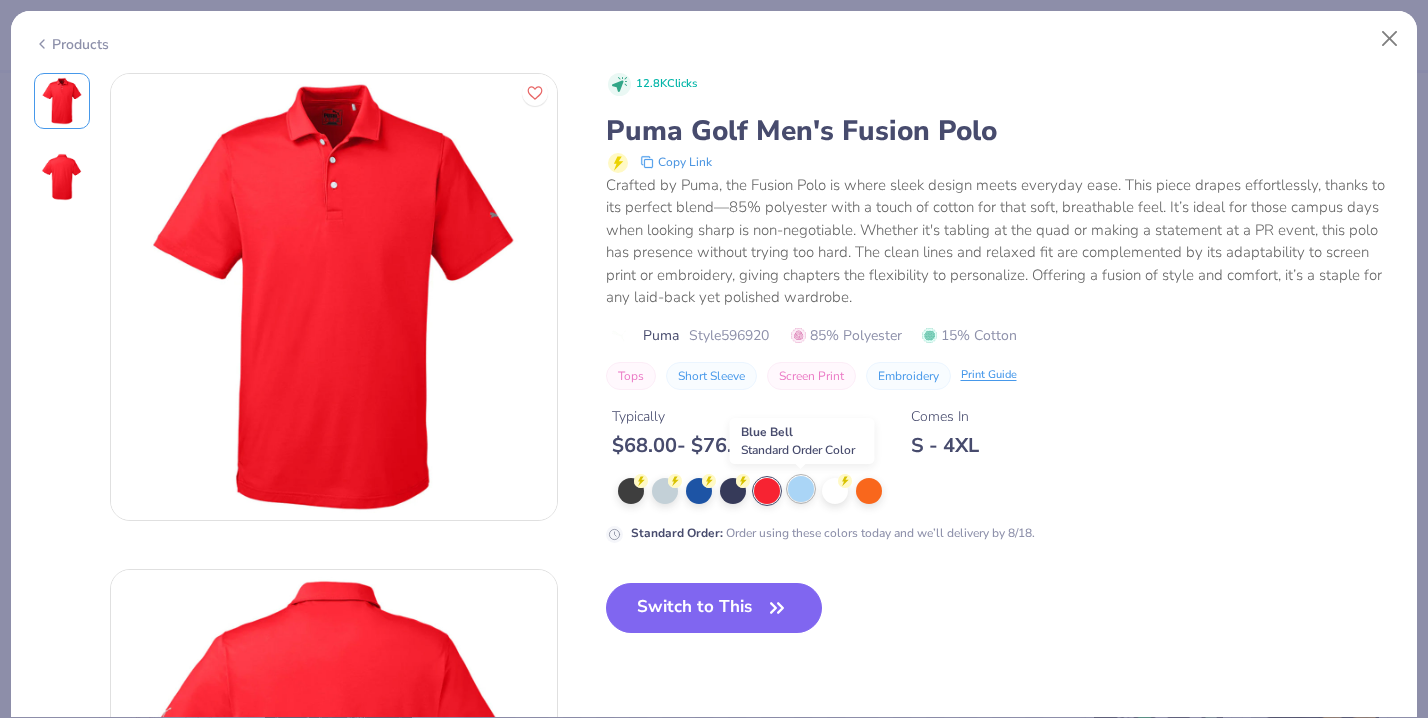 click at bounding box center [801, 489] 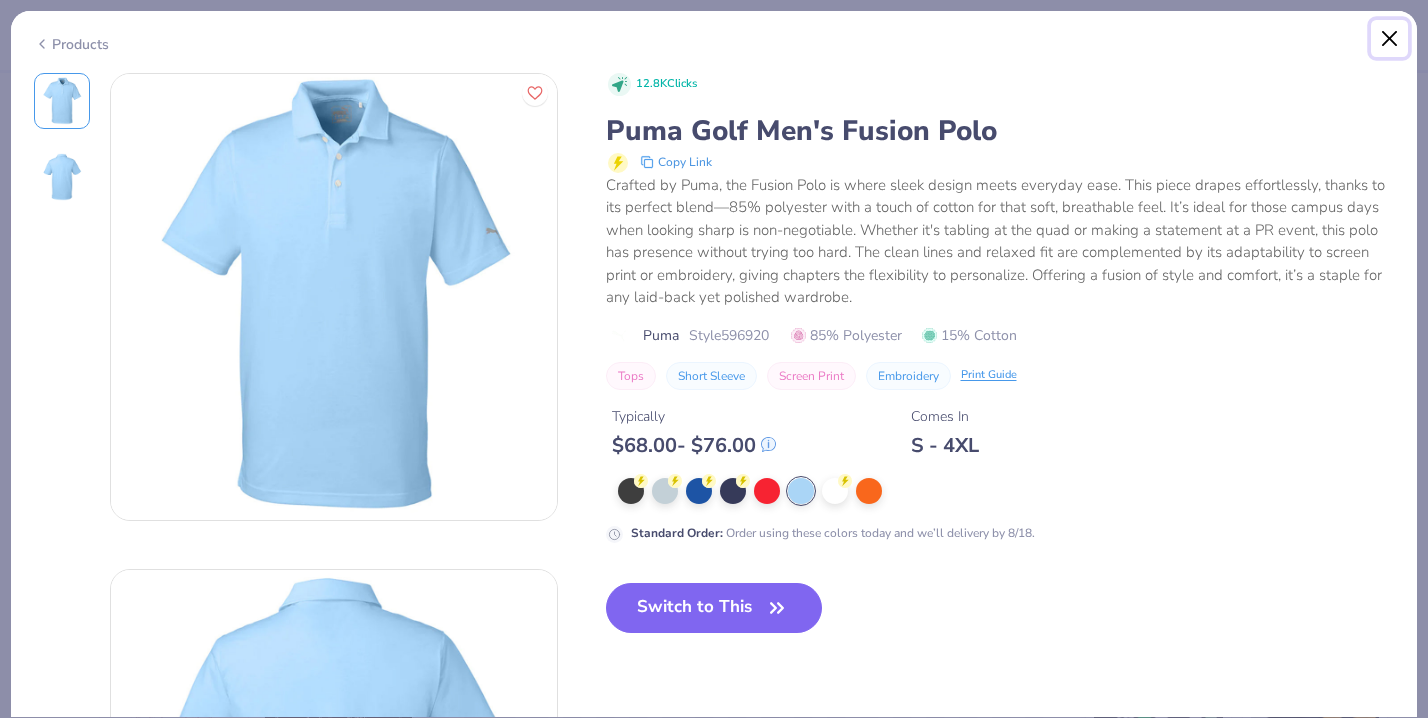 click at bounding box center [1390, 39] 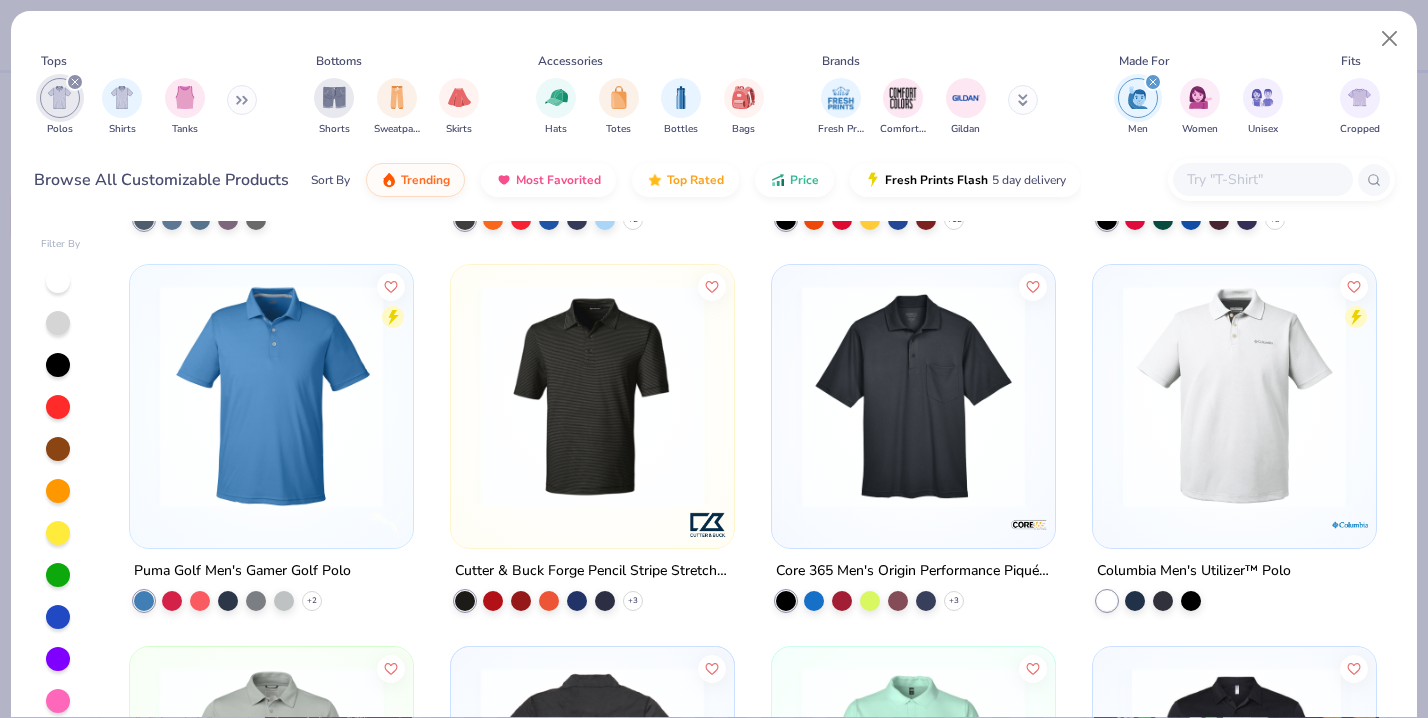 scroll, scrollTop: 1104, scrollLeft: 0, axis: vertical 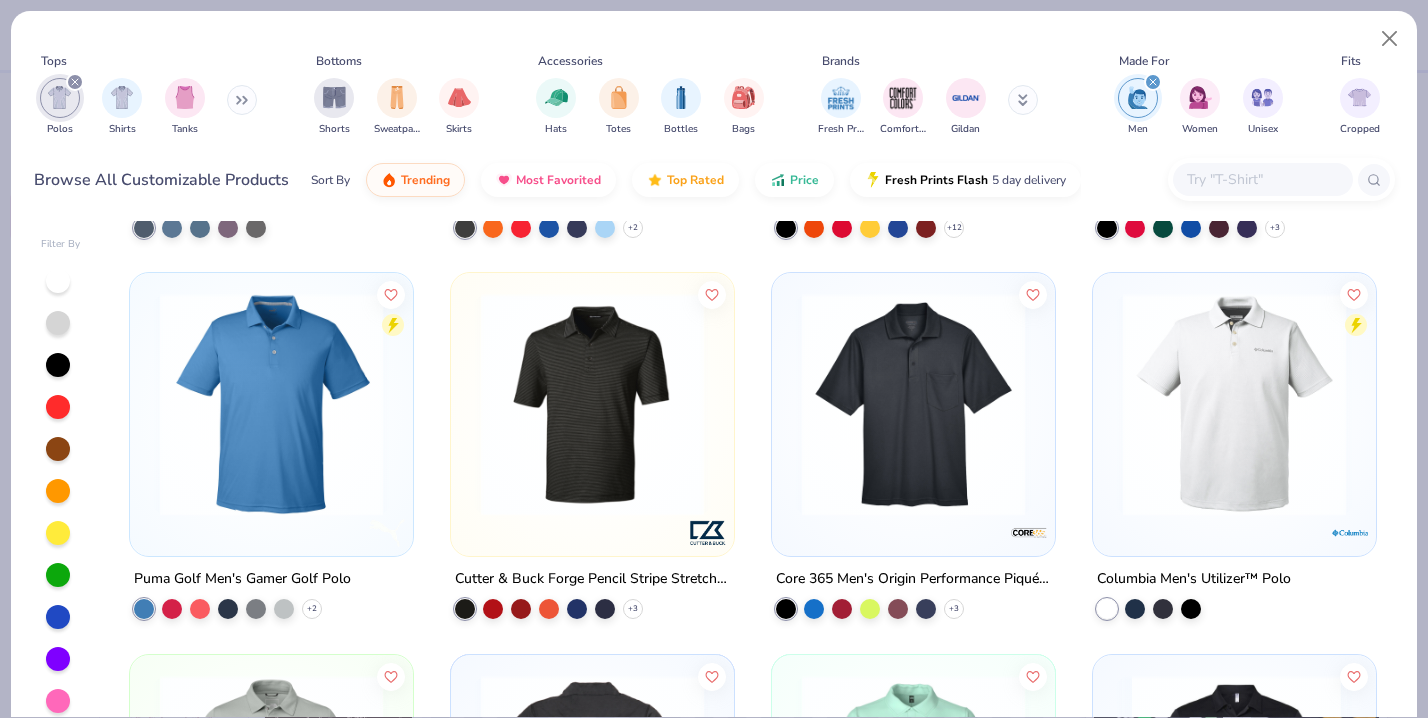click at bounding box center [592, 404] 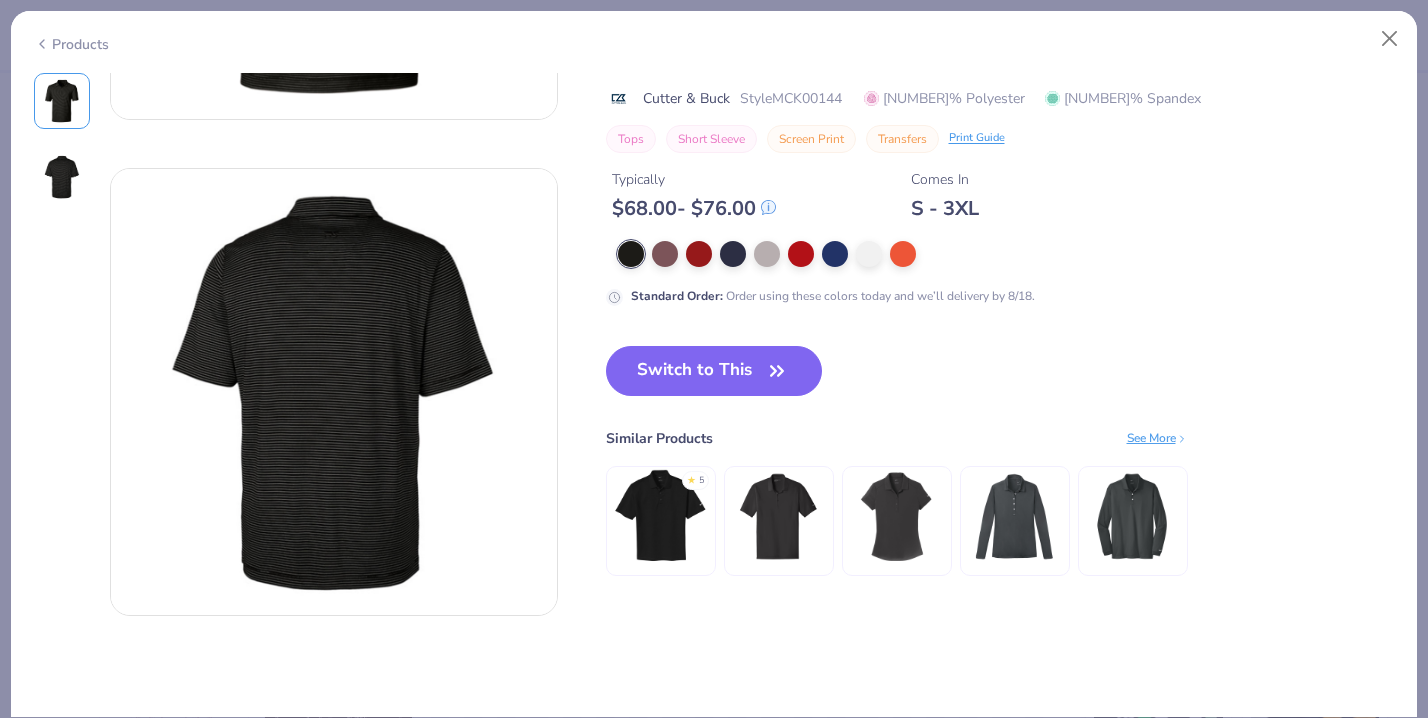 scroll, scrollTop: 435, scrollLeft: 0, axis: vertical 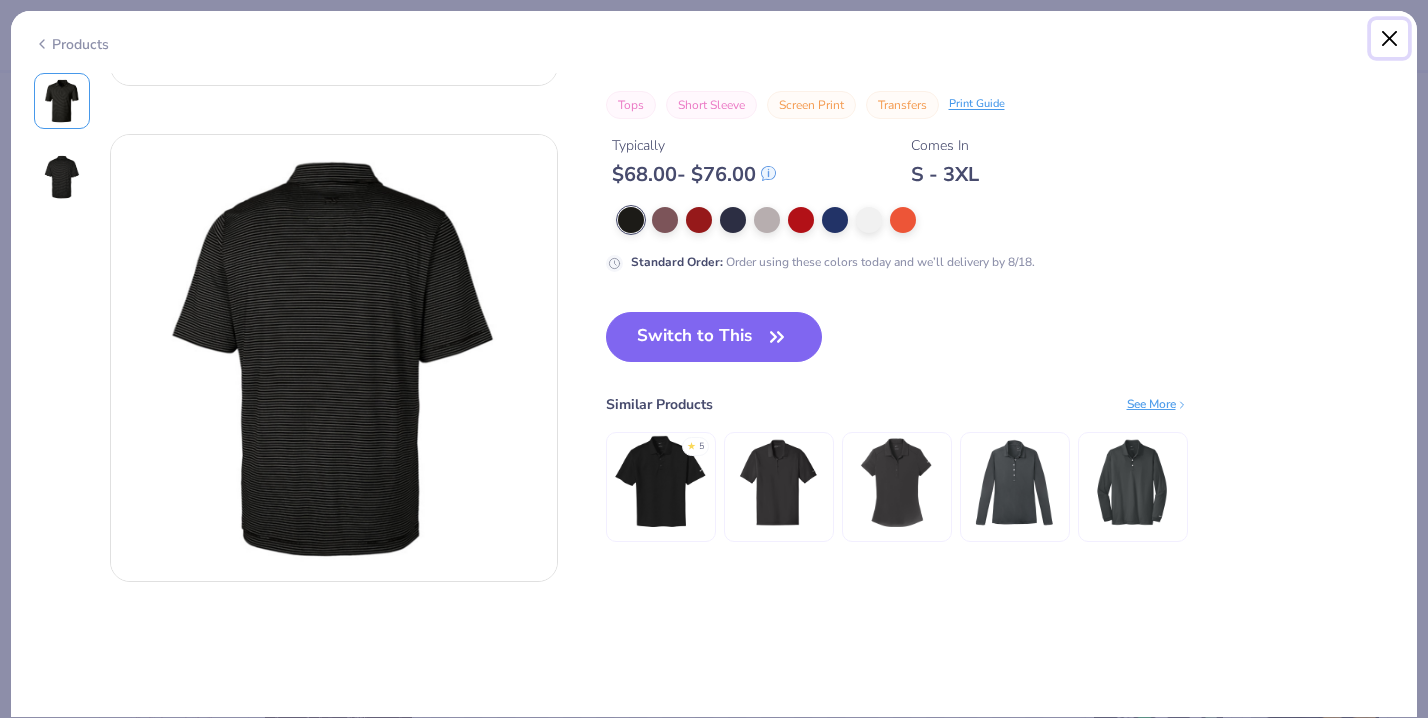 click at bounding box center [1390, 39] 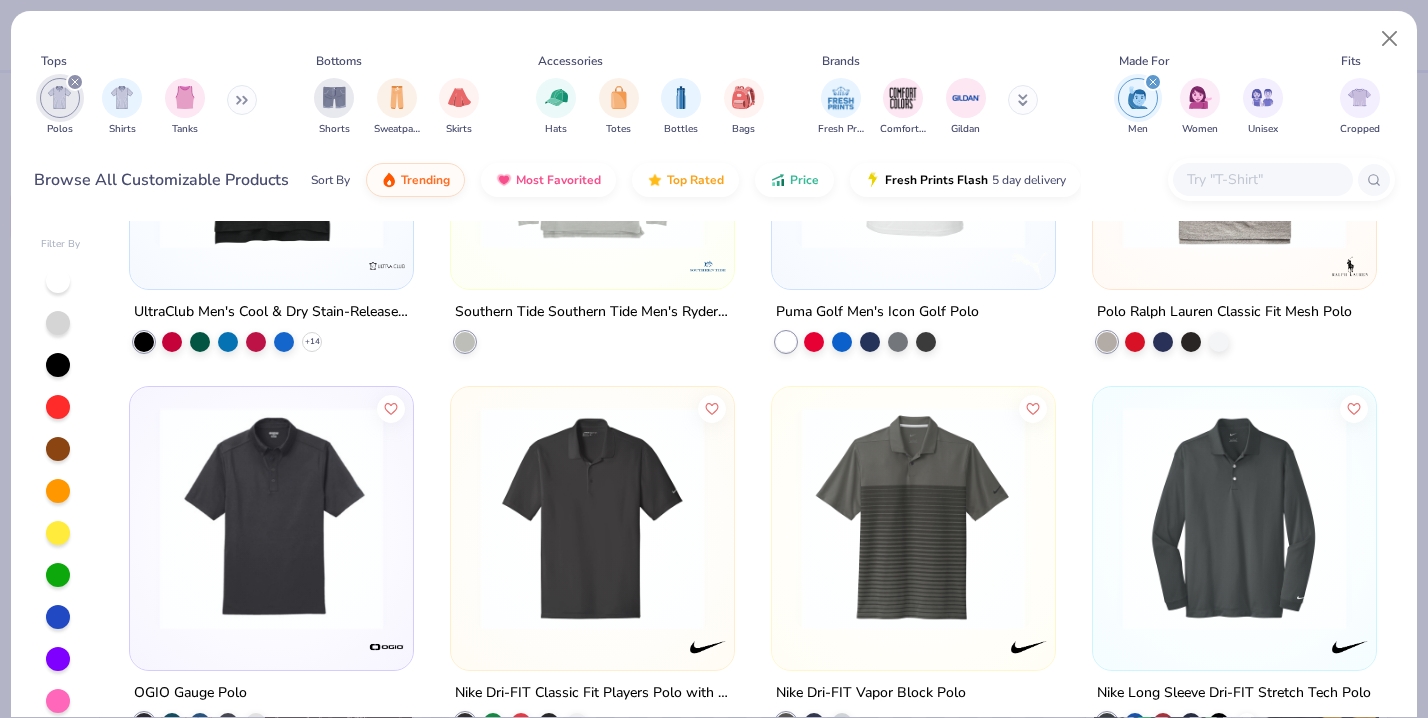 scroll, scrollTop: 2693, scrollLeft: 0, axis: vertical 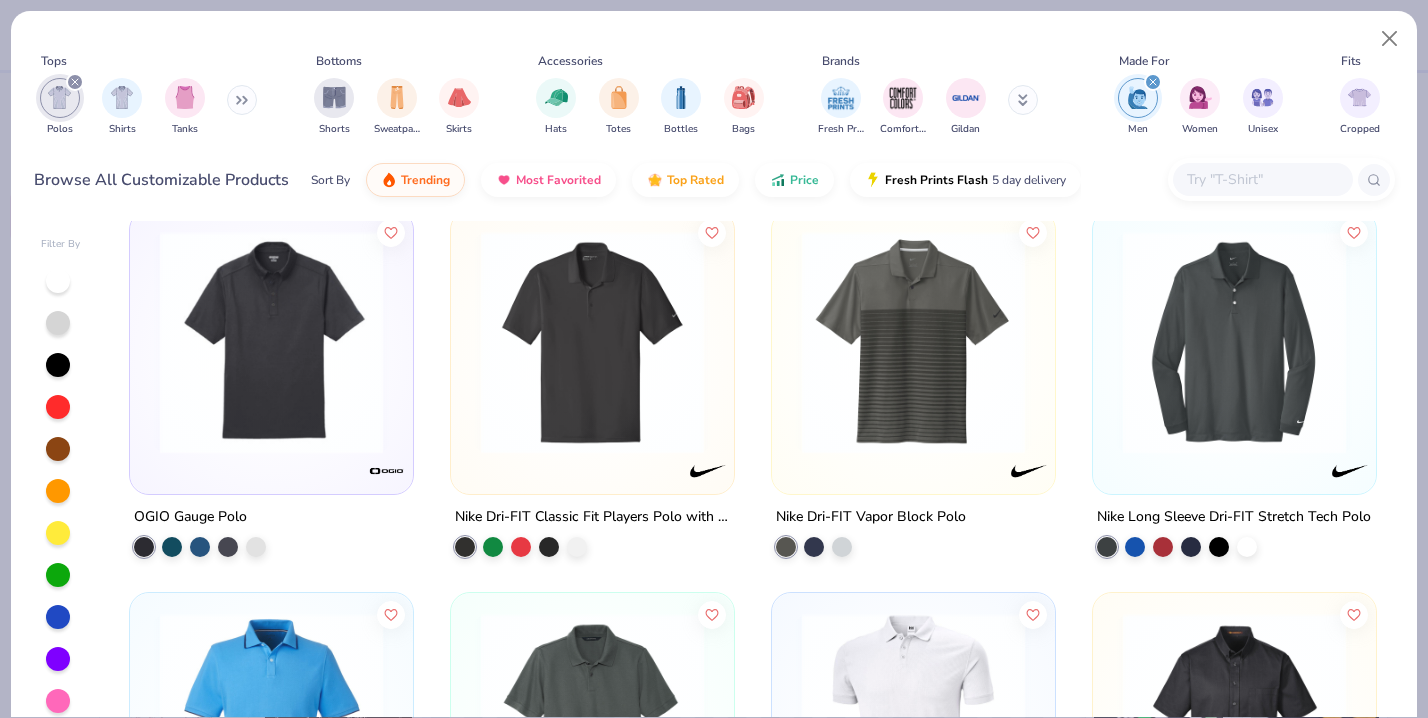 click at bounding box center (592, 342) 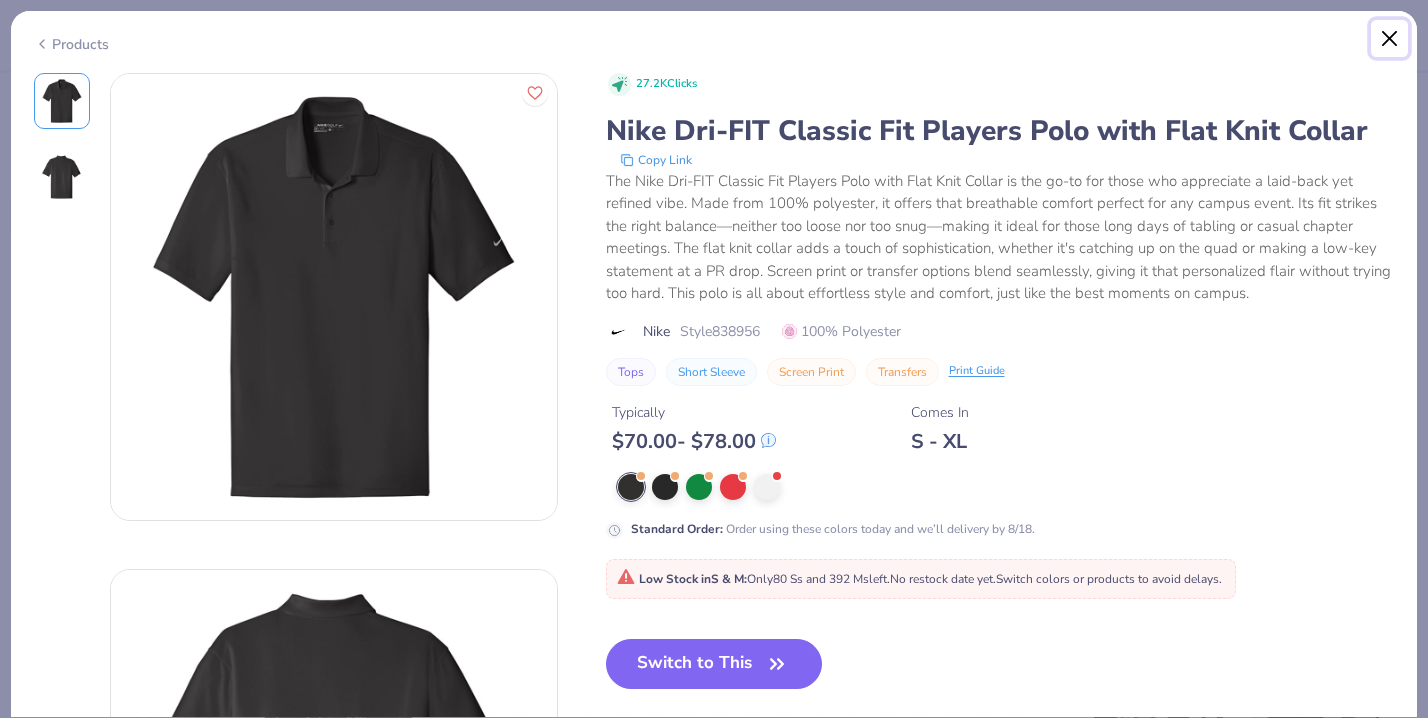 click at bounding box center (1390, 39) 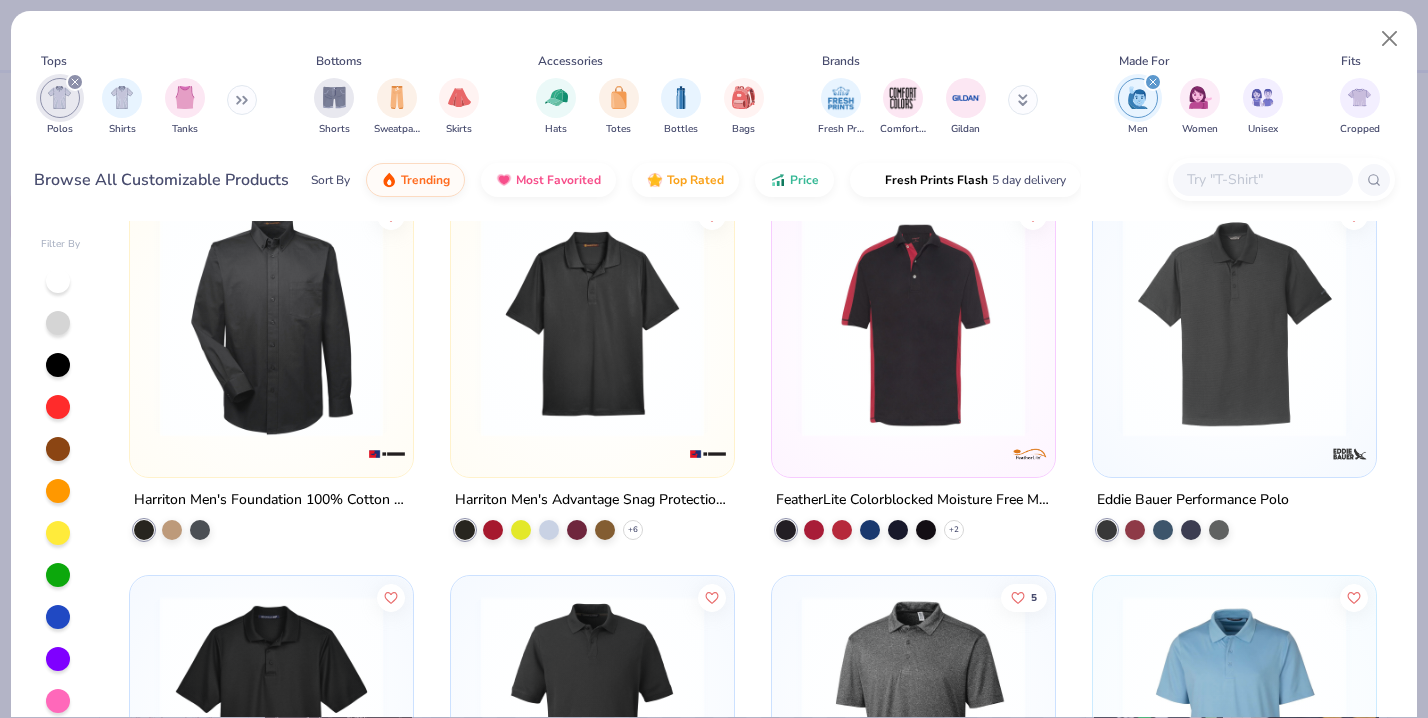 scroll, scrollTop: 3475, scrollLeft: 0, axis: vertical 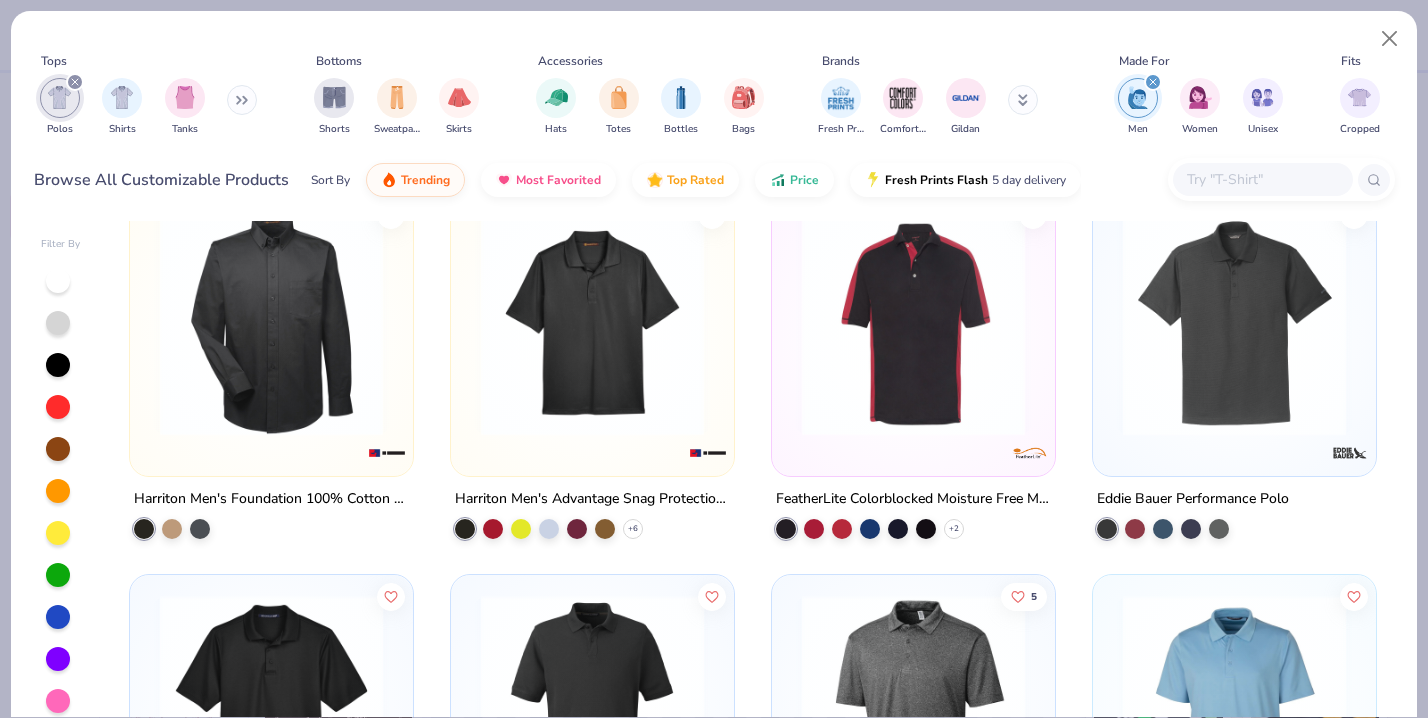 click at bounding box center [913, 324] 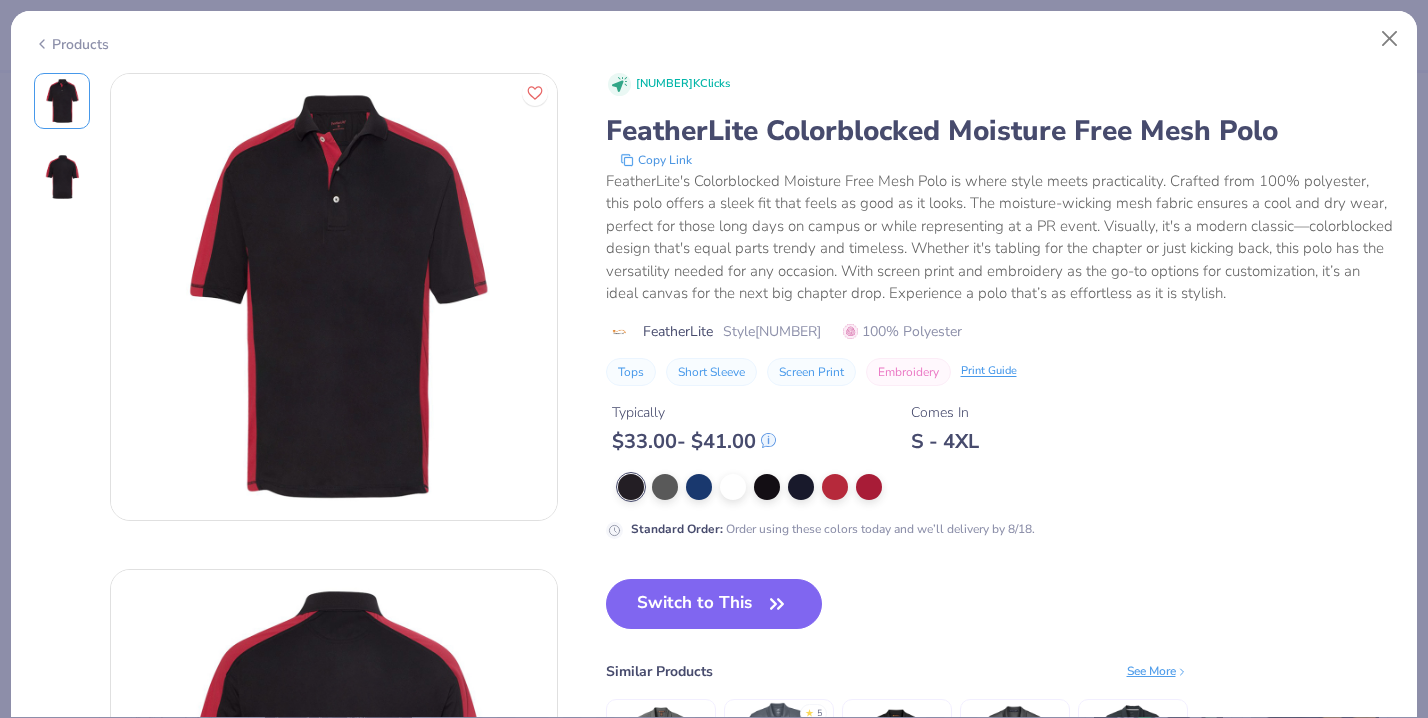 click on "2.5K  Clicks FeatherLite Colorblocked Moisture Free Mesh Polo Copy Link FeatherLite's Colorblocked Moisture Free Mesh Polo is where style meets practicality. Crafted from 100% polyester, this polo offers a sleek fit that feels as good as it looks. The moisture-wicking mesh fabric ensures a cool and dry wear, perfect for those long days on campus or while representing at a PR event. Visually, it's a modern classic—colorblocked design that's equal parts trendy and timeless. Whether it's tabling for the chapter or just kicking back, this polo has the versatility needed for any occasion. With screen print and embroidery as the go-to options for customization, it’s an ideal canvas for the next big chapter drop. Experience a polo that’s as effortless as it is stylish. FeatherLite Style  0465   100% Polyester Tops Short Sleeve Screen Print Embroidery Print Guide Typically   $ 33.00  - $ 41.00   Comes In S - 4XL     Standard Order :   Order using these colors today and we’ll delivery by 8/18." at bounding box center (1000, 306) 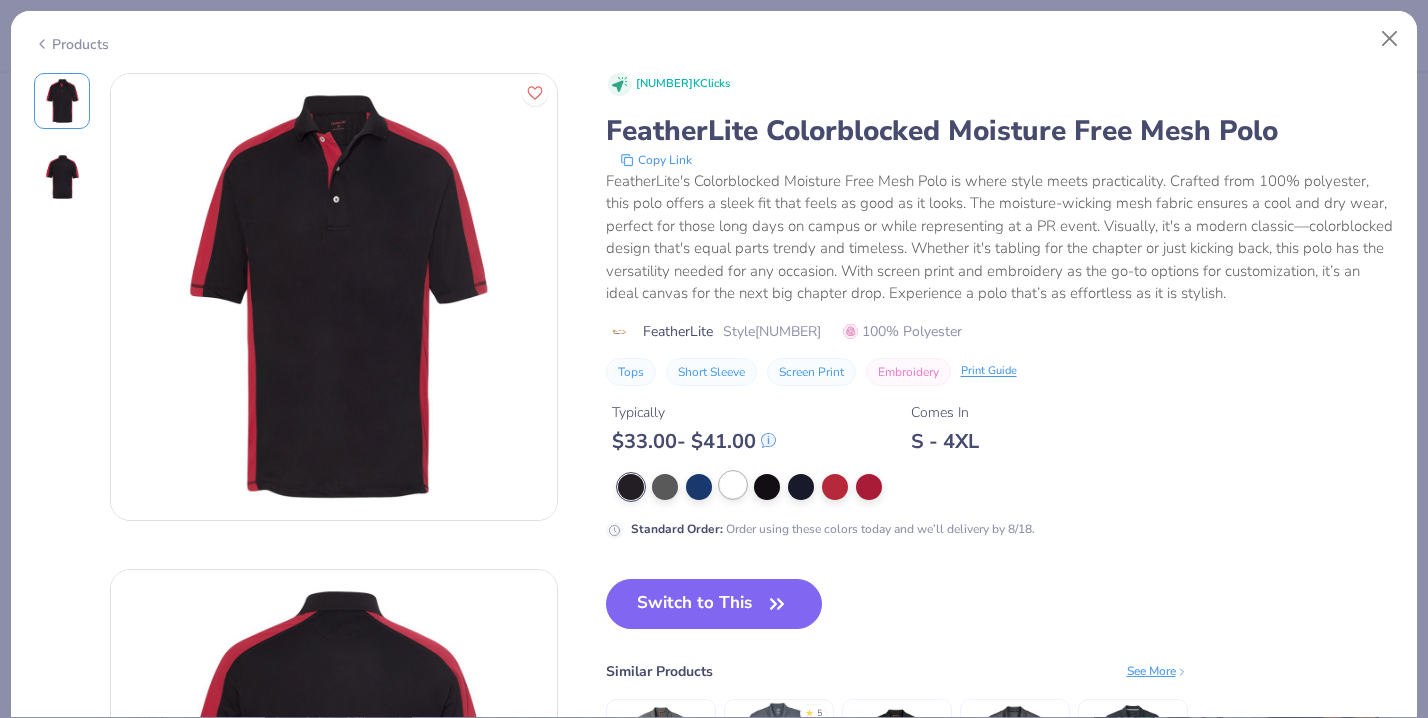 click at bounding box center (733, 485) 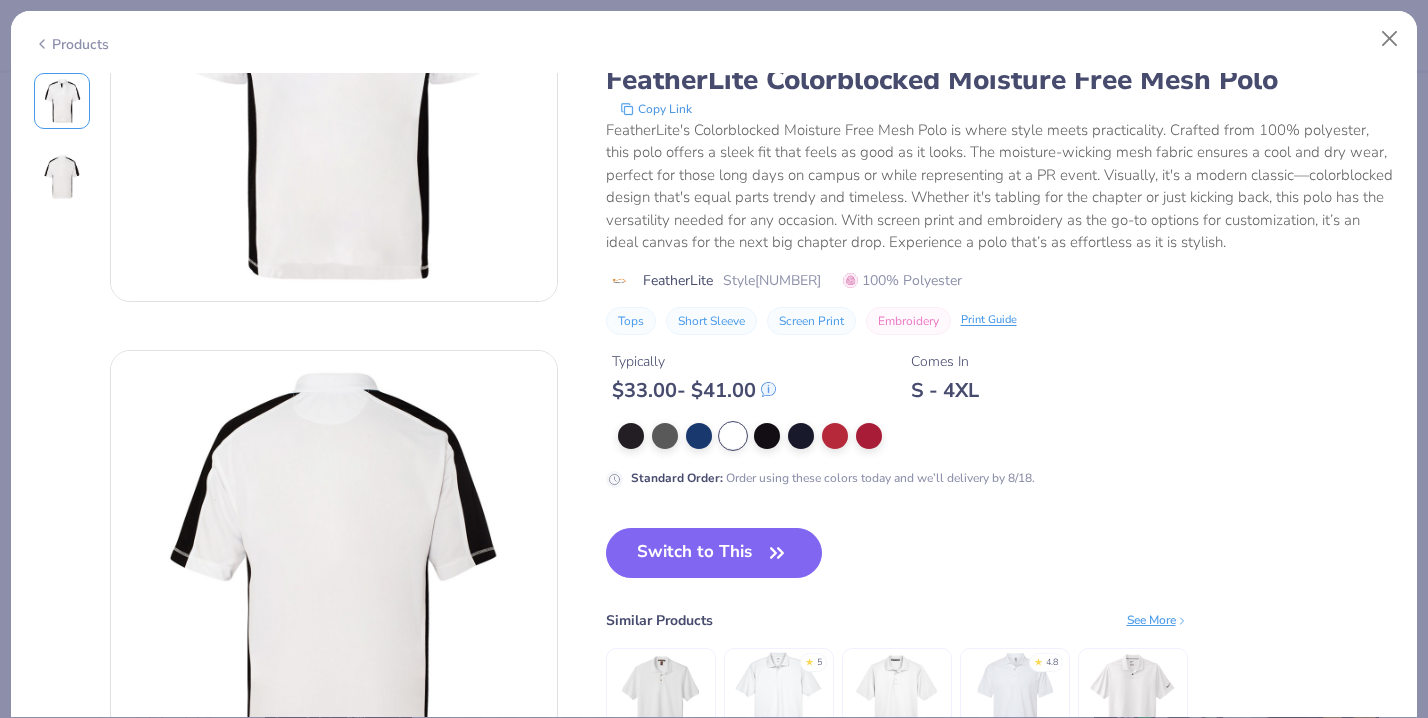 scroll, scrollTop: 189, scrollLeft: 0, axis: vertical 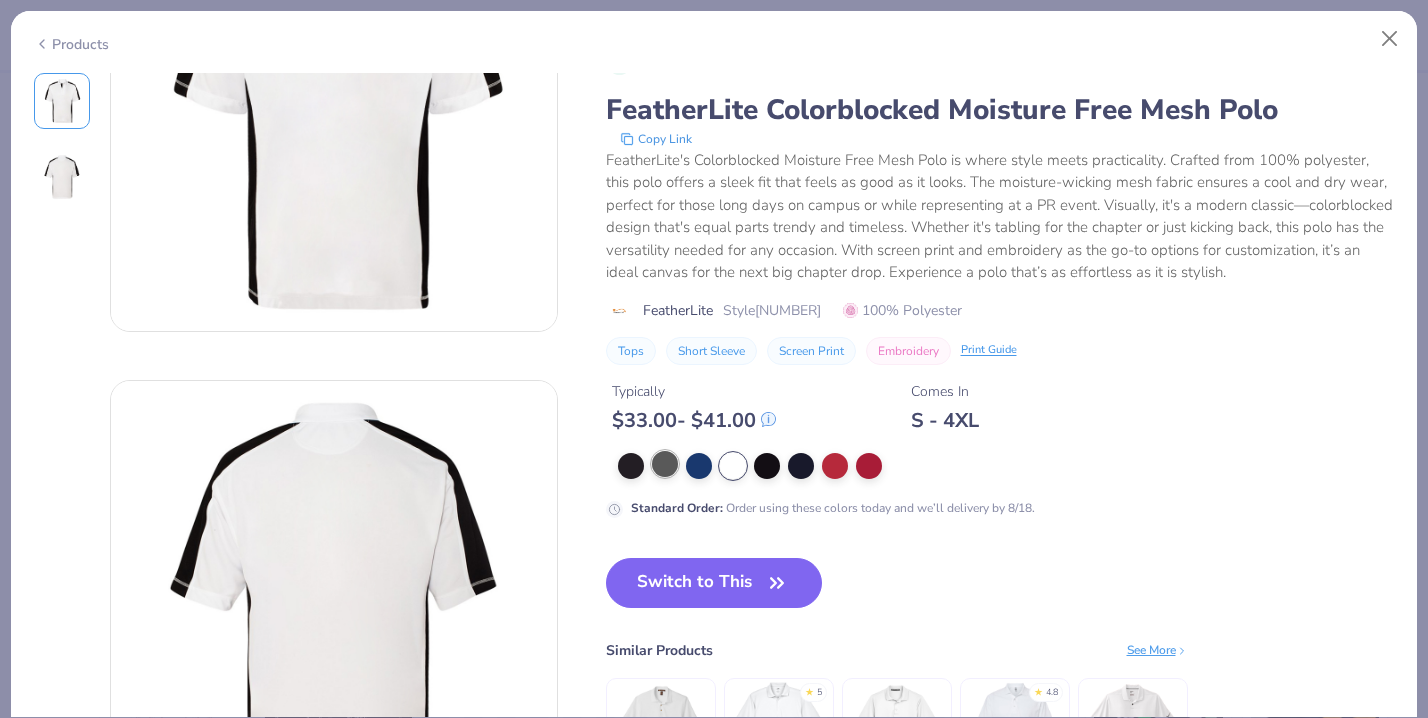 click at bounding box center [665, 464] 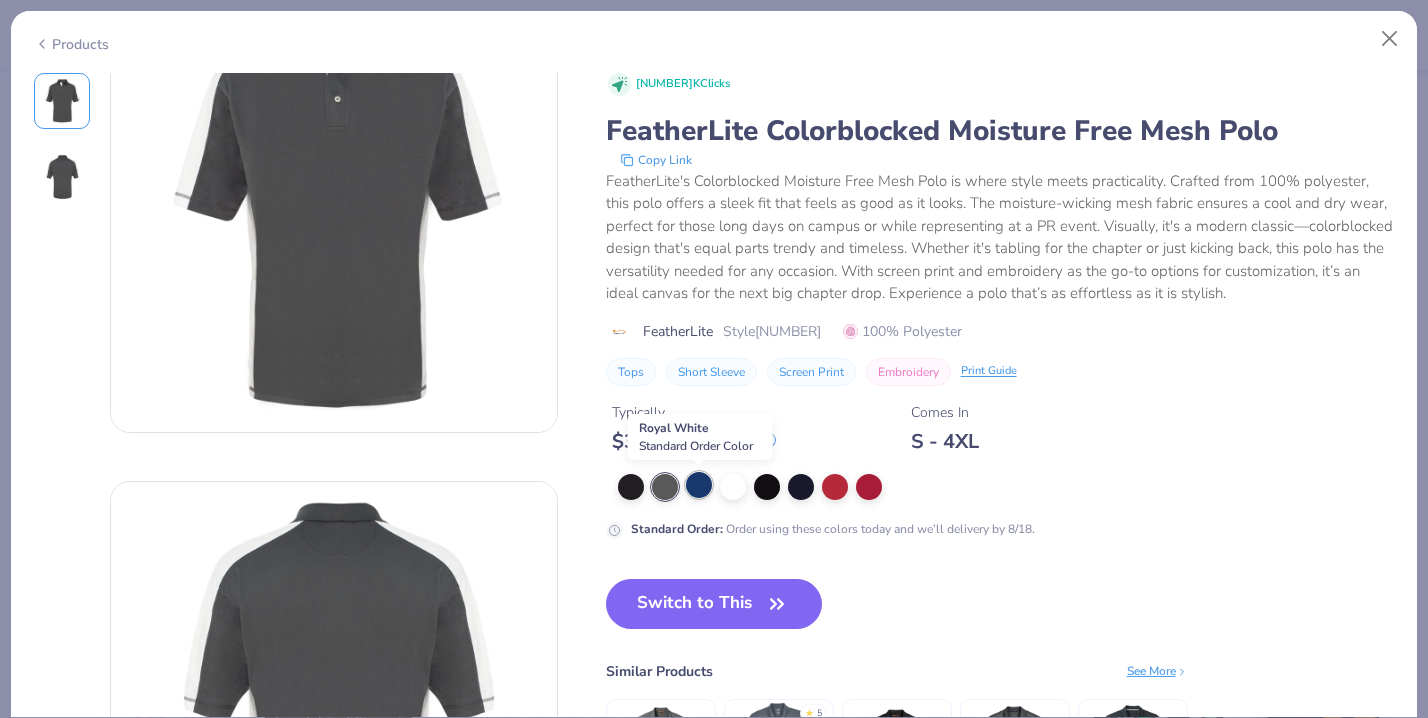 scroll, scrollTop: 78, scrollLeft: 0, axis: vertical 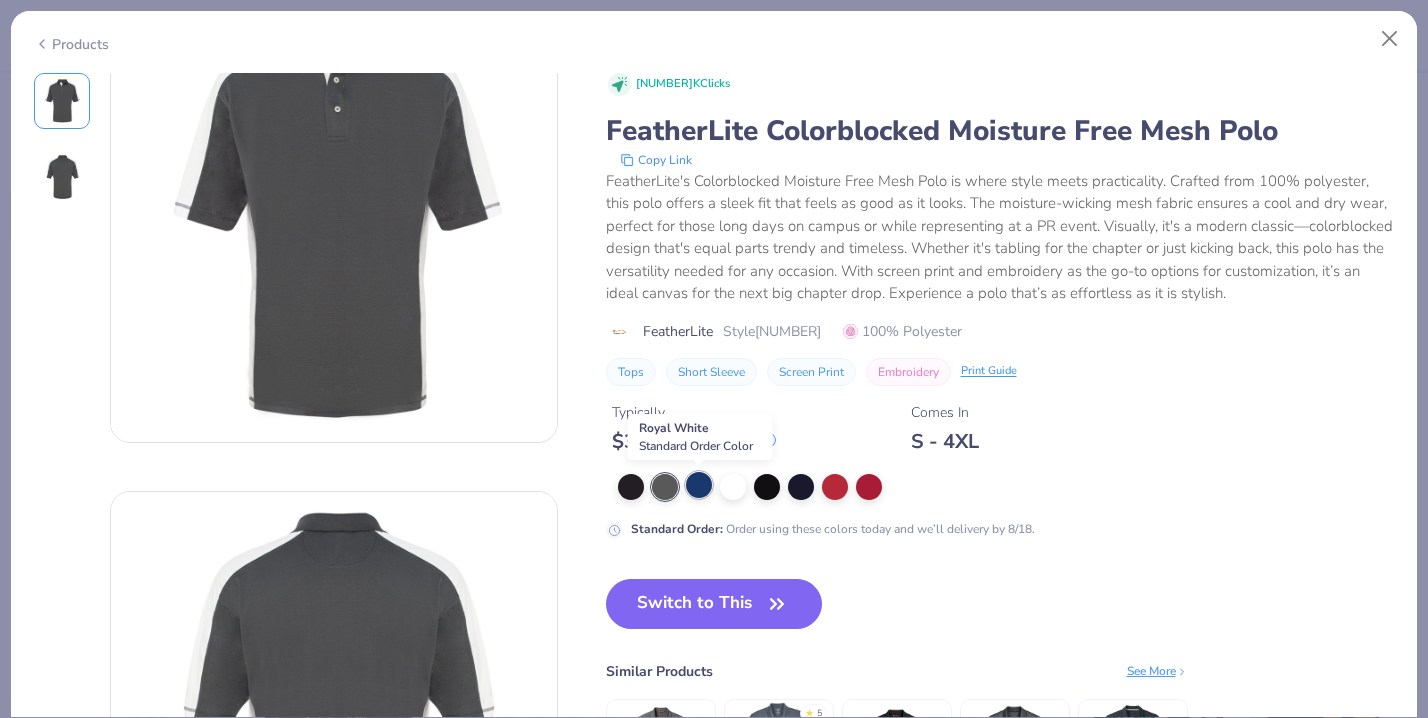 click at bounding box center [699, 485] 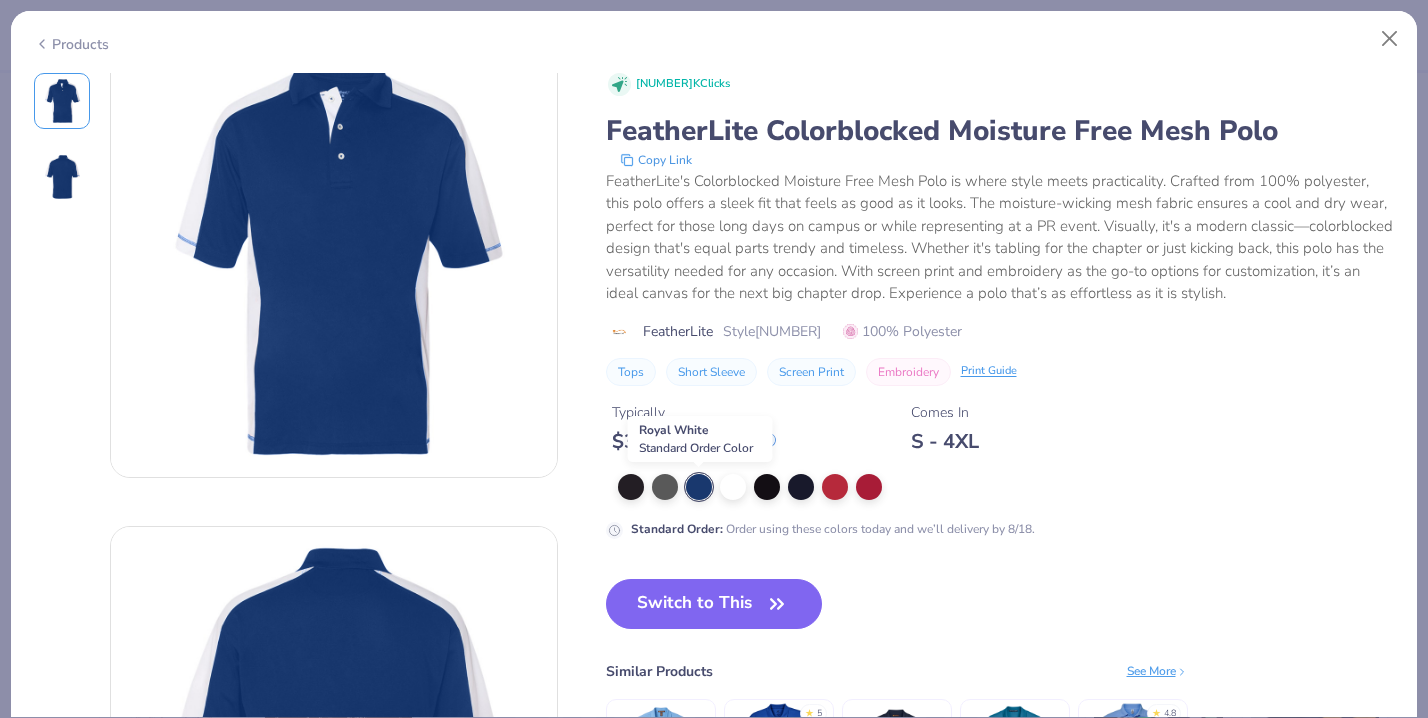 scroll, scrollTop: 36, scrollLeft: 0, axis: vertical 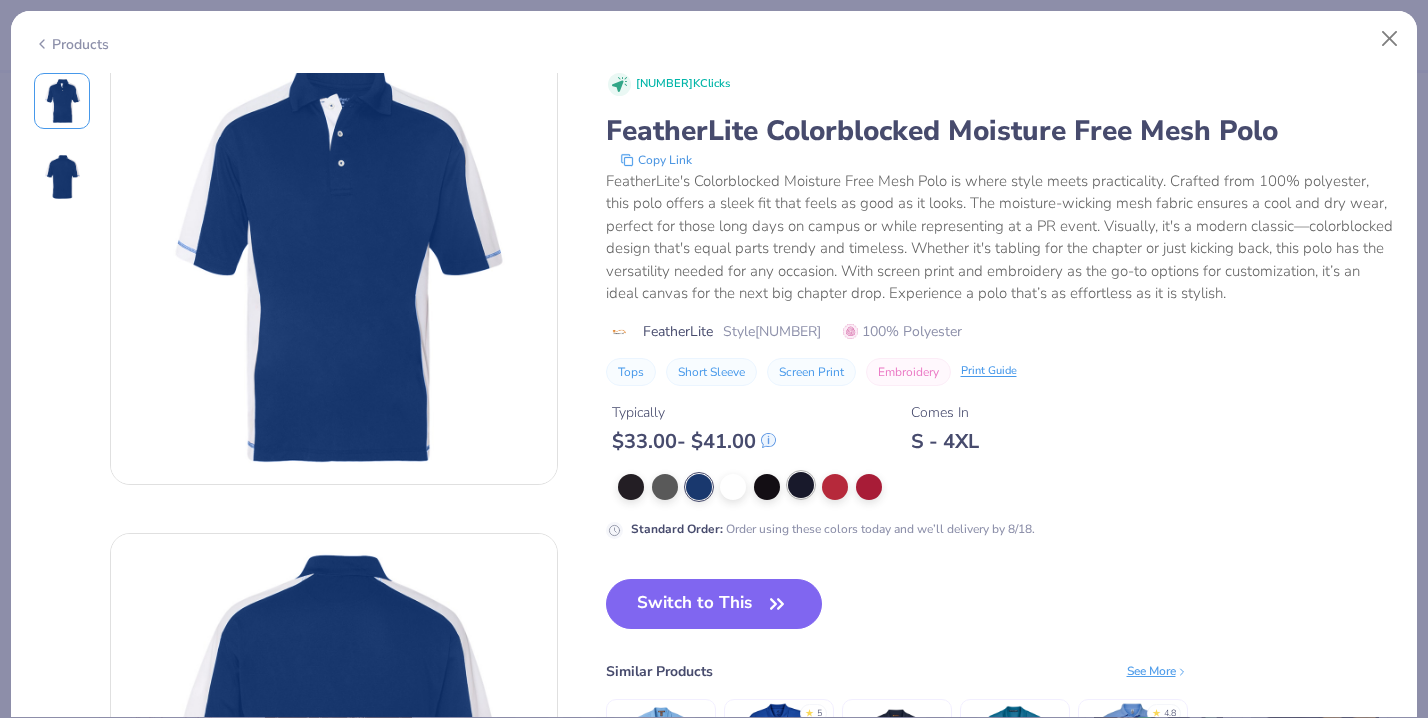 click at bounding box center [801, 485] 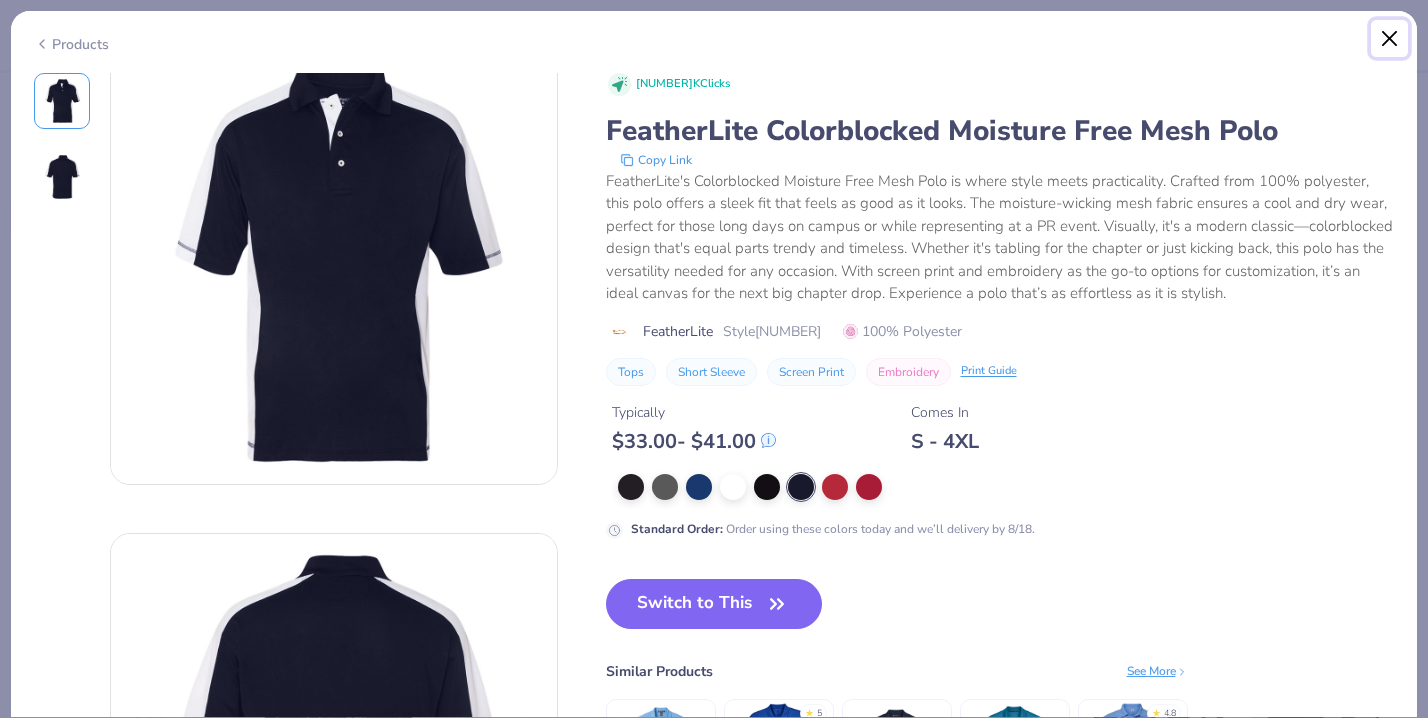 click at bounding box center (1390, 39) 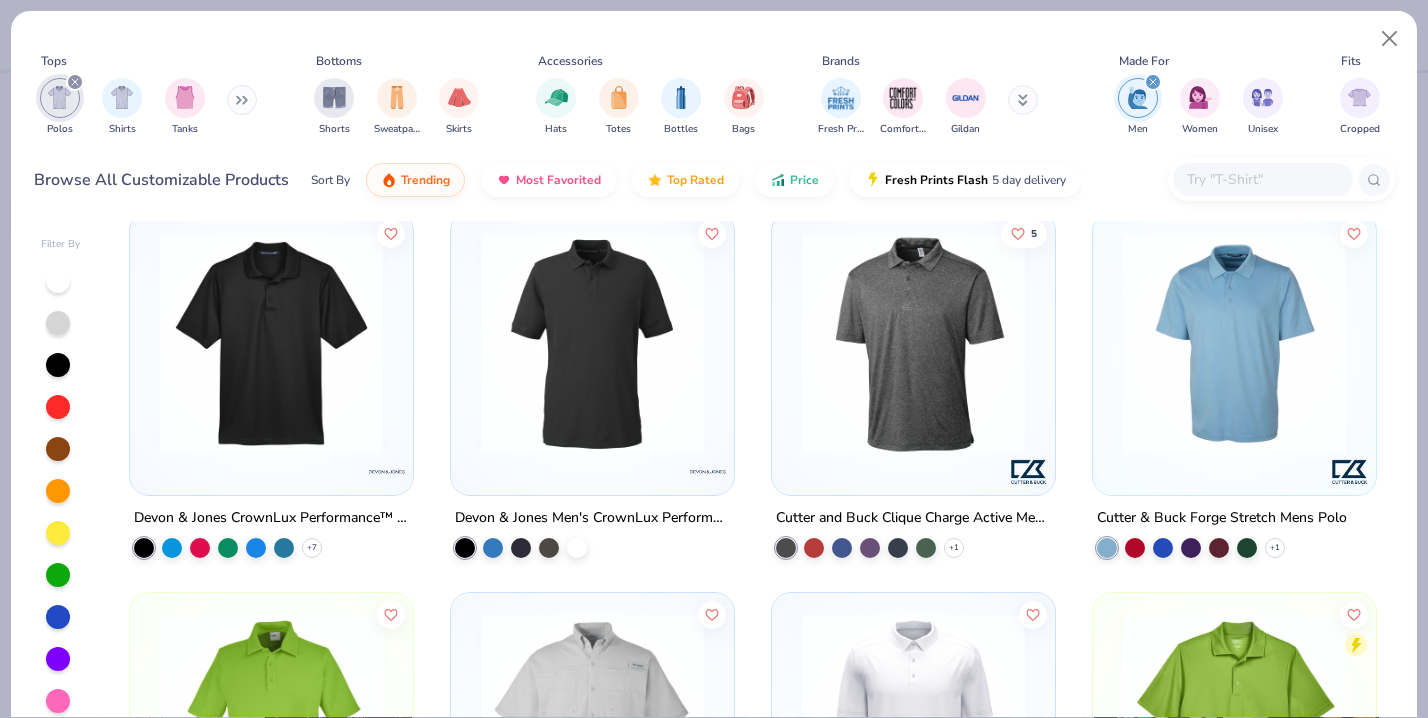 scroll, scrollTop: 3840, scrollLeft: 0, axis: vertical 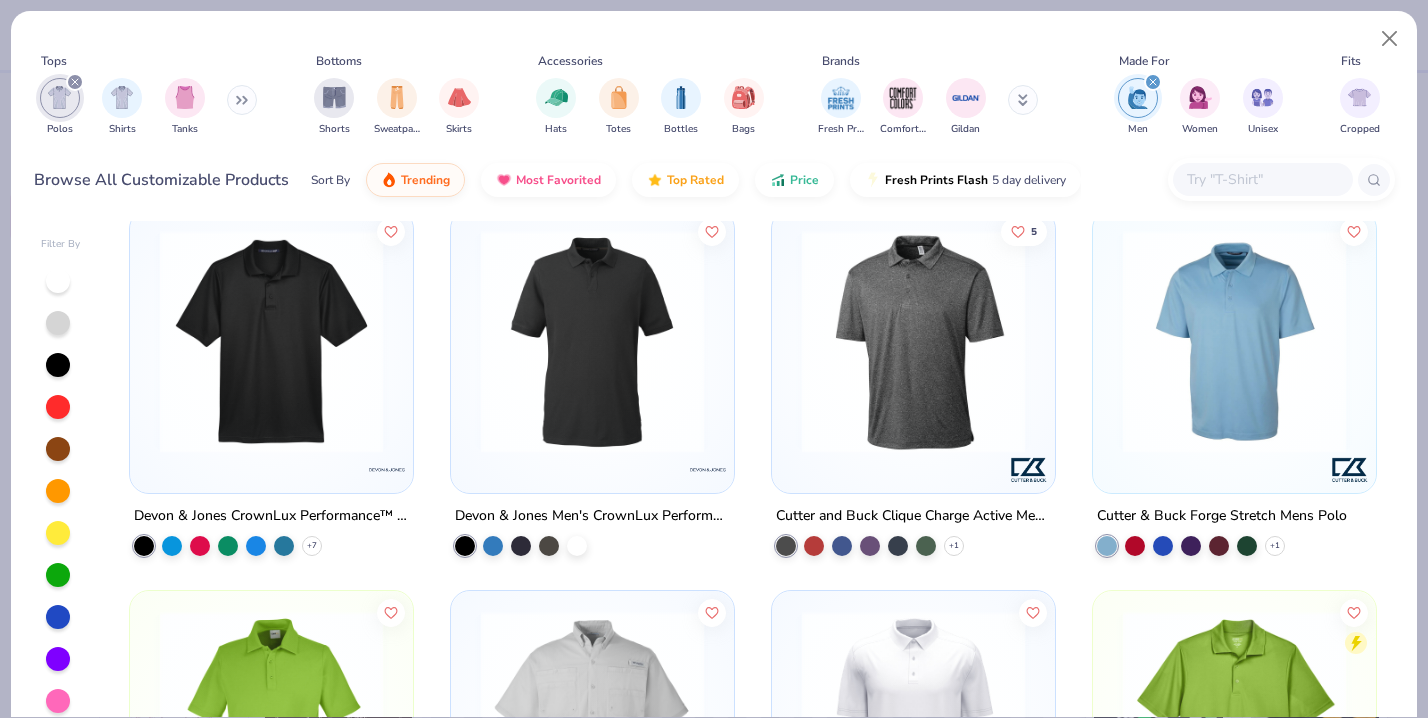 click at bounding box center (1234, 340) 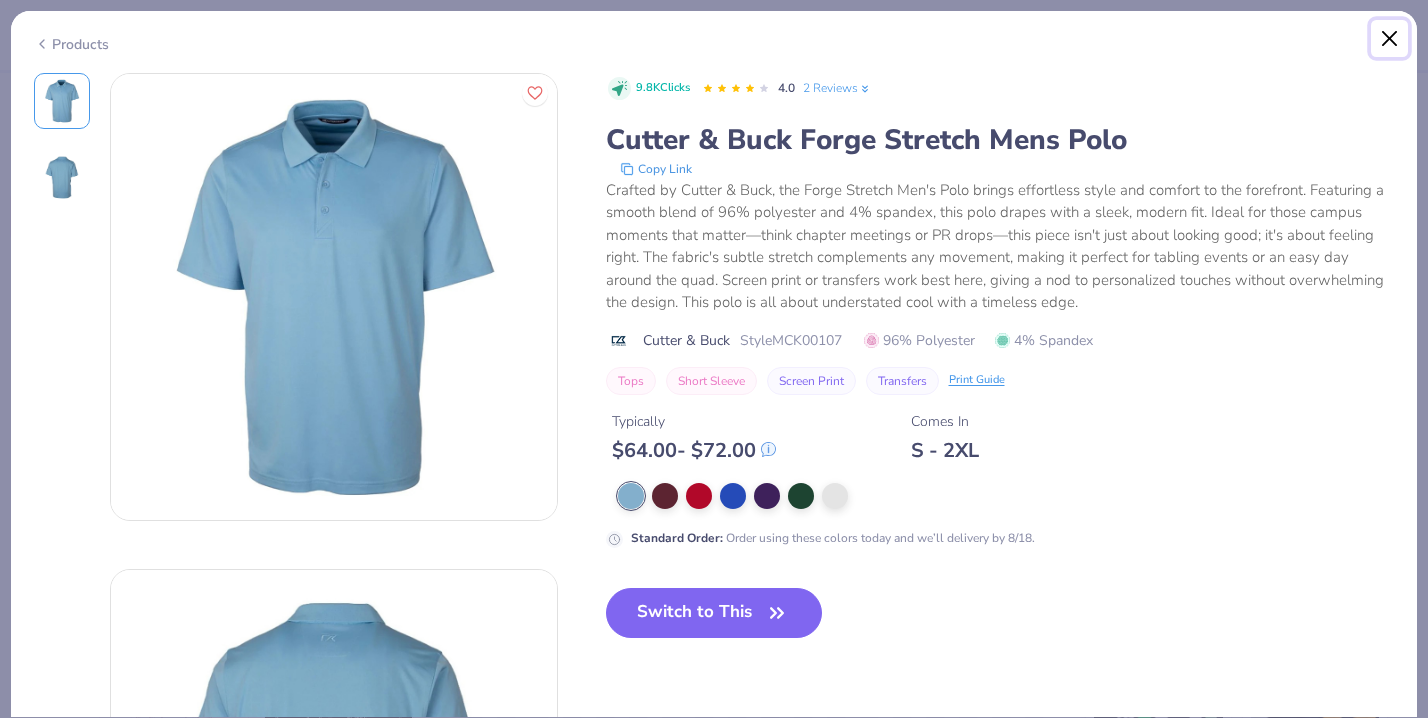 click at bounding box center [1390, 39] 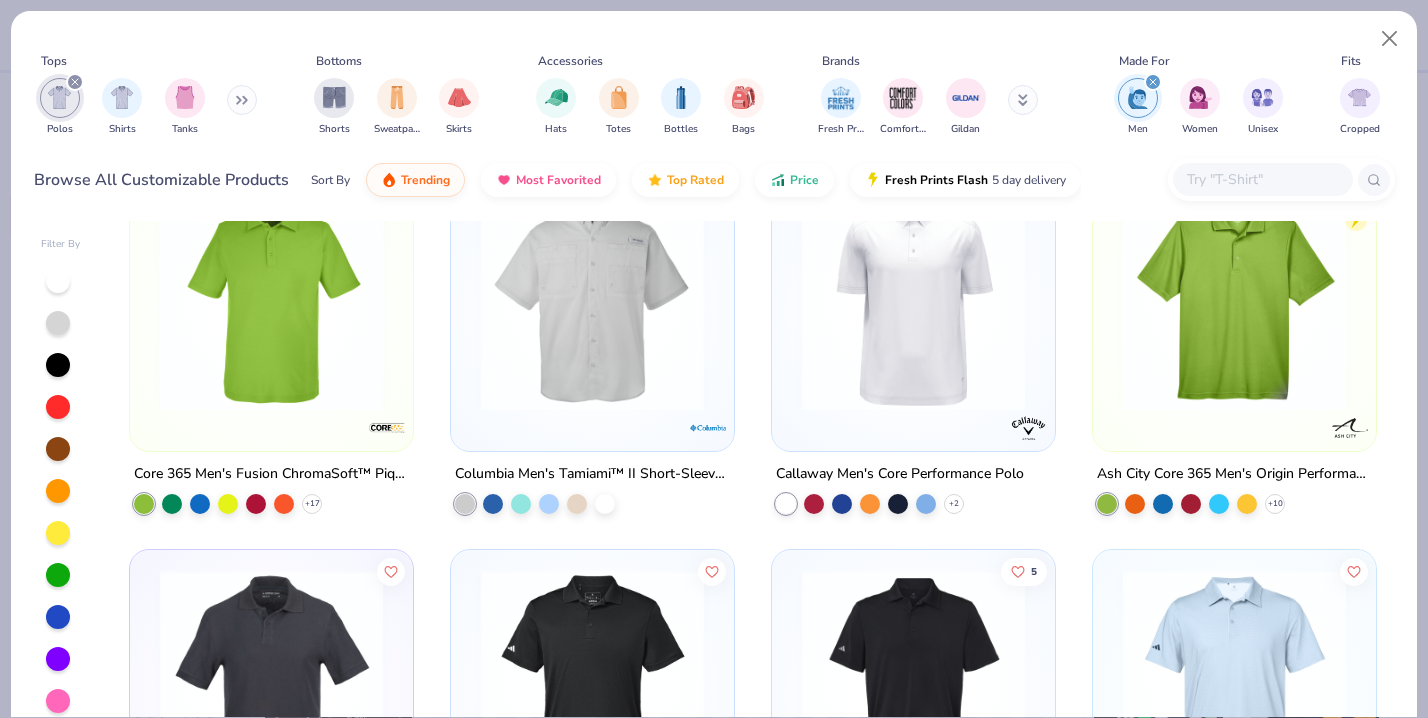 scroll, scrollTop: 4253, scrollLeft: 0, axis: vertical 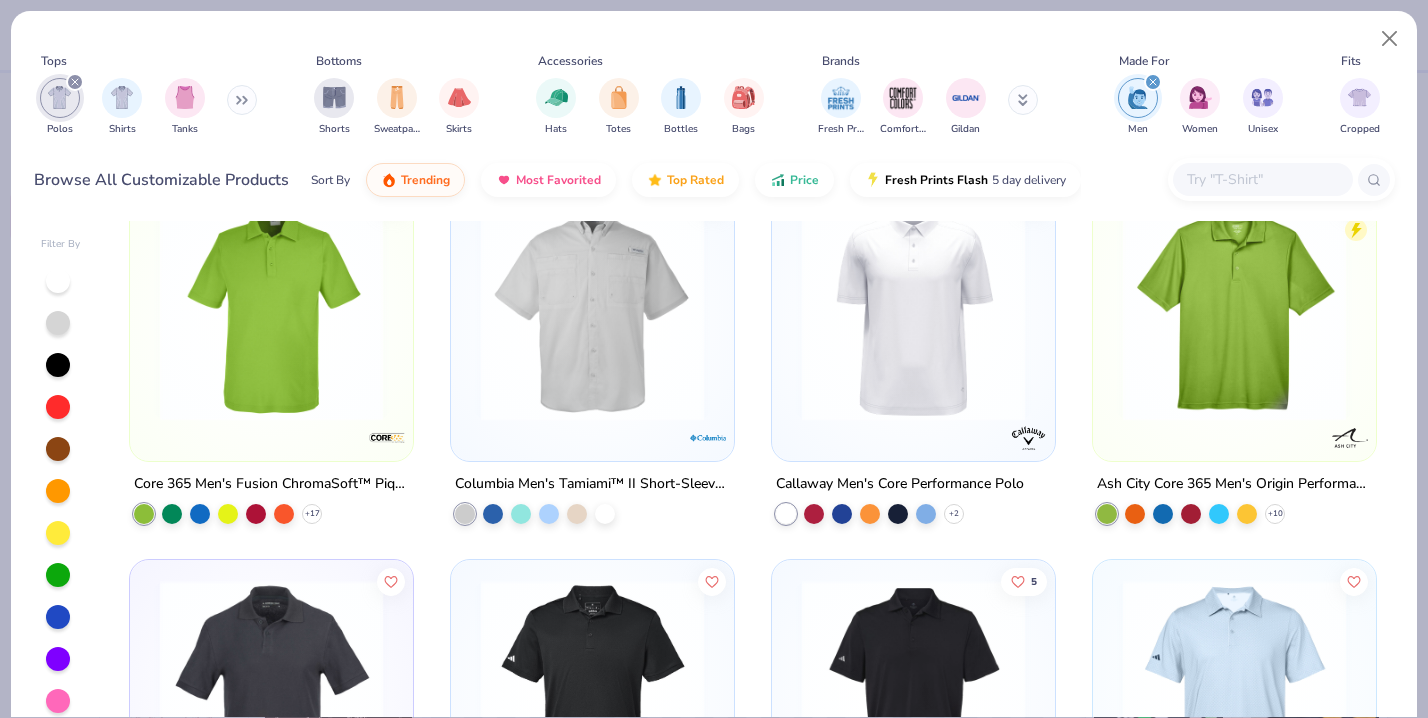 click at bounding box center (913, 309) 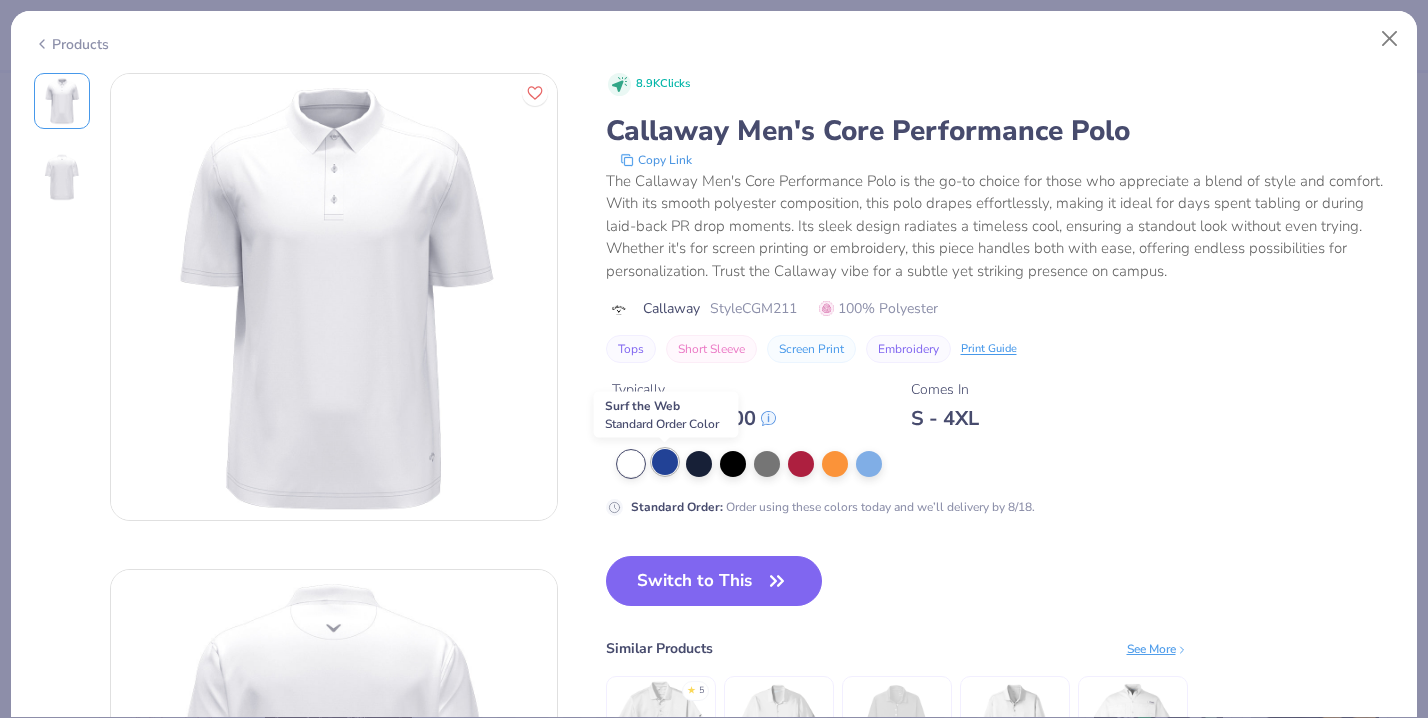 click at bounding box center (665, 462) 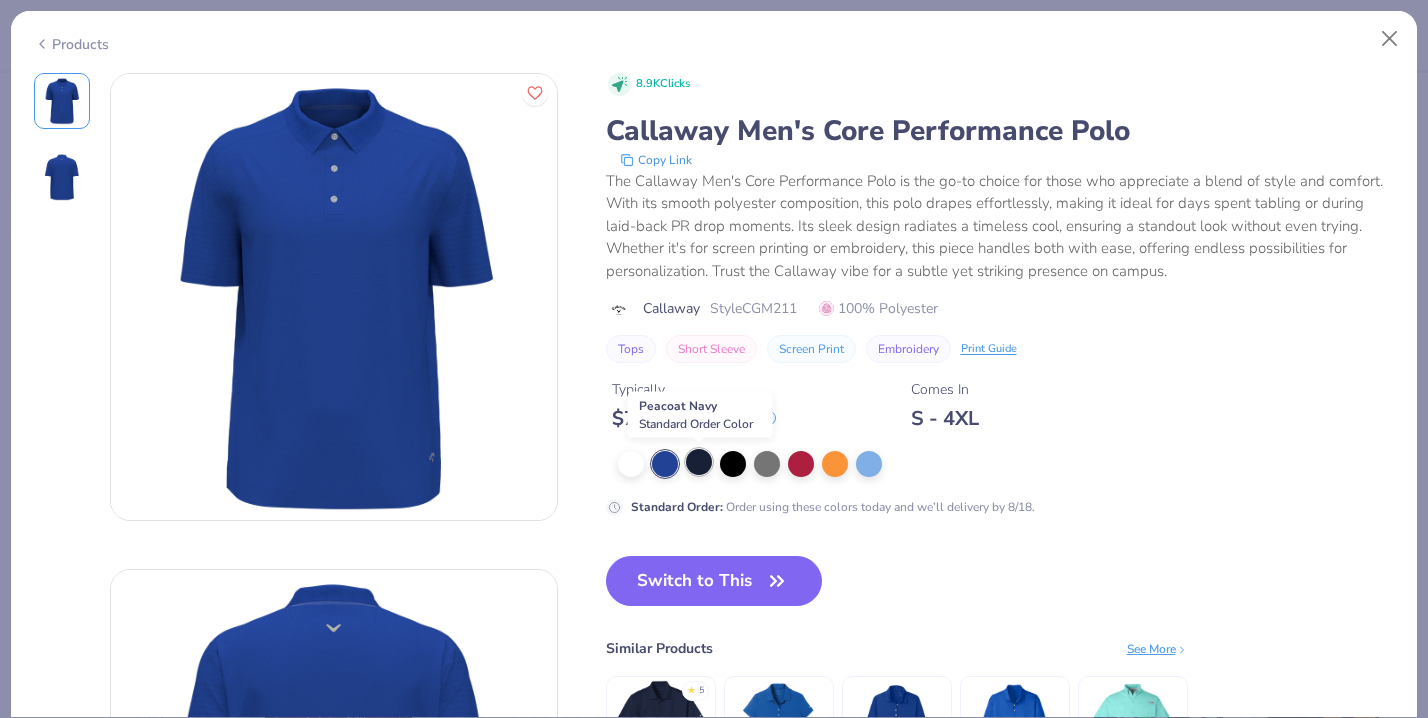 click at bounding box center (699, 462) 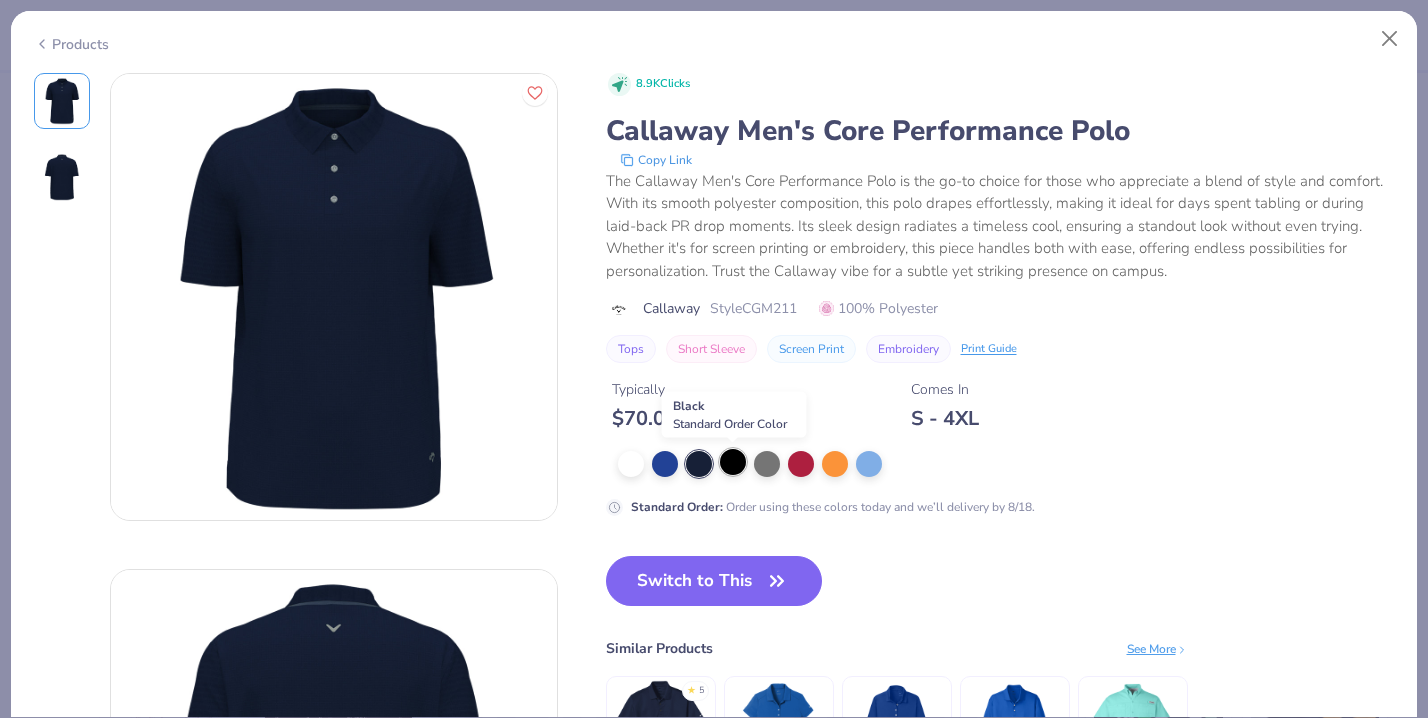 click at bounding box center (733, 462) 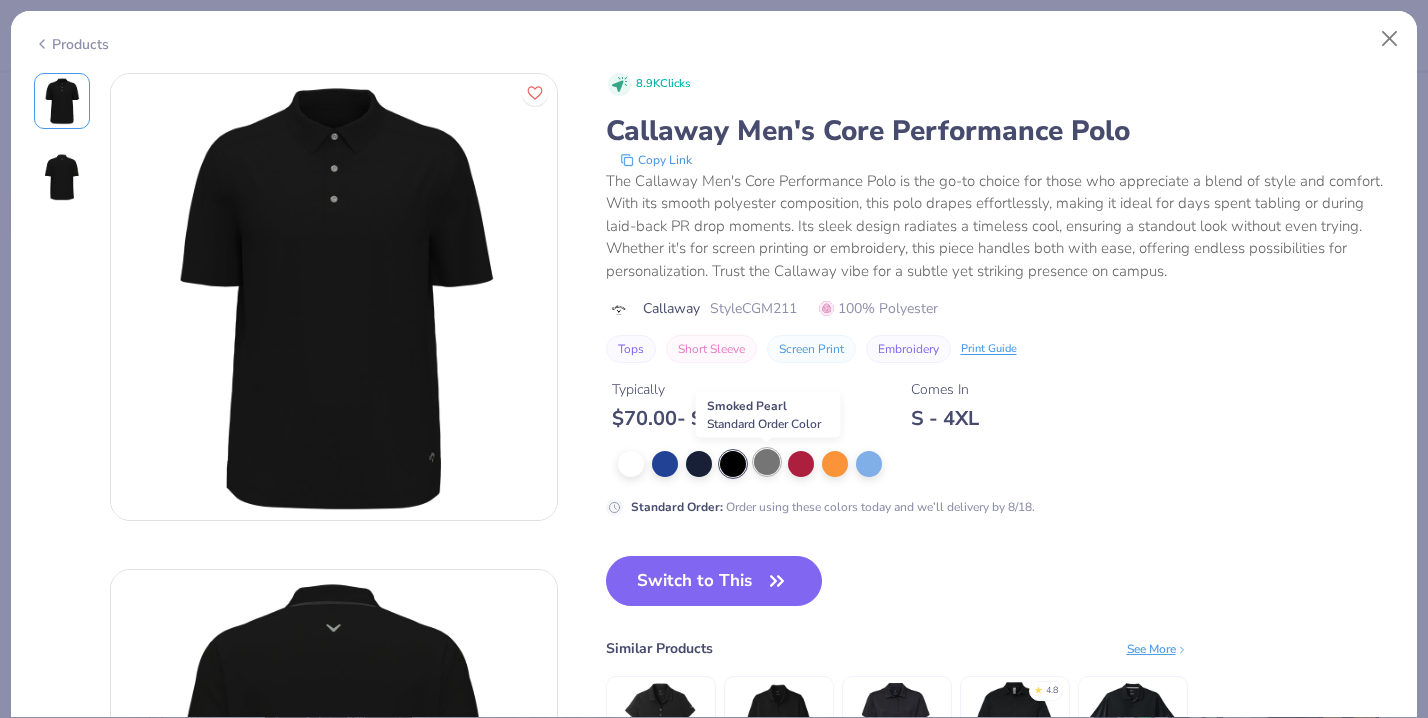 click at bounding box center [767, 462] 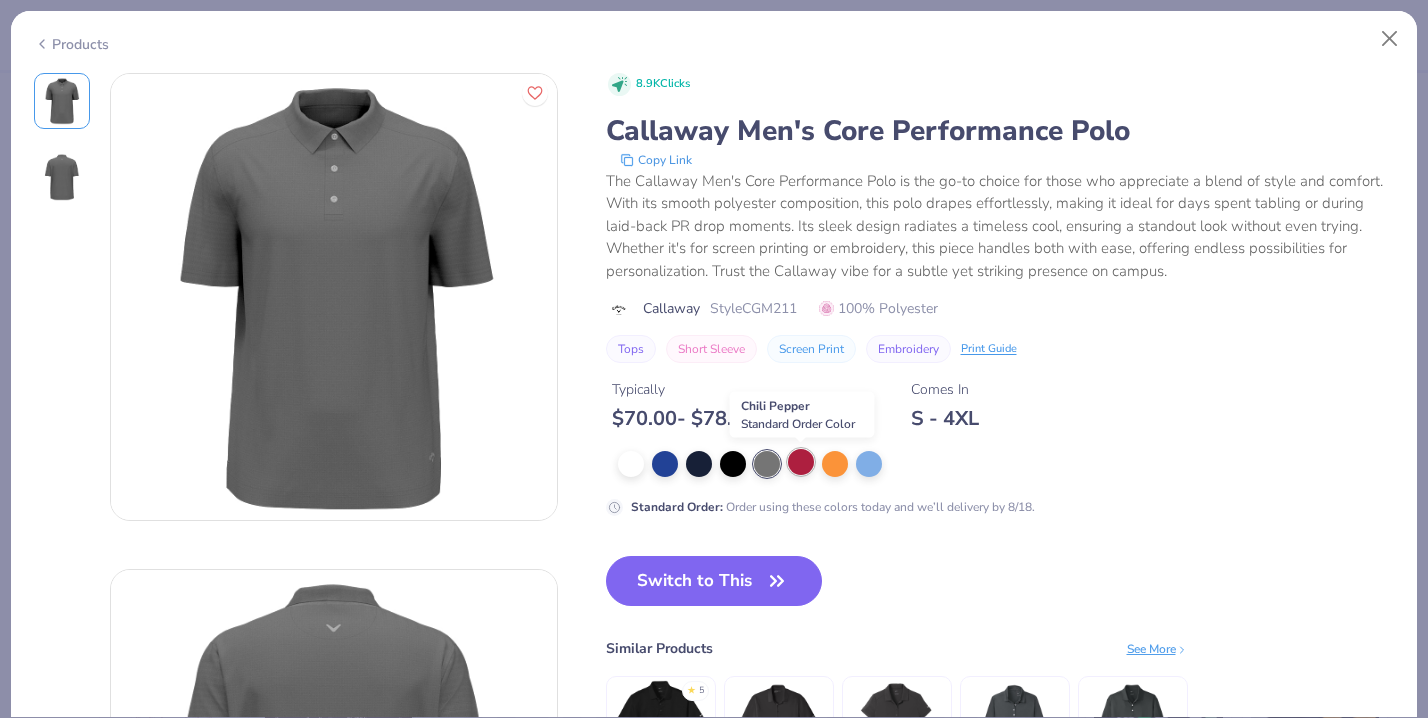 click at bounding box center (801, 462) 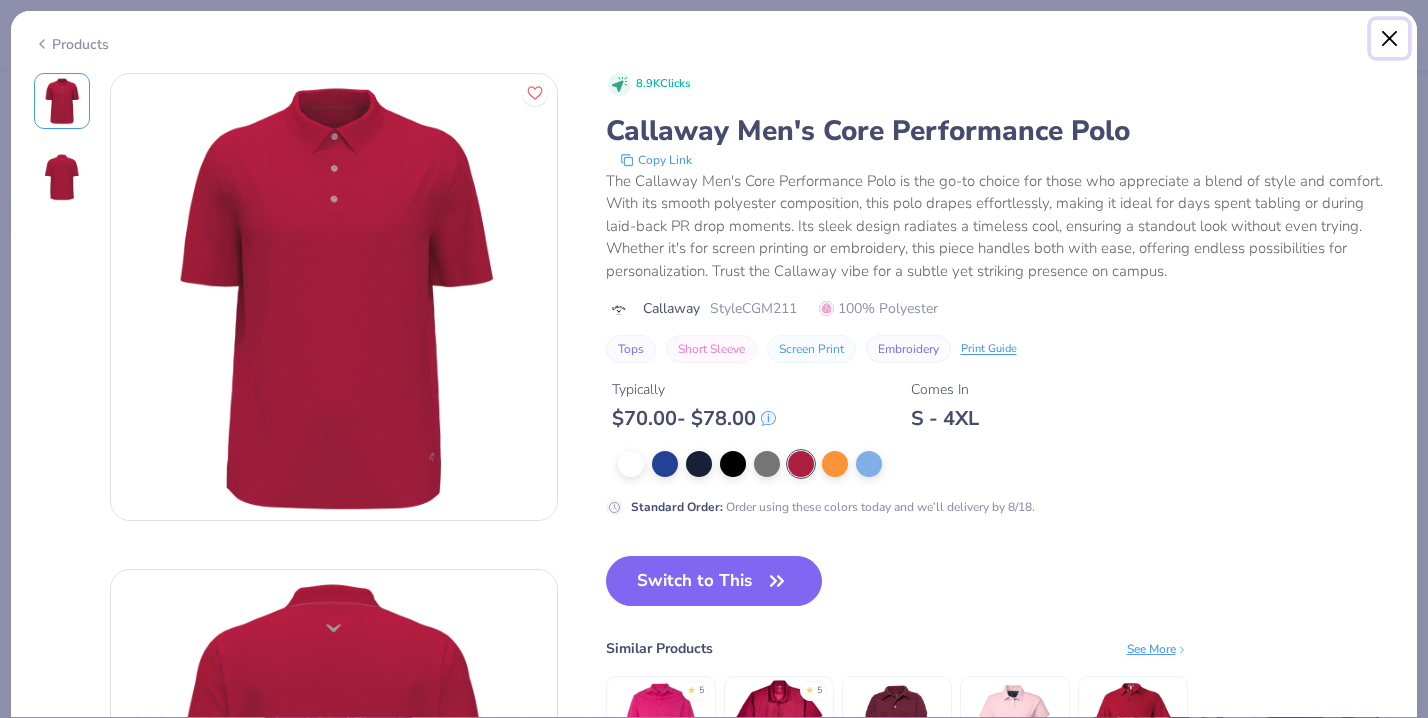 click at bounding box center [1390, 39] 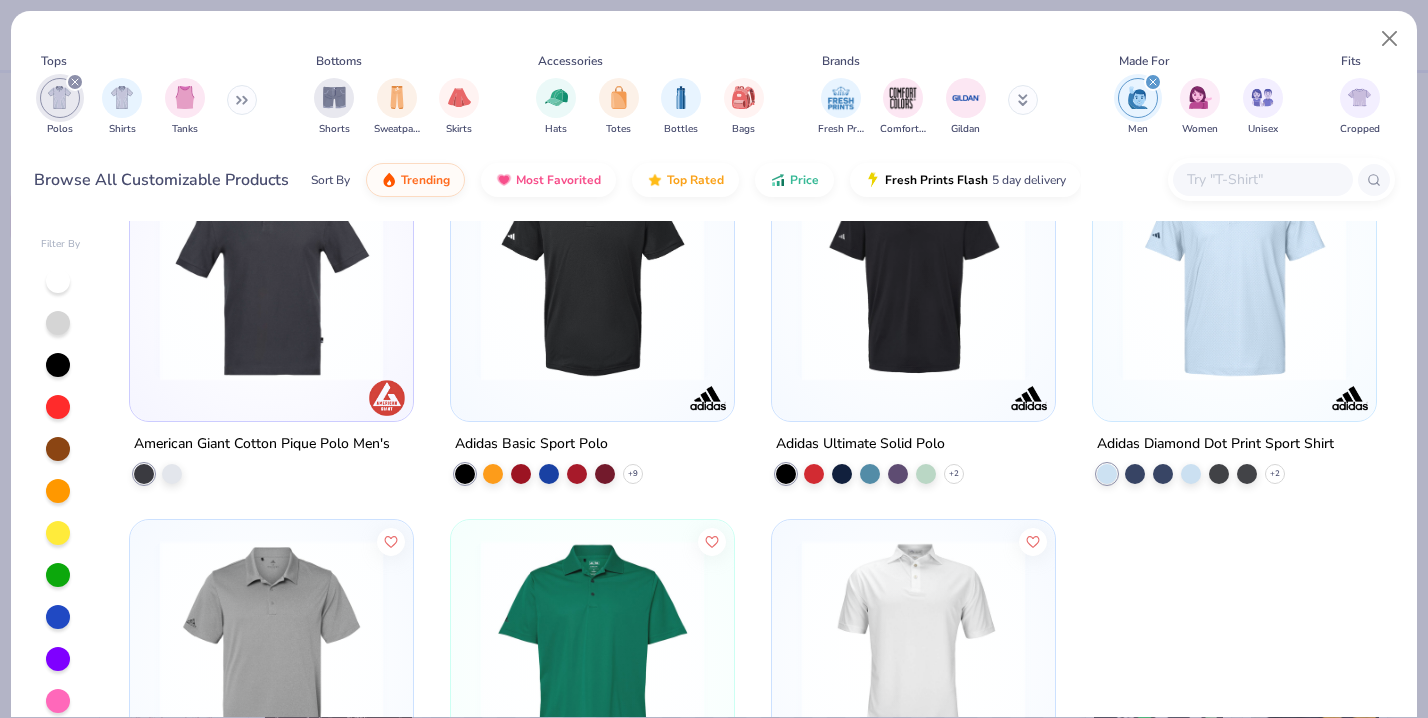 scroll, scrollTop: 4840, scrollLeft: 0, axis: vertical 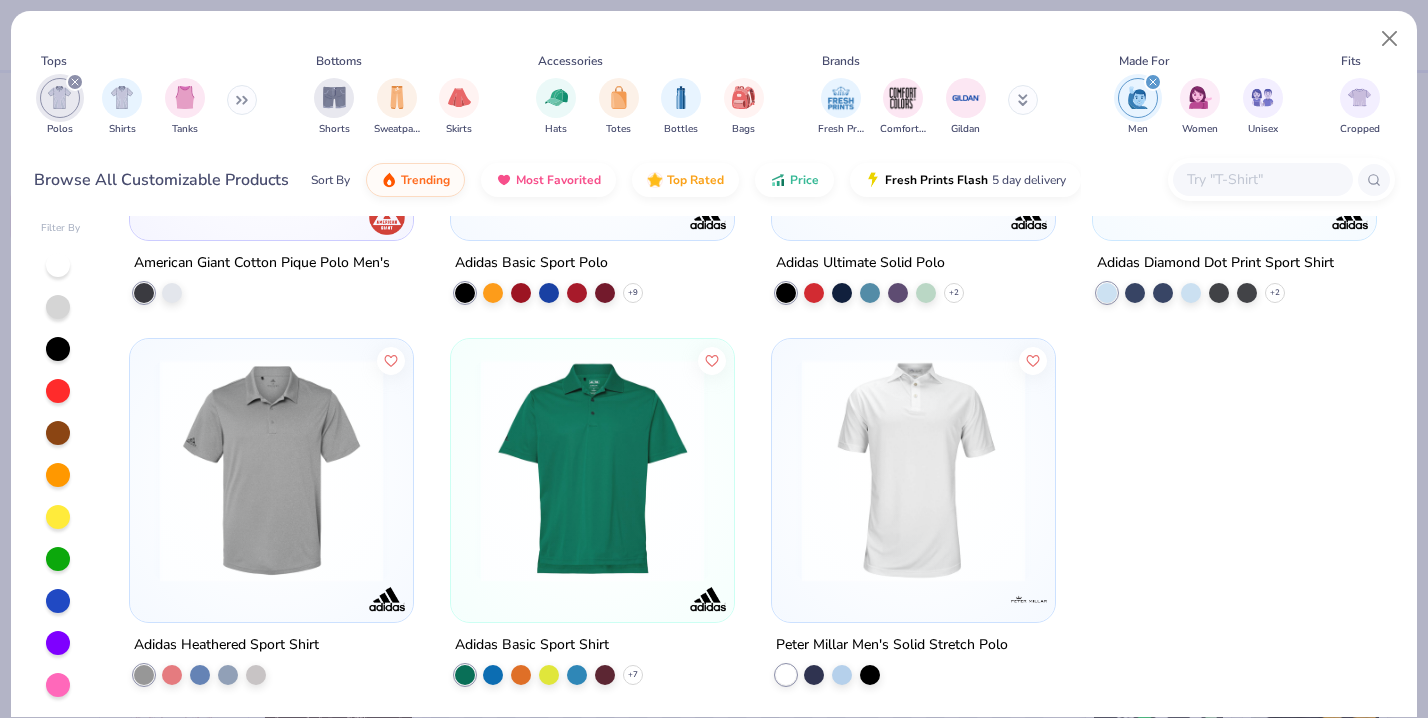 click at bounding box center [592, 470] 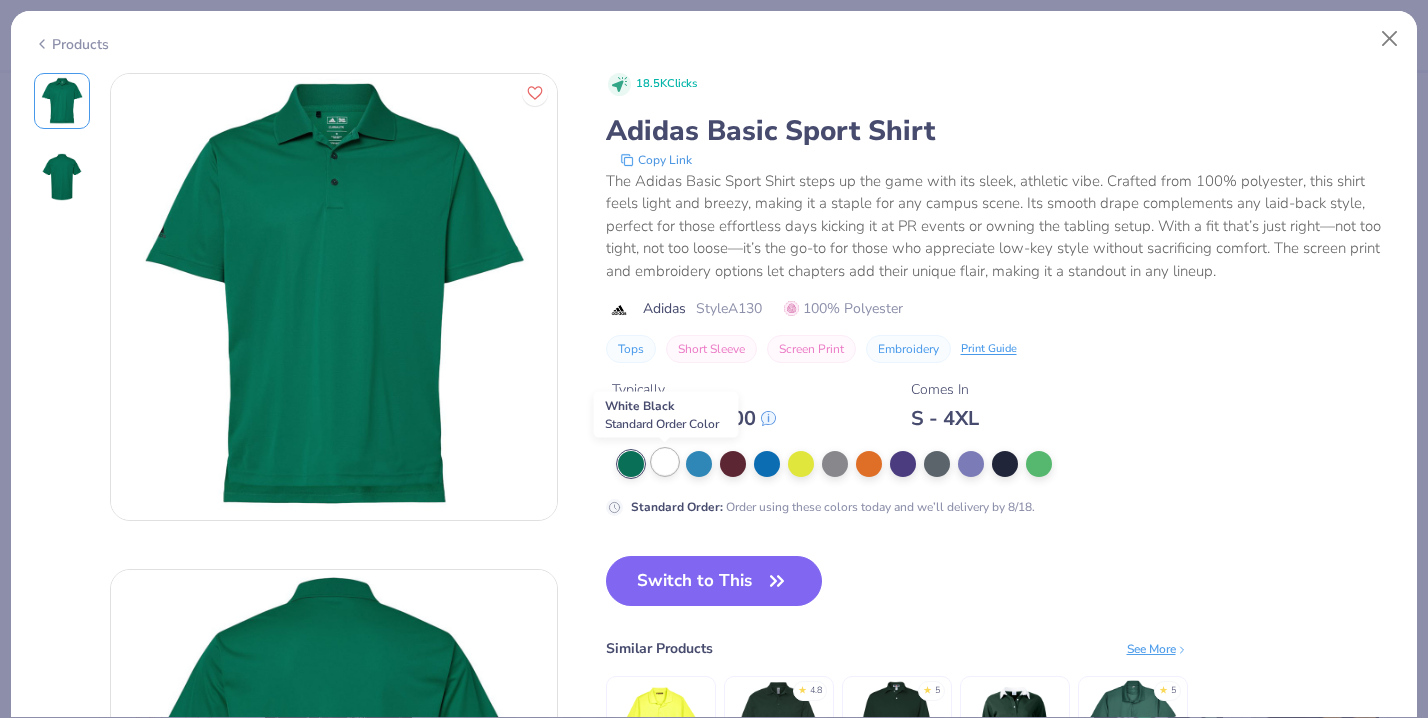 click at bounding box center [665, 462] 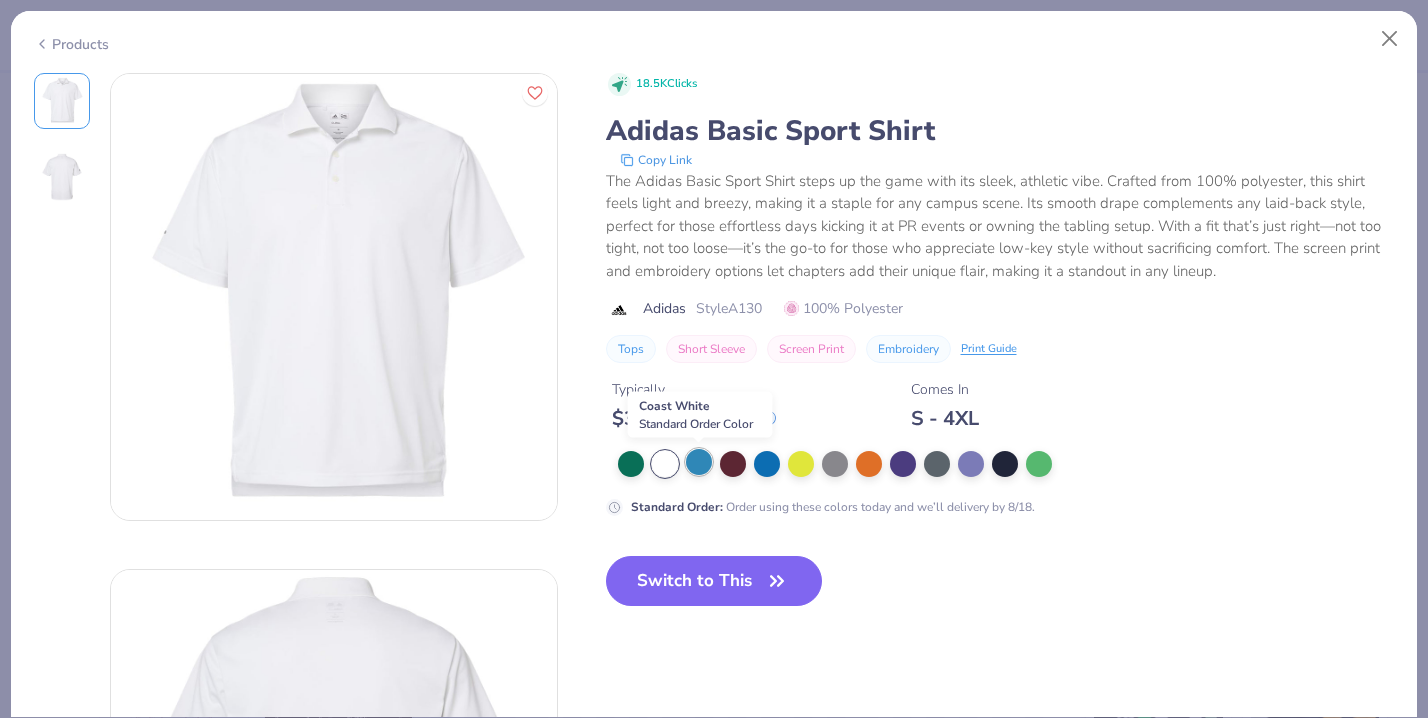 click at bounding box center [699, 462] 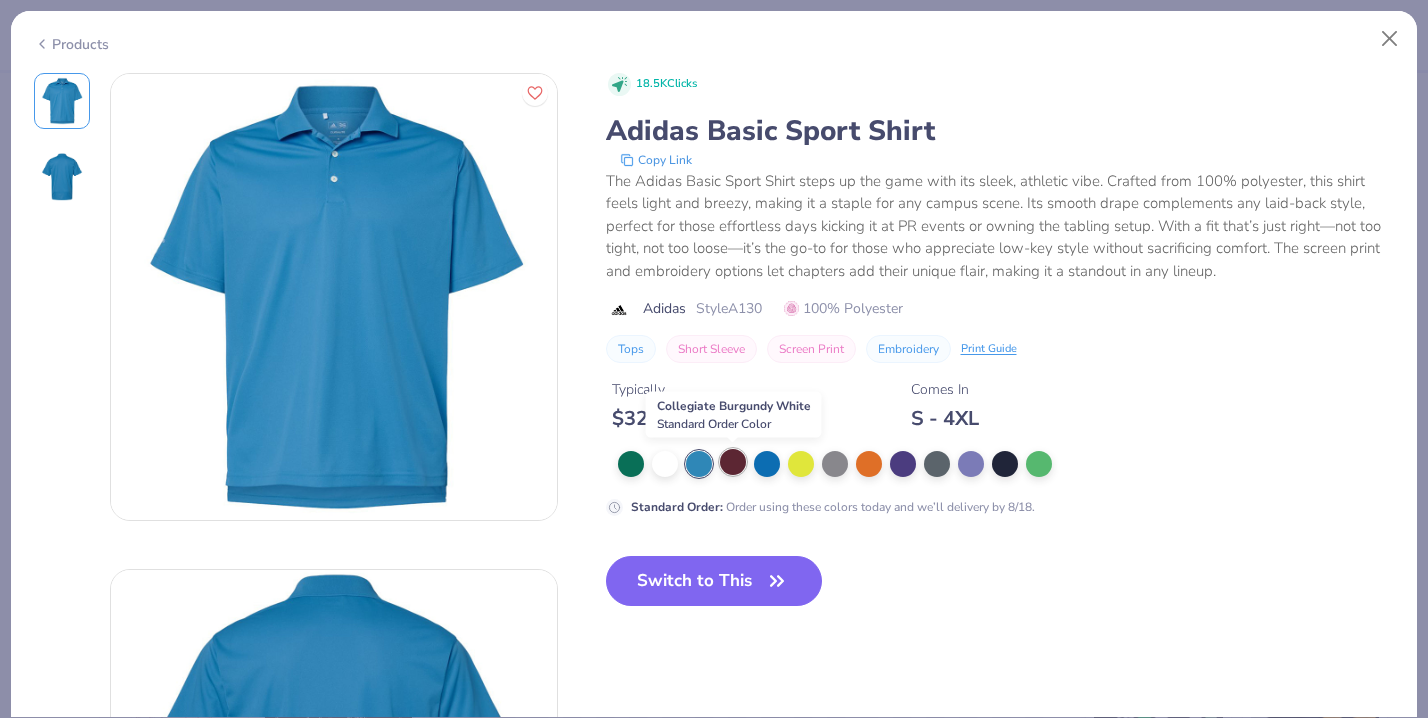 click at bounding box center [733, 462] 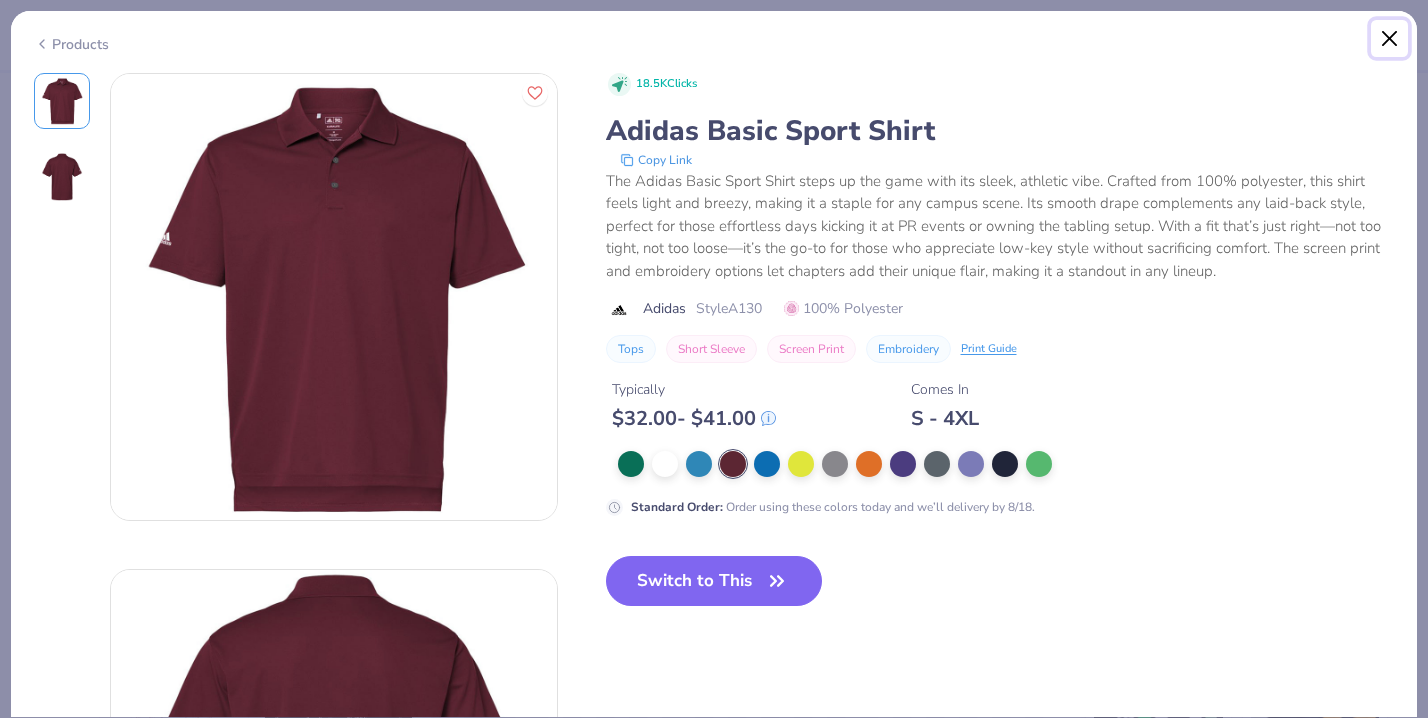 click at bounding box center (1390, 39) 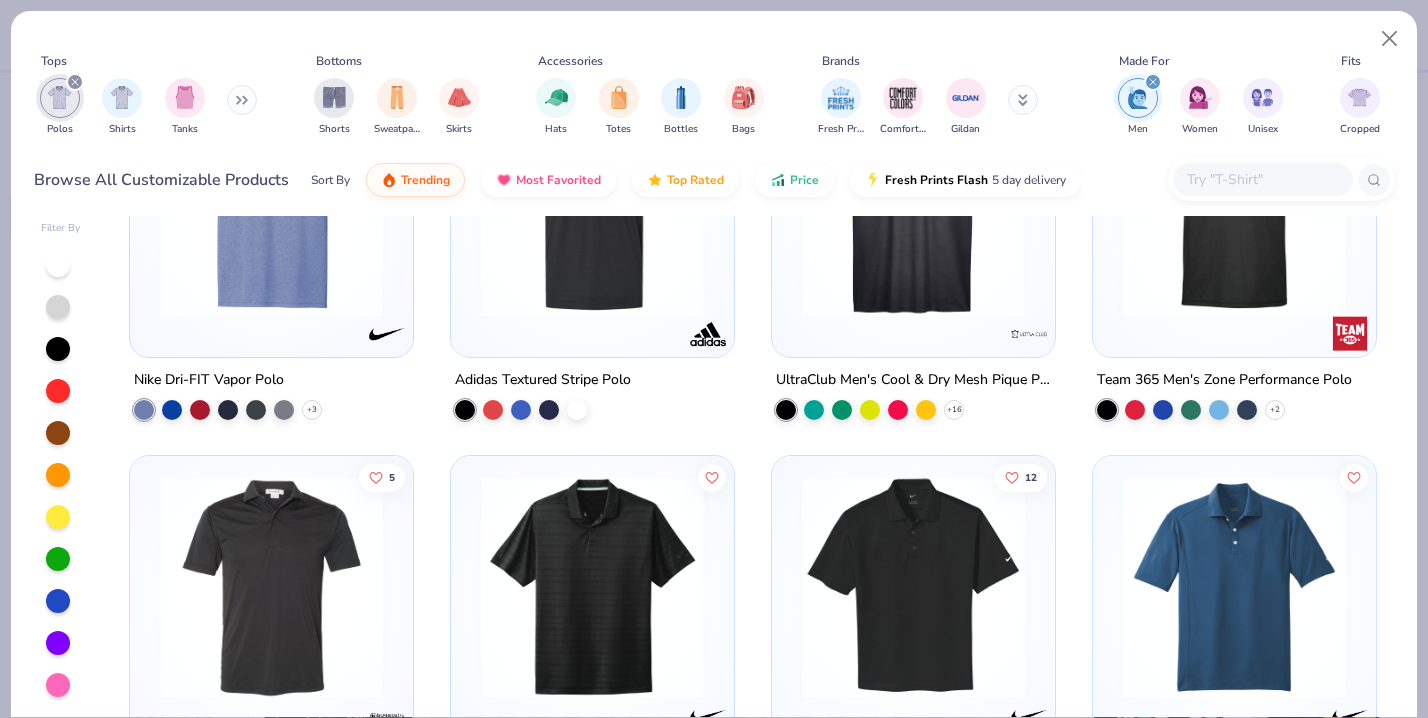 scroll, scrollTop: 0, scrollLeft: 0, axis: both 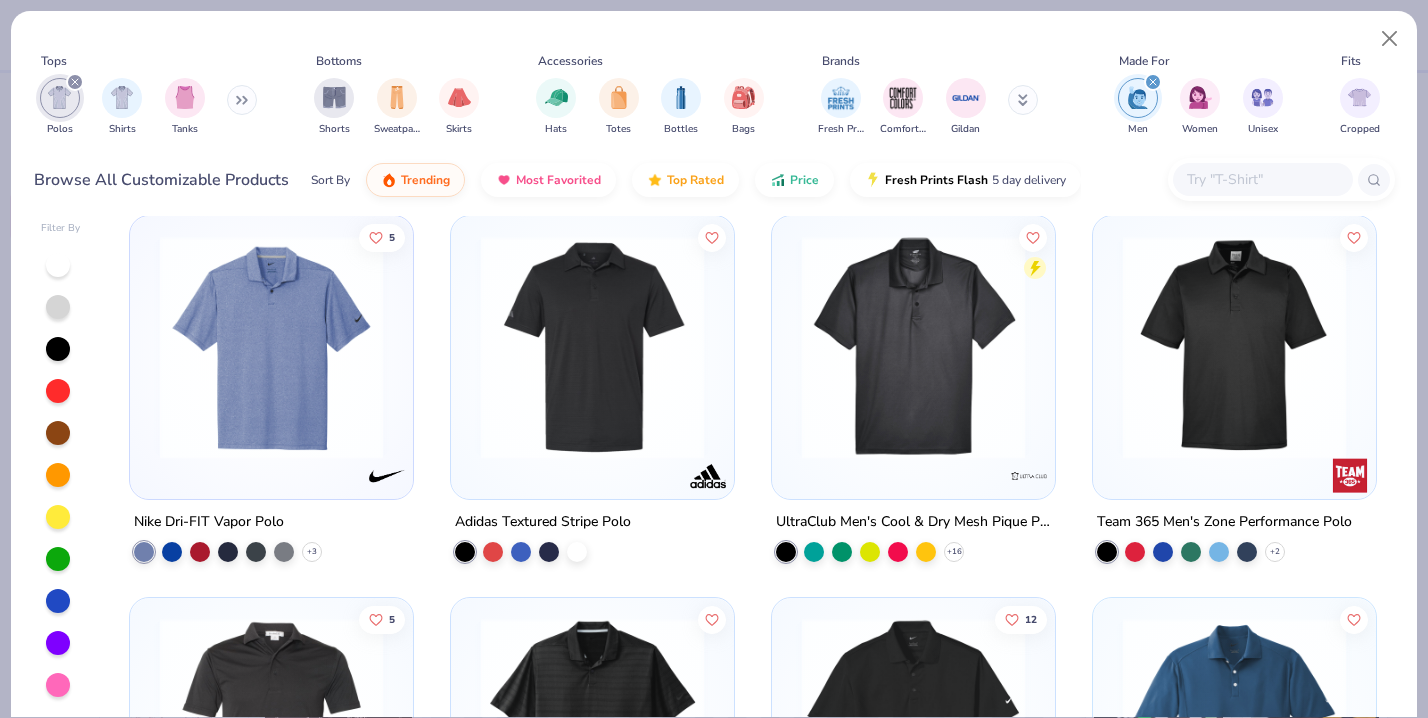 click at bounding box center (592, 347) 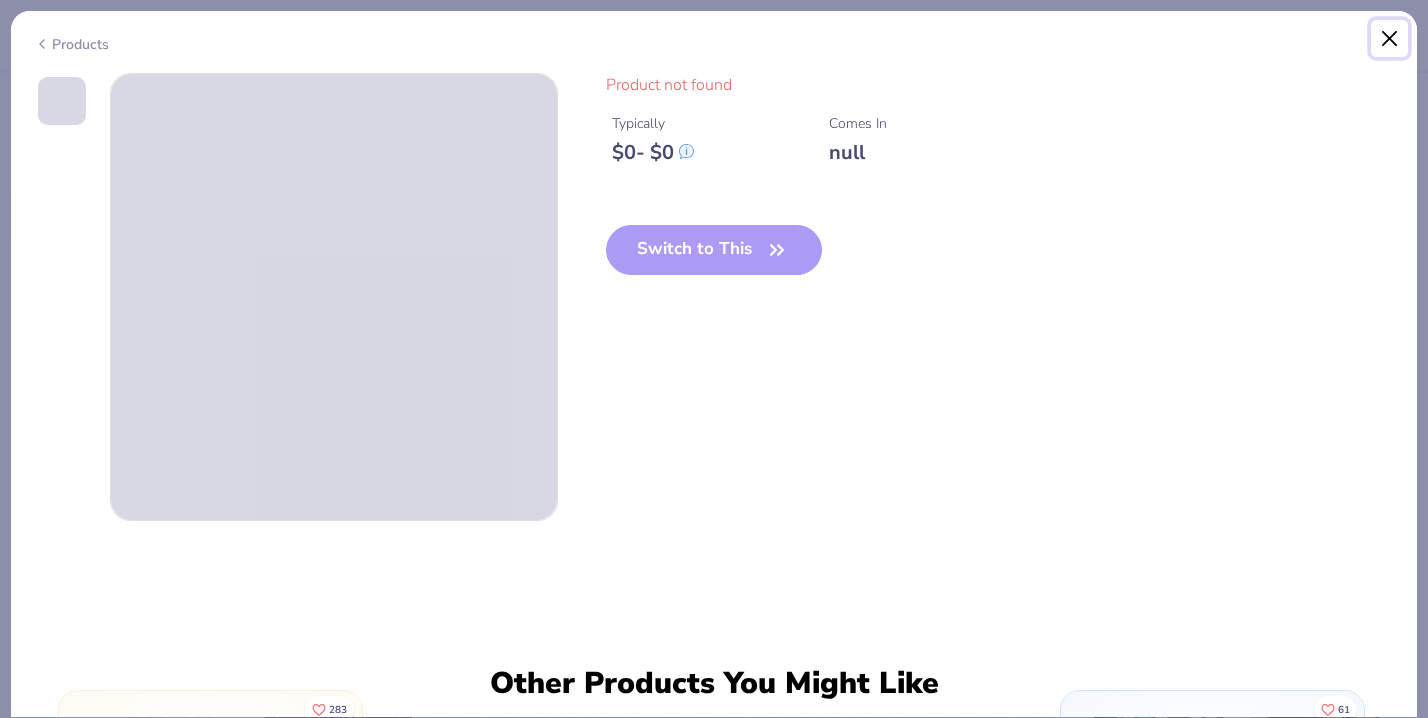 click at bounding box center [1390, 39] 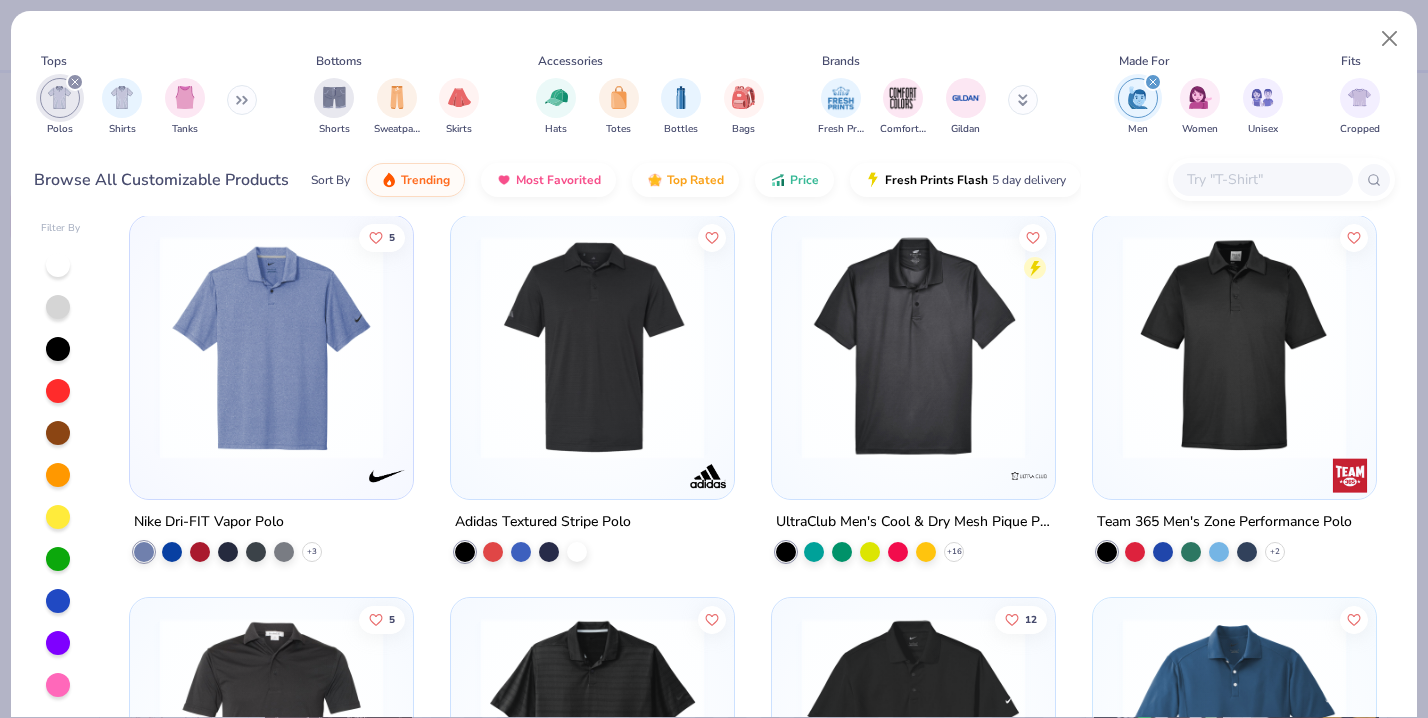click at bounding box center (271, 347) 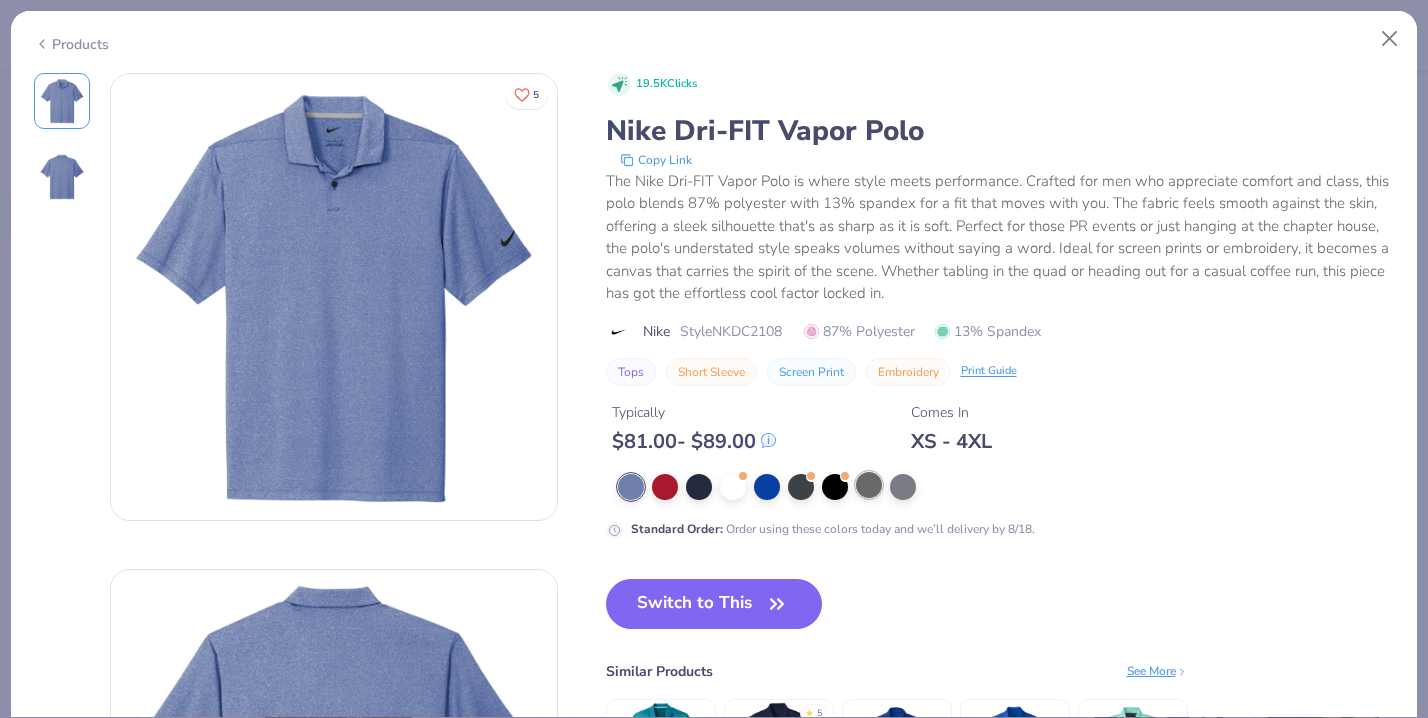 click at bounding box center [869, 485] 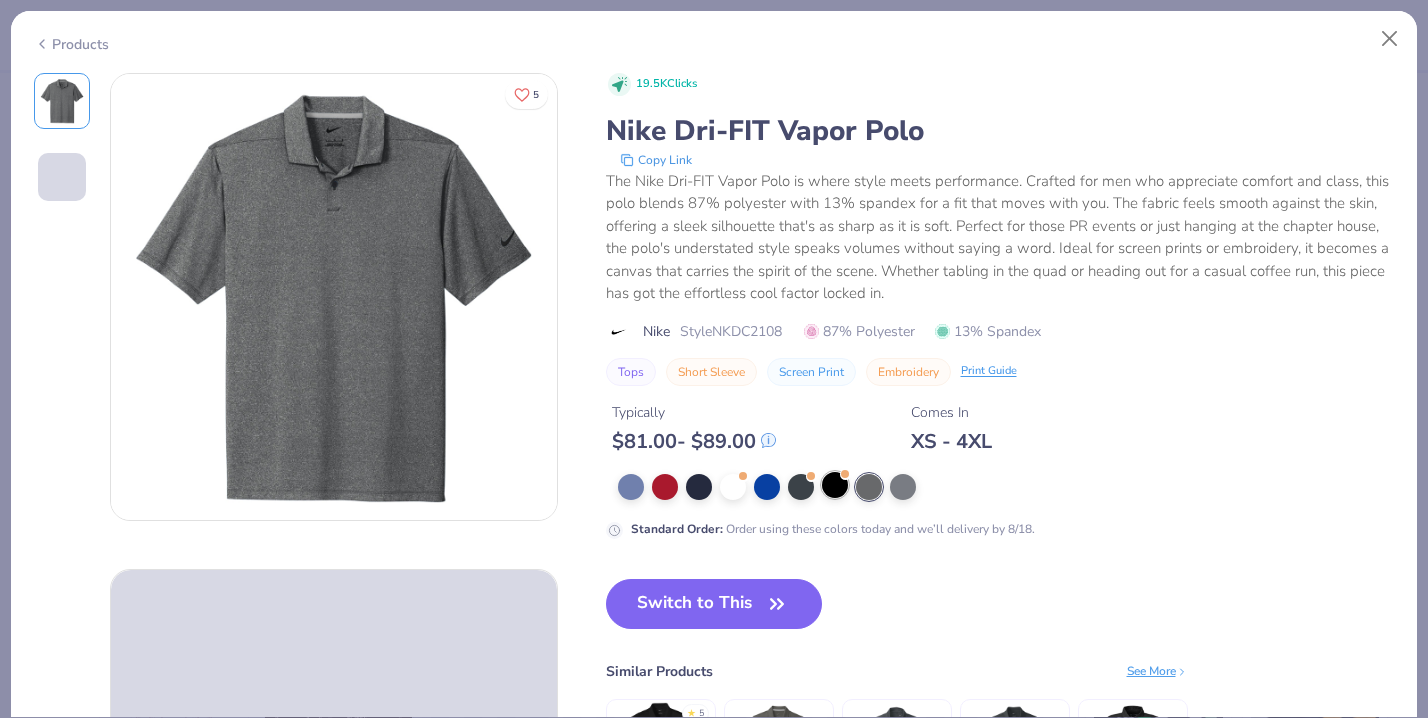 click at bounding box center [835, 485] 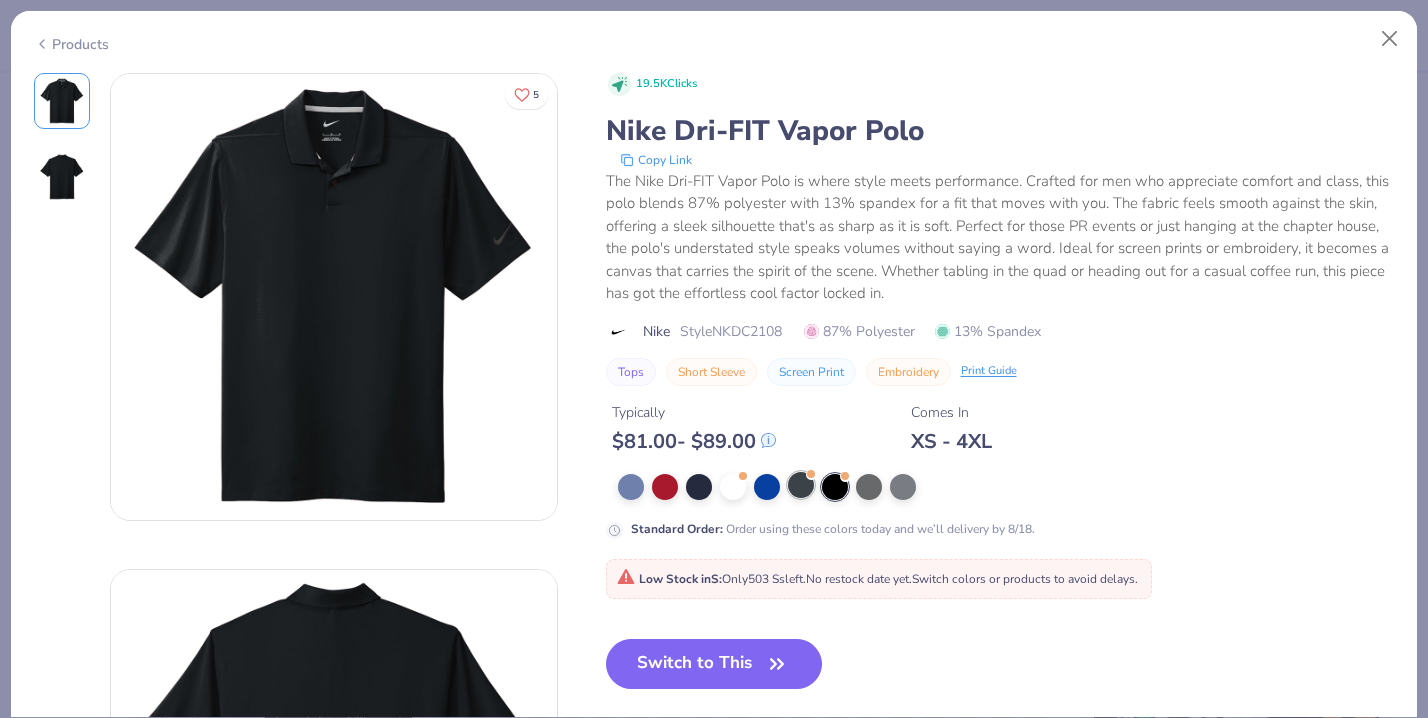 click at bounding box center [801, 485] 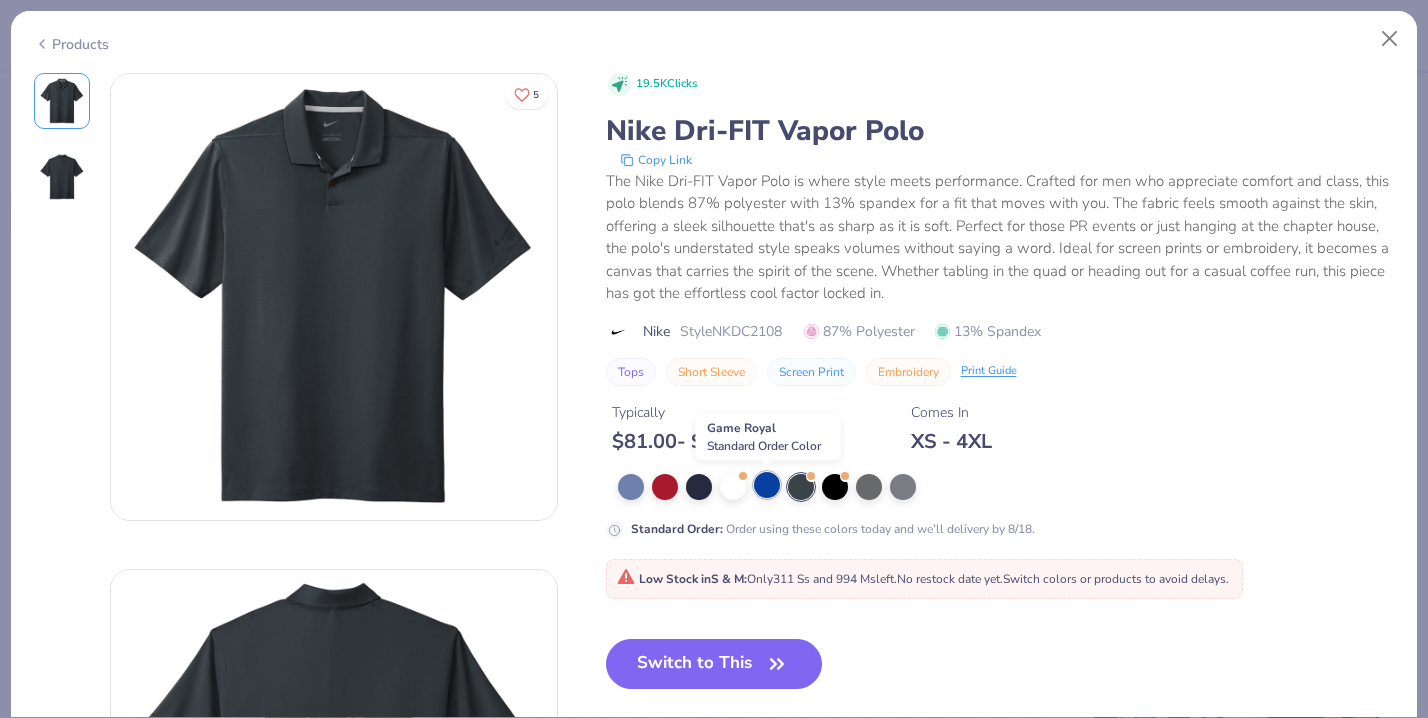 click at bounding box center [767, 485] 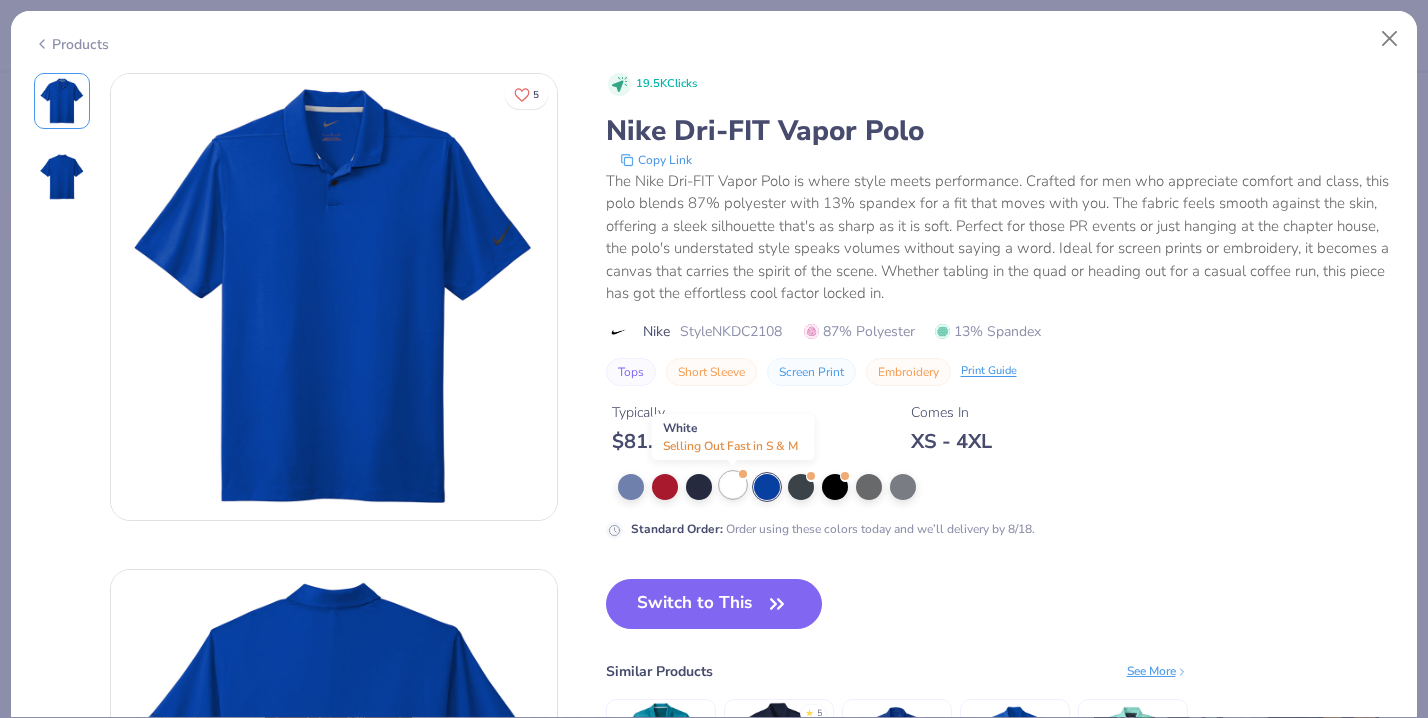 click at bounding box center [733, 485] 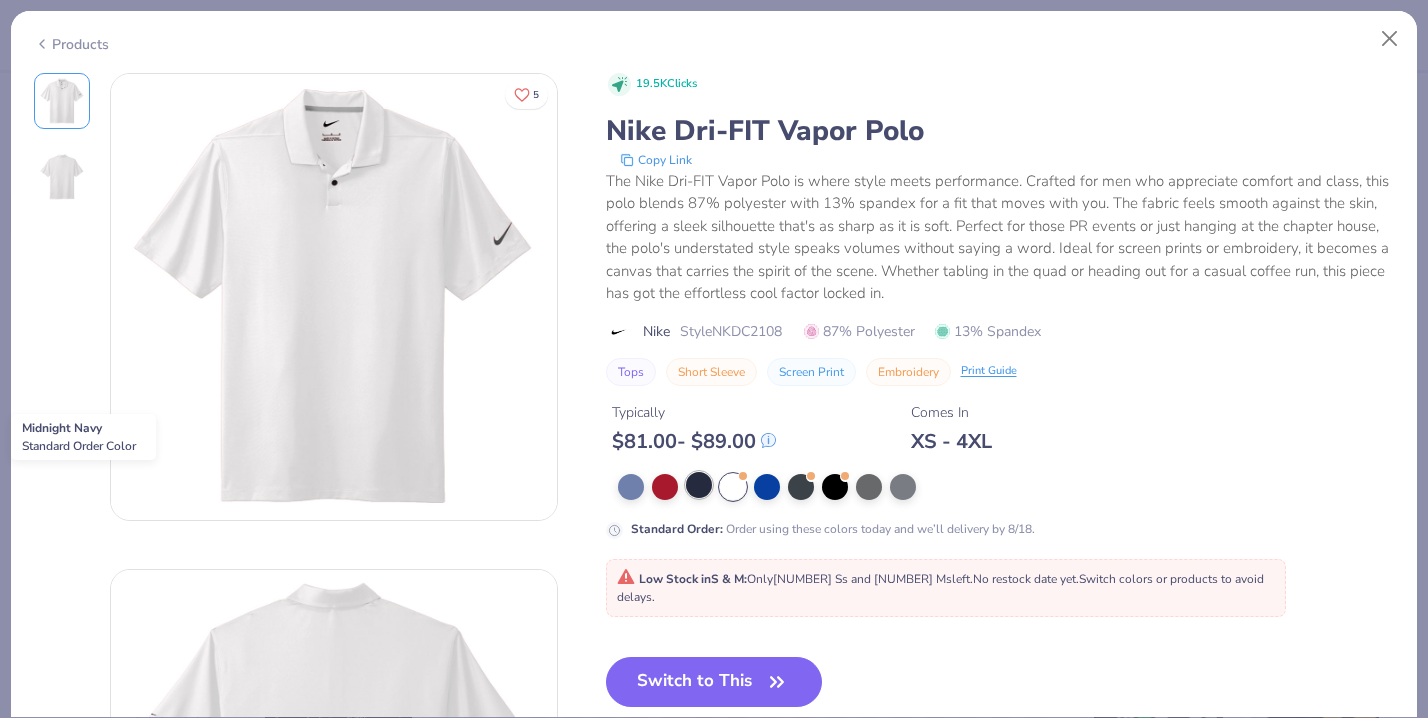 click at bounding box center [699, 485] 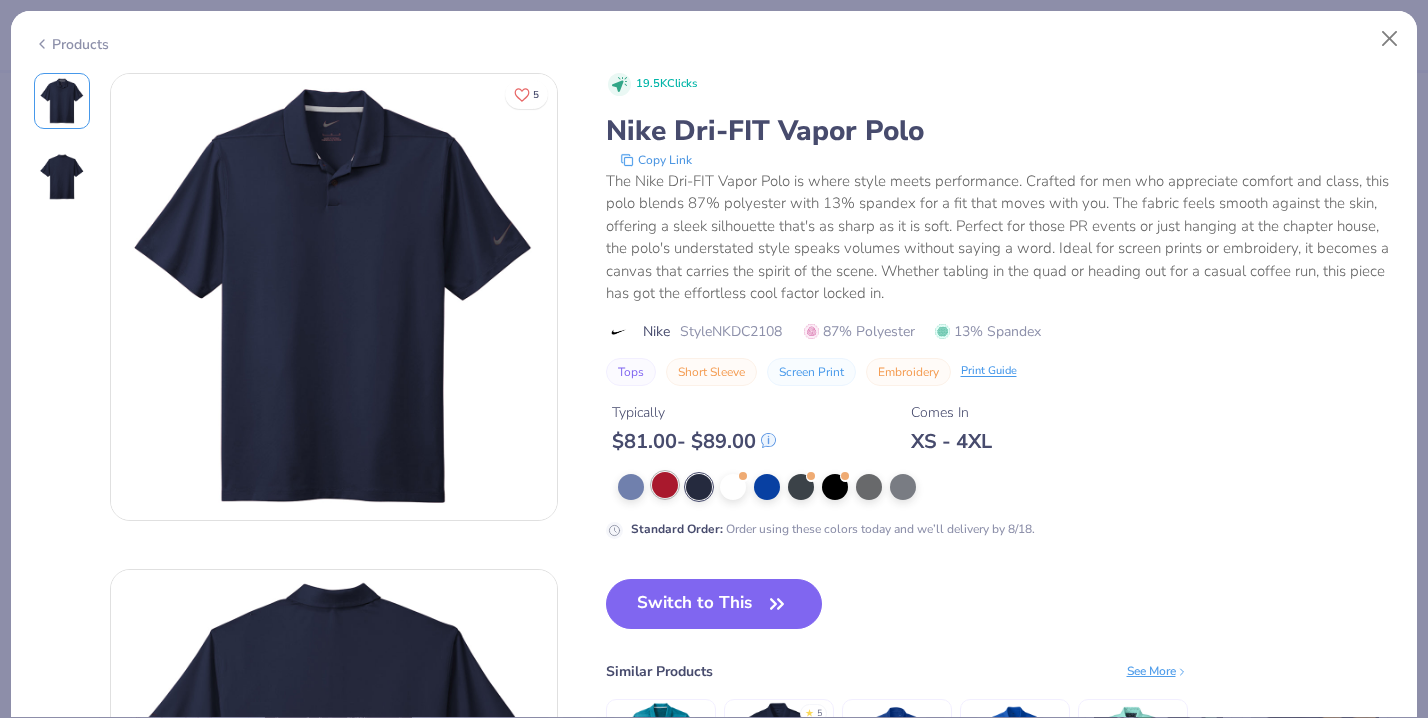 click at bounding box center (665, 485) 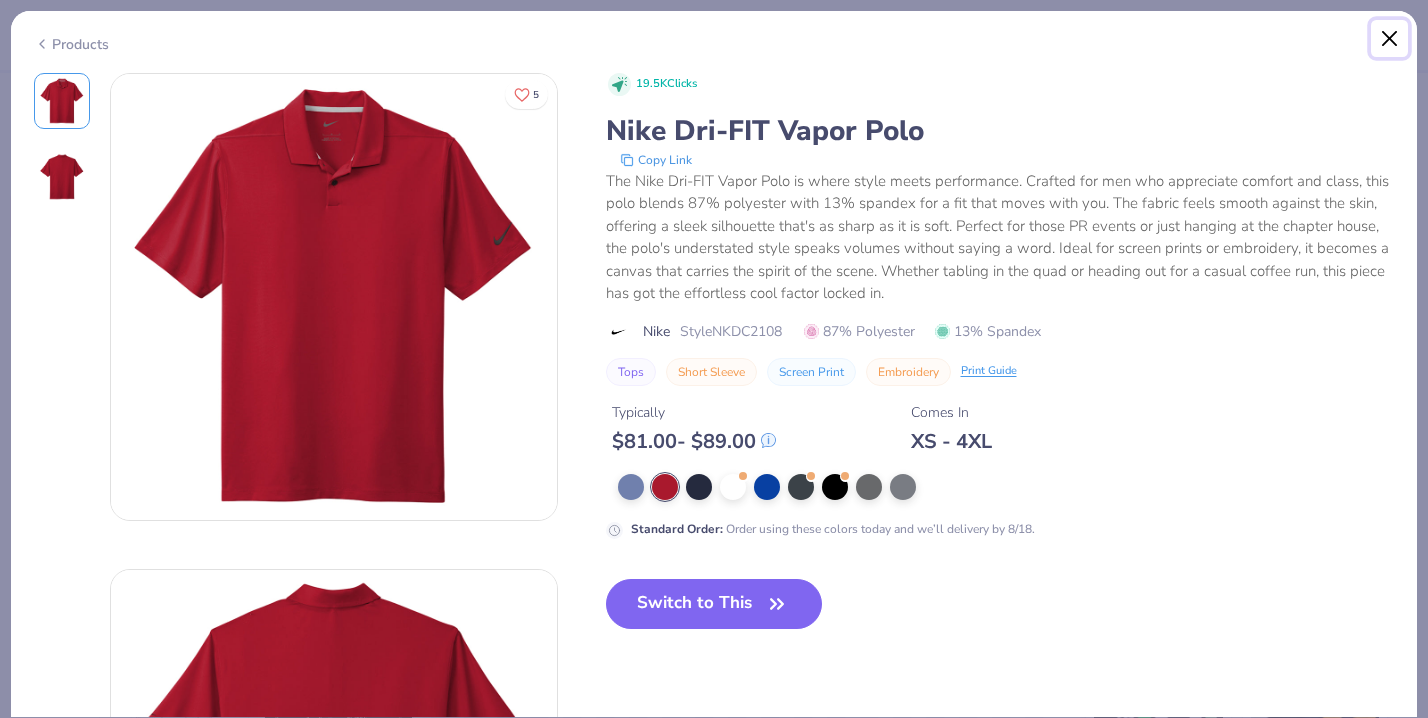 click at bounding box center [1390, 39] 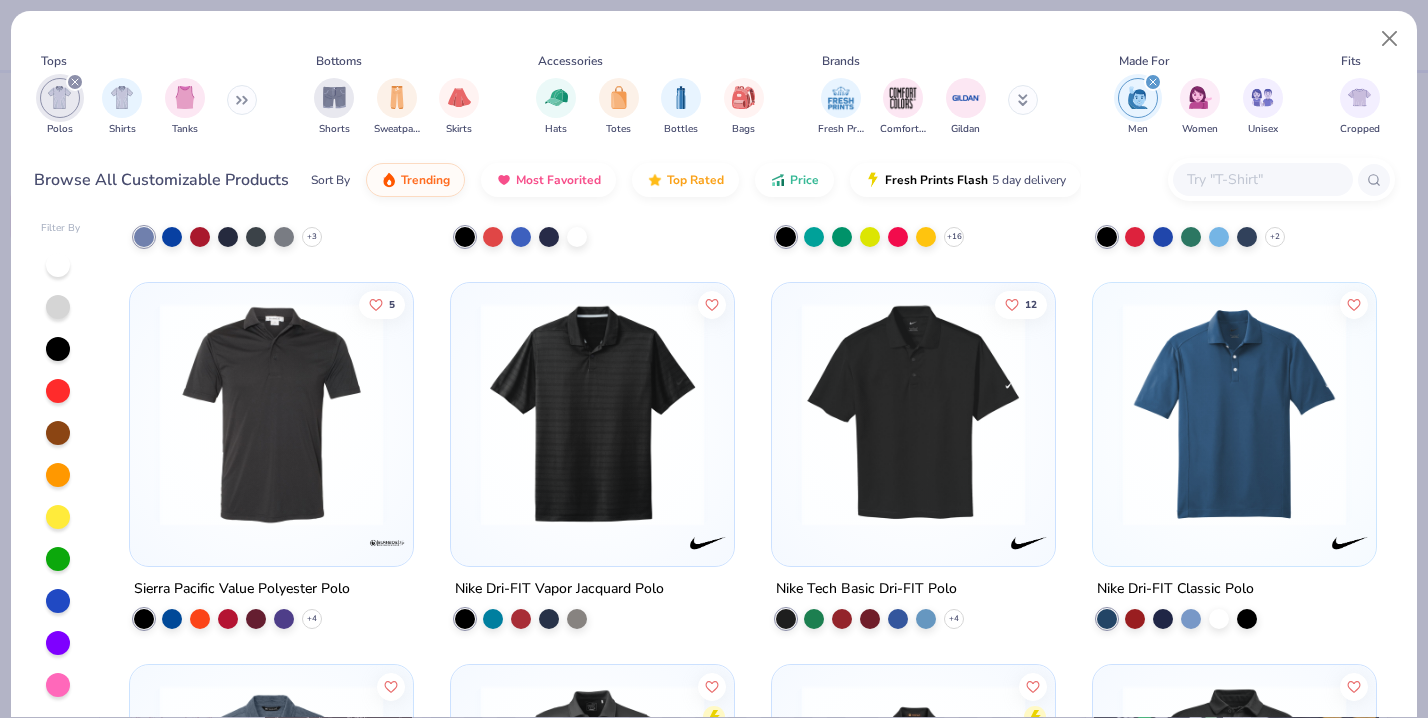 scroll, scrollTop: 314, scrollLeft: 0, axis: vertical 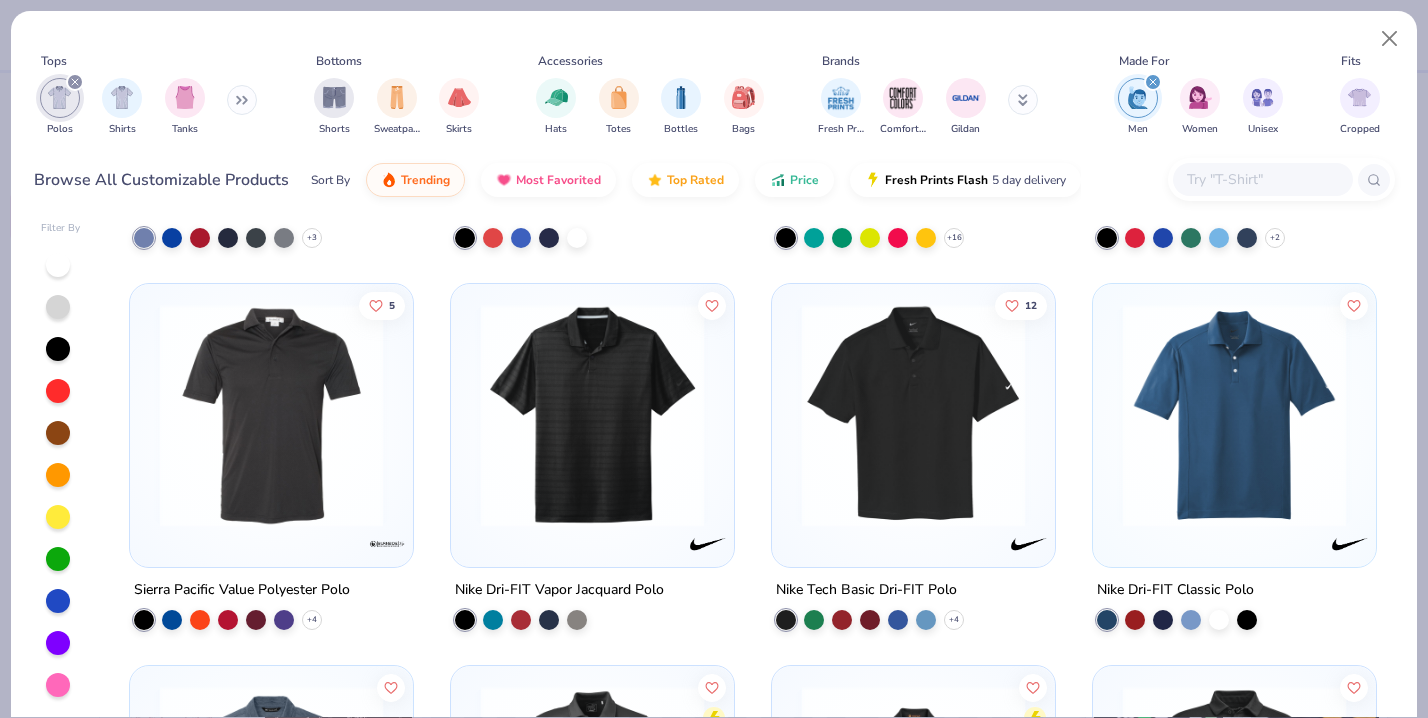 click at bounding box center [913, 415] 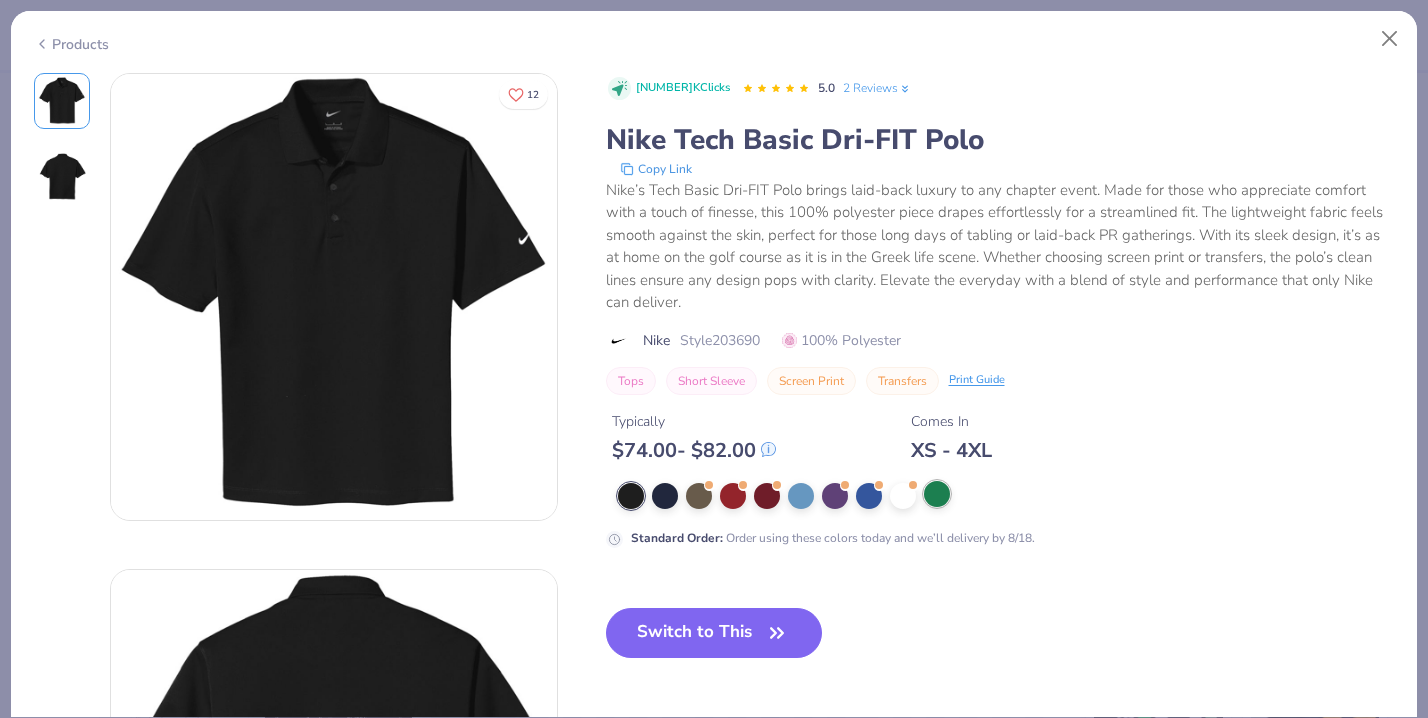 click at bounding box center (937, 494) 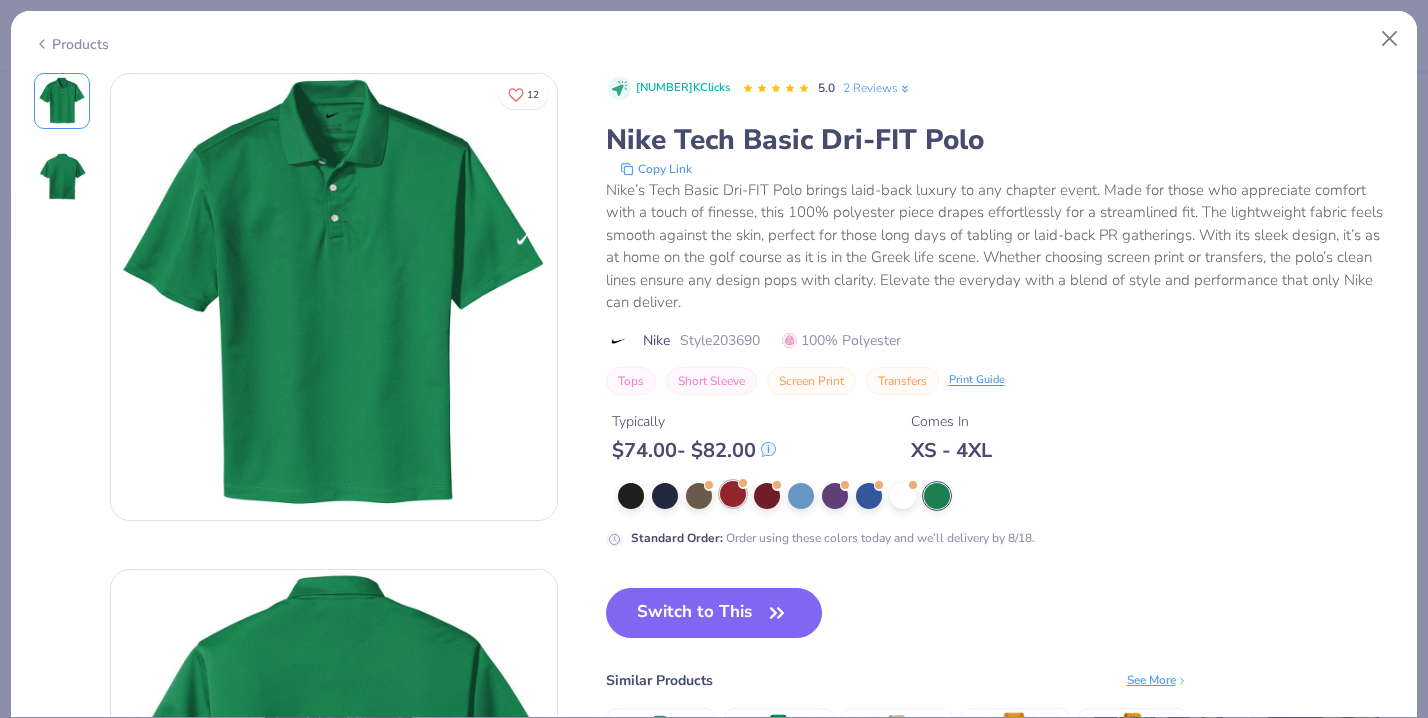 click at bounding box center (733, 494) 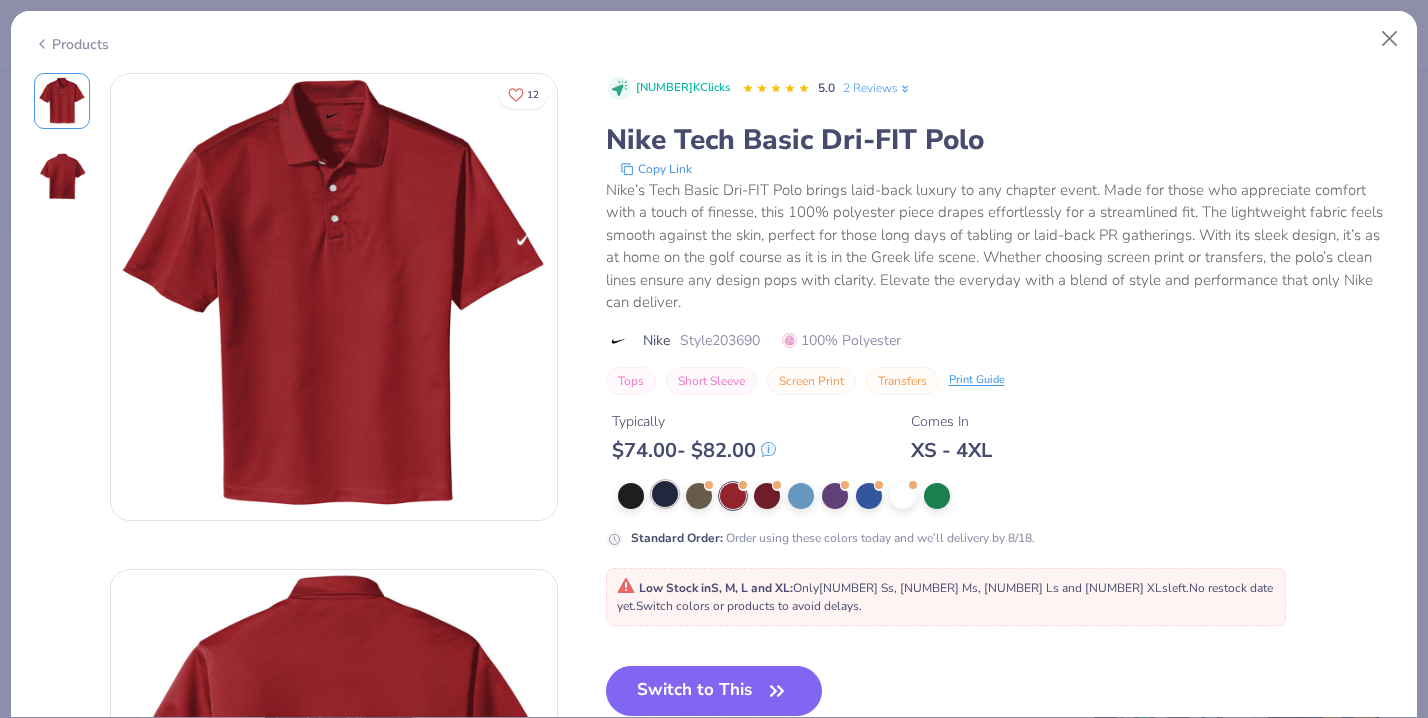 click at bounding box center (665, 494) 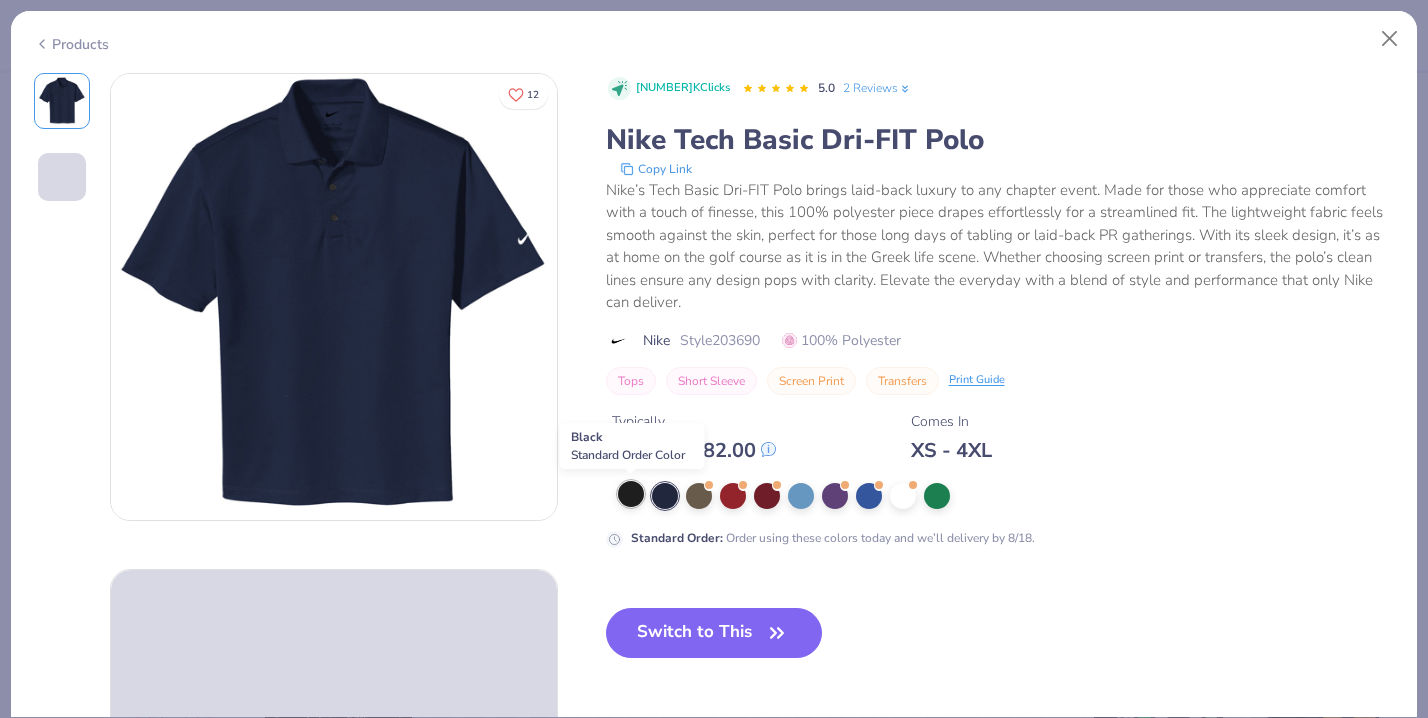 click at bounding box center [631, 494] 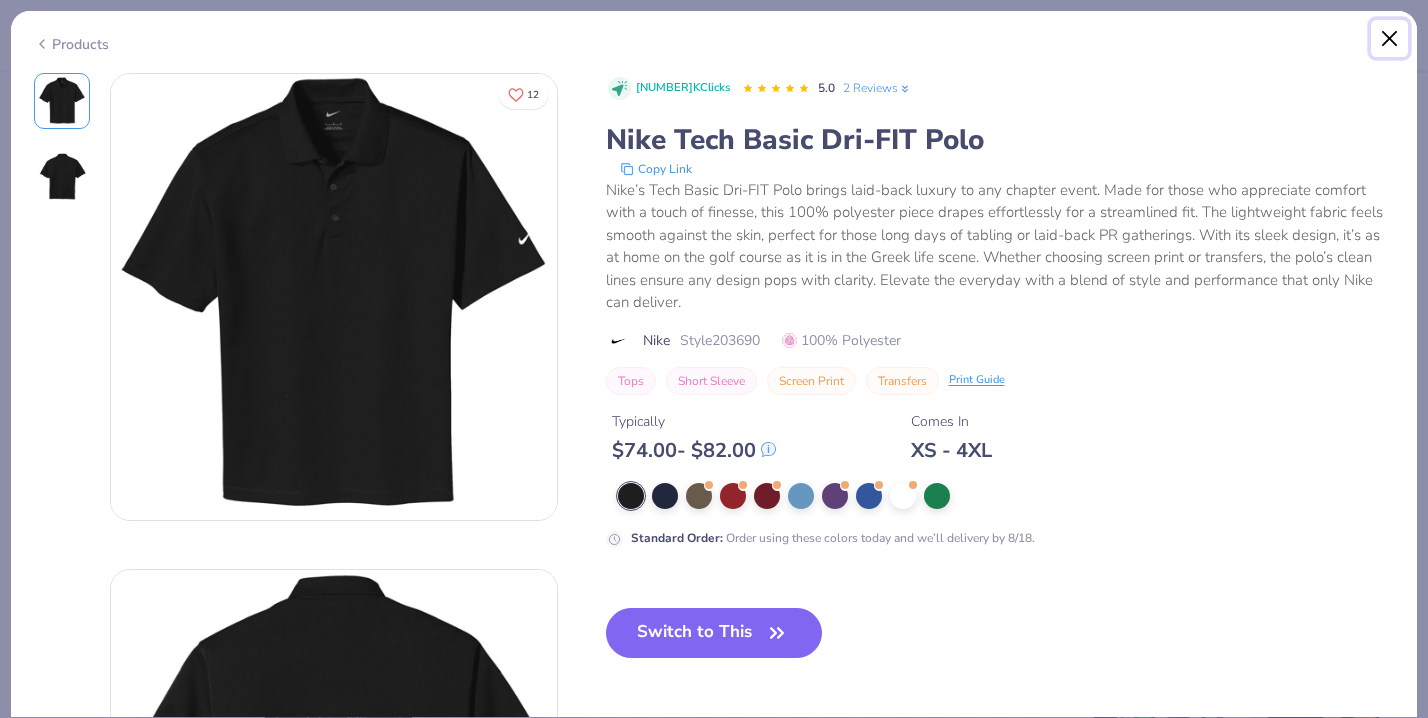 click at bounding box center (1390, 39) 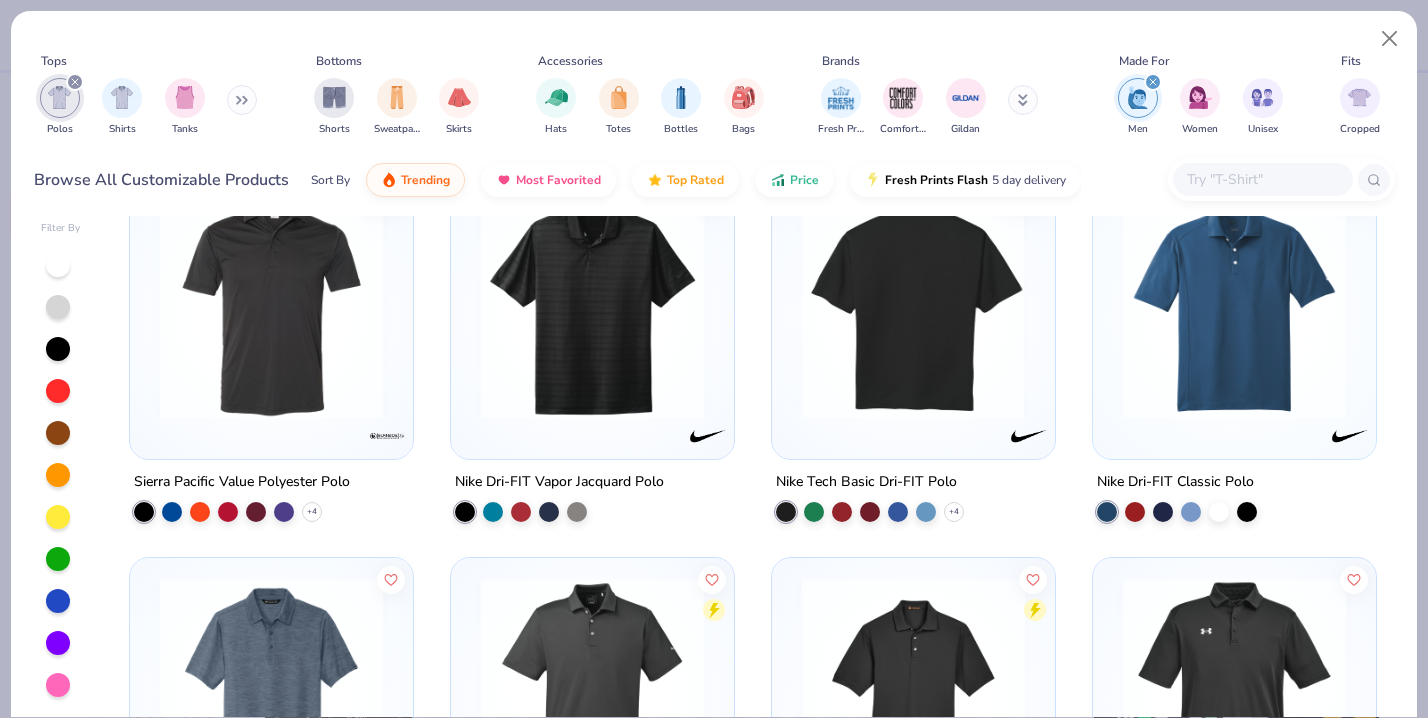 scroll, scrollTop: 421, scrollLeft: 0, axis: vertical 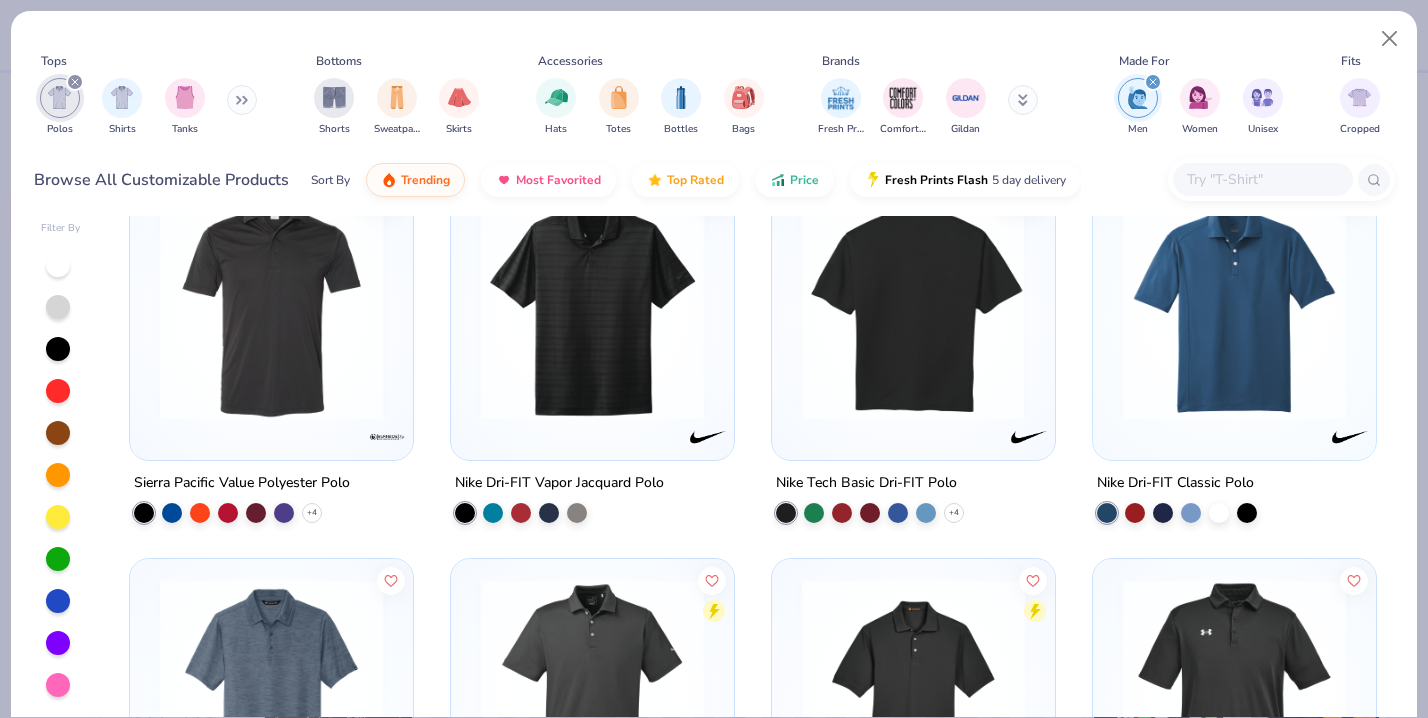 click at bounding box center [1234, 308] 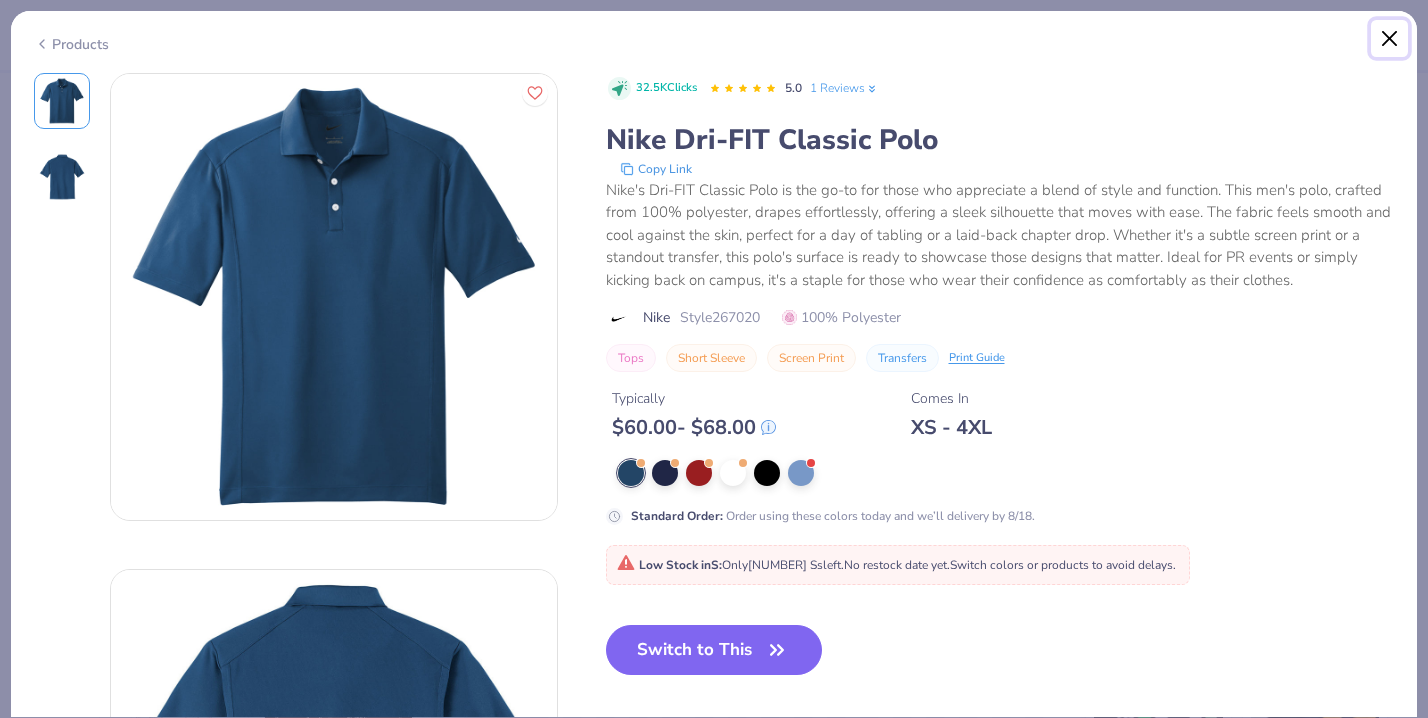 click at bounding box center [1390, 39] 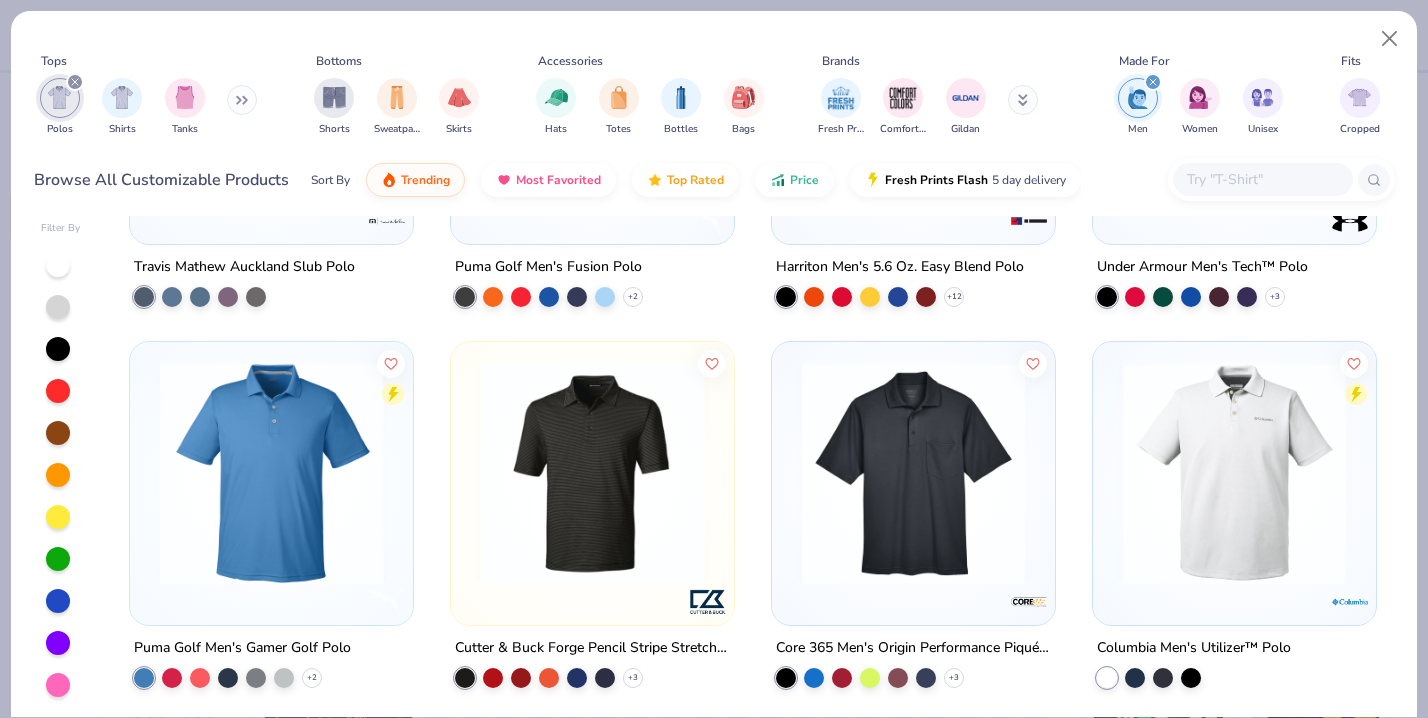 scroll, scrollTop: 1063, scrollLeft: 0, axis: vertical 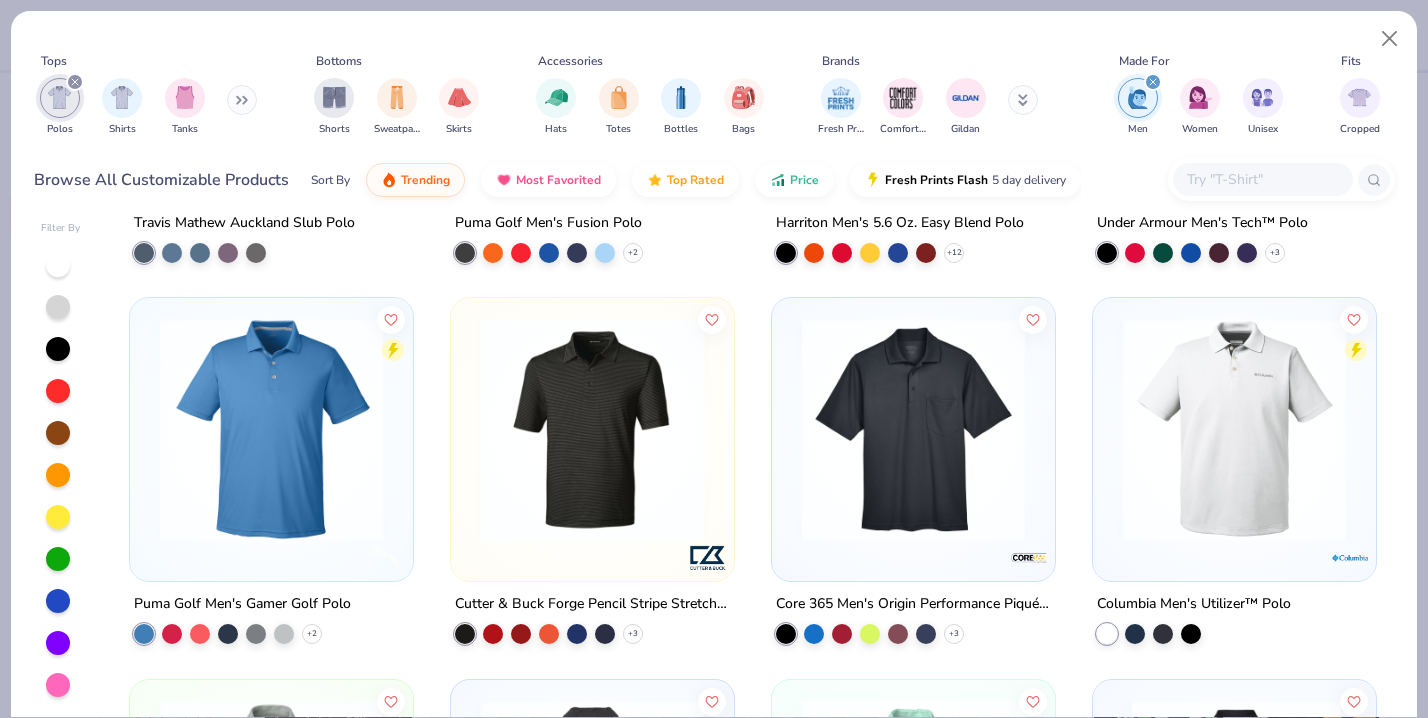 click at bounding box center (592, 429) 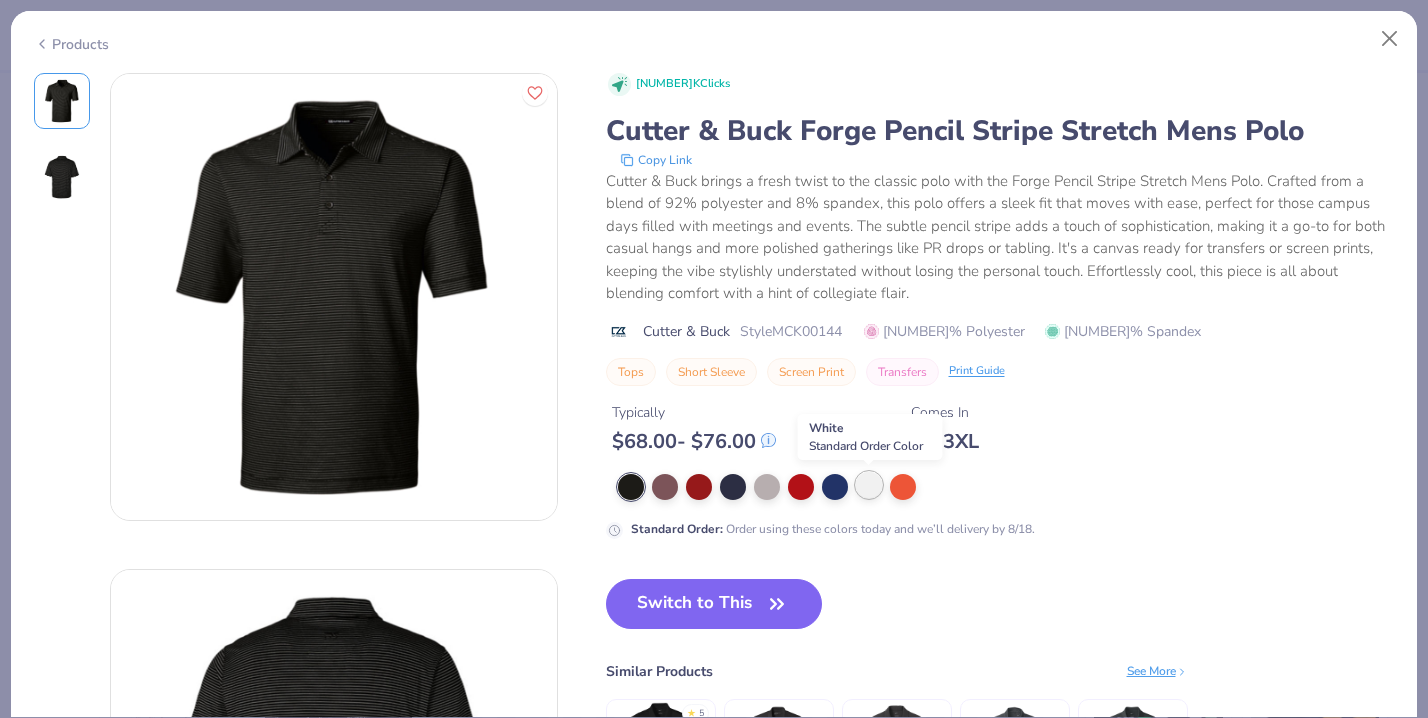 click at bounding box center [869, 485] 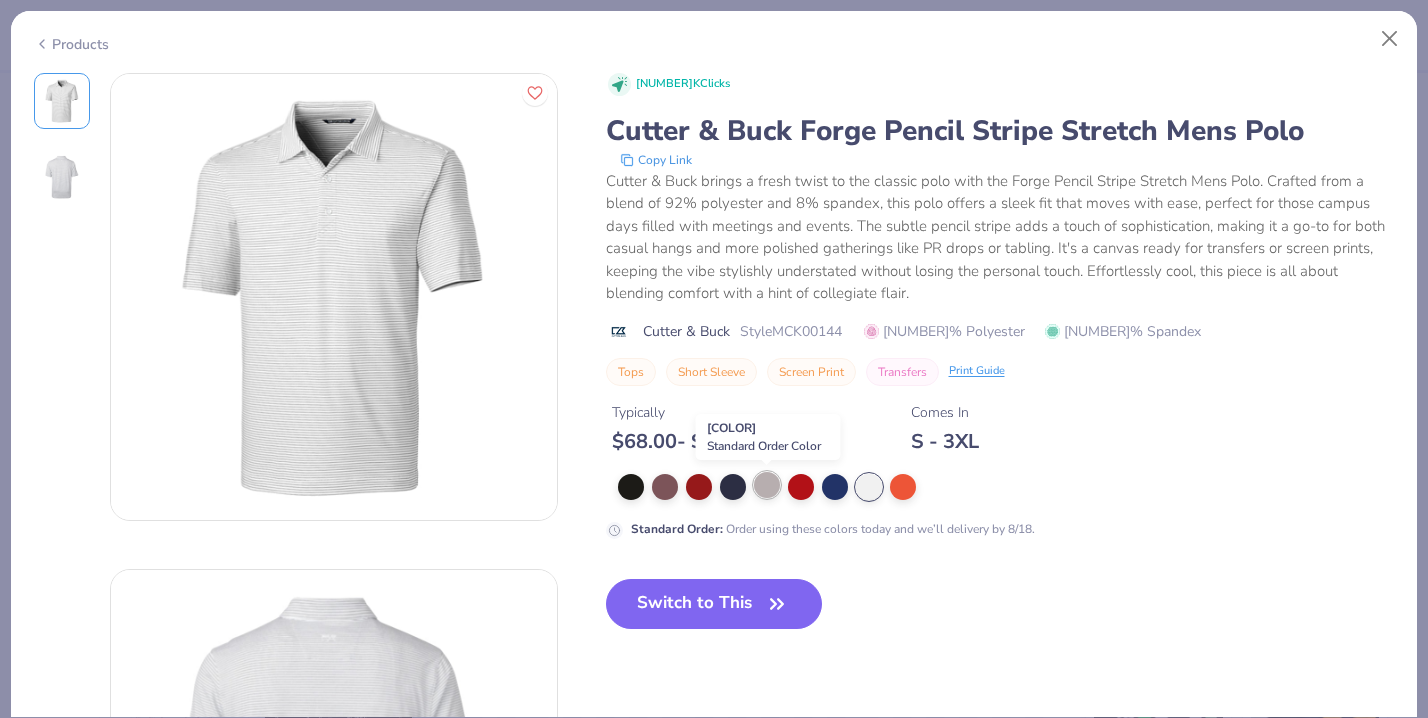 click at bounding box center [767, 485] 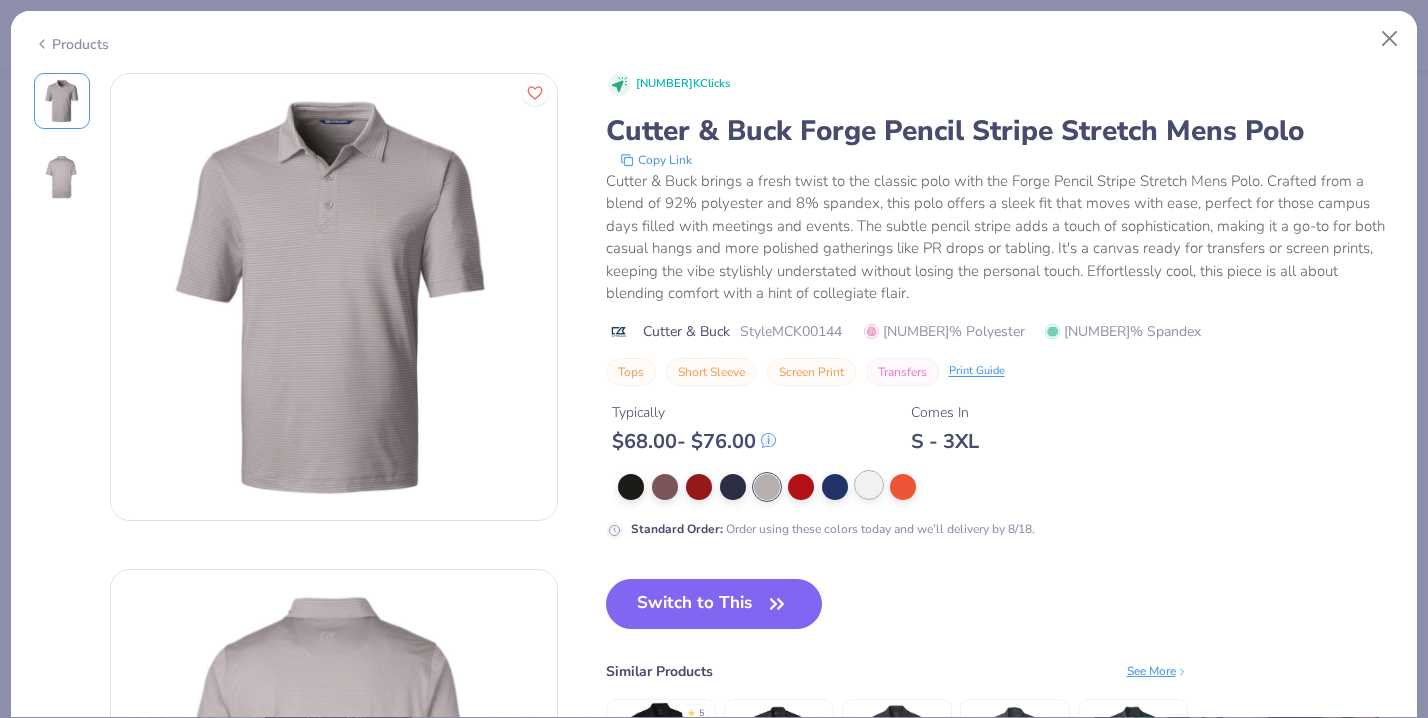 click at bounding box center [869, 485] 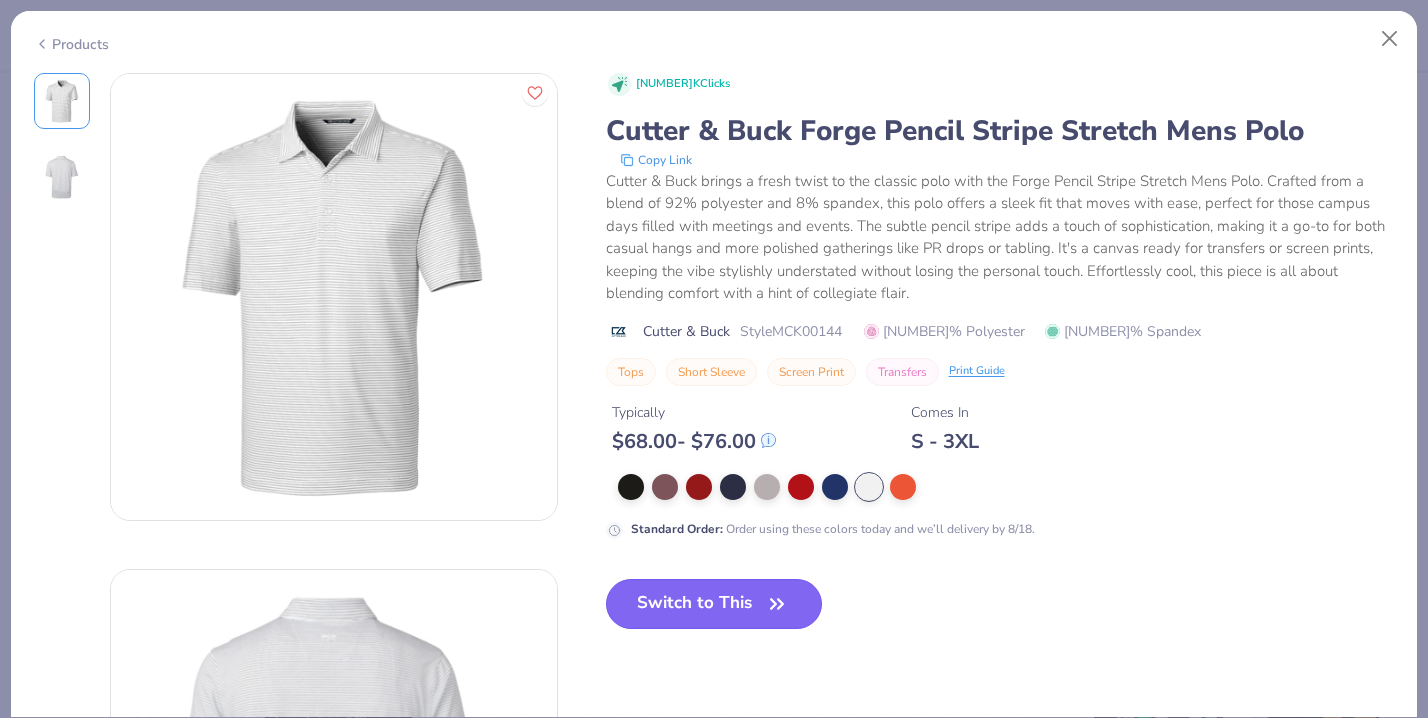 click on "Switch to This" at bounding box center (714, 604) 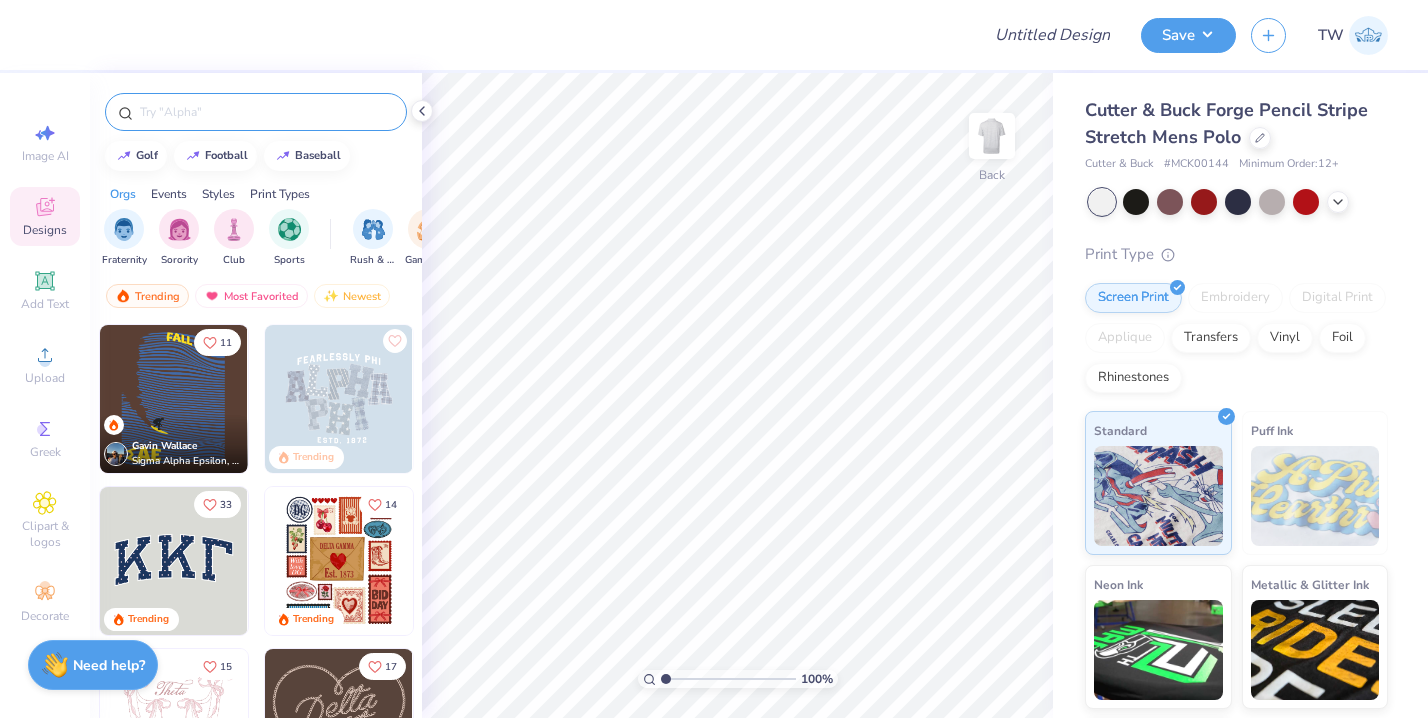 click at bounding box center (266, 112) 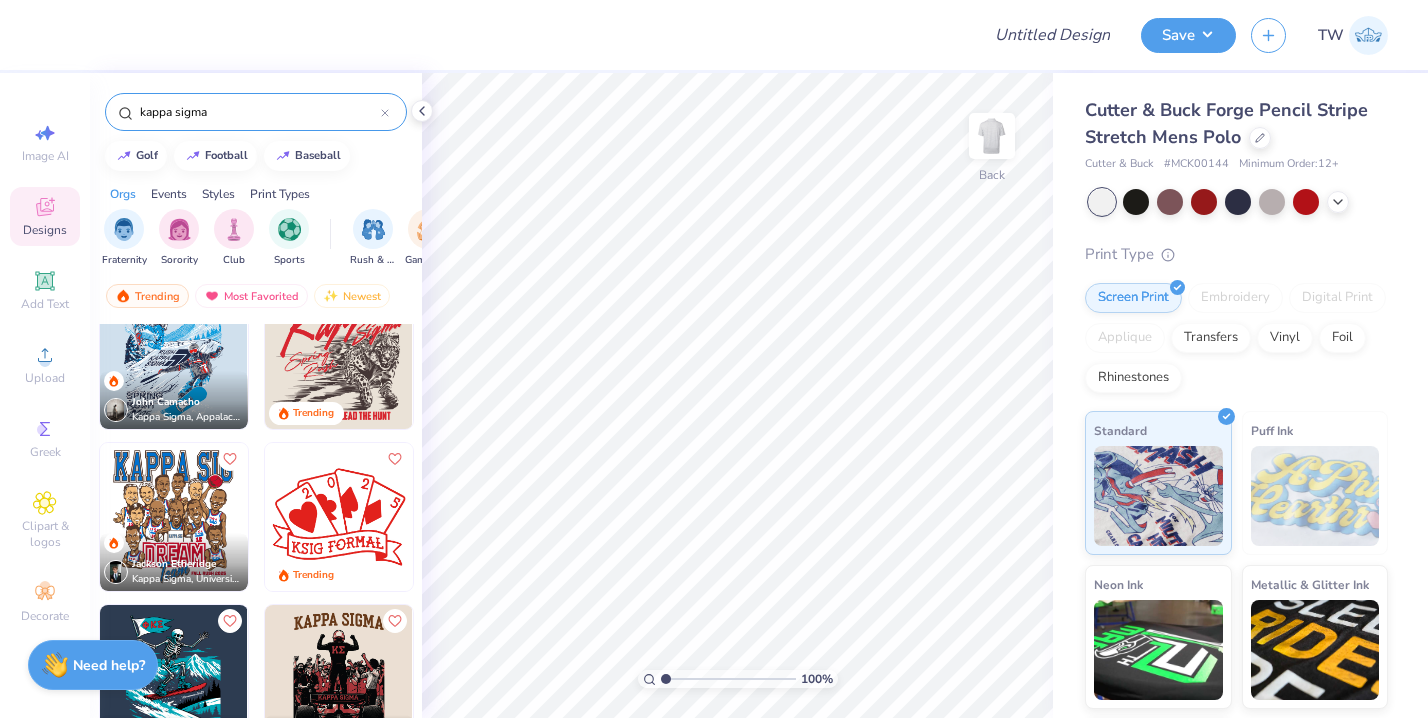 scroll, scrollTop: 0, scrollLeft: 0, axis: both 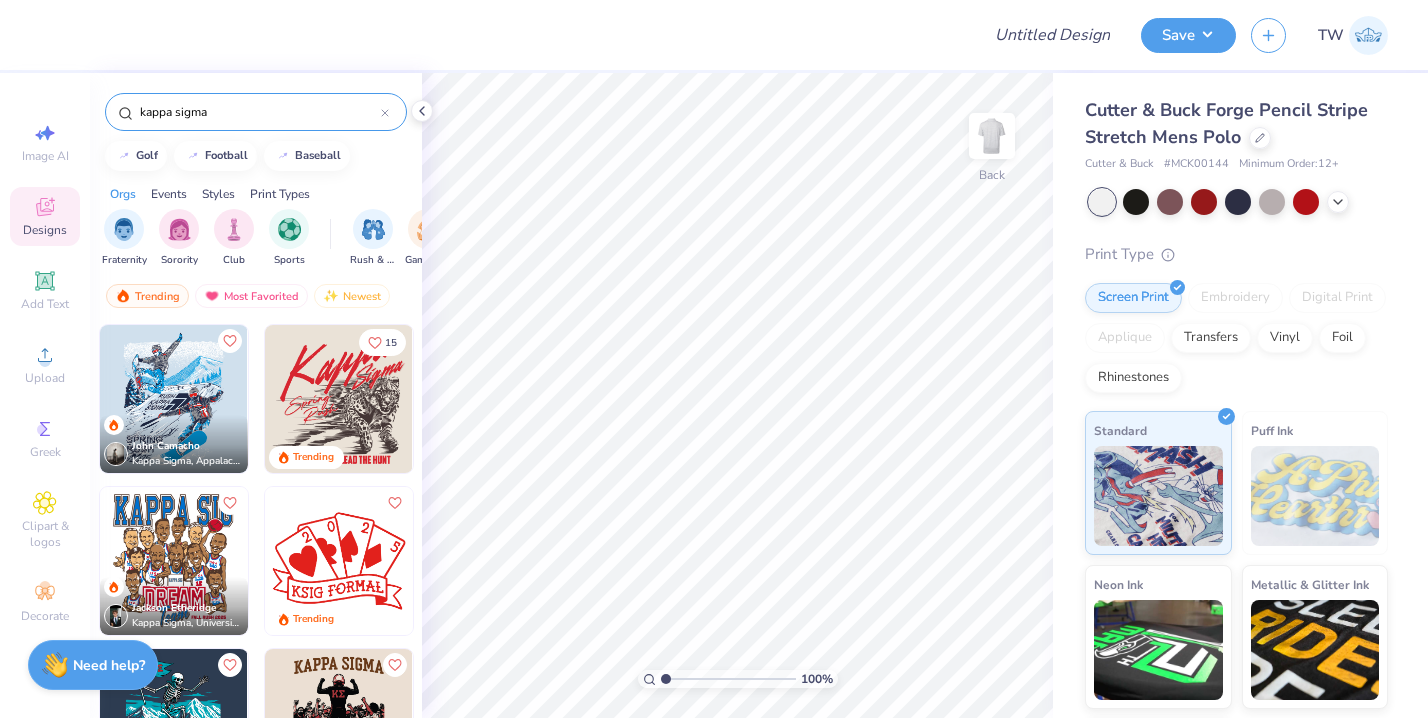 type on "kappa sigma" 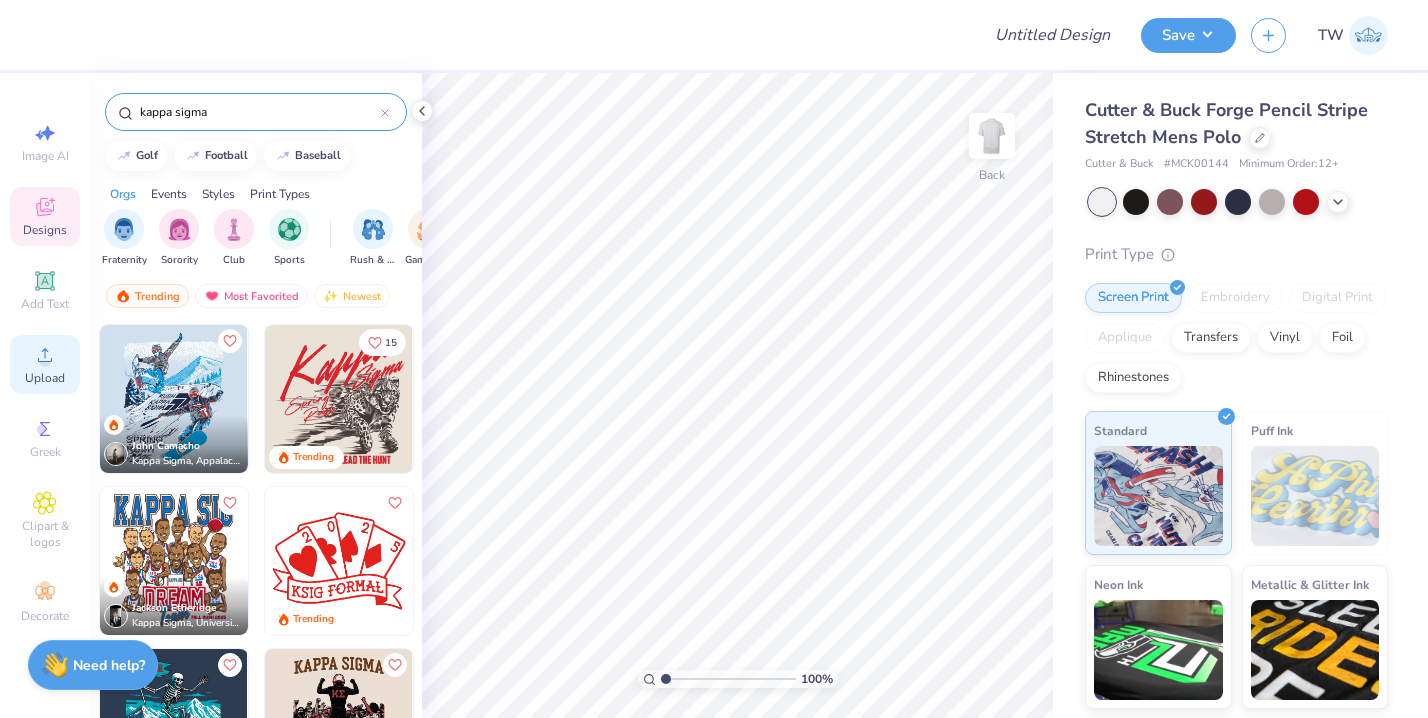click on "Upload" at bounding box center (45, 364) 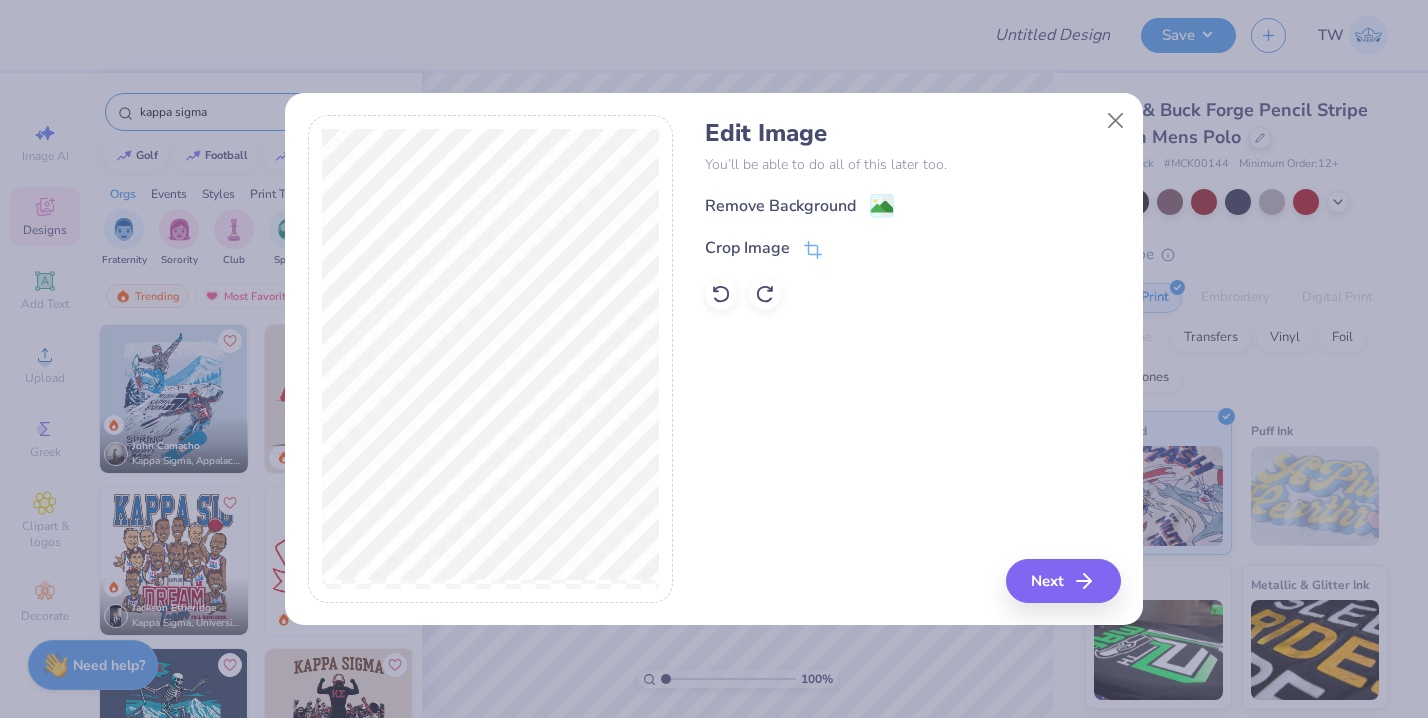click on "Edit Image You’ll be able to do all of this later too. Remove Background Crop Image" at bounding box center (912, 214) 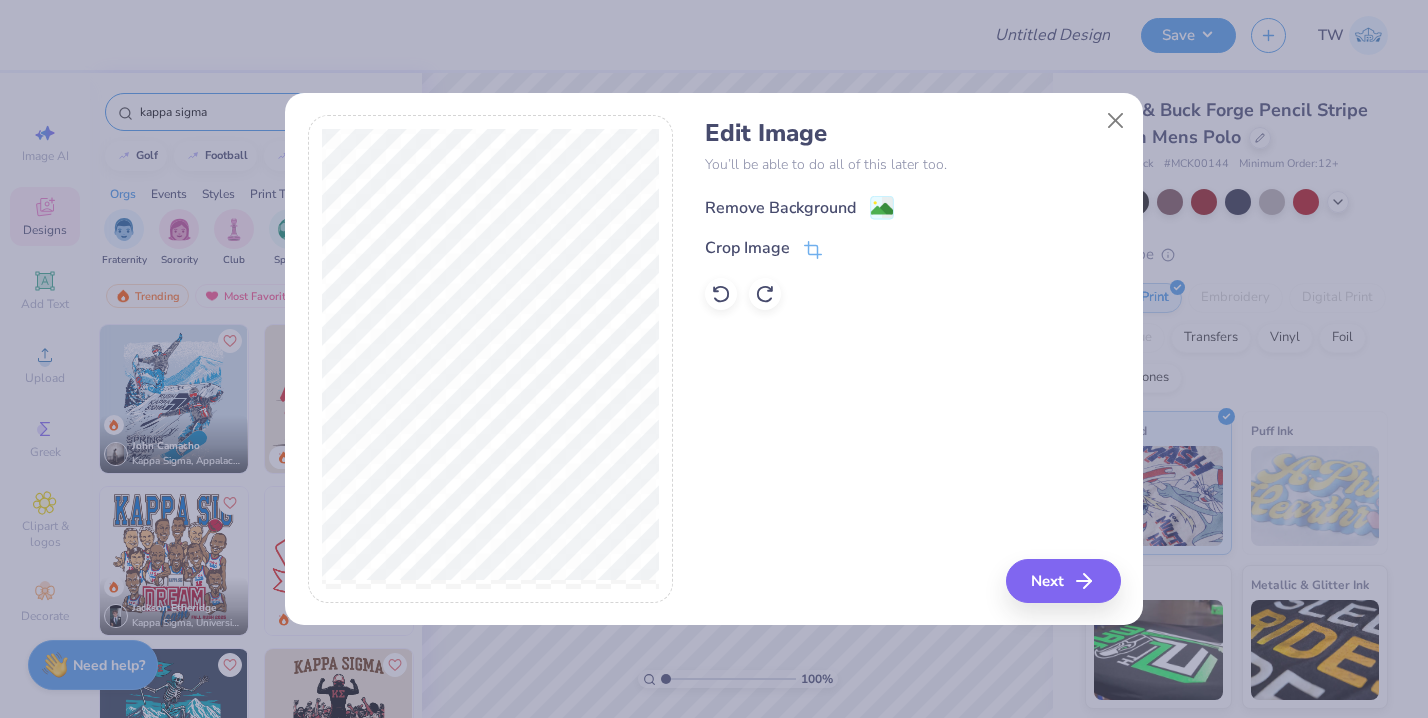 click on "Remove Background" at bounding box center (780, 208) 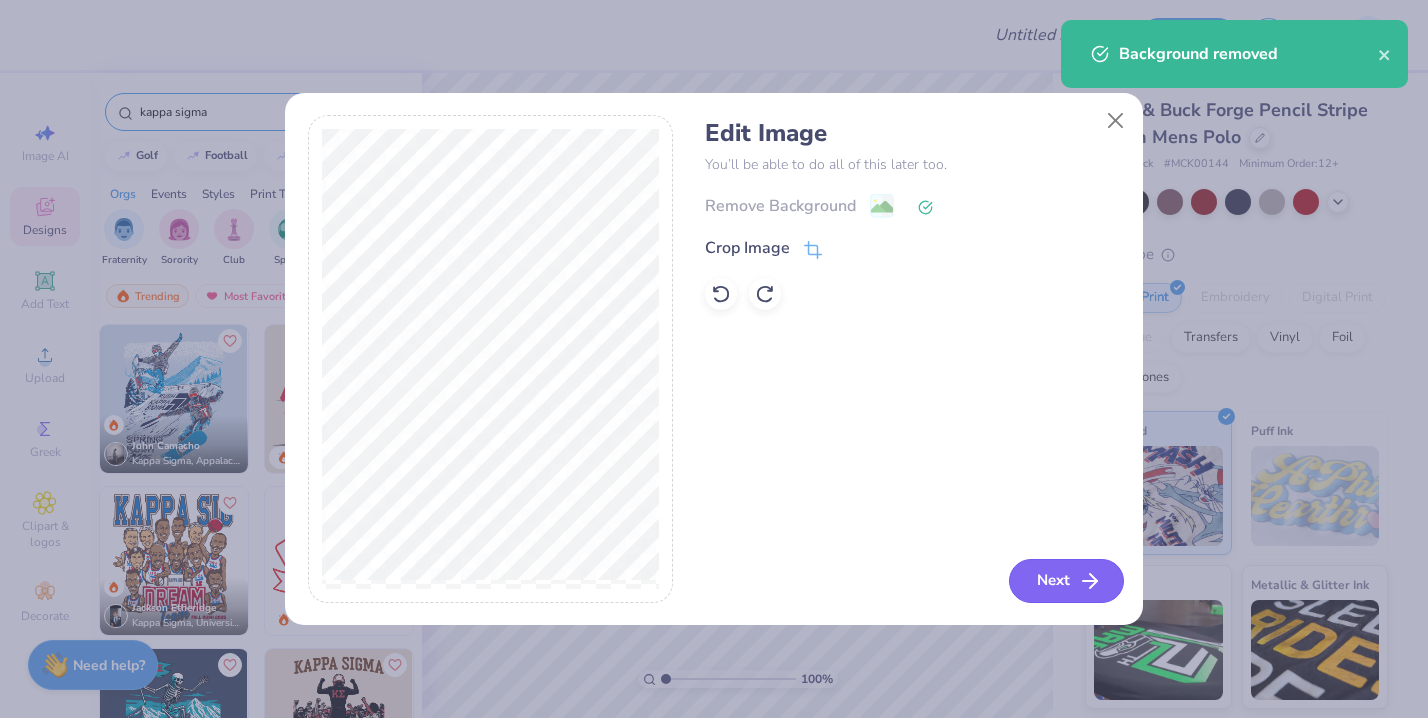 click 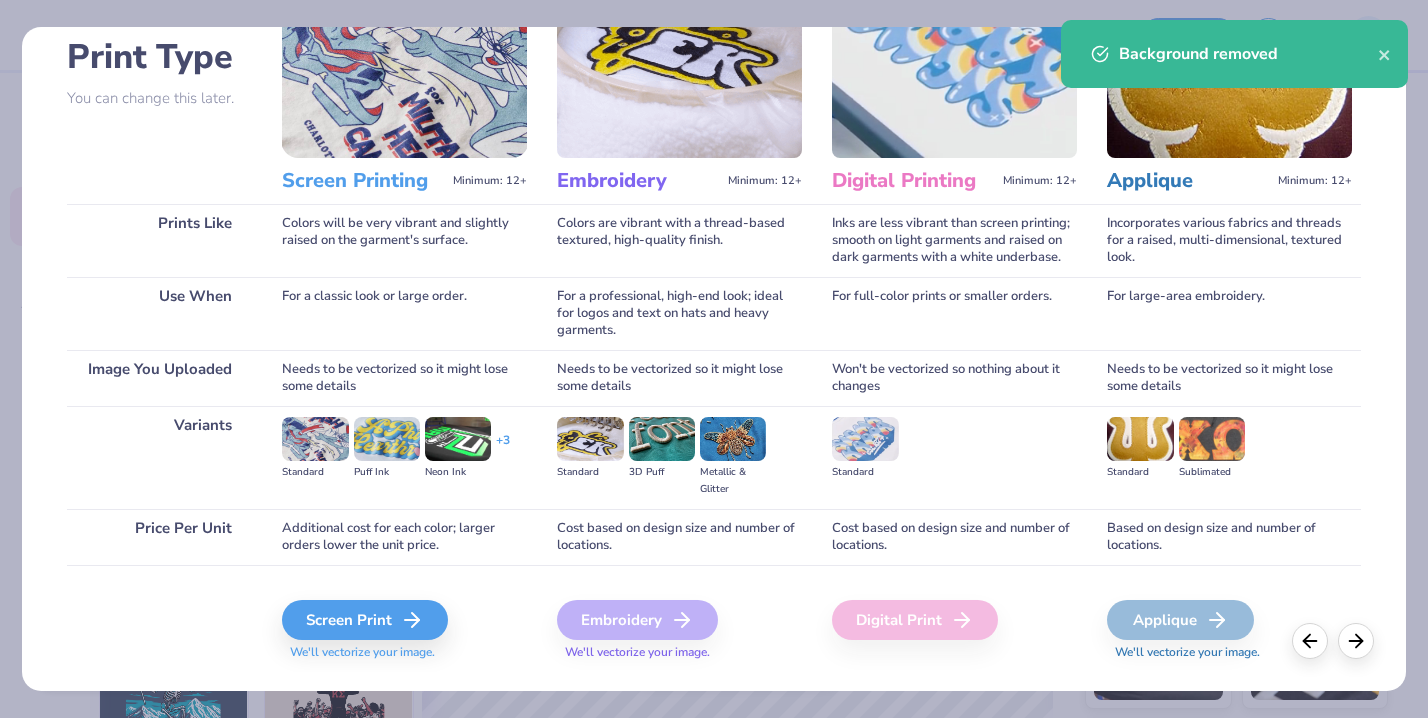 scroll, scrollTop: 177, scrollLeft: 0, axis: vertical 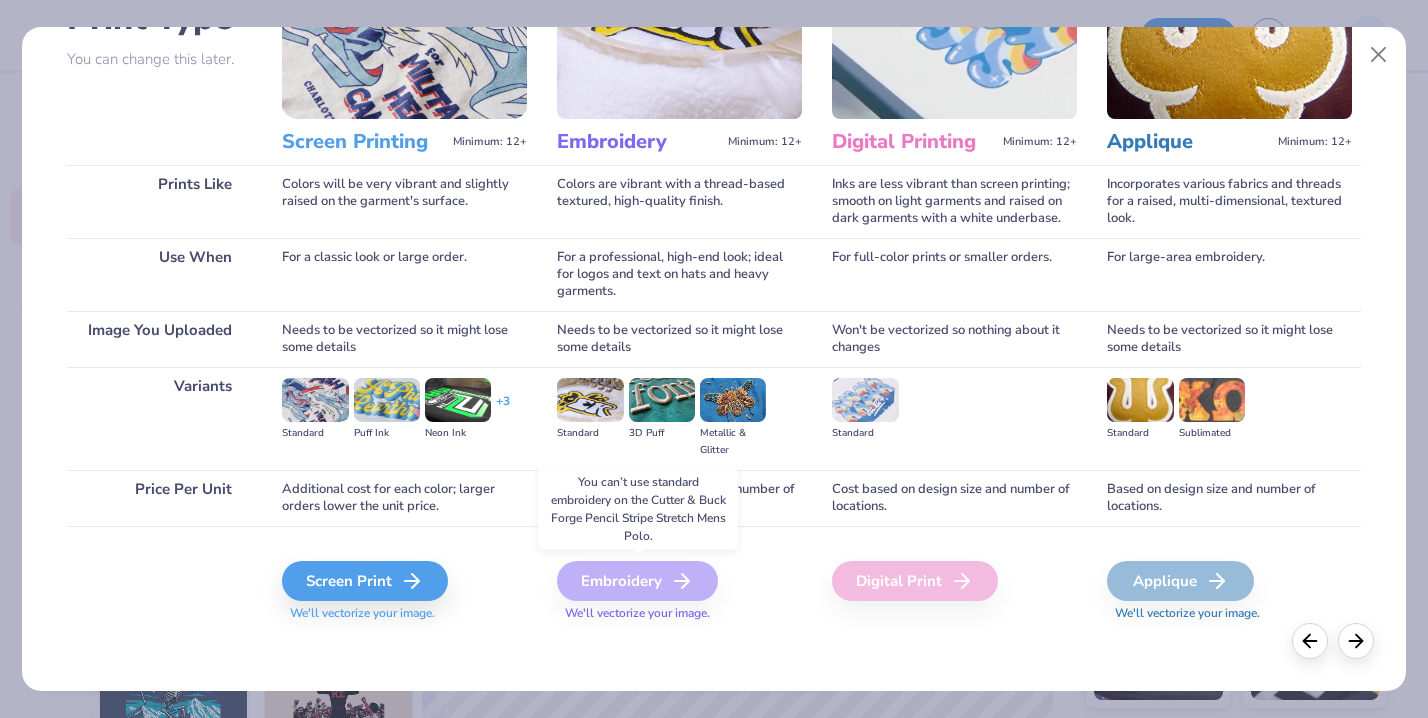 click on "Embroidery" at bounding box center [637, 581] 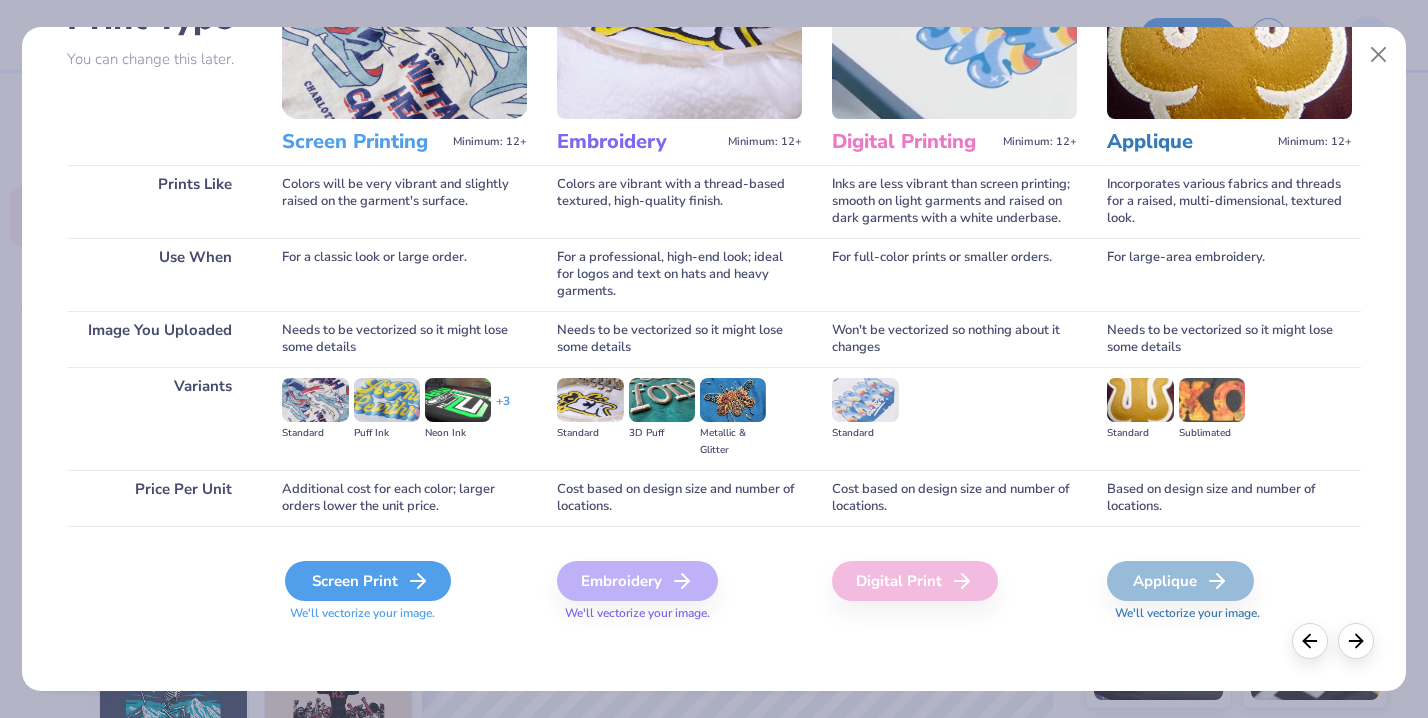 click 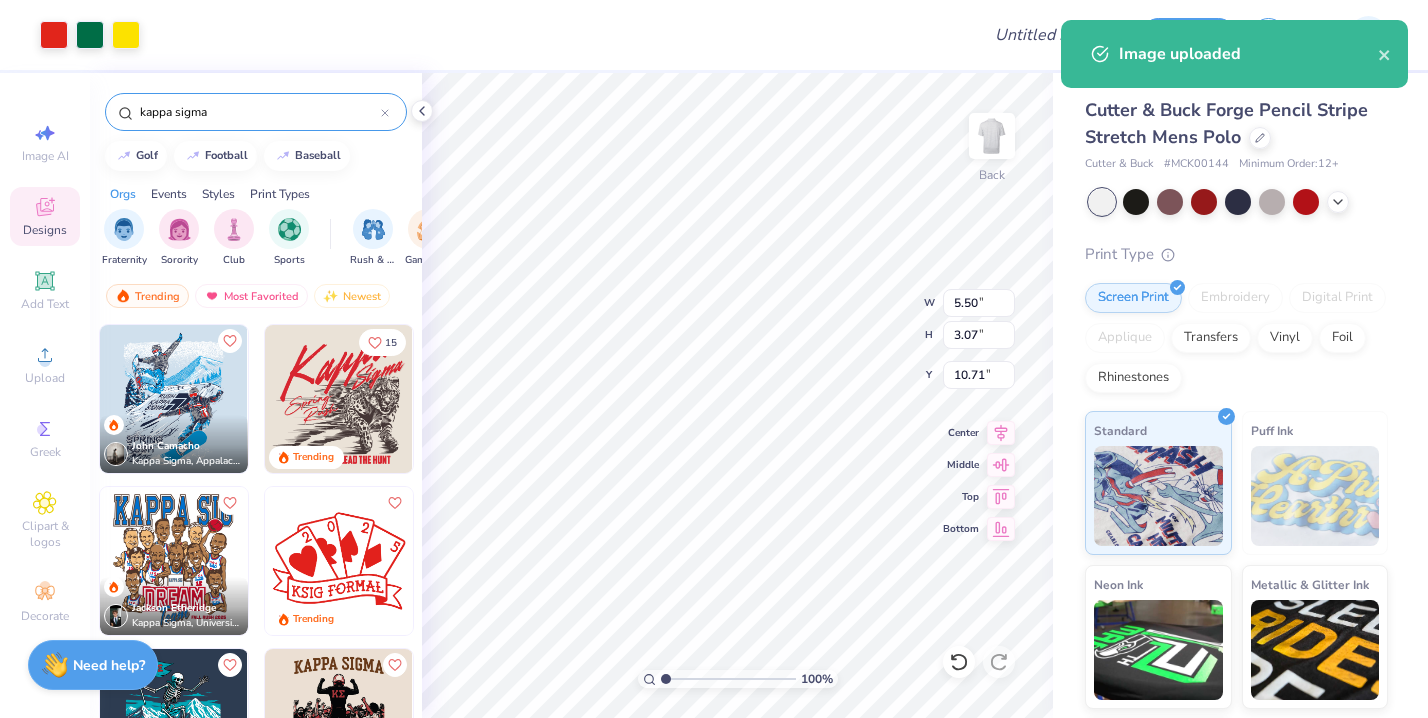 type on "4.56" 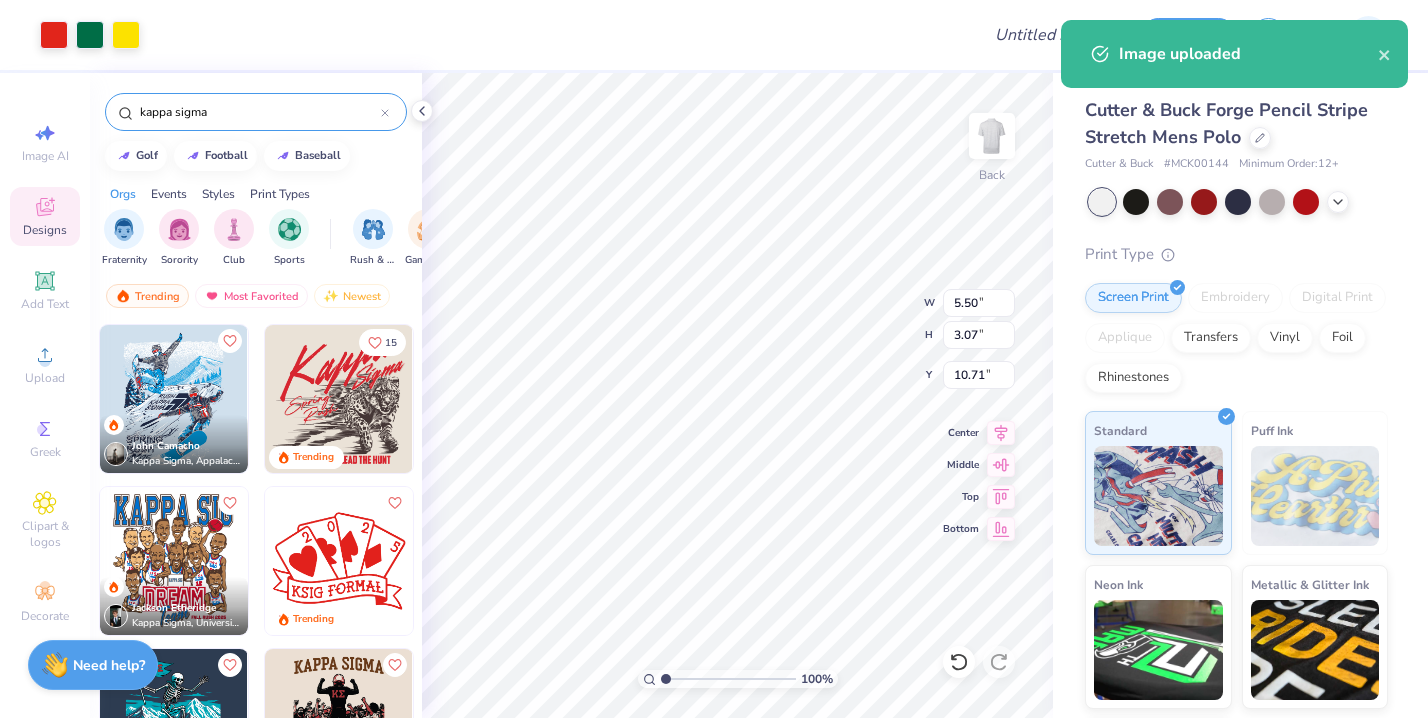 type on "2.54" 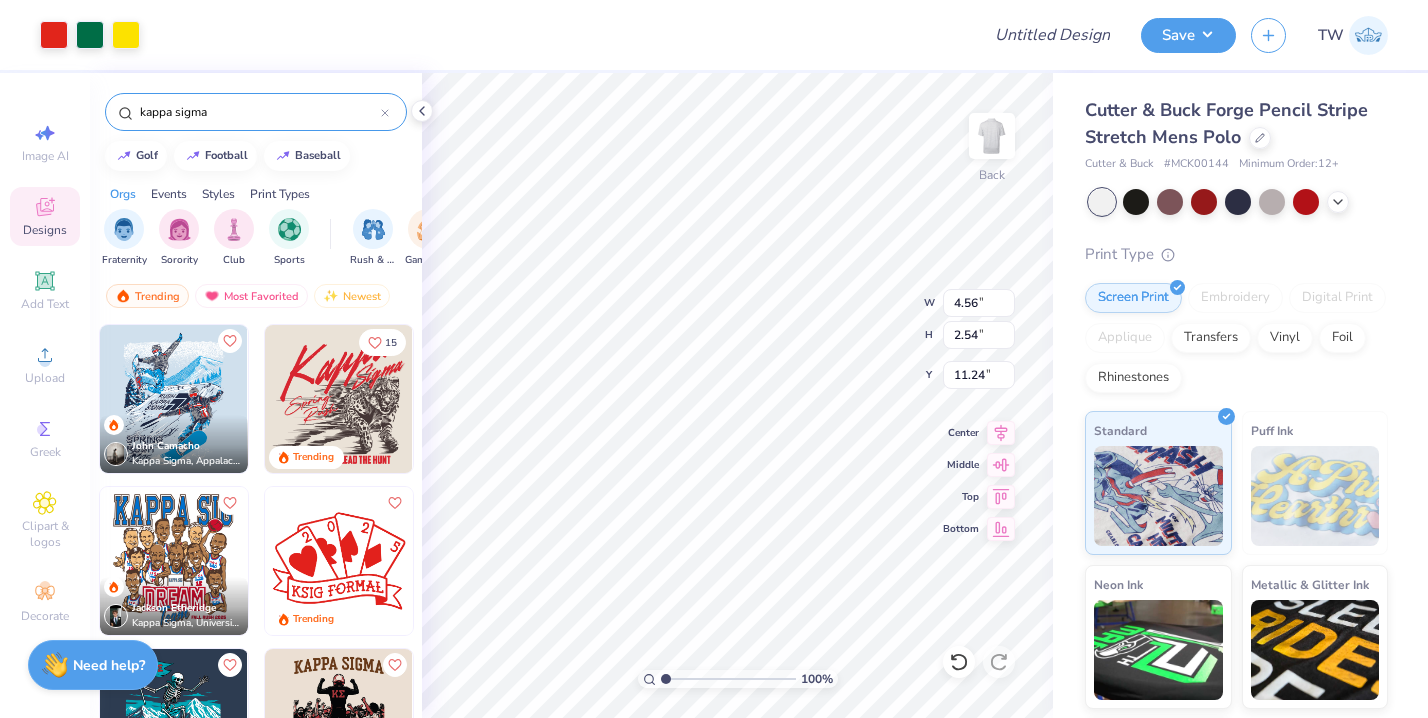 type on "1.73" 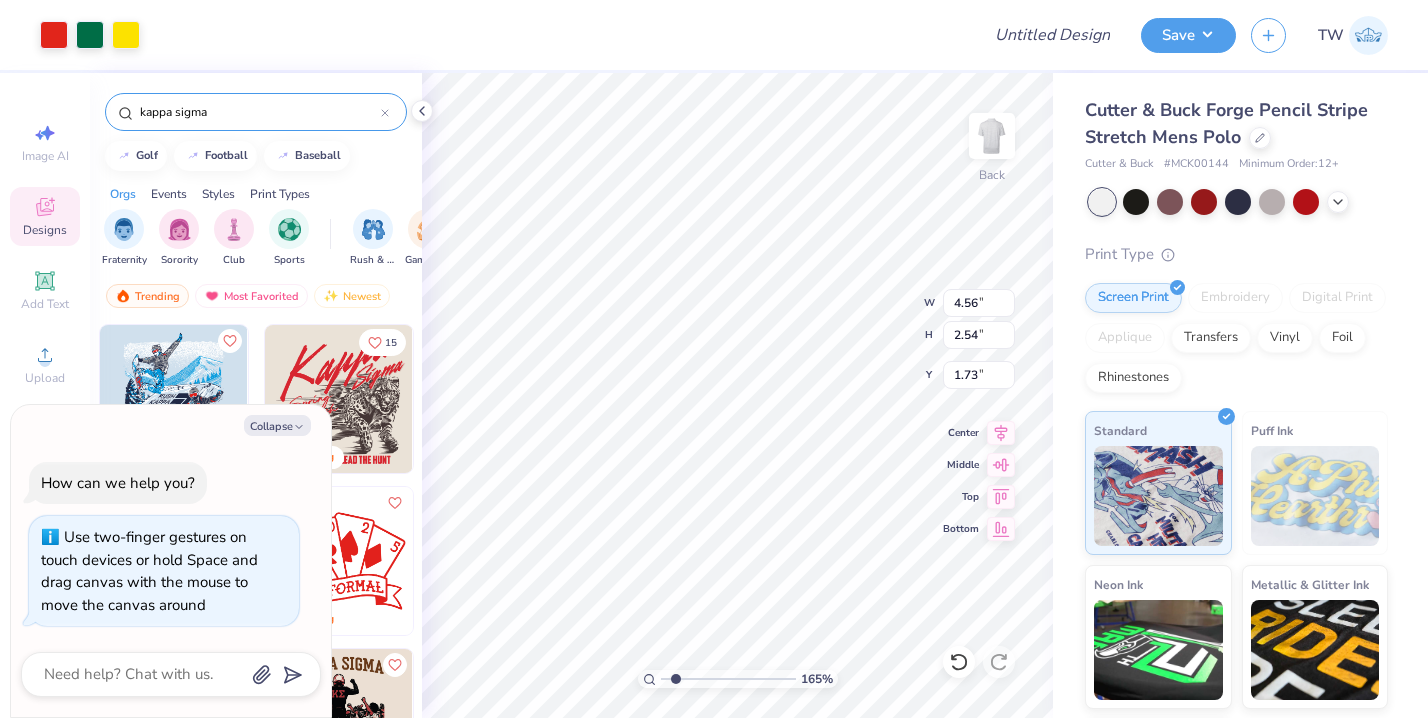 drag, startPoint x: 662, startPoint y: 679, endPoint x: 675, endPoint y: 675, distance: 13.601471 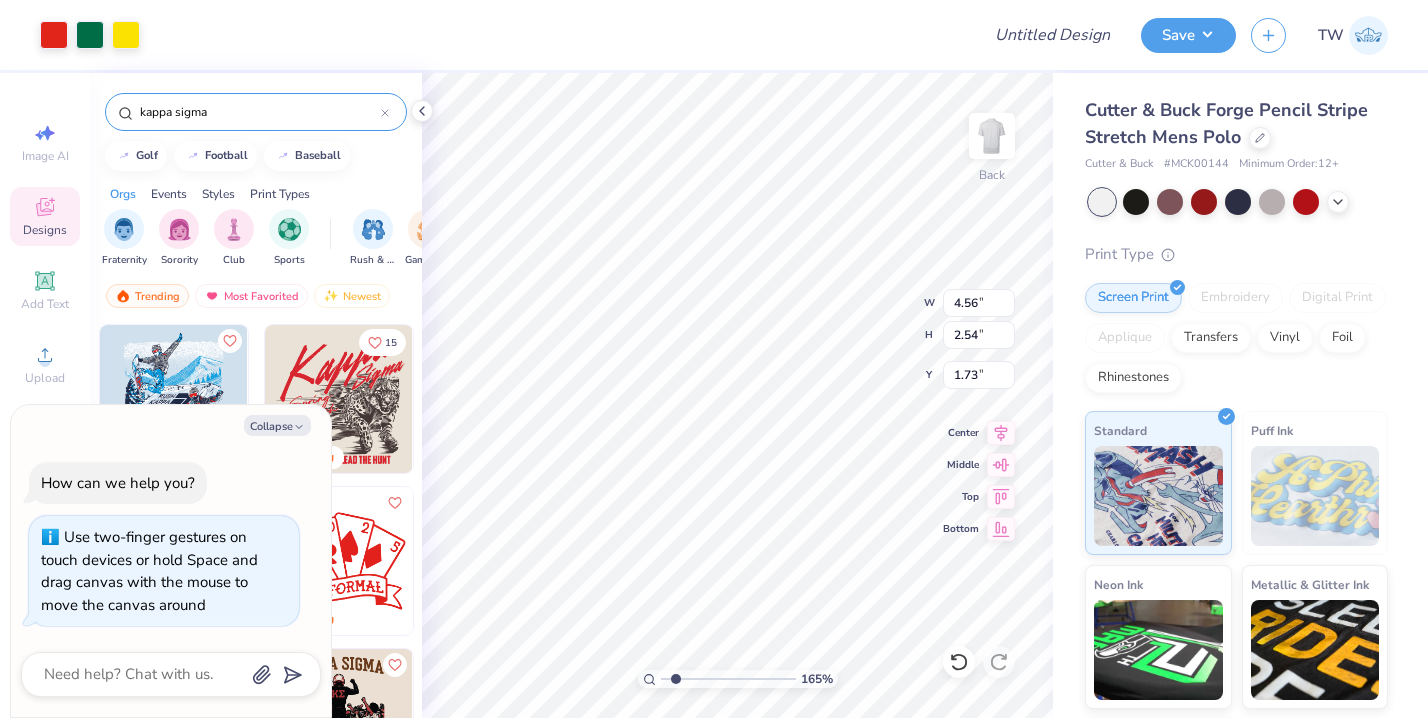 type on "1.73" 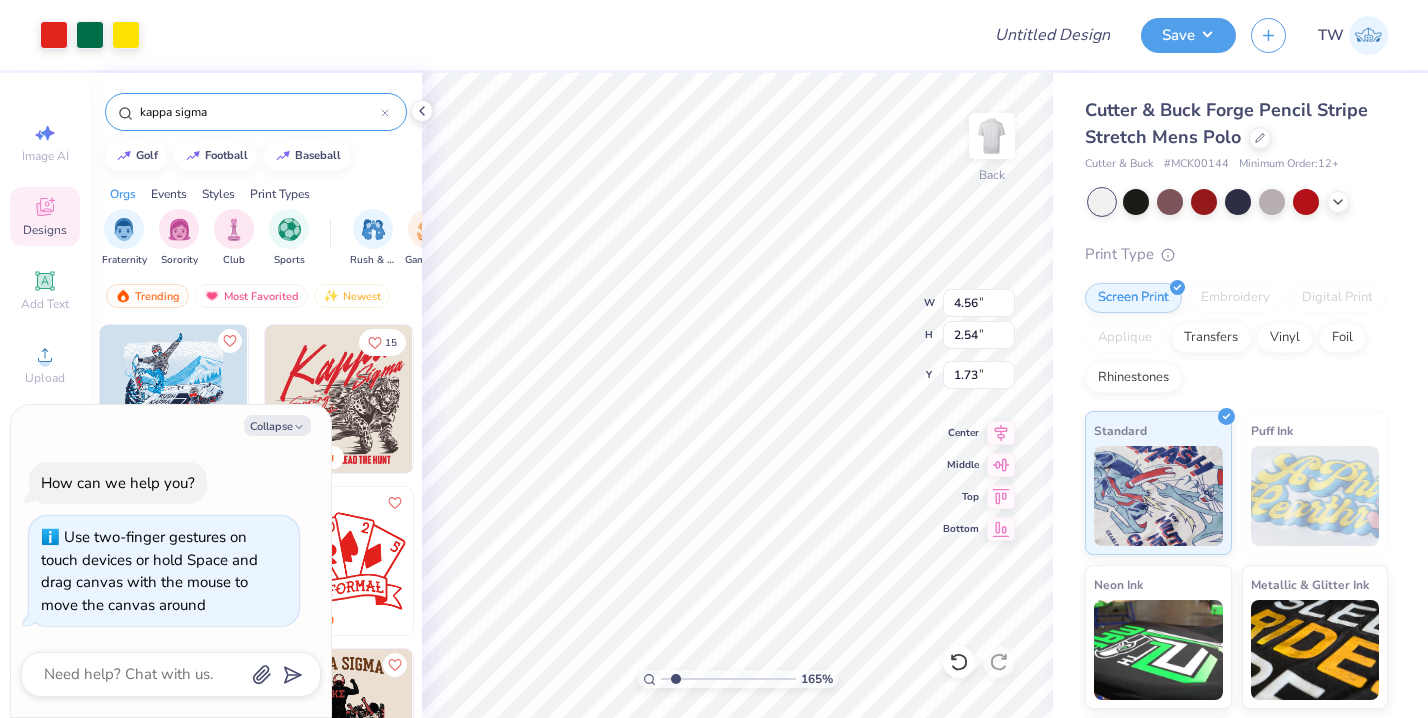 click at bounding box center [728, 679] 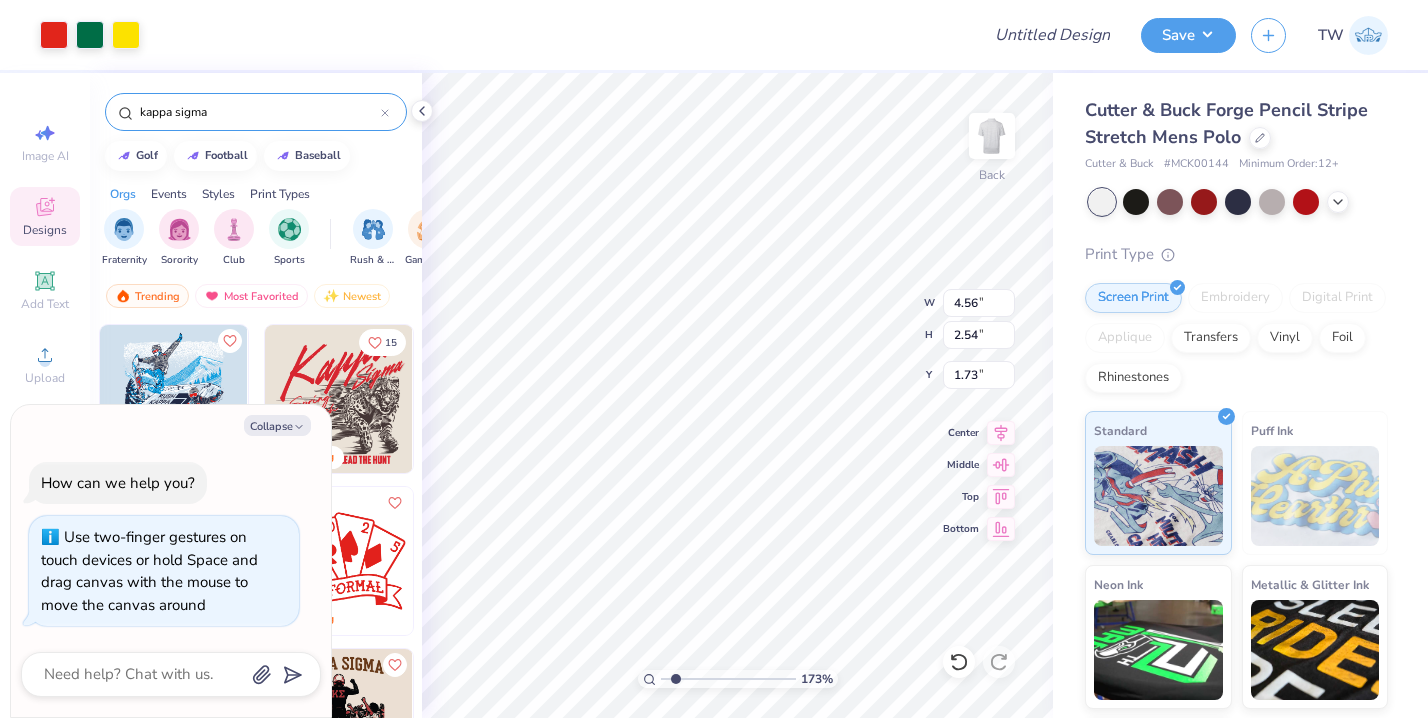 type on "x" 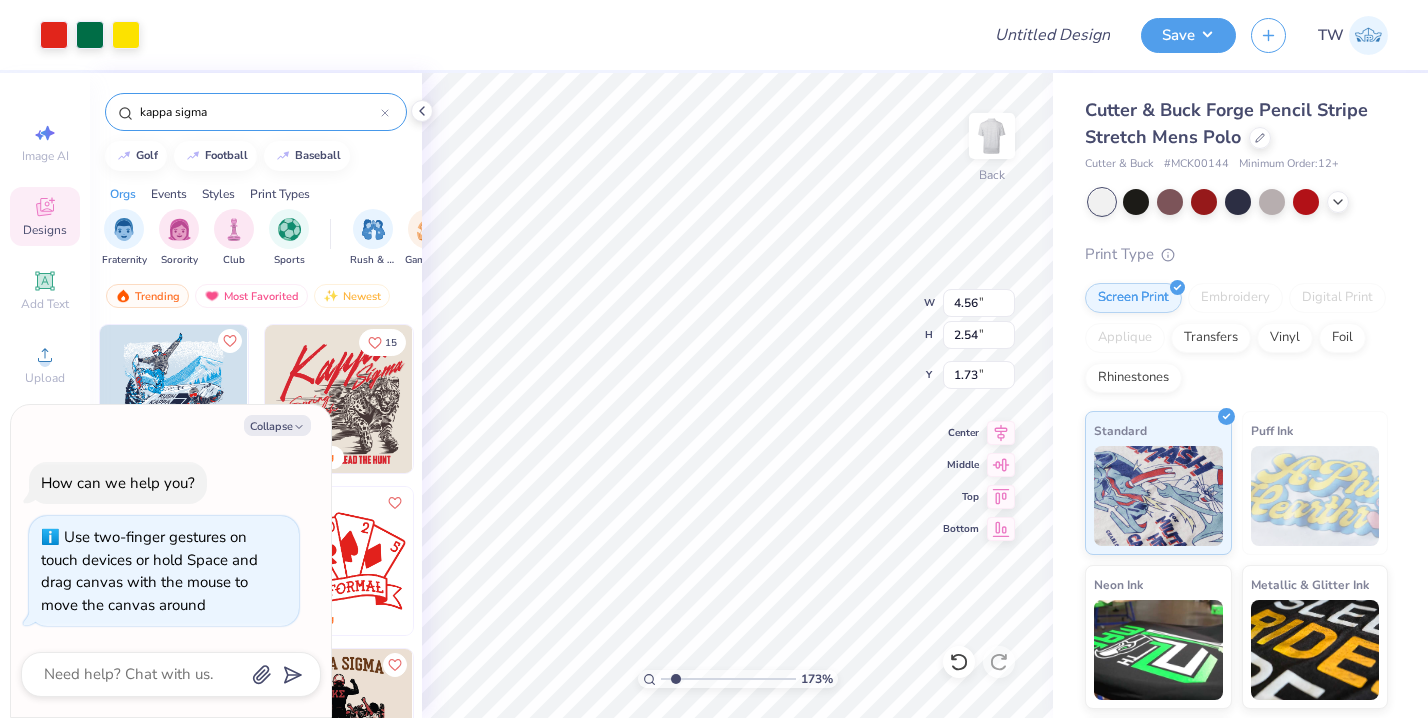 type on "2.42" 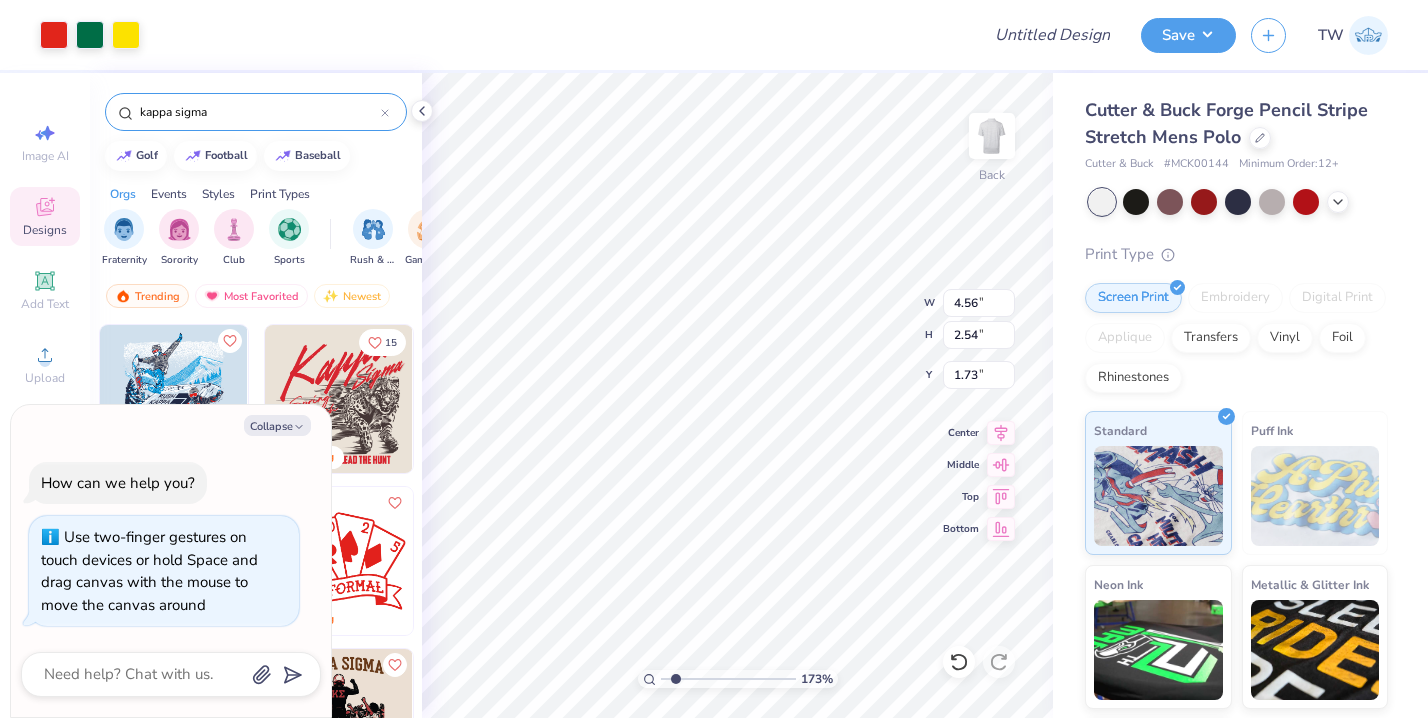 type on "1.35" 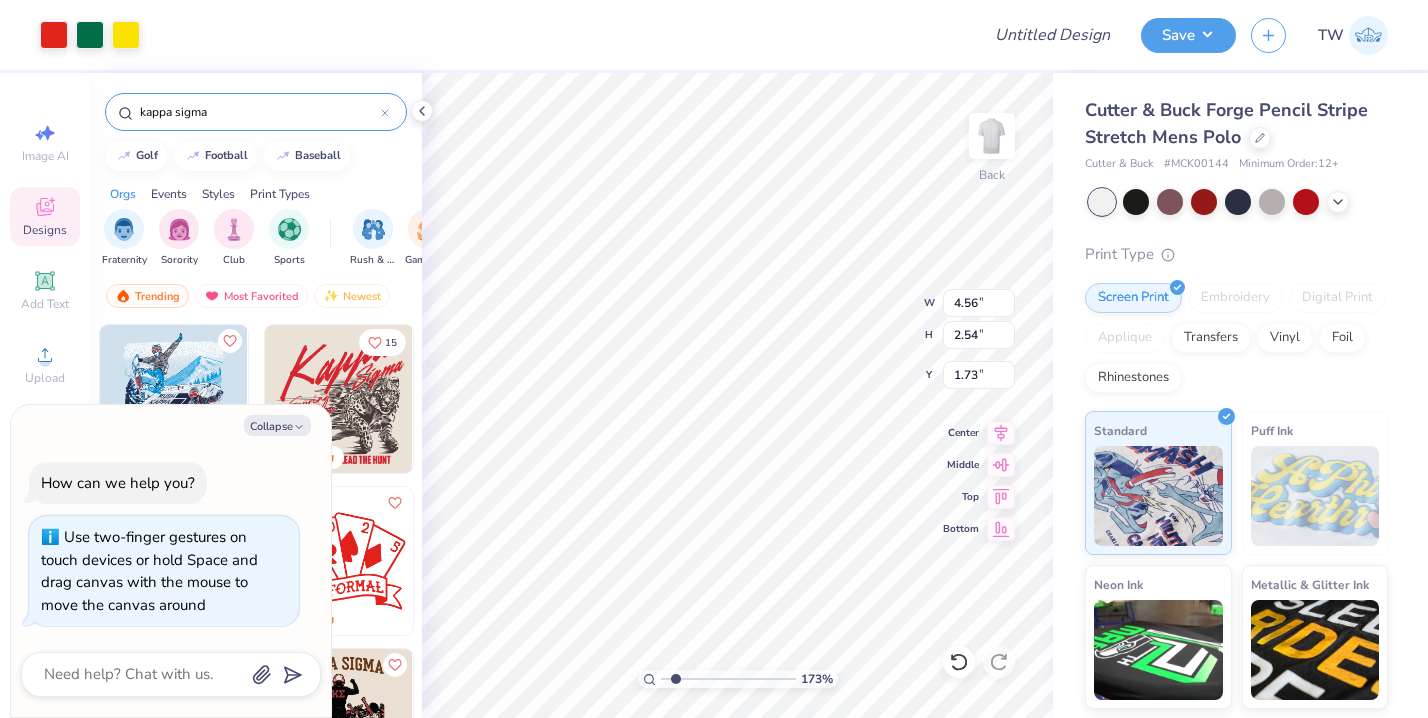 type on "2.92" 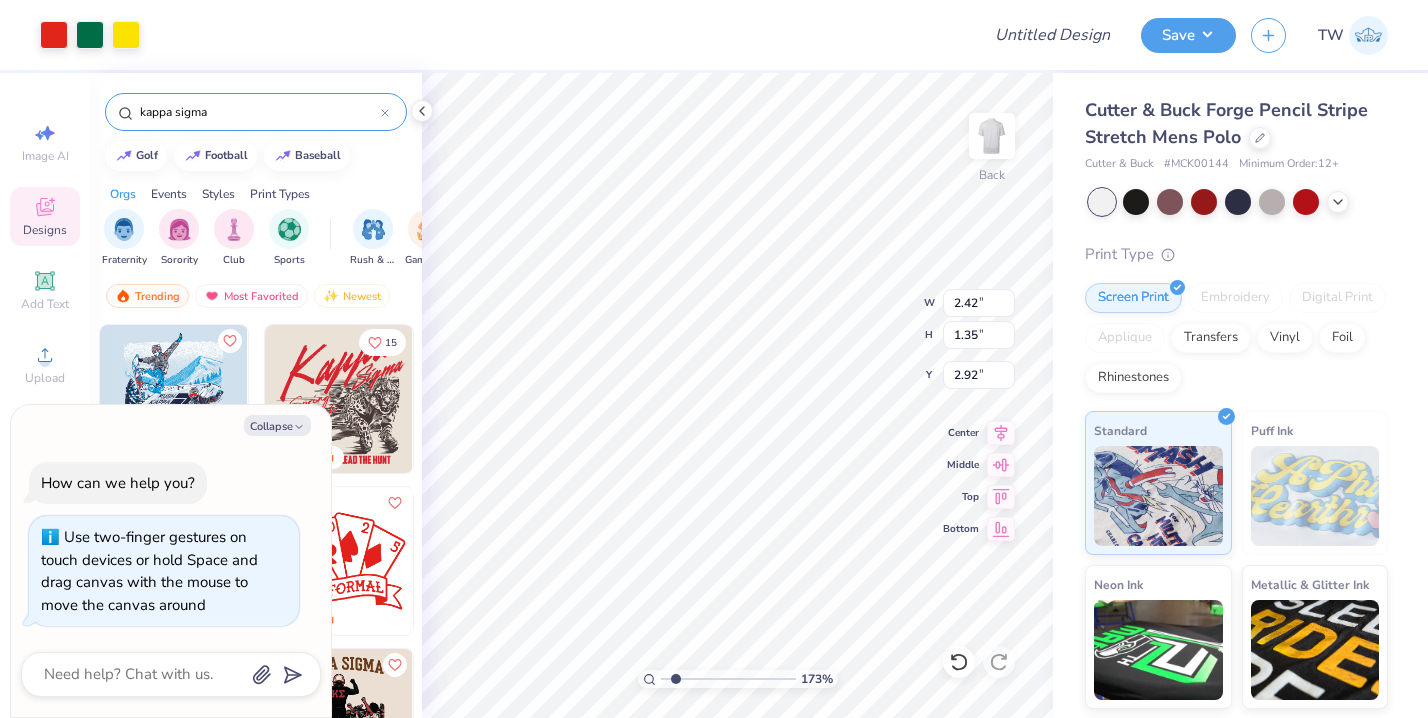 type on "x" 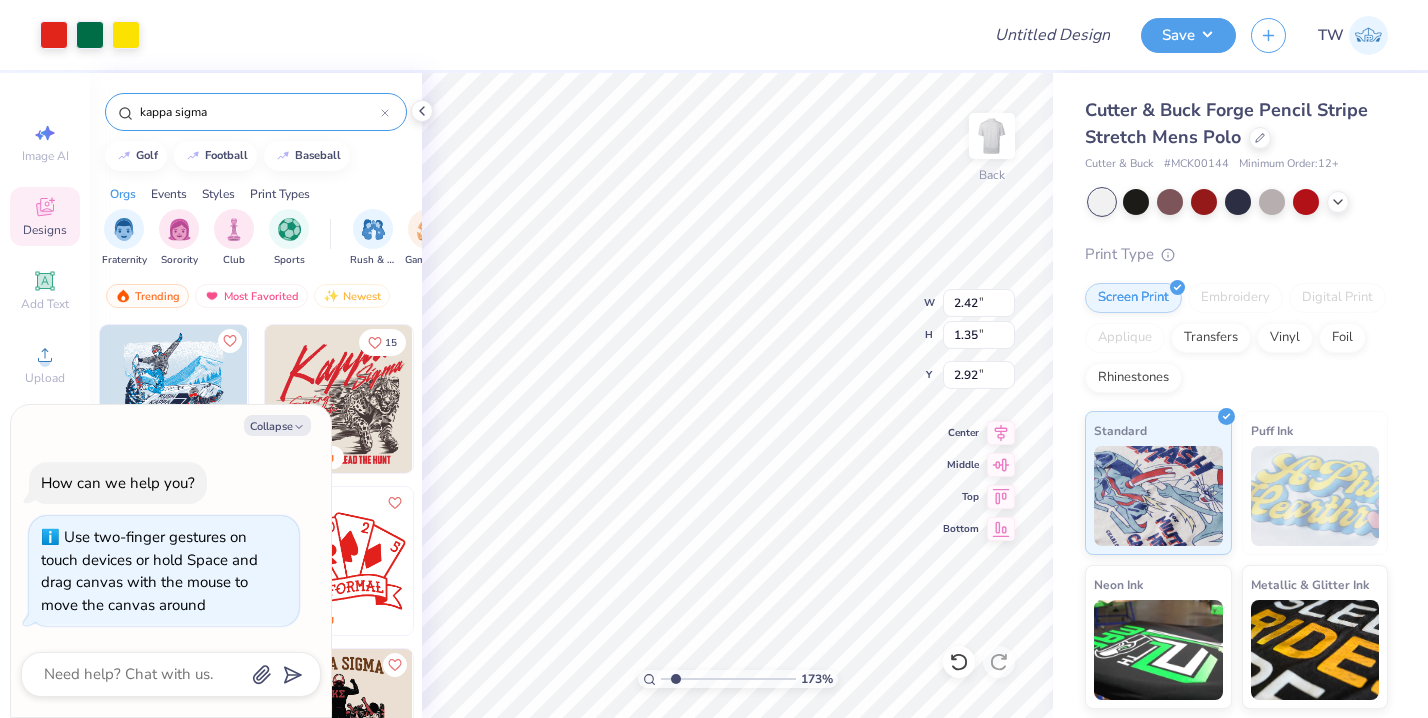 type on "2.32" 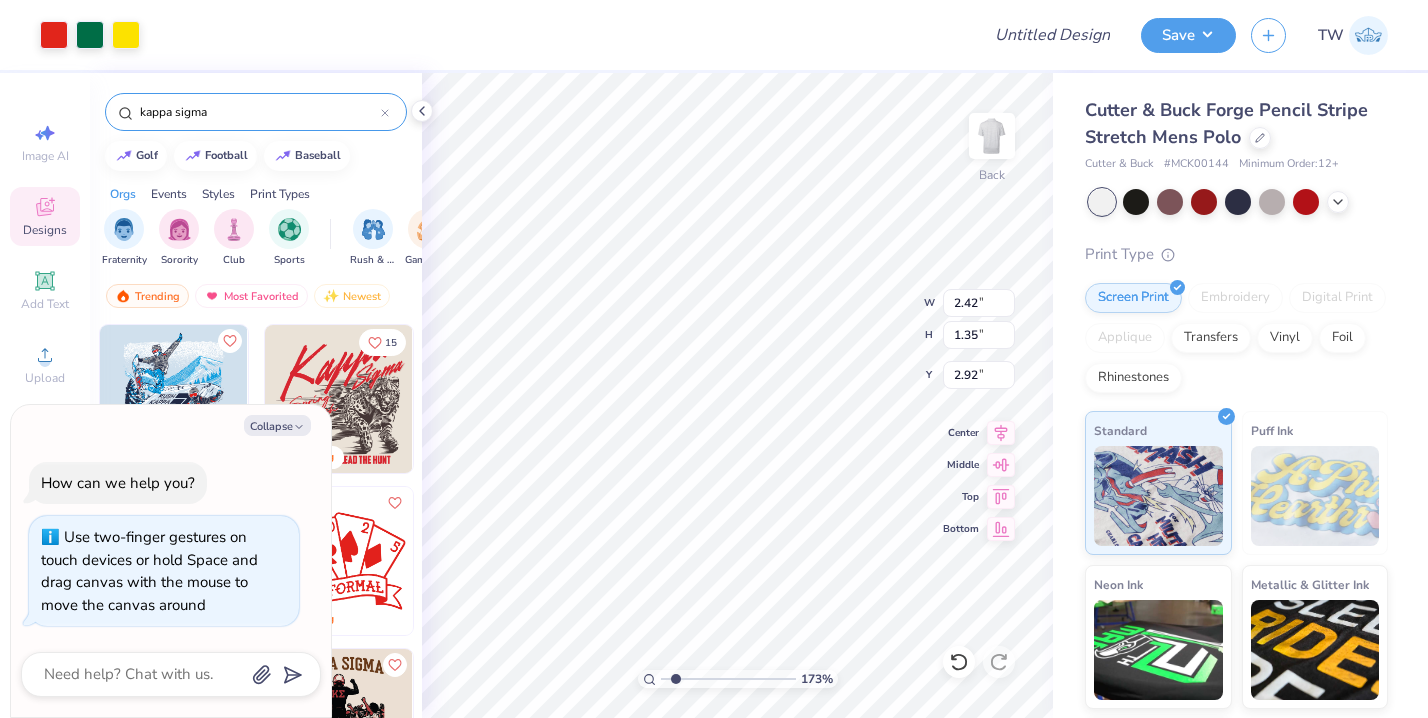 type on "x" 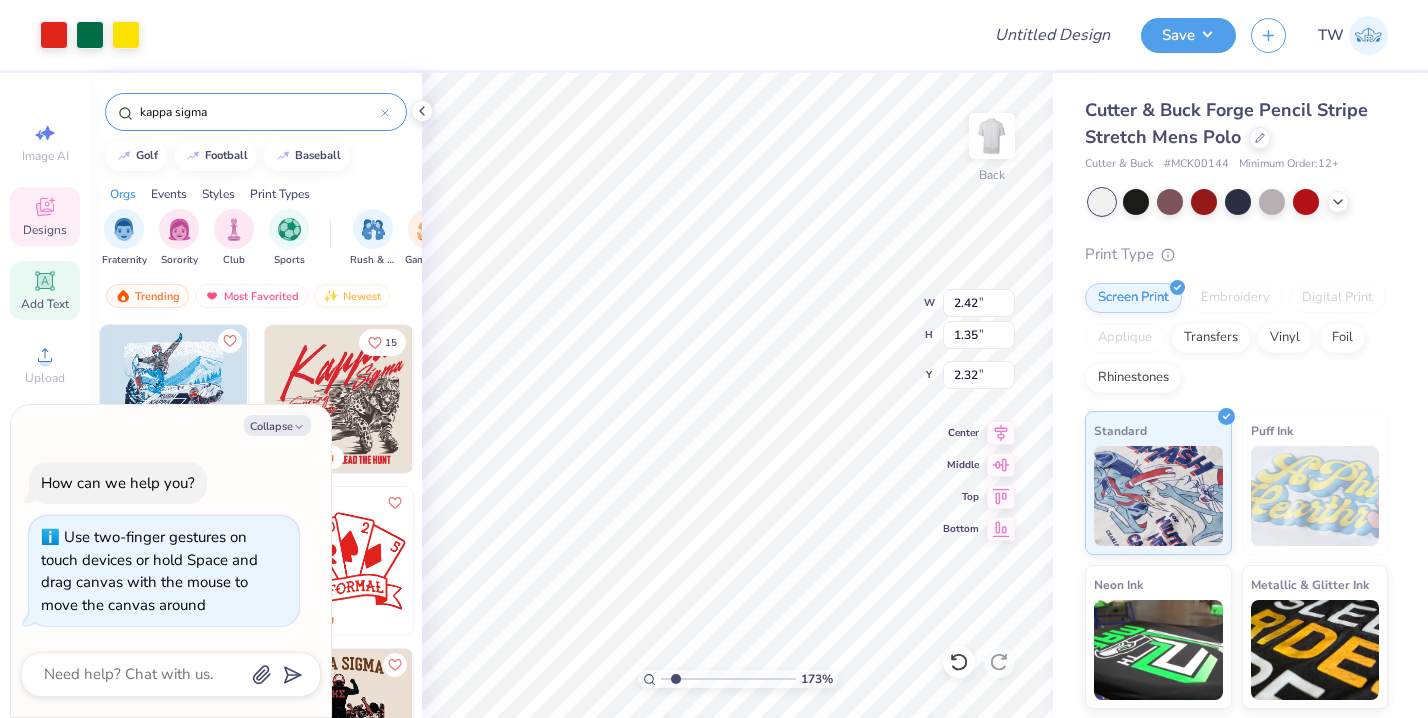 click on "Add Text" at bounding box center [45, 304] 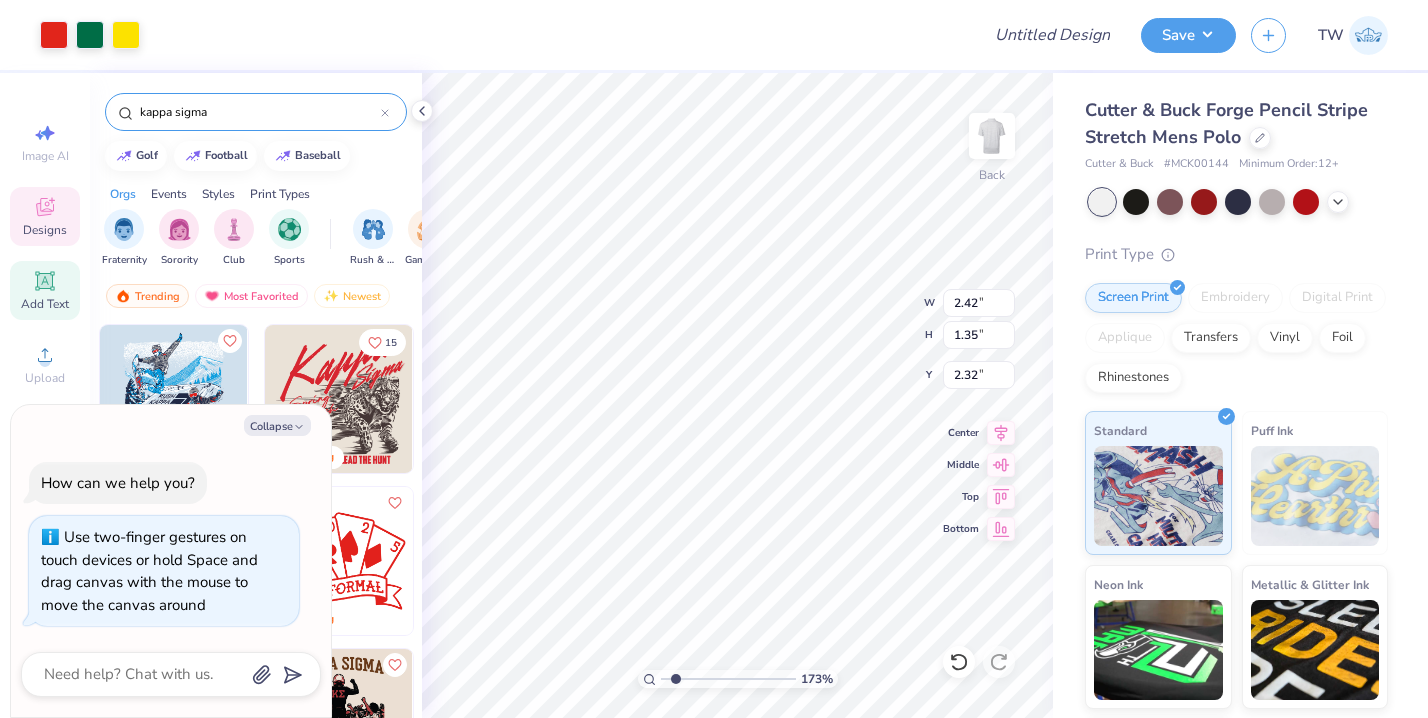 type on "5.57" 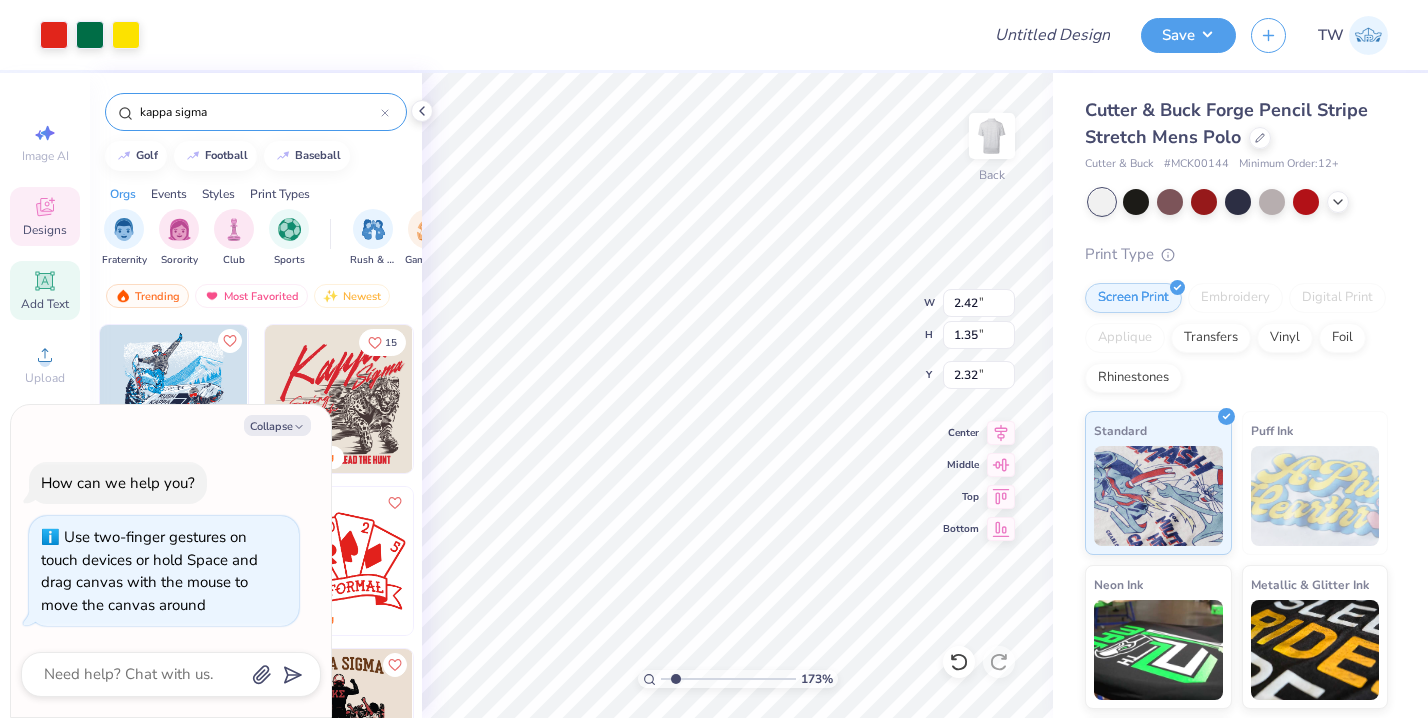 type on "1.61" 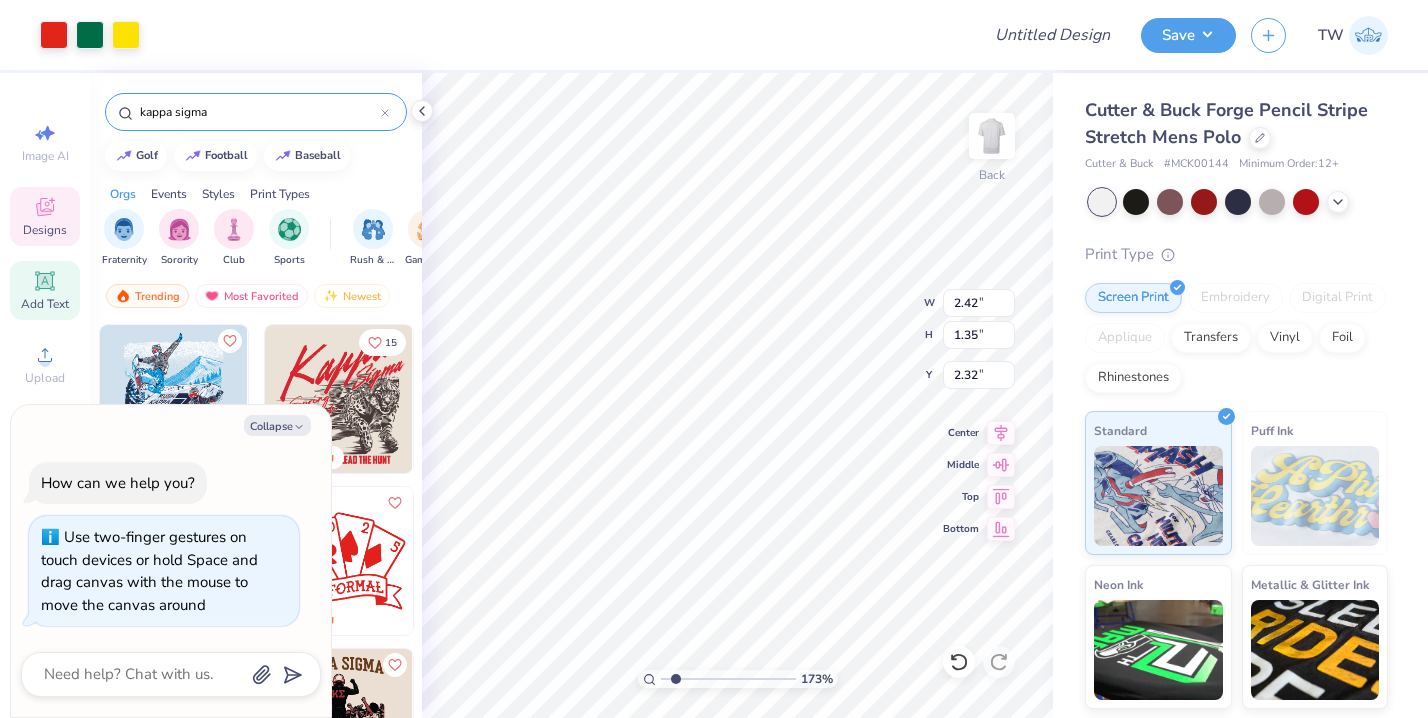 type on "11.44" 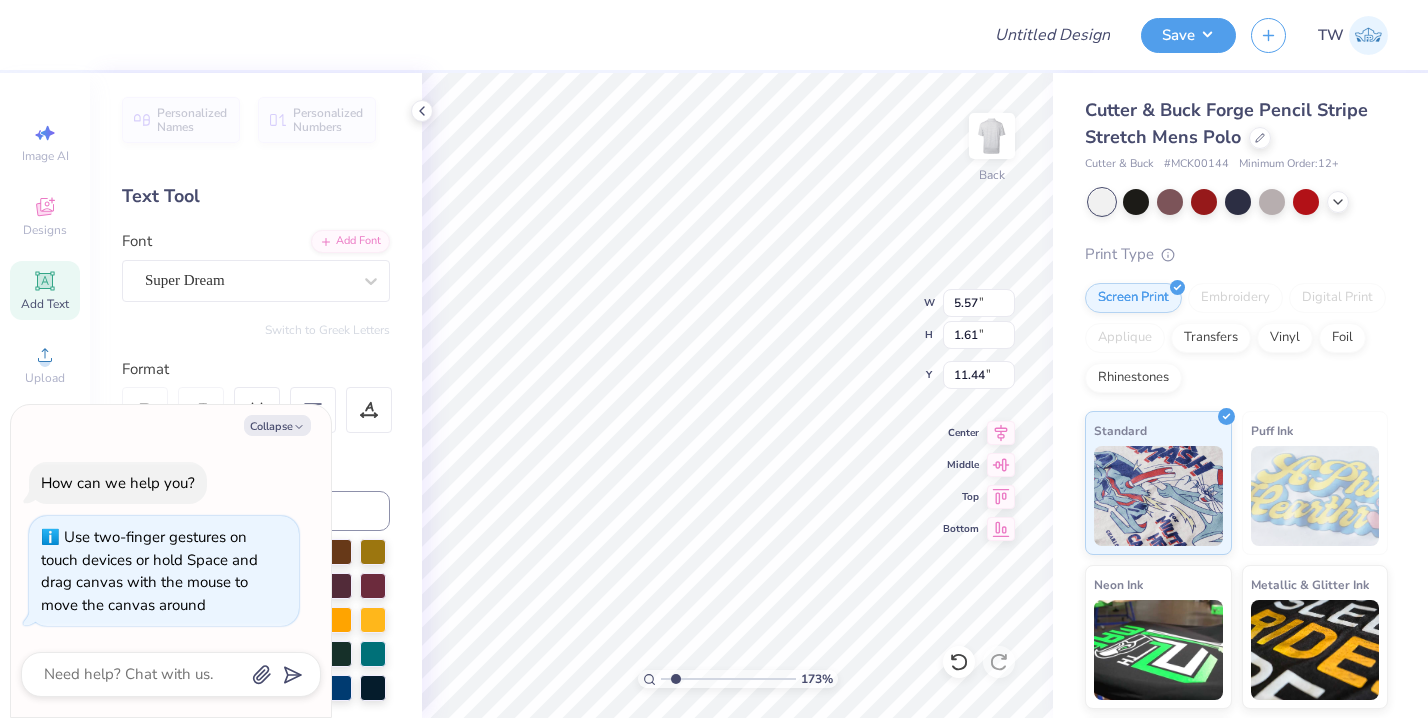 type on "x" 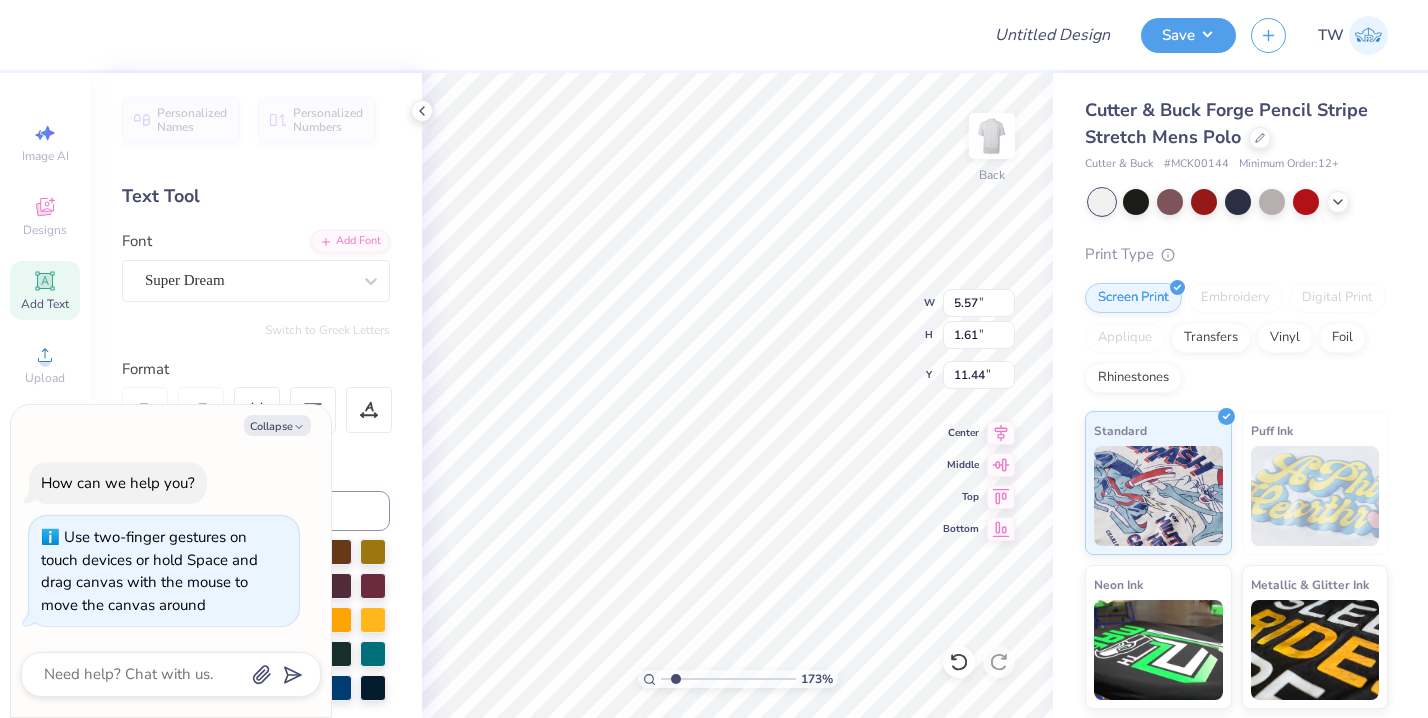 type on "K" 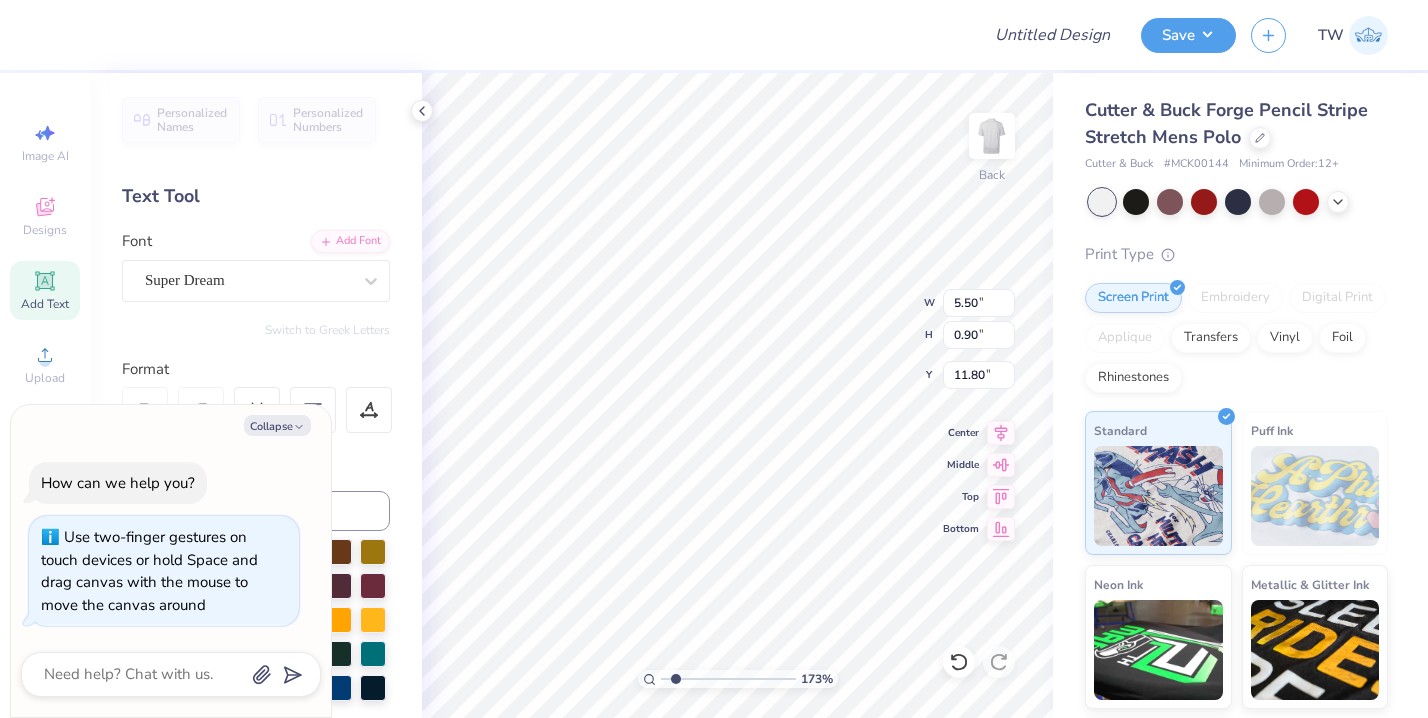 type on "x" 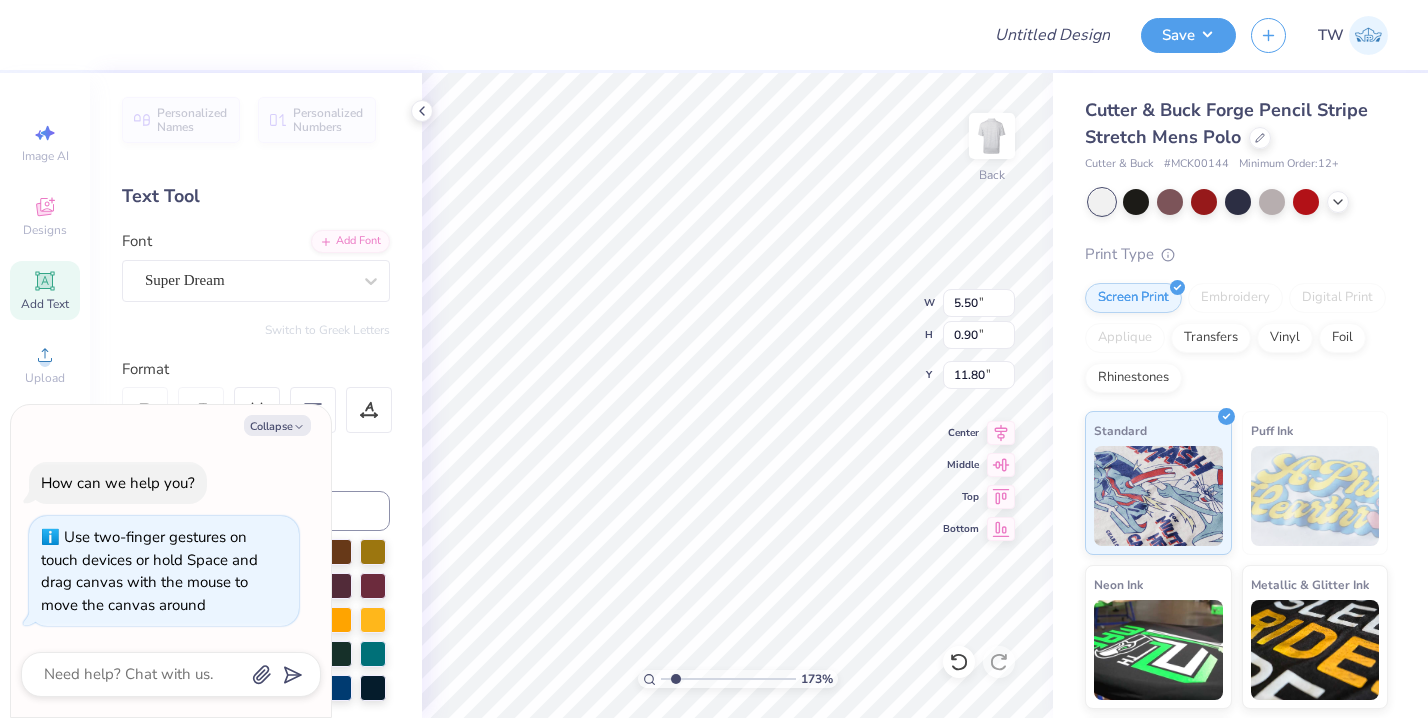 type on "3.95" 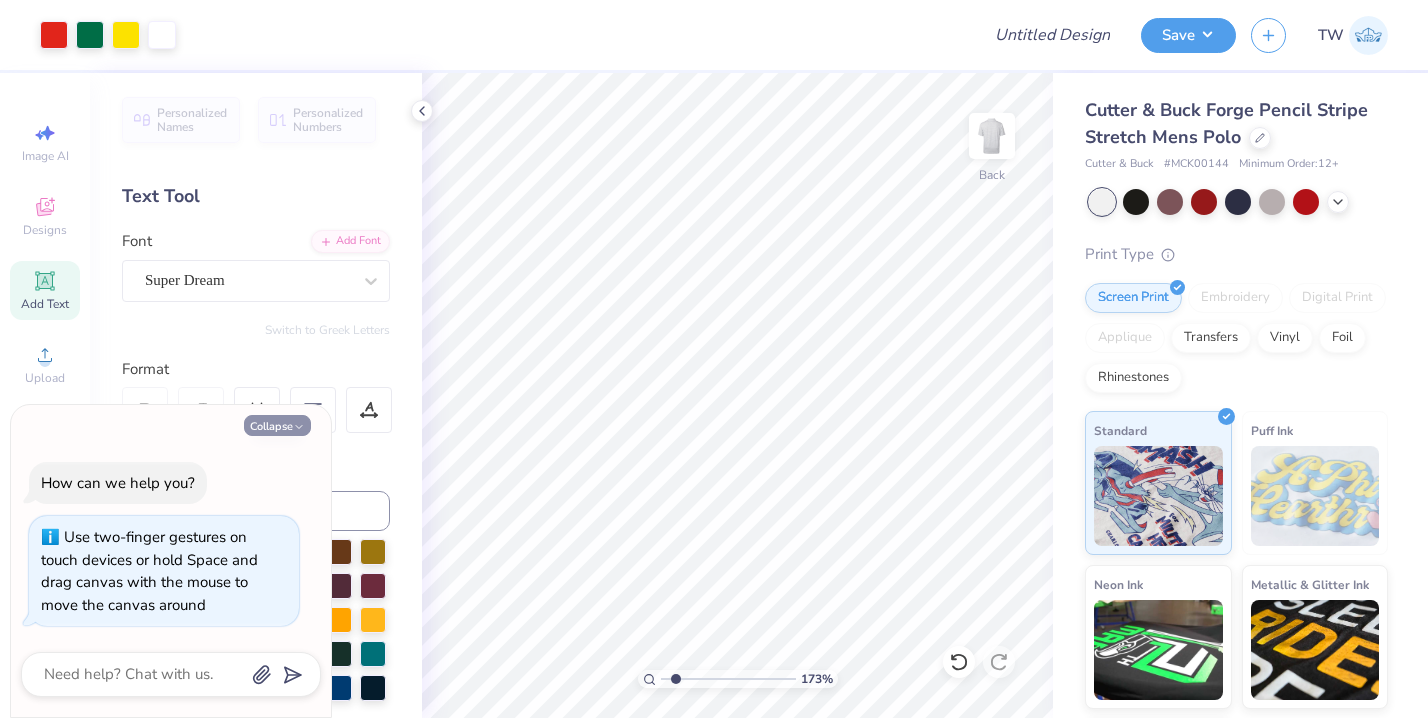 click on "Collapse" at bounding box center [277, 425] 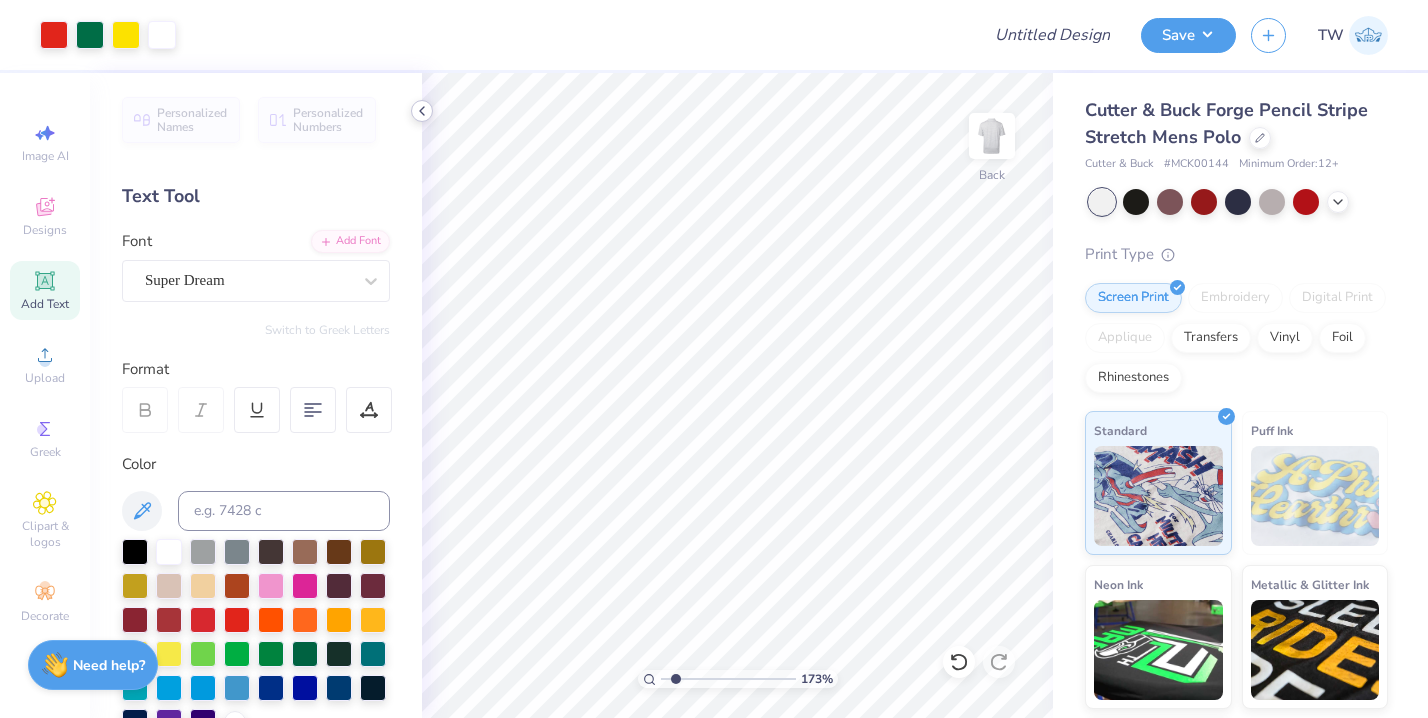 click 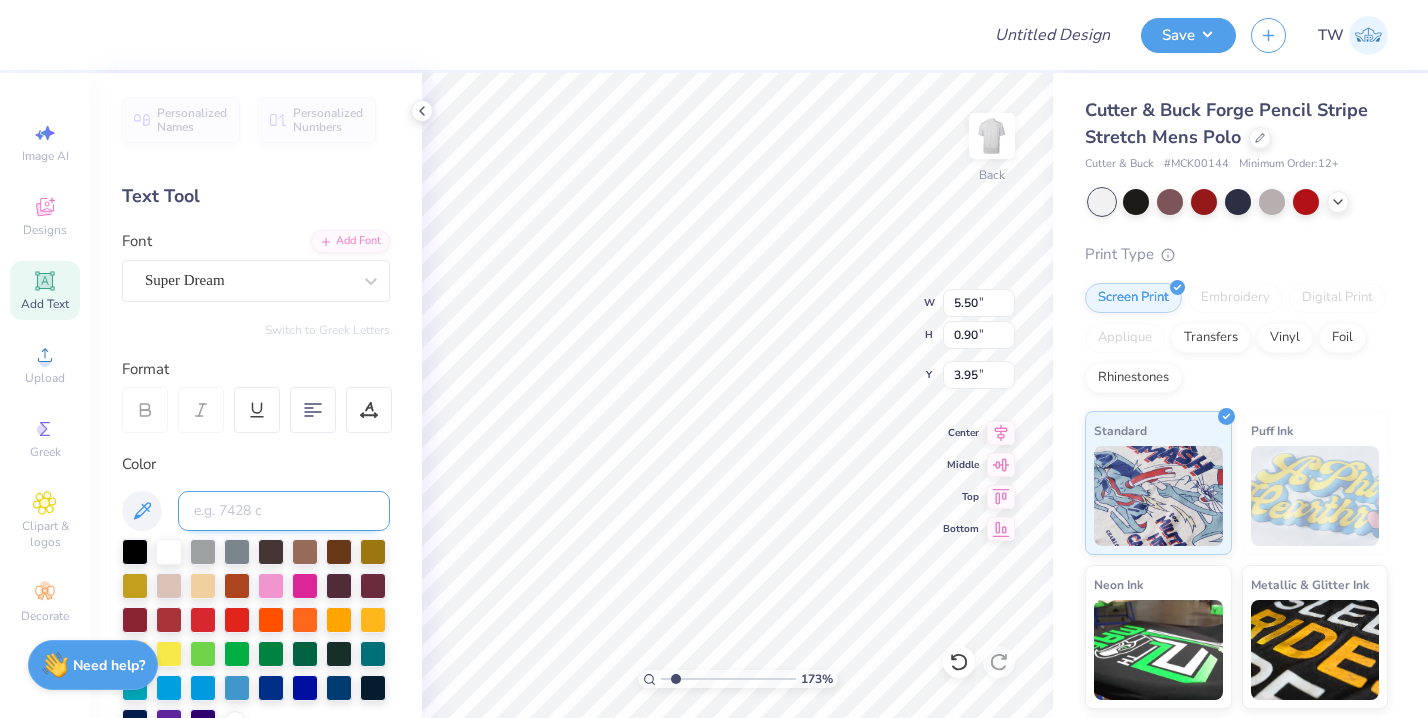 click at bounding box center [284, 511] 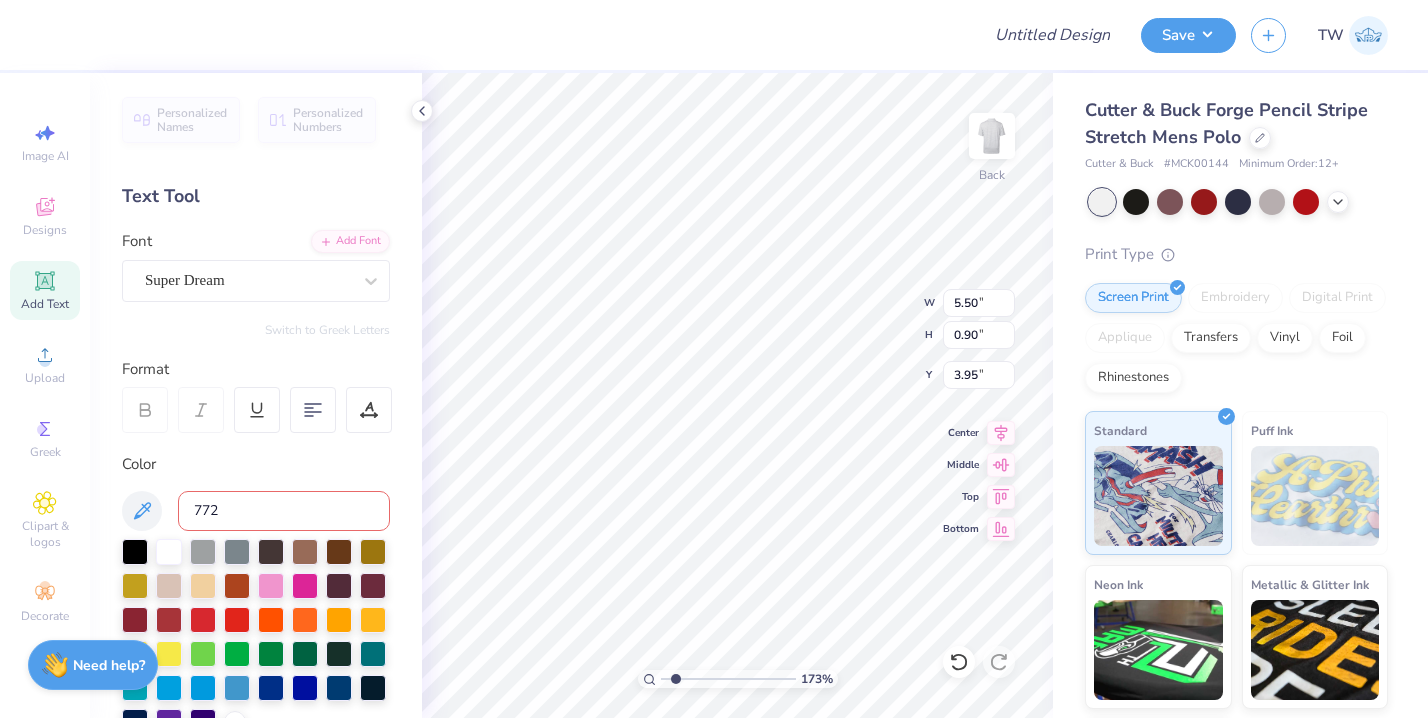 type on "[NUMBER]" 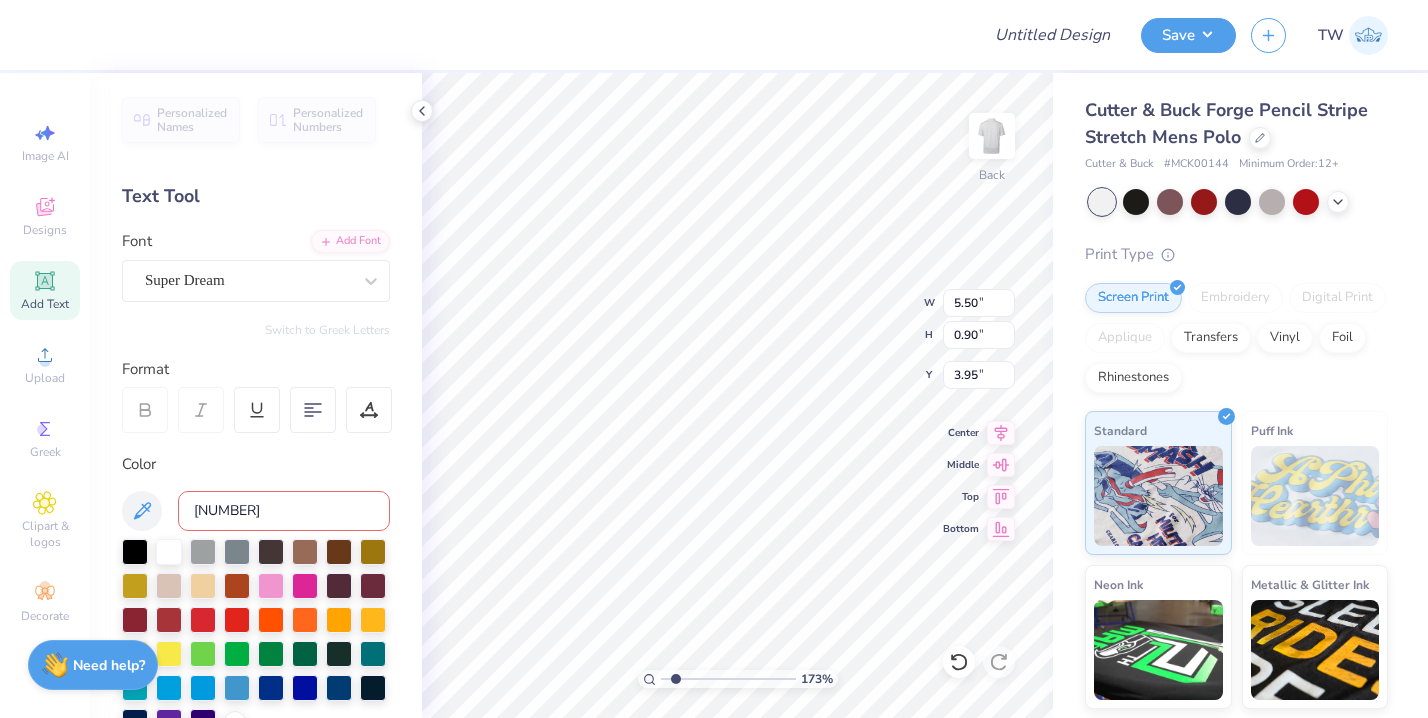 type 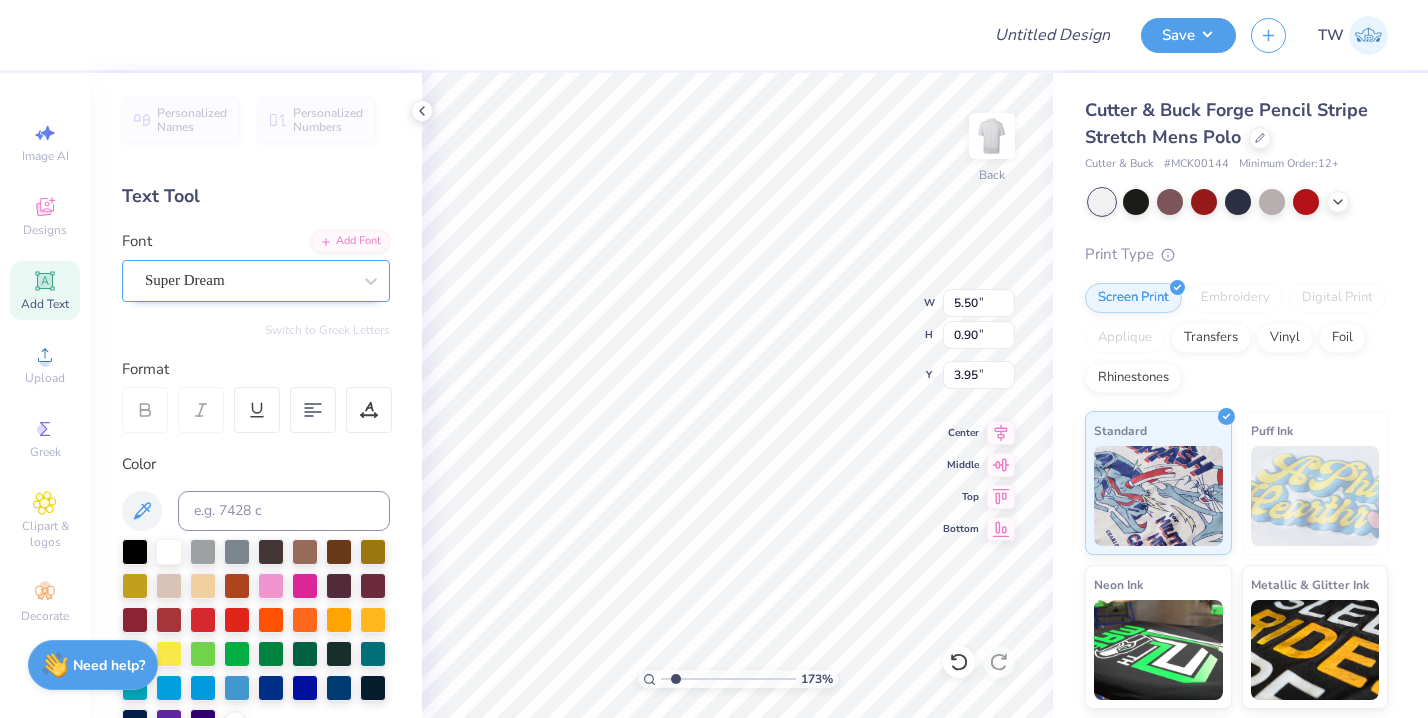 click at bounding box center (248, 280) 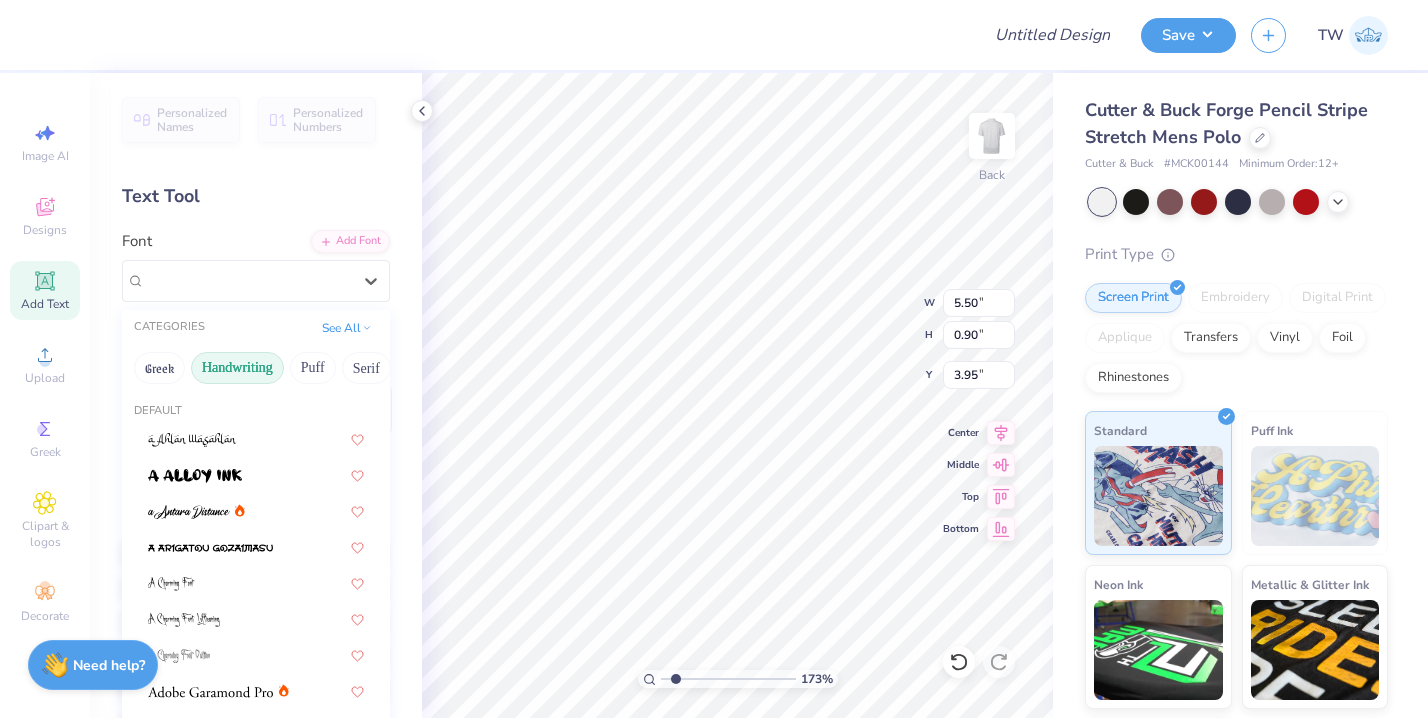 click on "Handwriting" at bounding box center [237, 368] 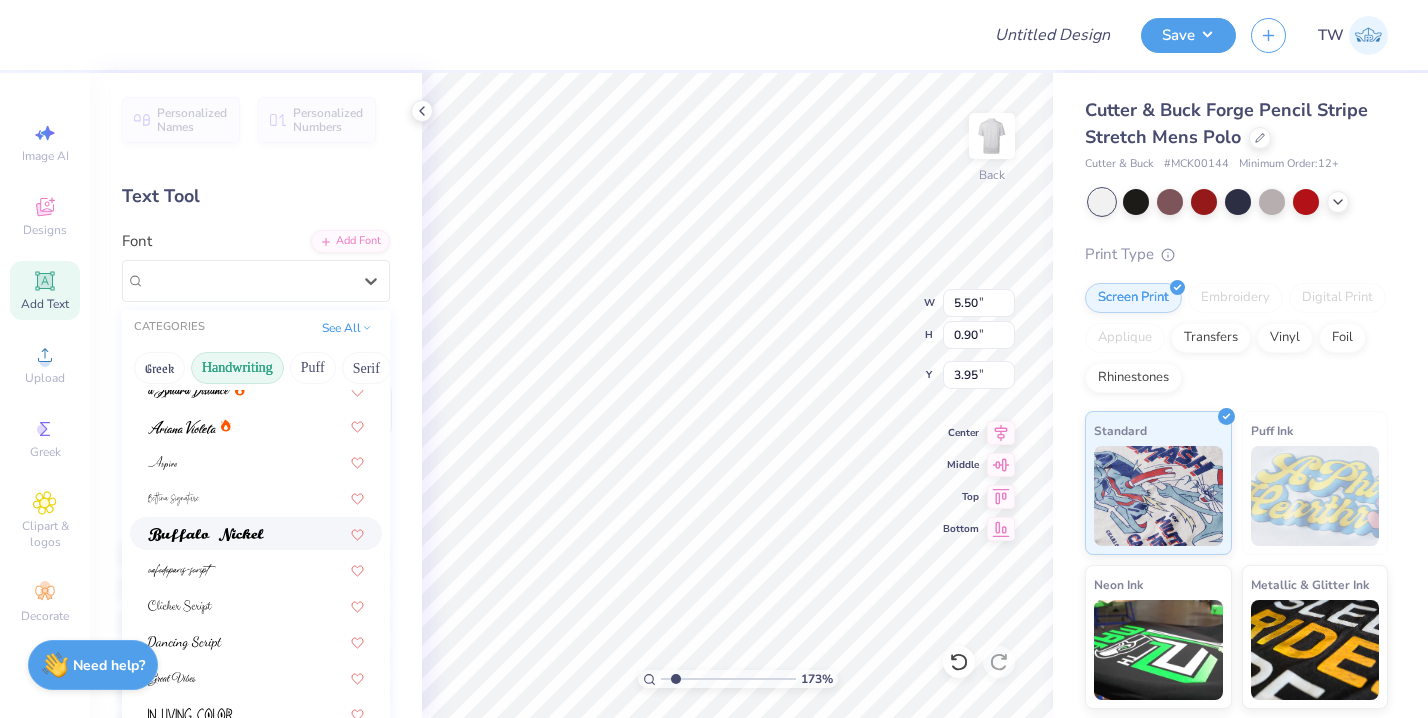 scroll, scrollTop: 51, scrollLeft: 0, axis: vertical 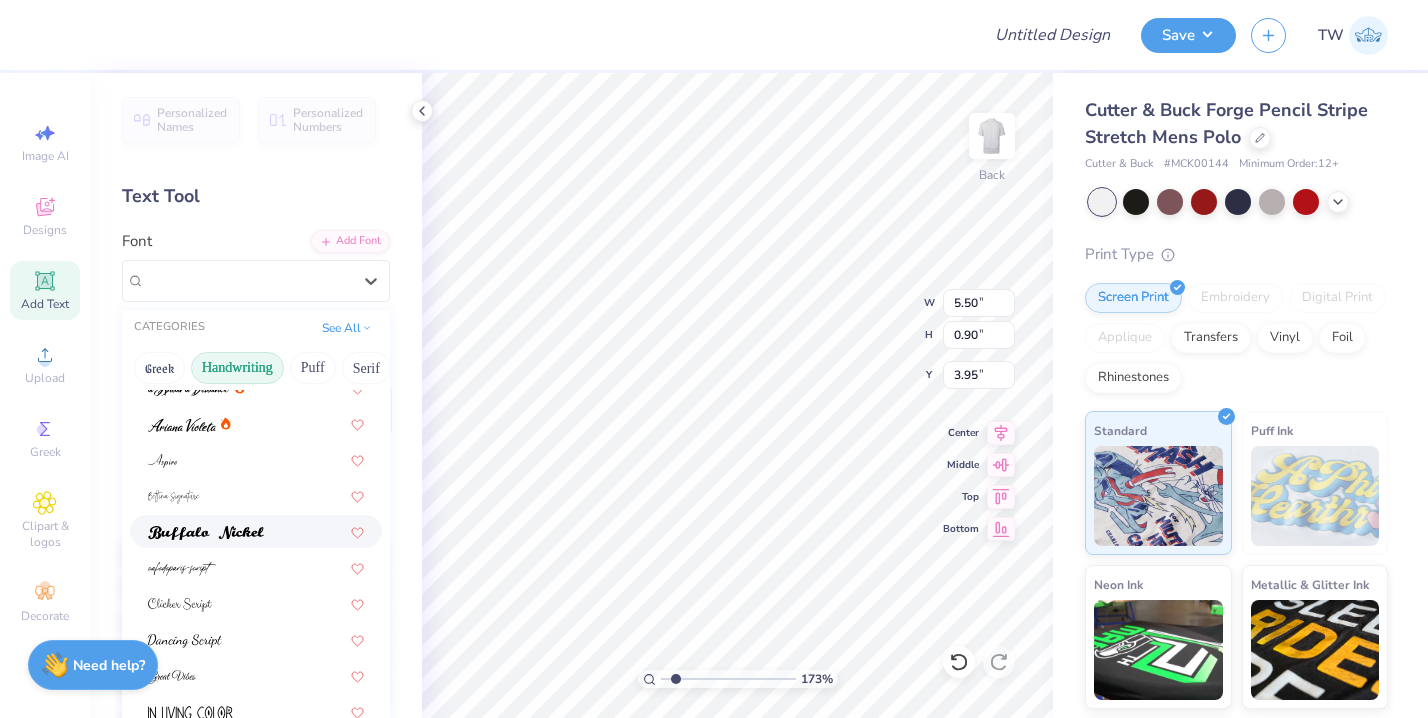 click at bounding box center [206, 533] 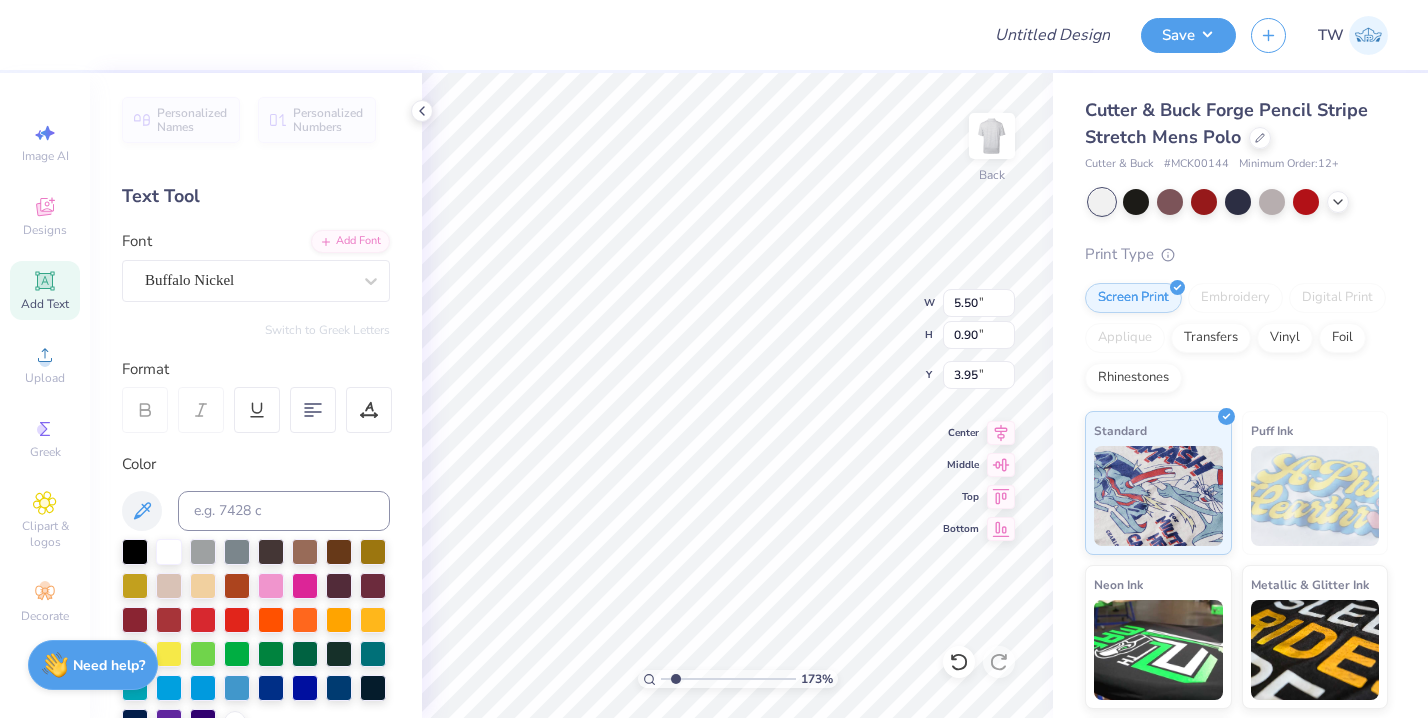 type on "5.59" 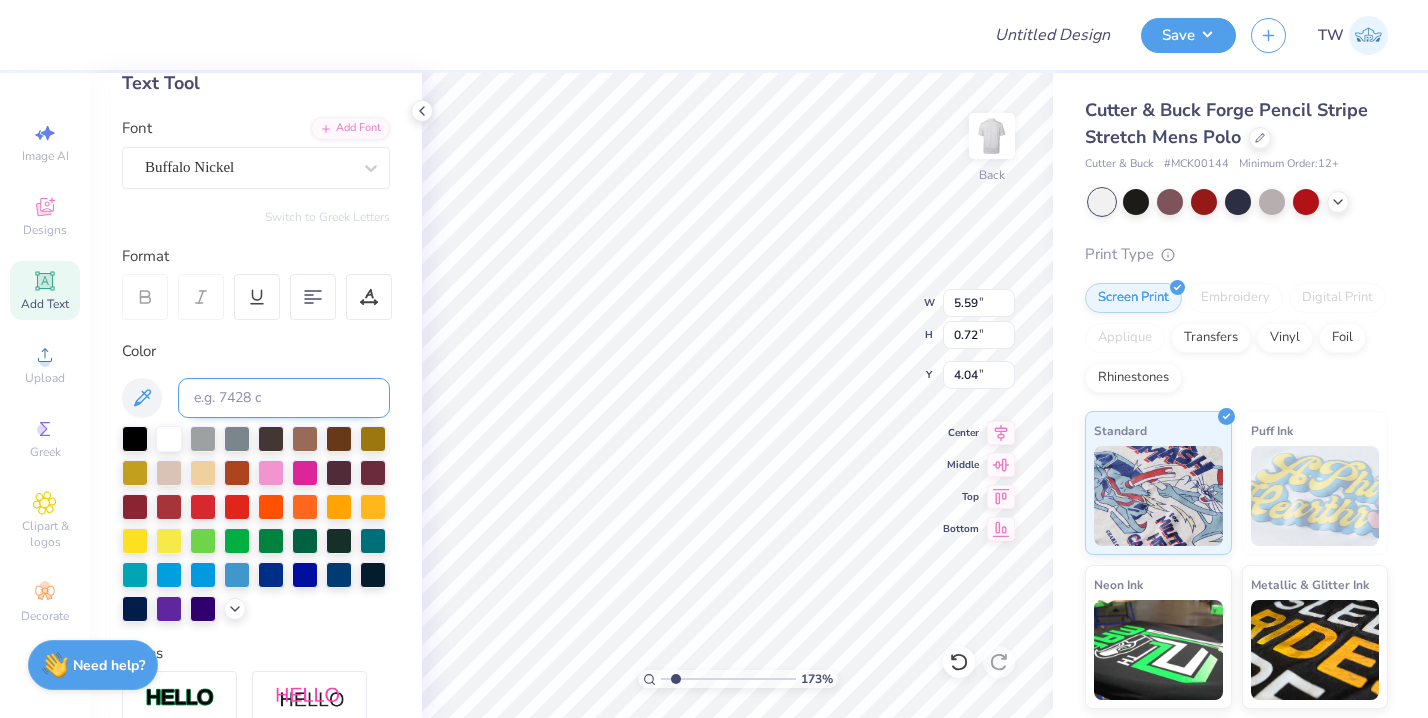 scroll, scrollTop: 105, scrollLeft: 0, axis: vertical 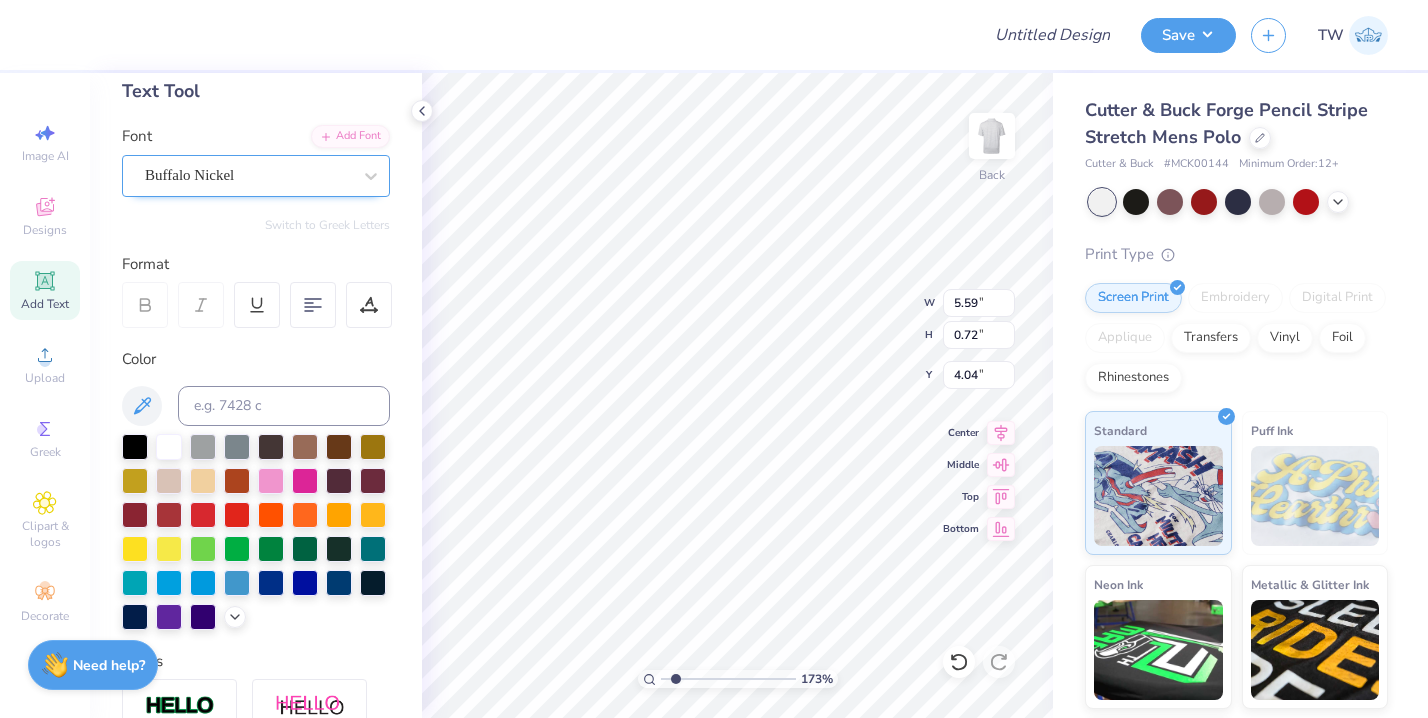 click at bounding box center [248, 175] 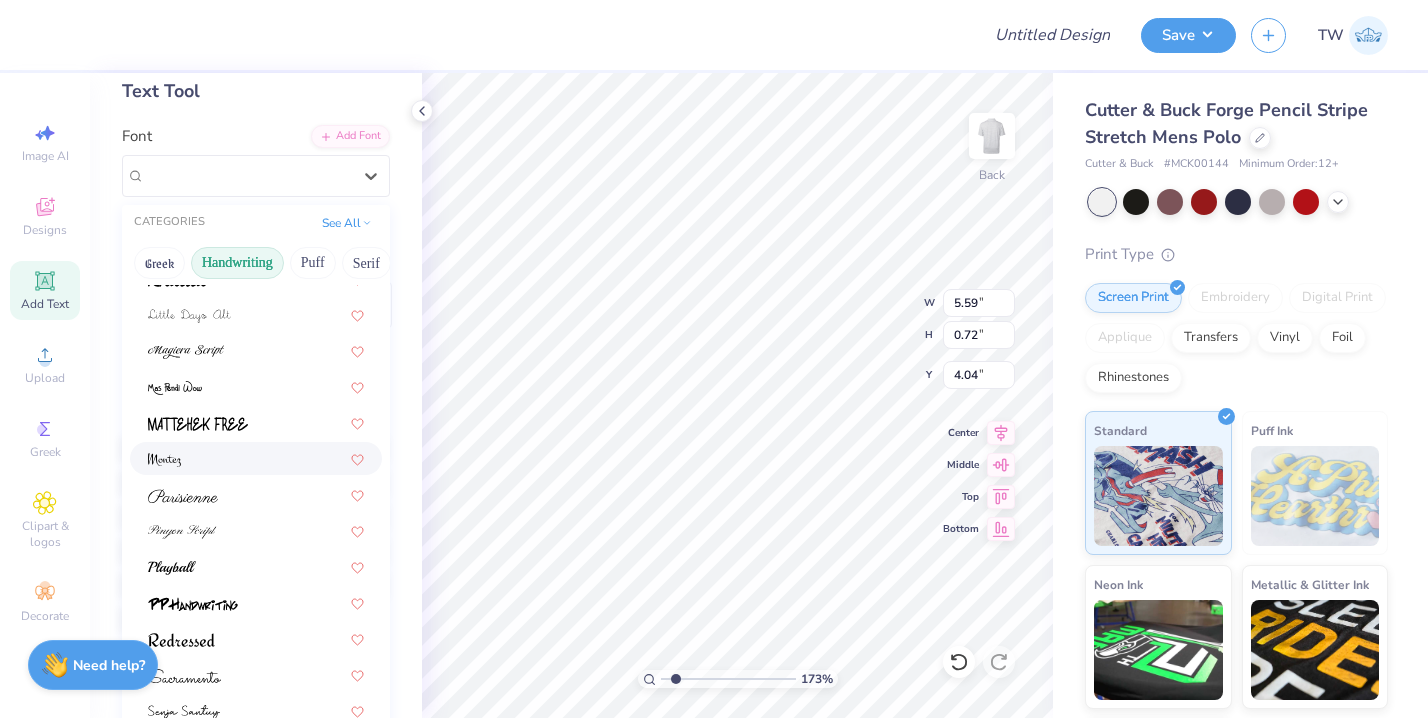 scroll, scrollTop: 386, scrollLeft: 0, axis: vertical 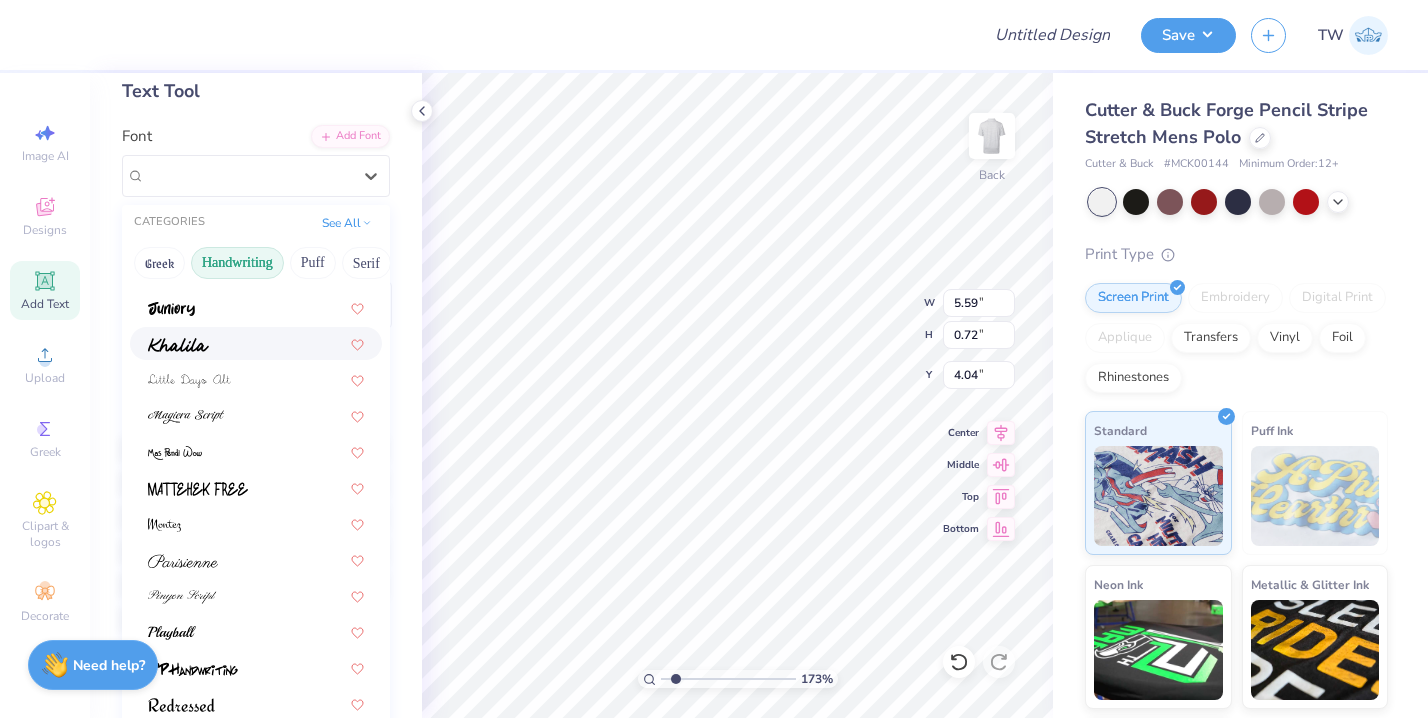 click at bounding box center (256, 343) 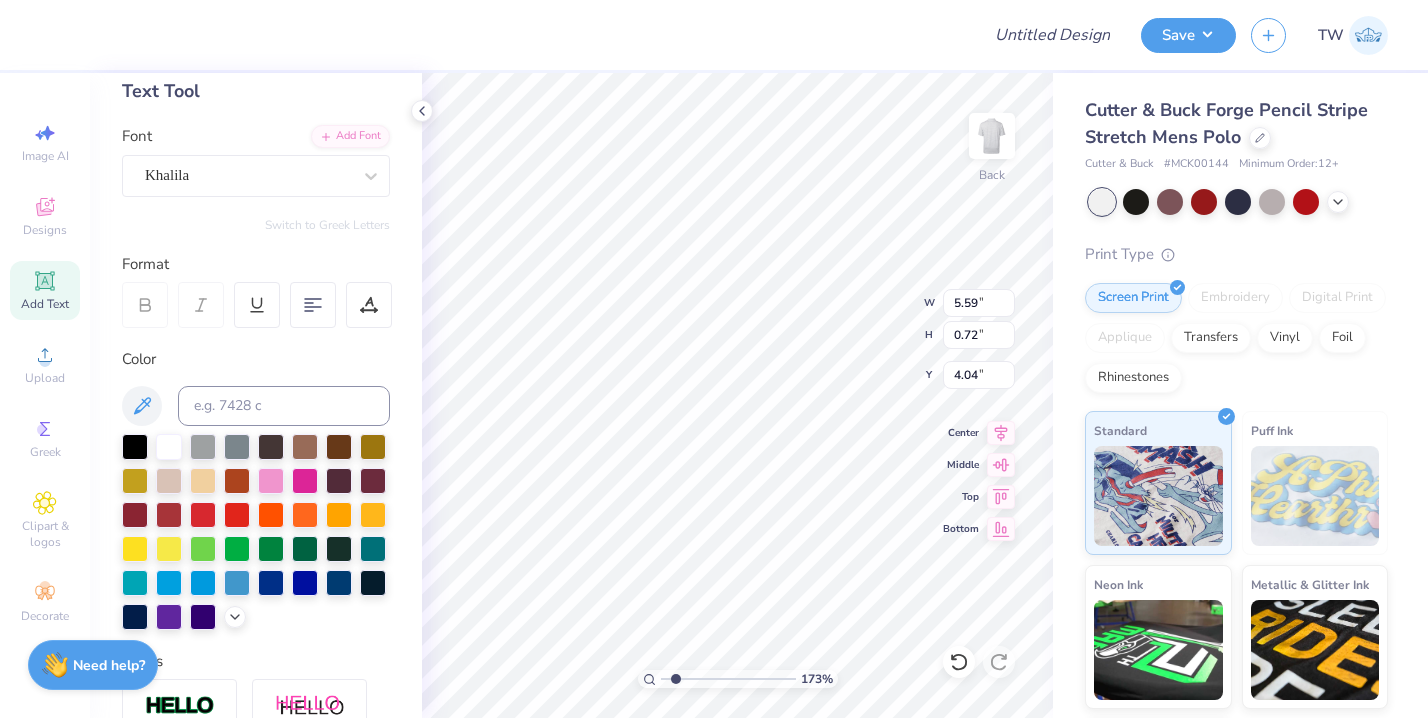 type on "5.67" 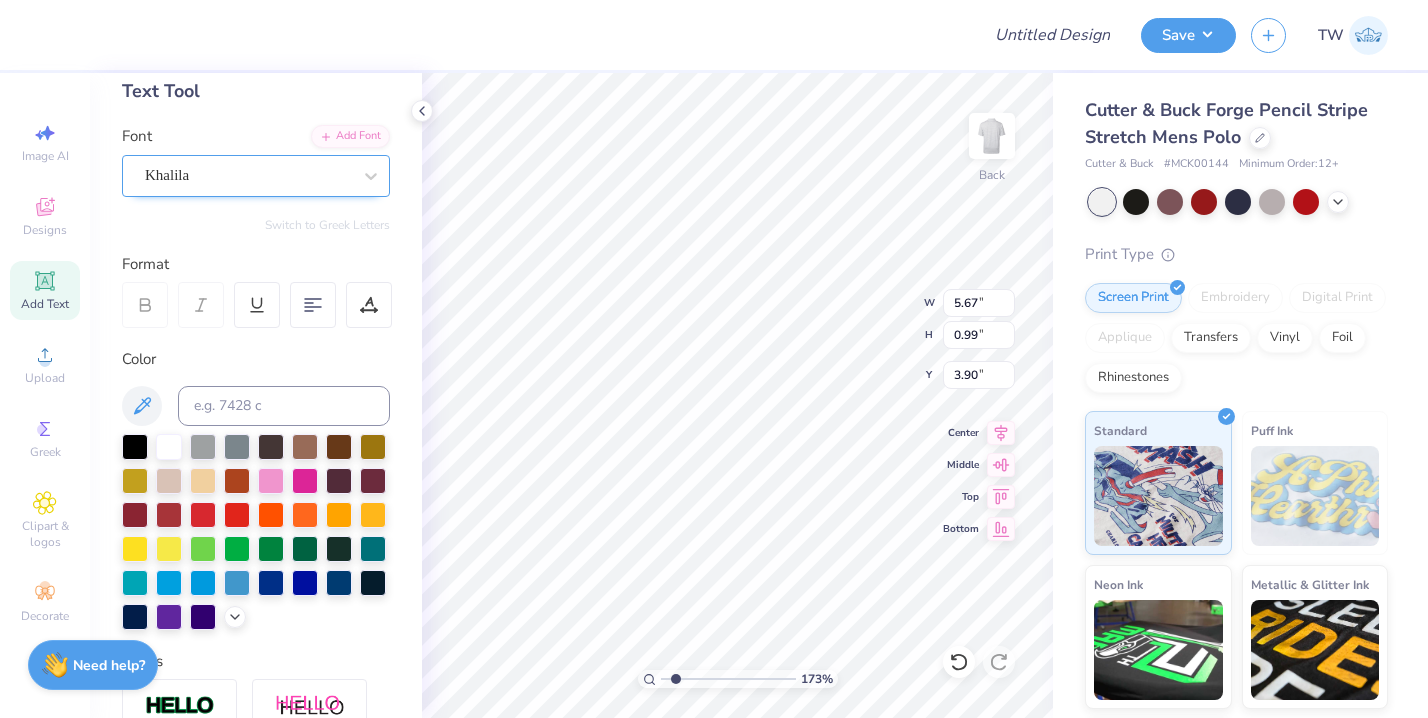 click on "Khalila" at bounding box center [248, 175] 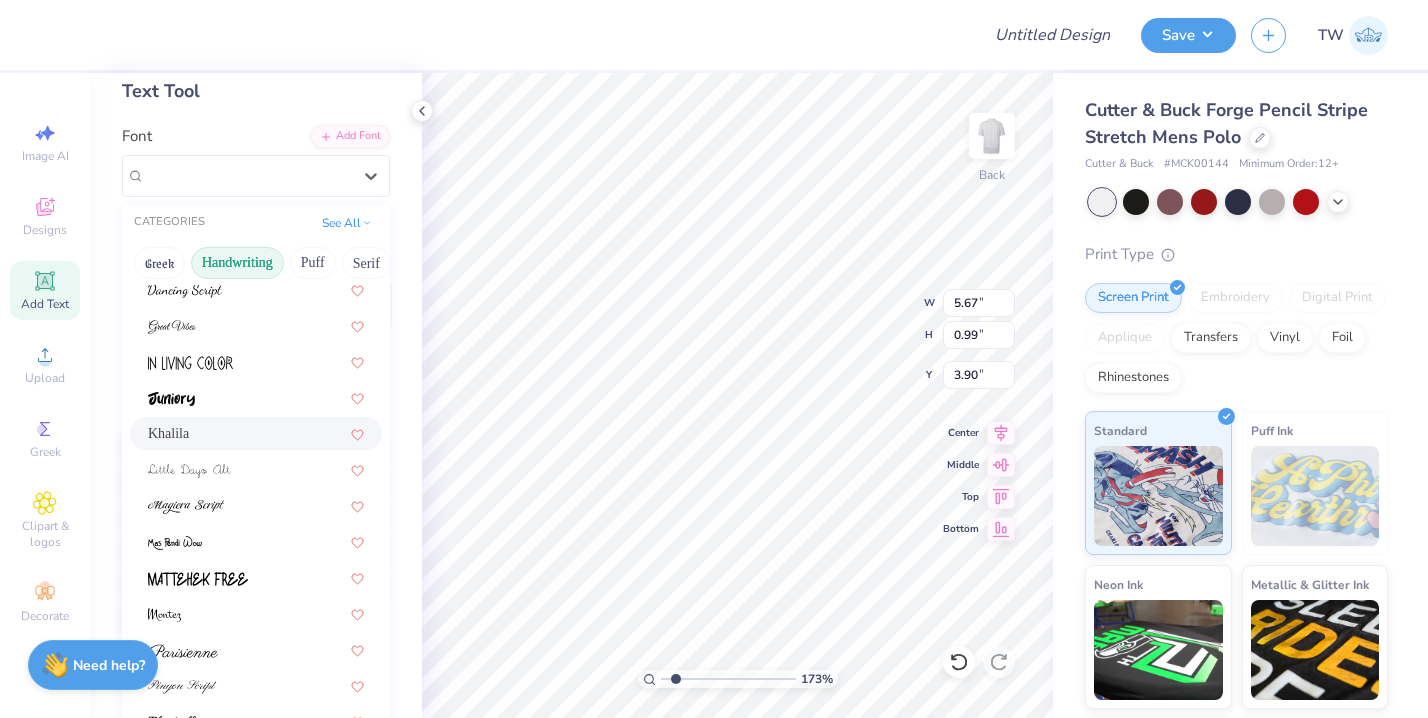 scroll, scrollTop: 454, scrollLeft: 0, axis: vertical 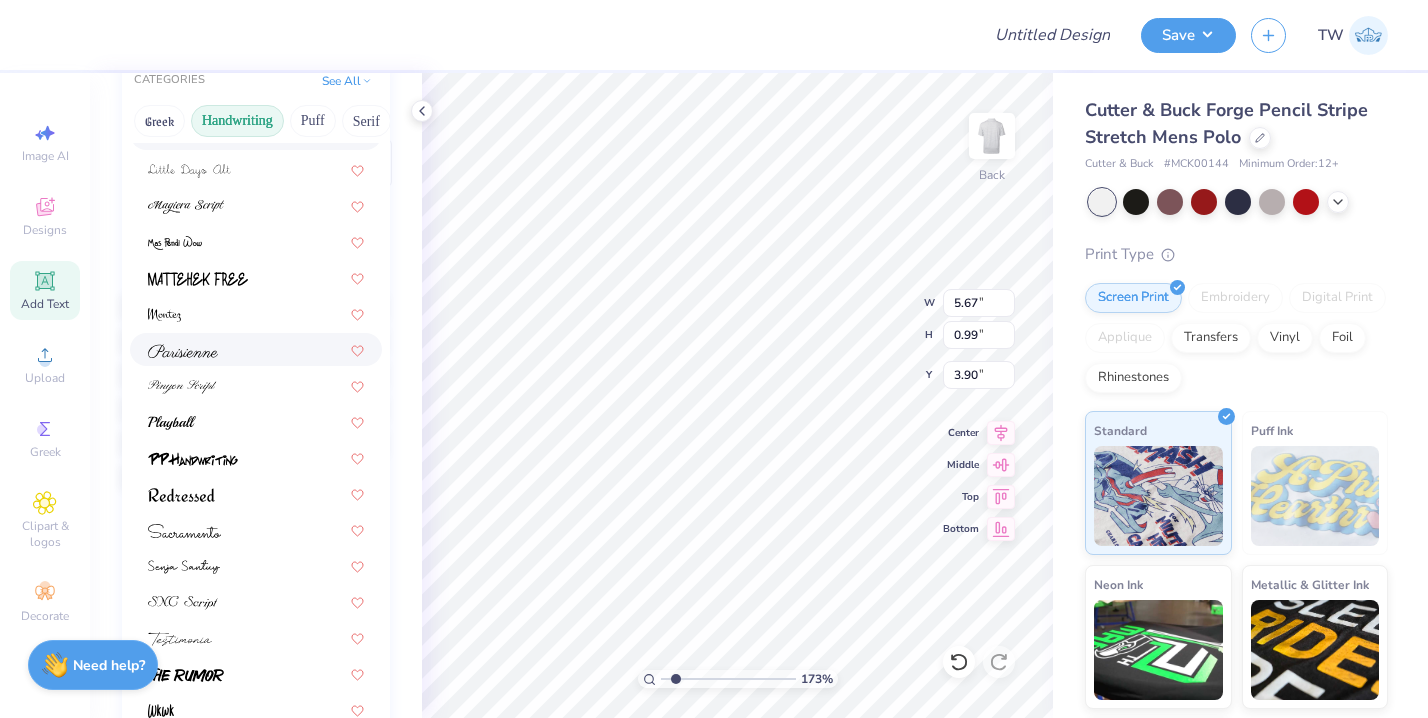 click at bounding box center (256, 349) 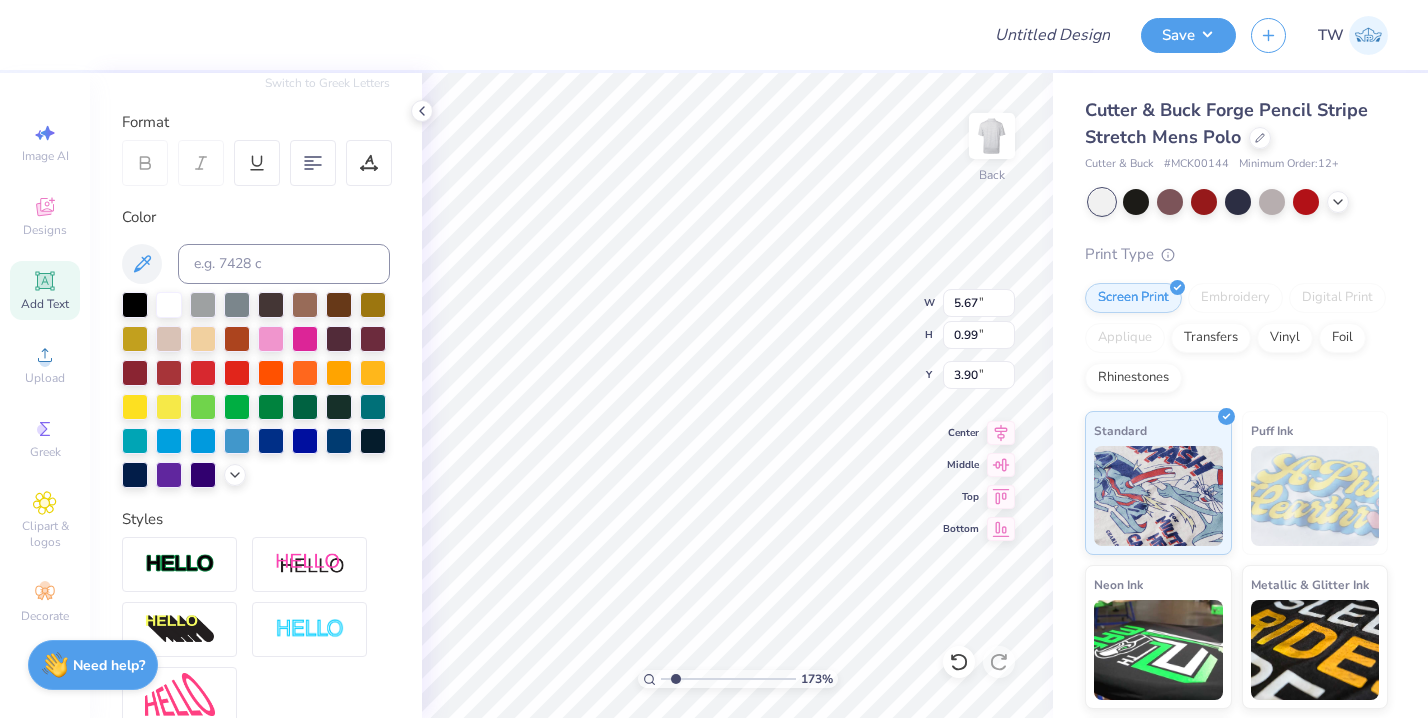 type on "5.48" 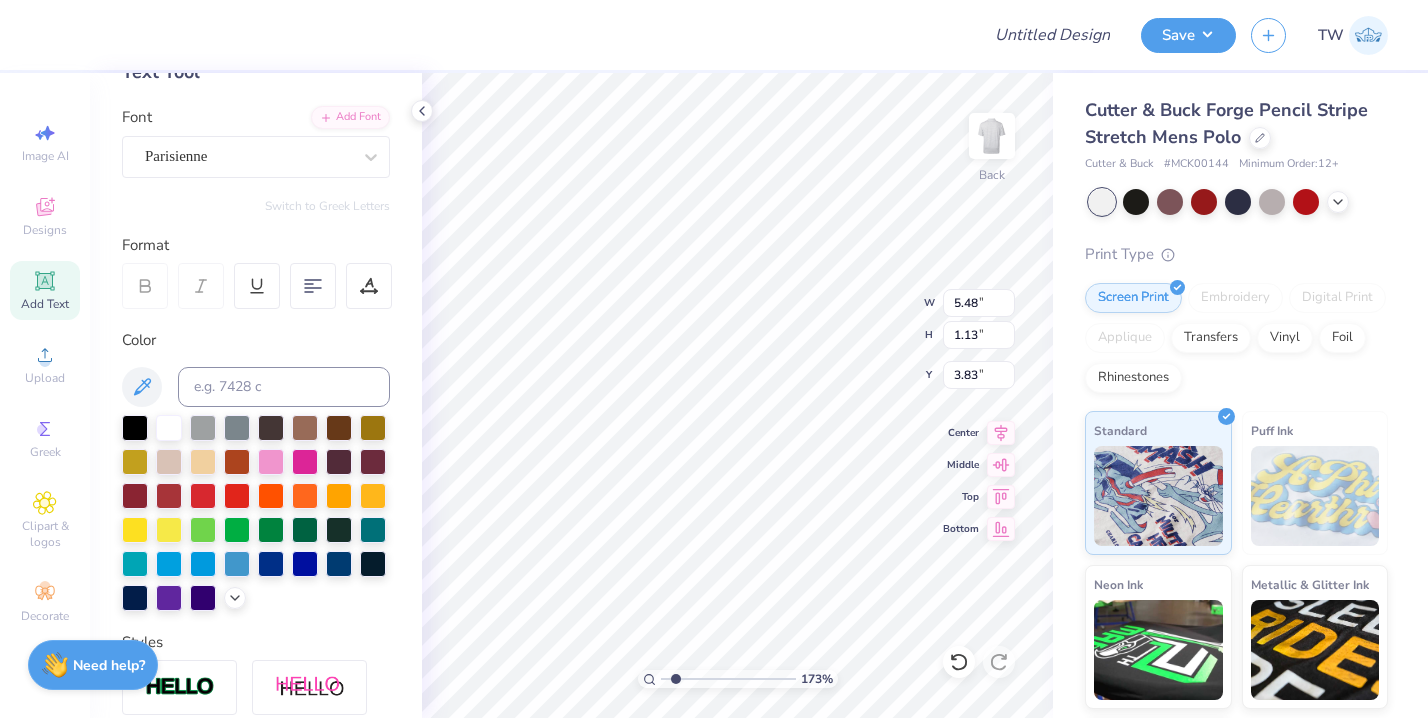 scroll, scrollTop: 125, scrollLeft: 0, axis: vertical 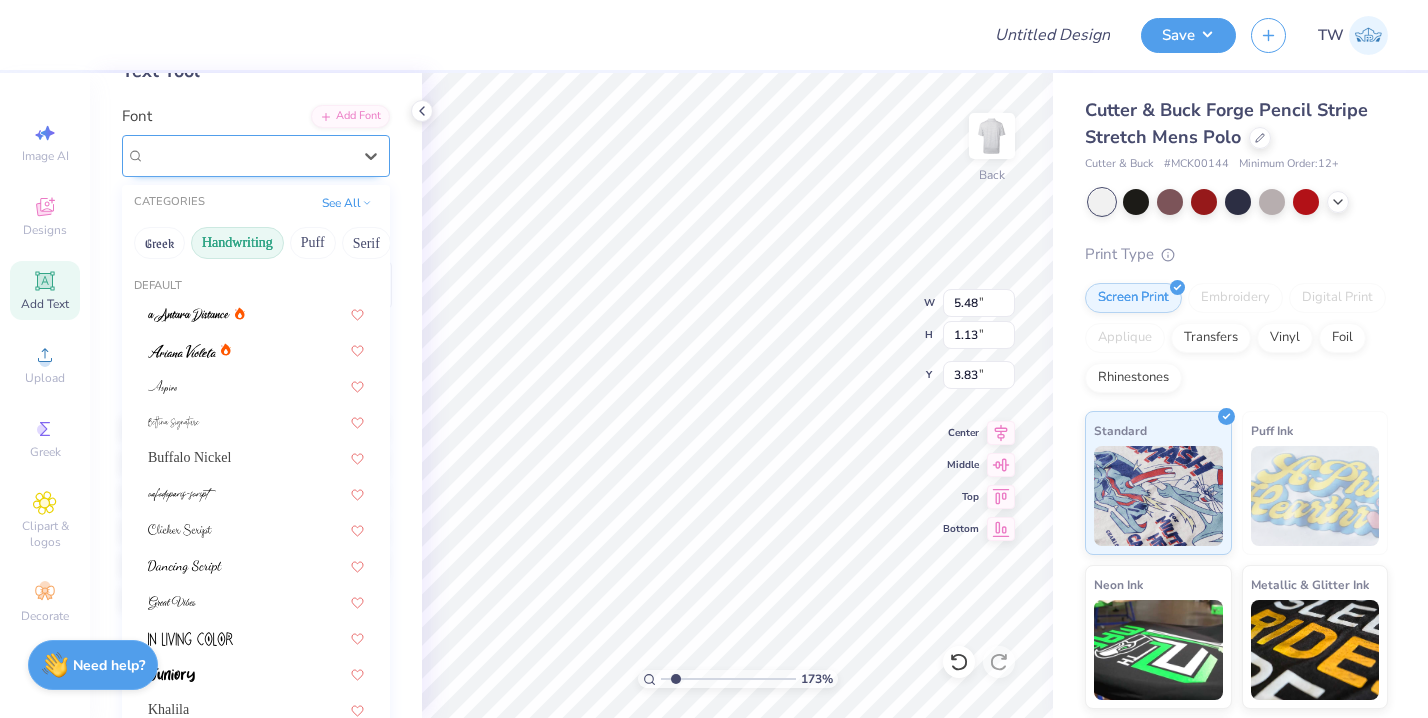 click on "Parisienne" at bounding box center [248, 155] 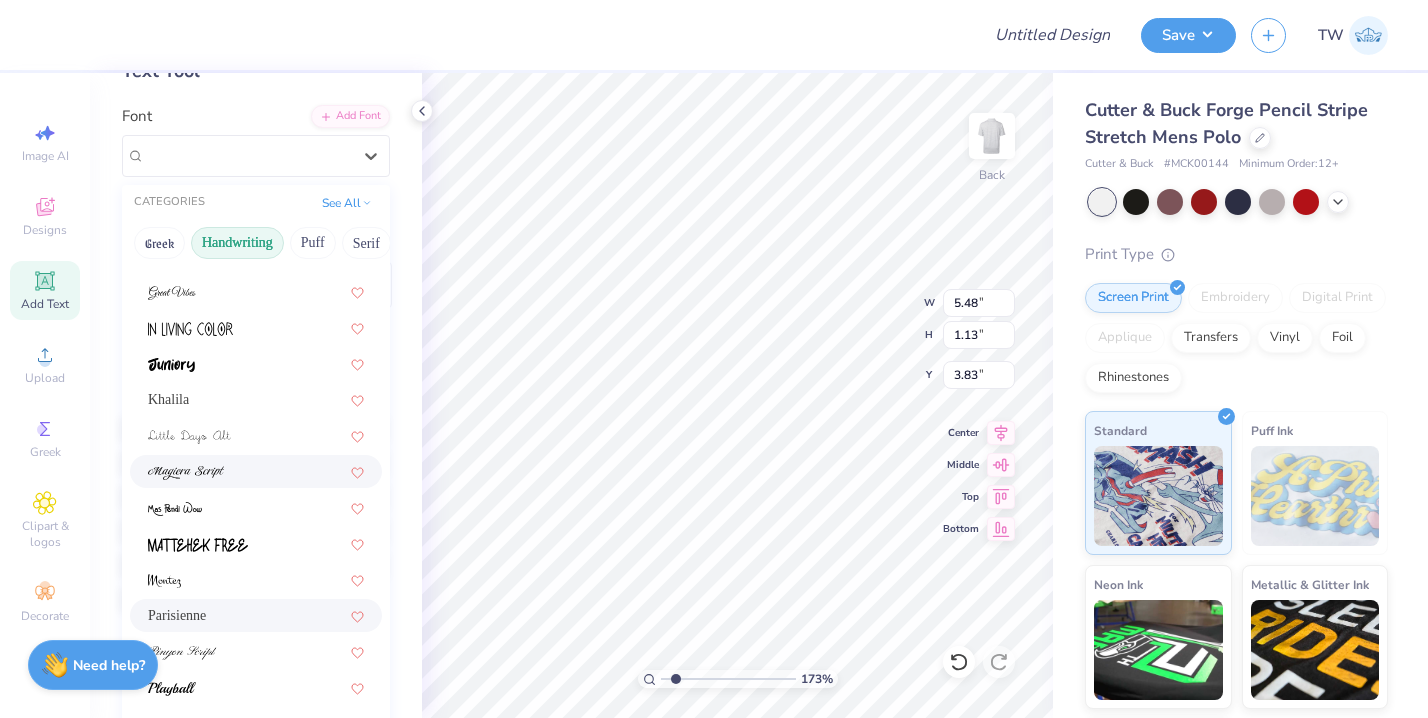 scroll, scrollTop: 454, scrollLeft: 0, axis: vertical 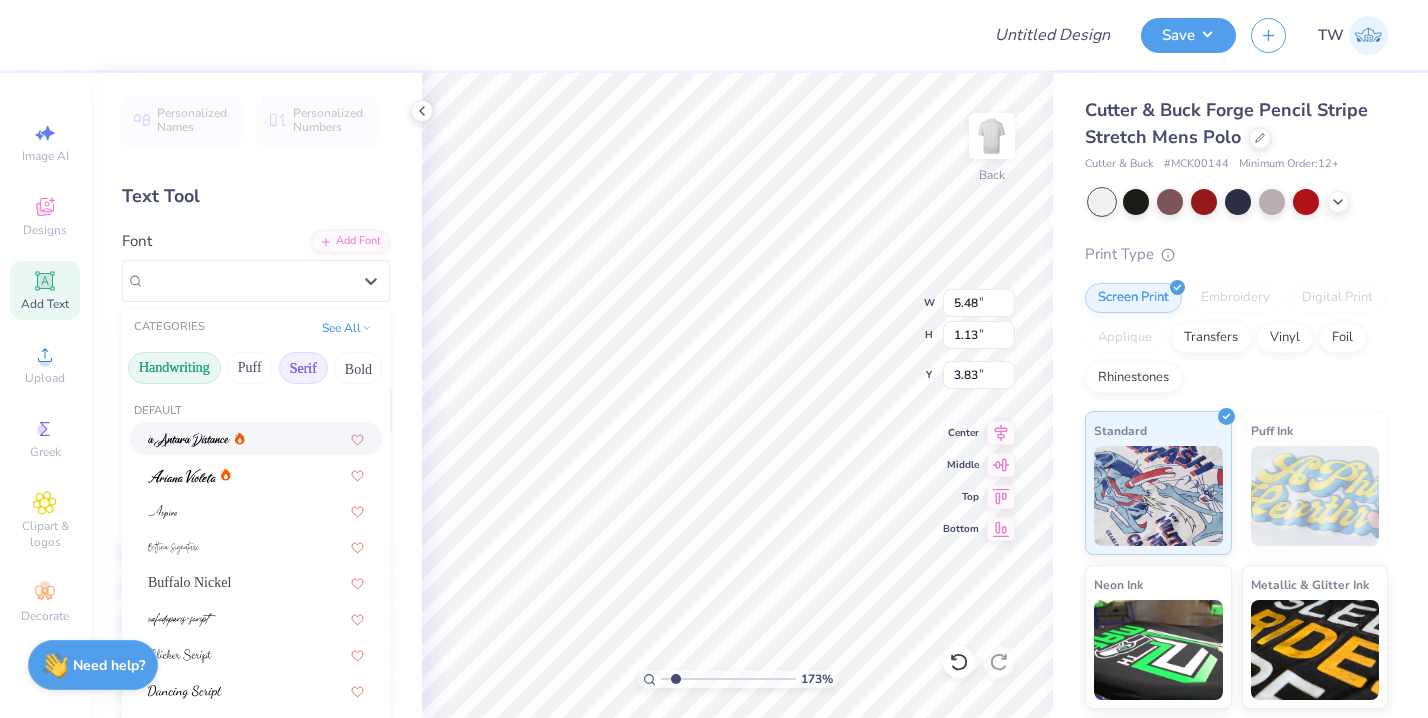 click on "Serif" at bounding box center (303, 368) 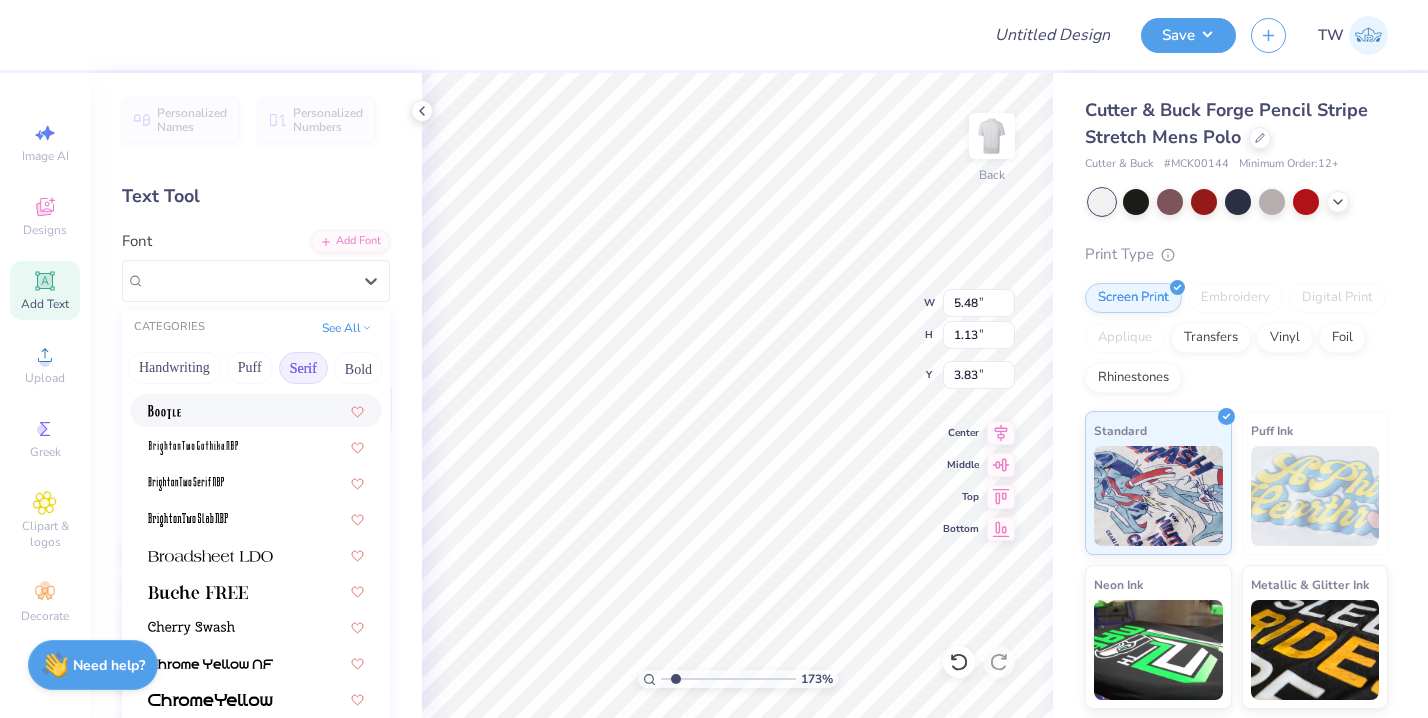 scroll, scrollTop: 78, scrollLeft: 0, axis: vertical 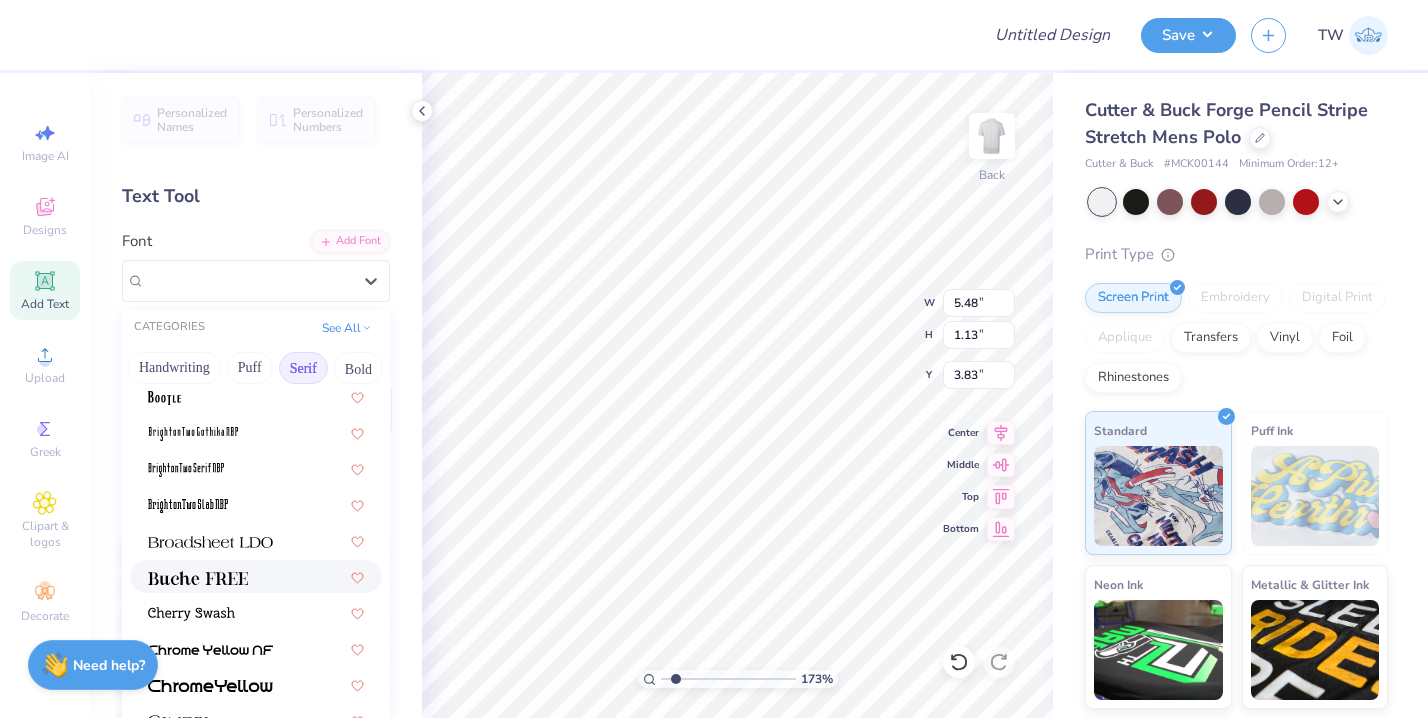 click at bounding box center (198, 576) 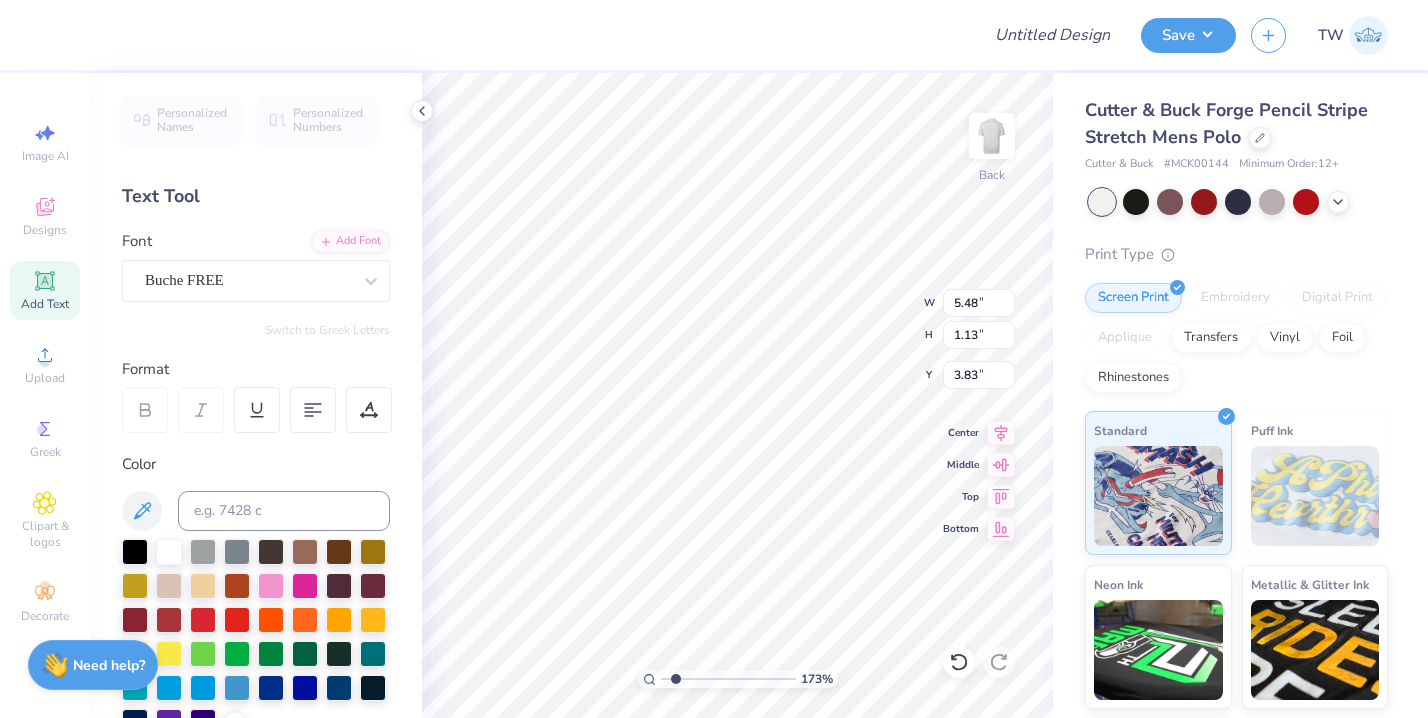 type on "5.74" 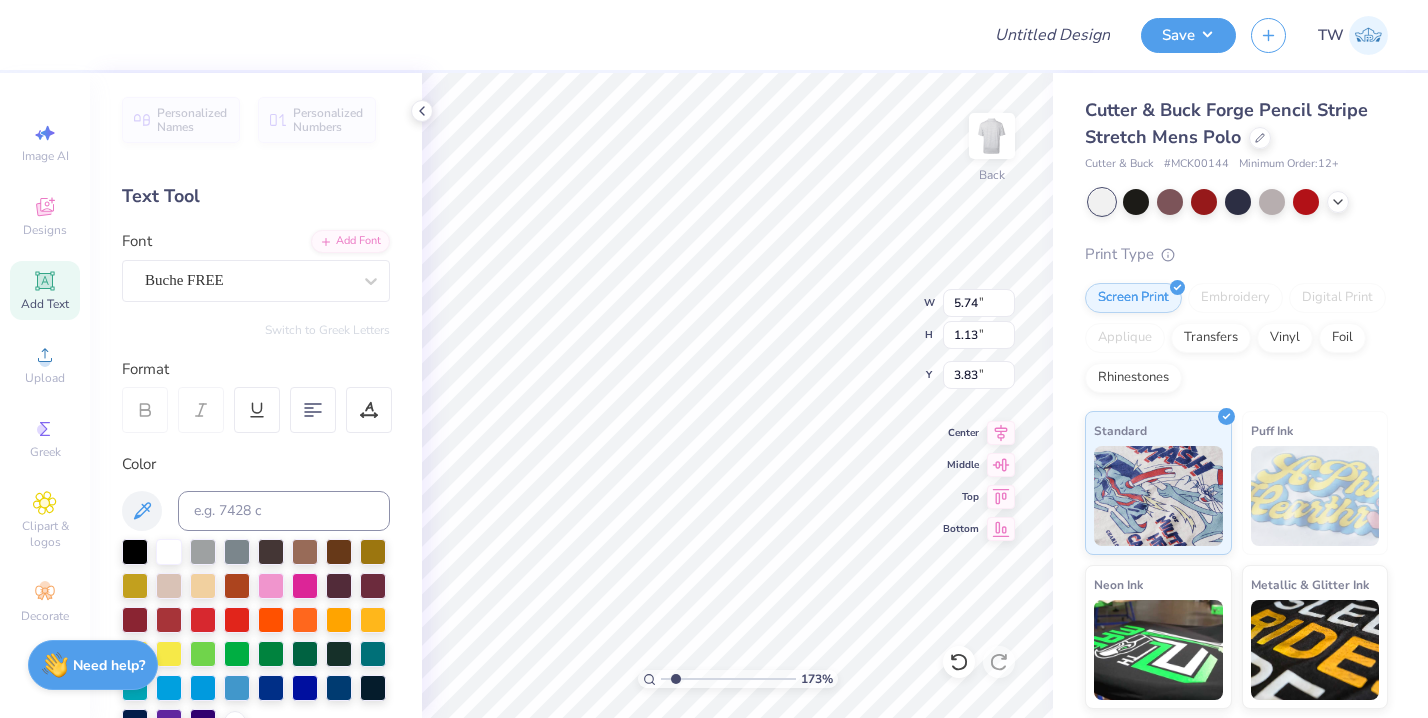 type on "0.96" 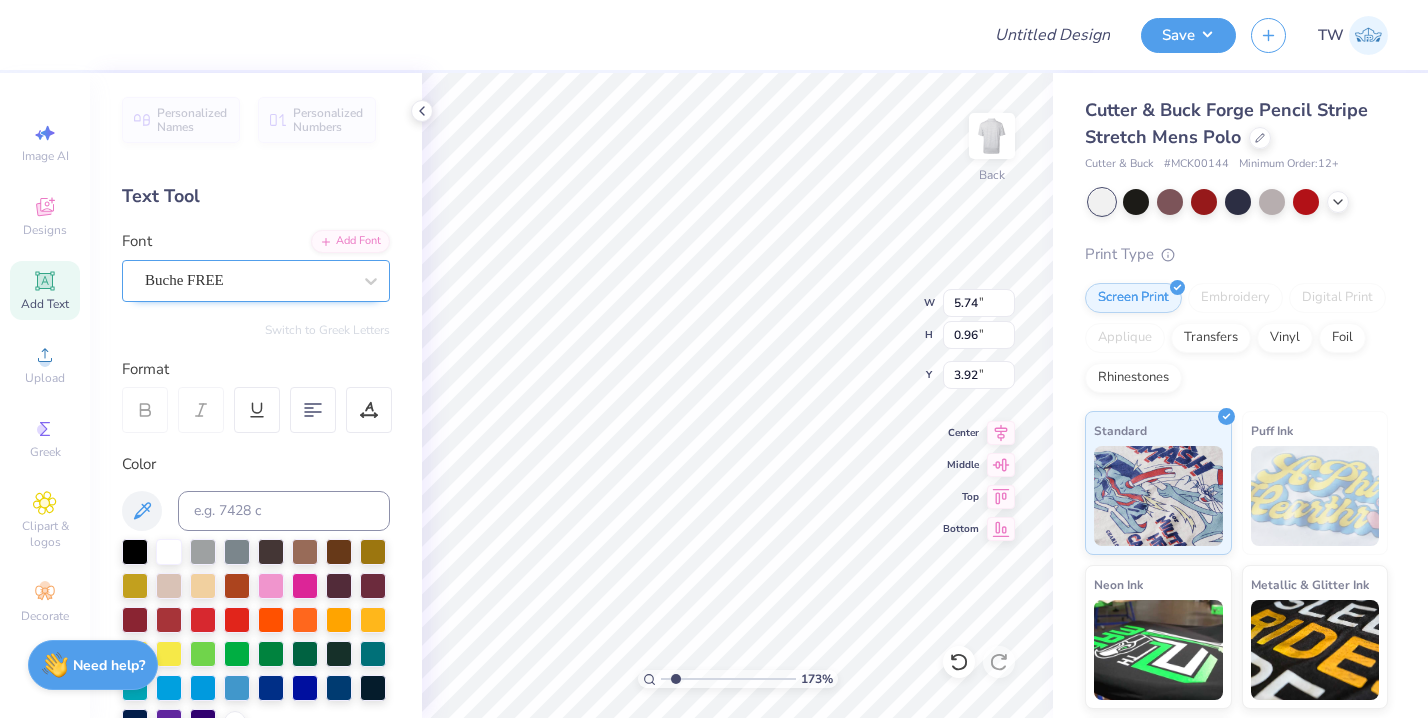 click on "Buche FREE" at bounding box center (248, 280) 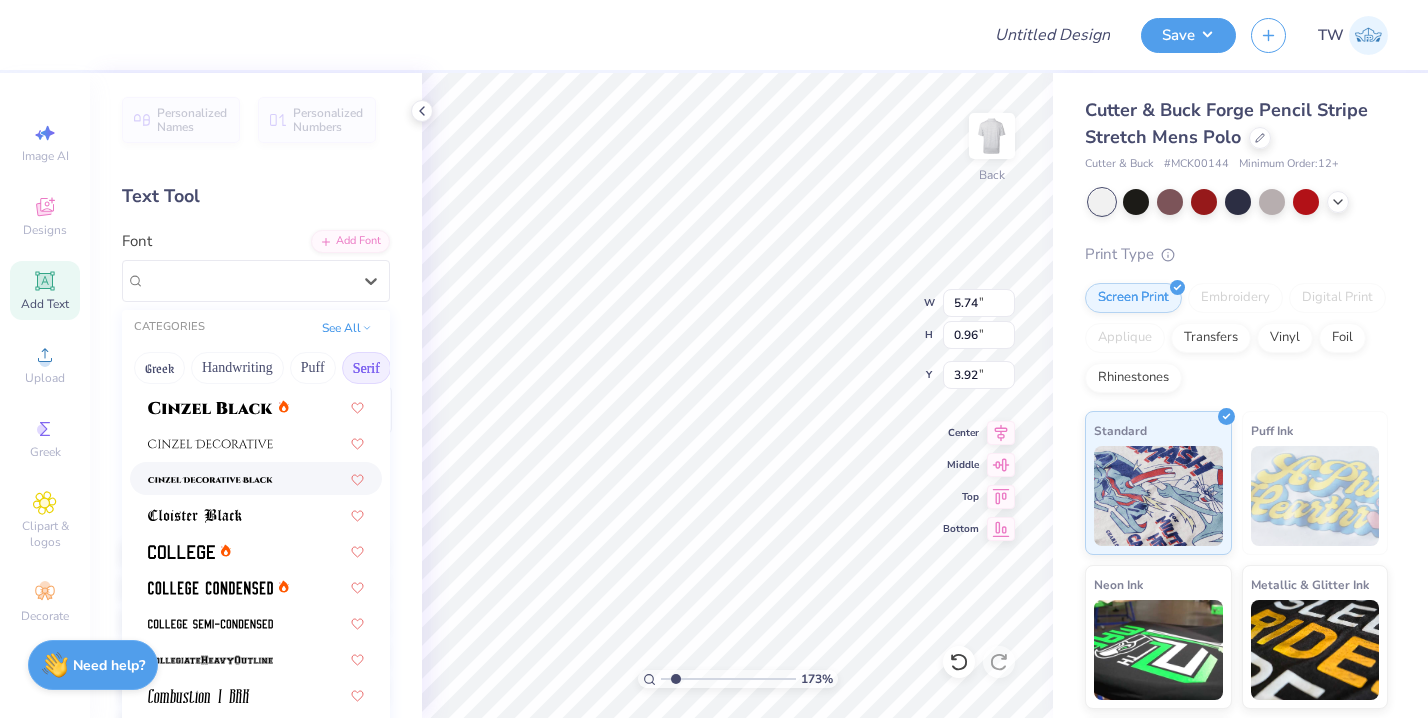 scroll, scrollTop: 346, scrollLeft: 0, axis: vertical 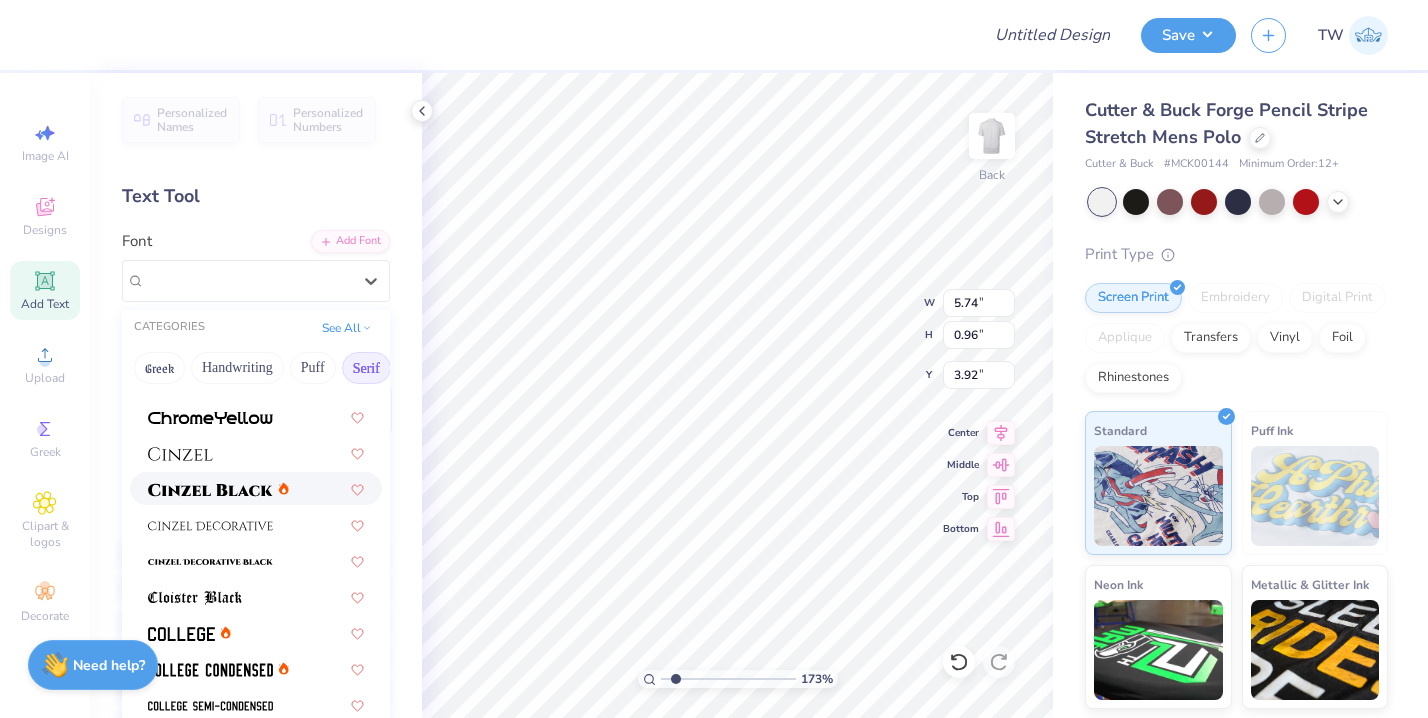 click at bounding box center (210, 490) 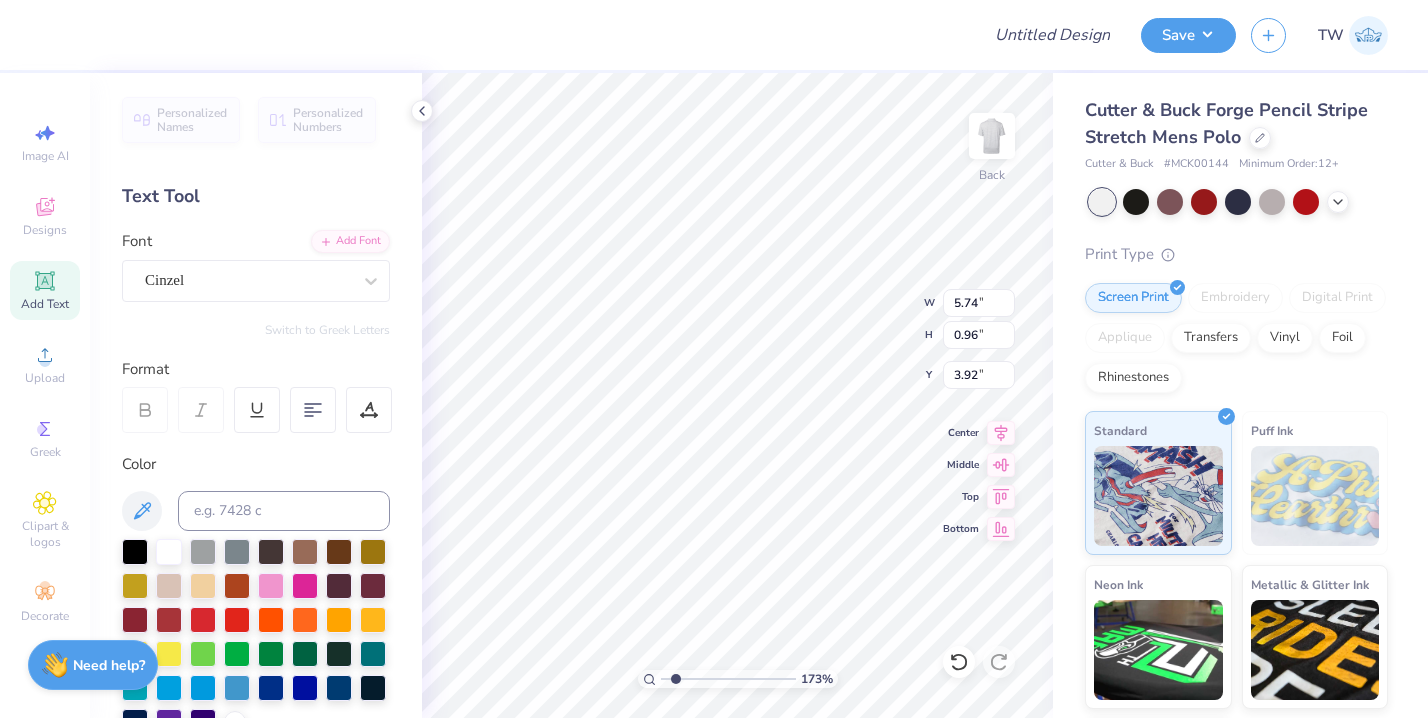 type on "5.84" 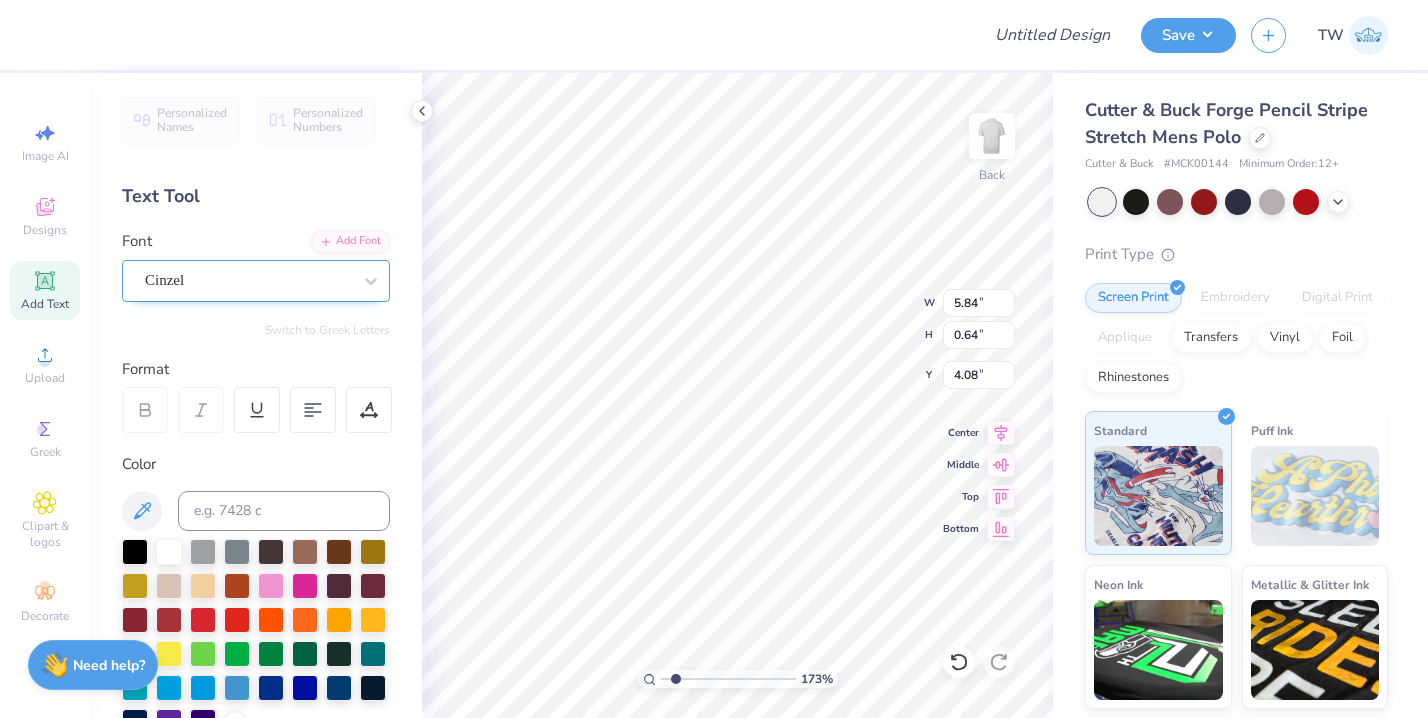 click on "Cinzel" at bounding box center (248, 280) 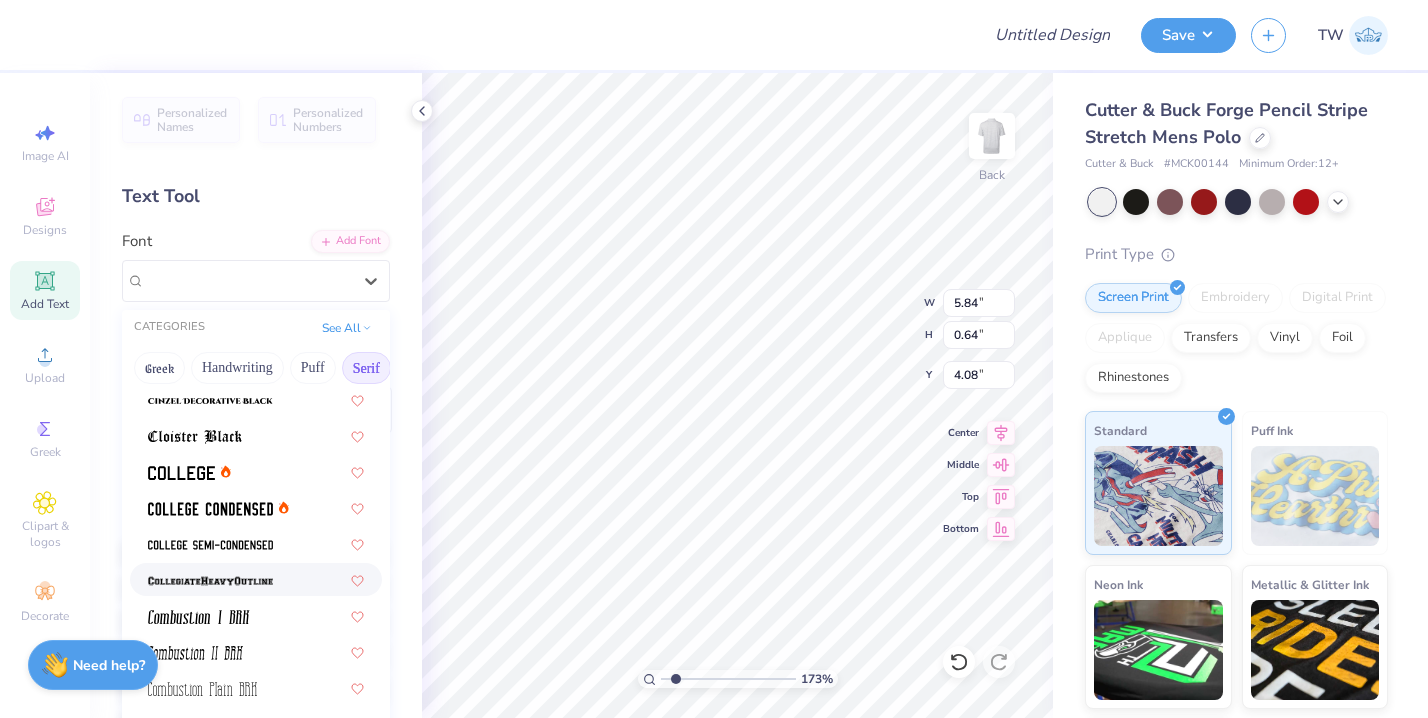 scroll, scrollTop: 597, scrollLeft: 0, axis: vertical 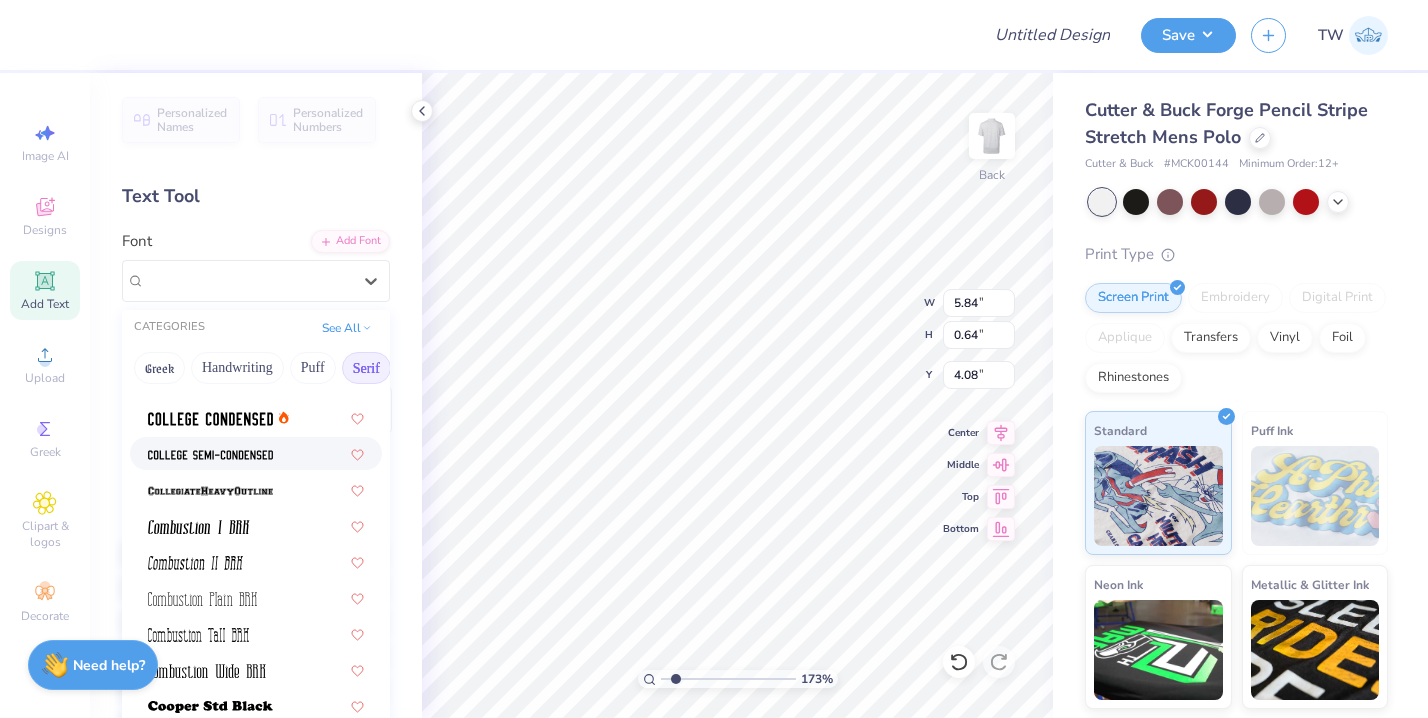 click at bounding box center [210, 455] 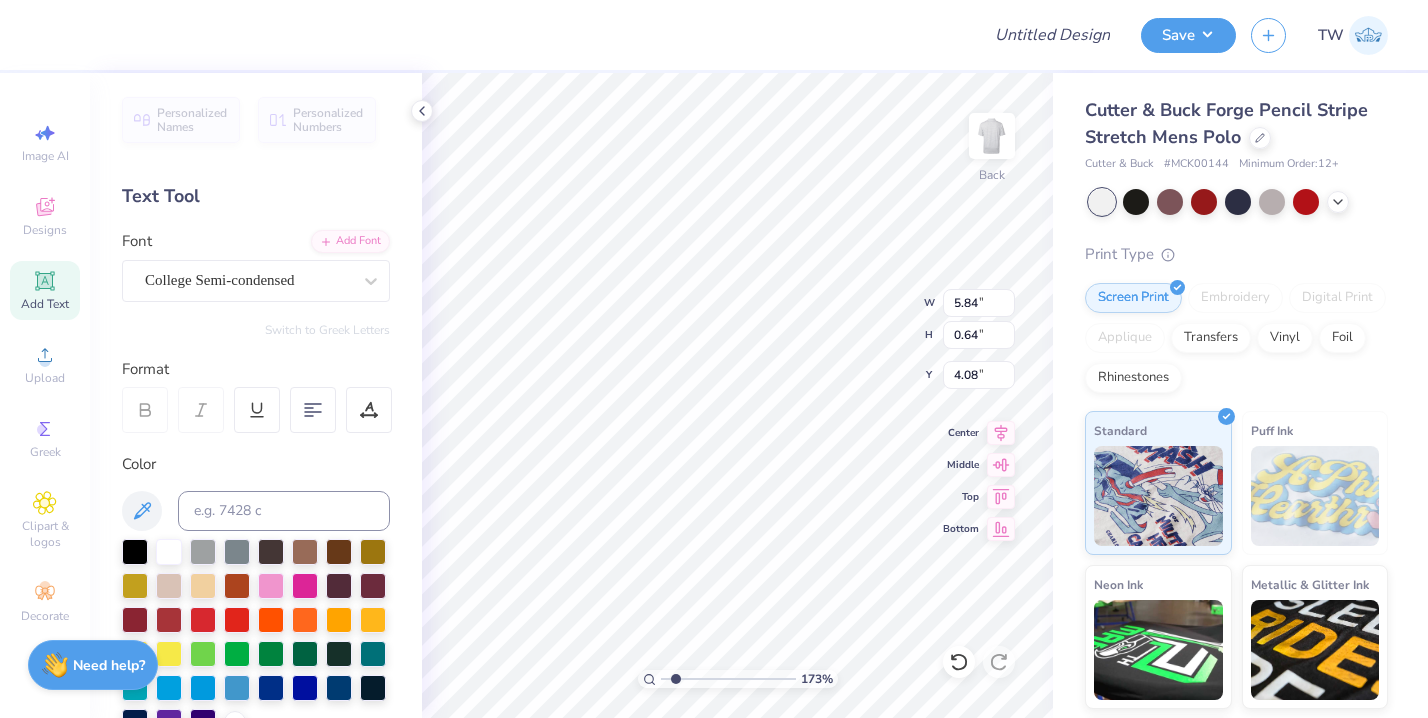 type on "4.20" 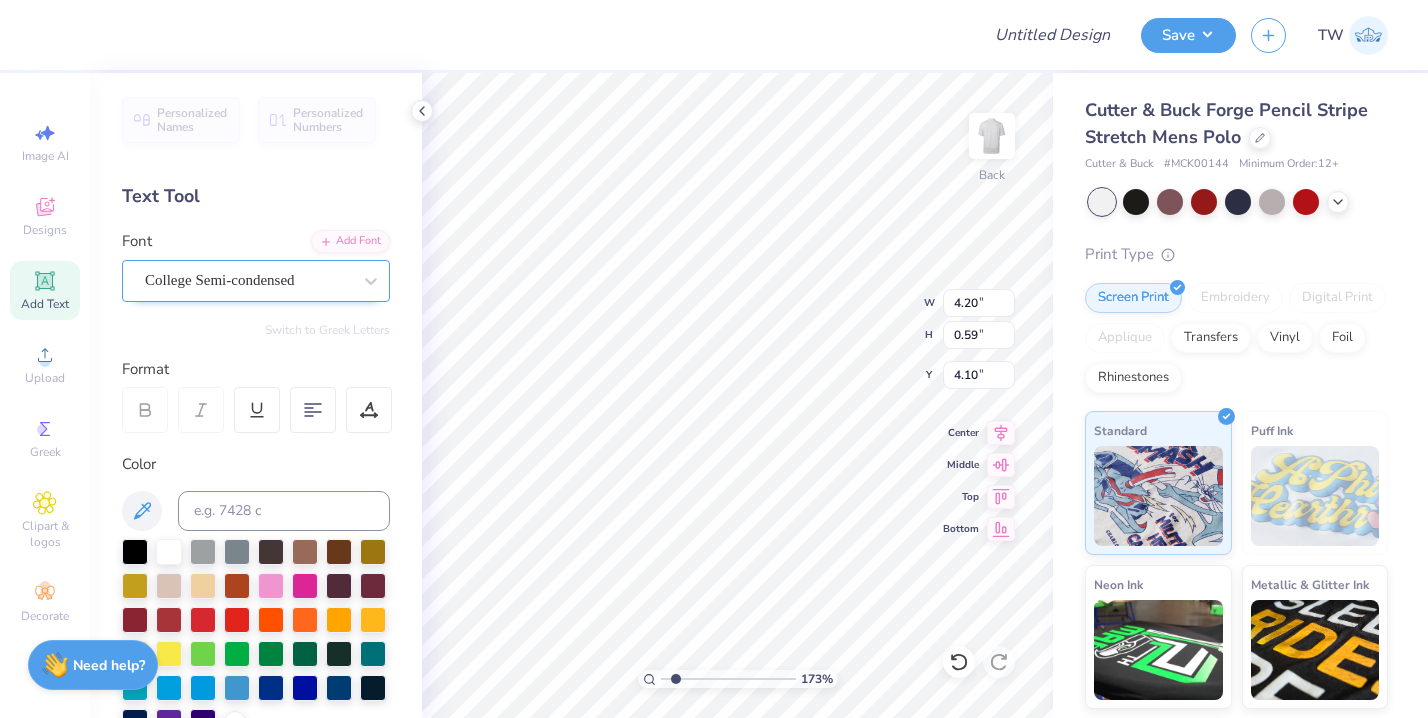 click on "College Semi-condensed" at bounding box center [248, 280] 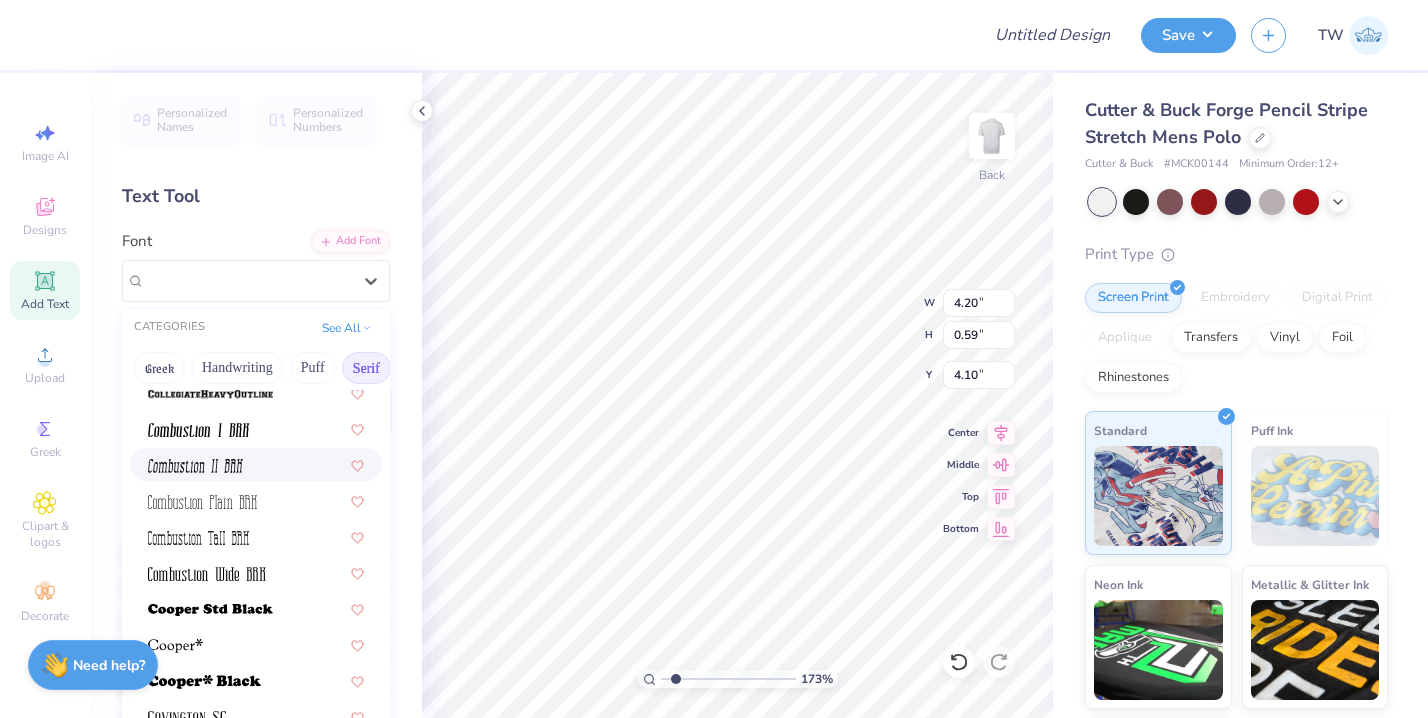 scroll, scrollTop: 733, scrollLeft: 0, axis: vertical 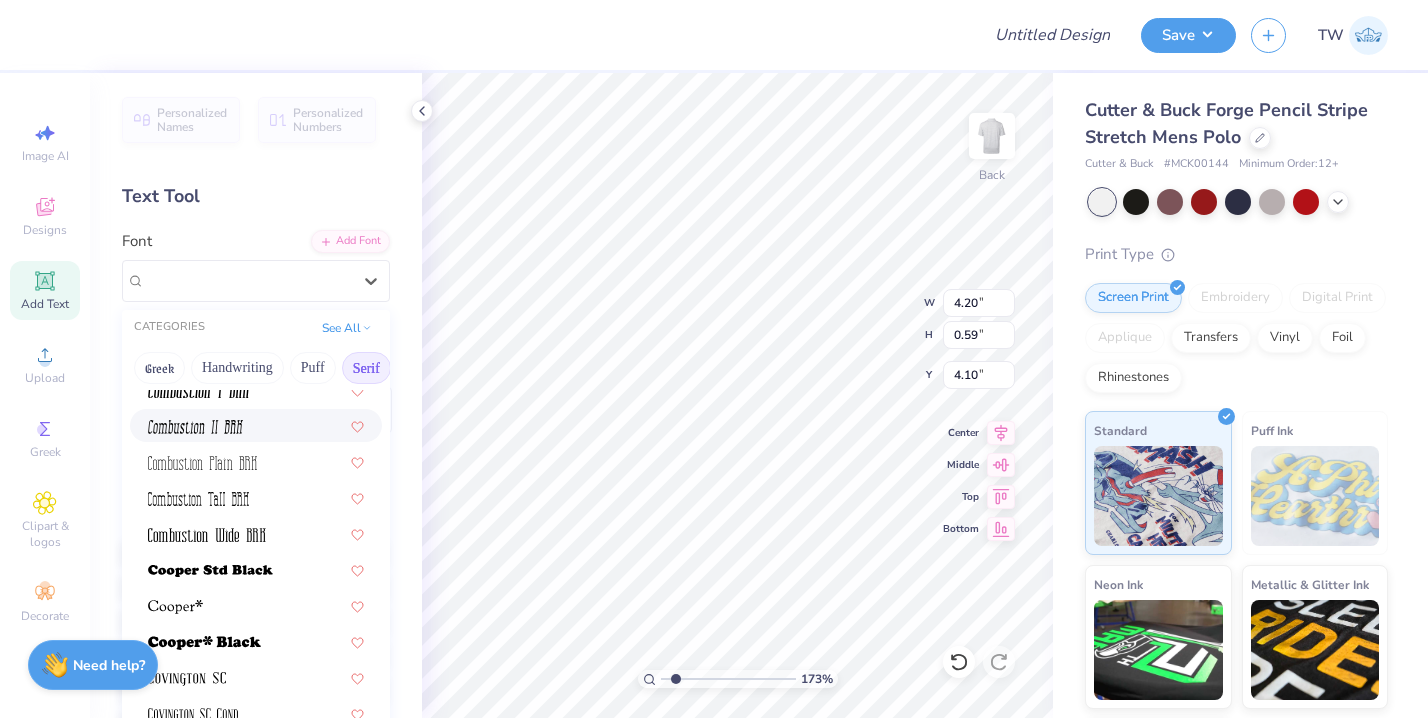 click at bounding box center [256, 425] 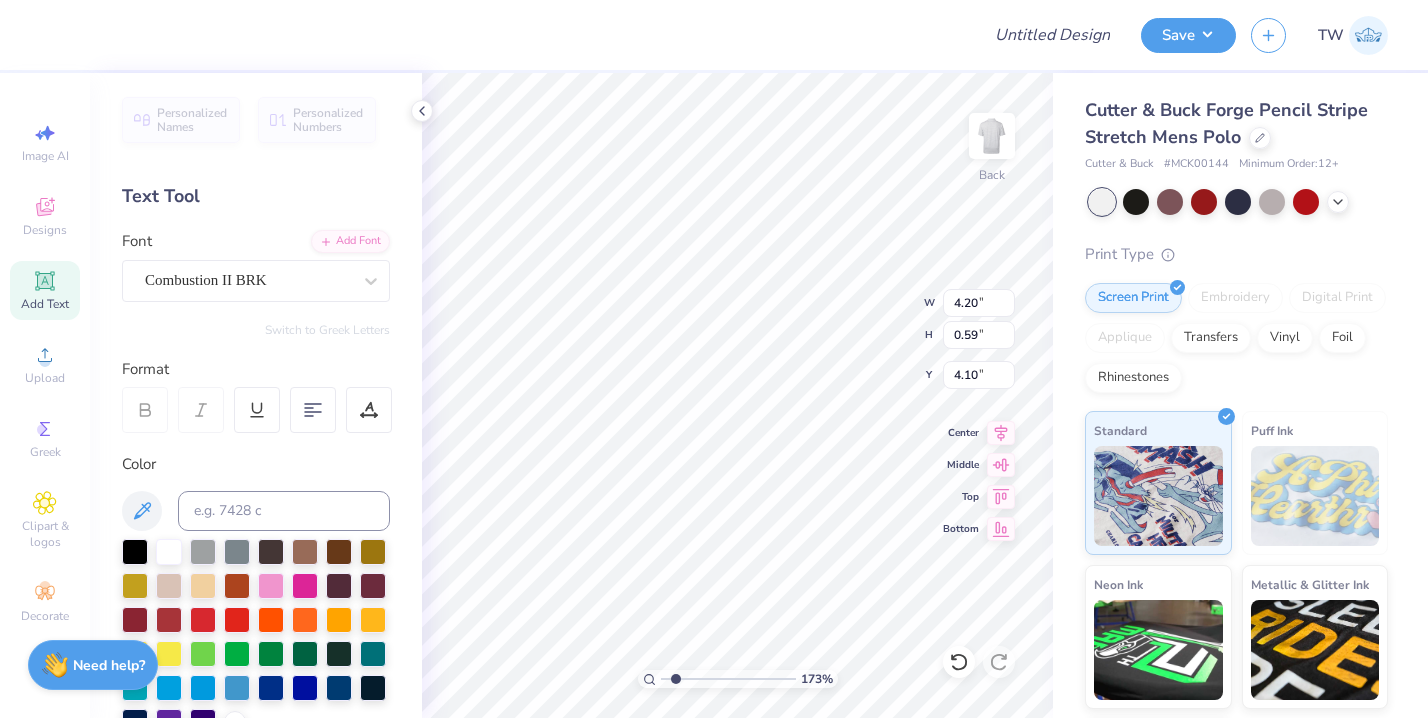 type on "2.98" 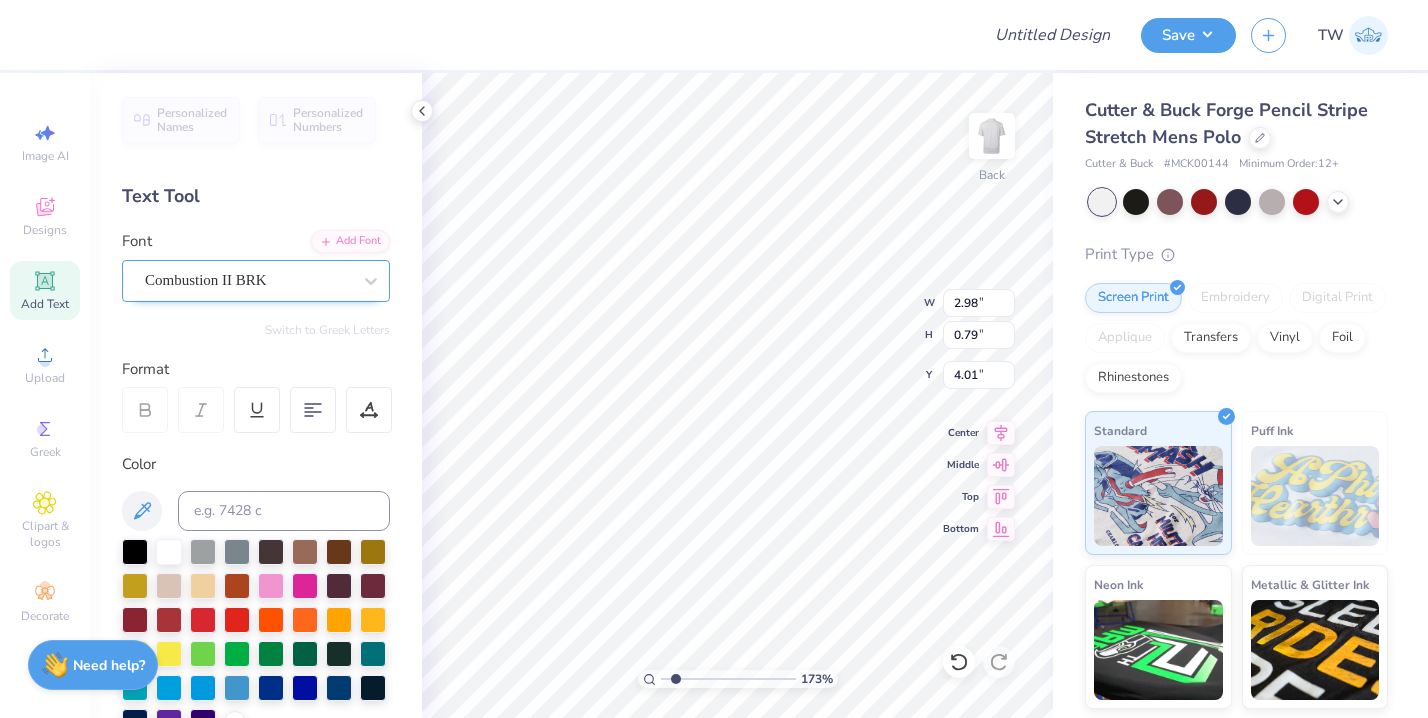 click on "Combustion II BRK" at bounding box center [248, 280] 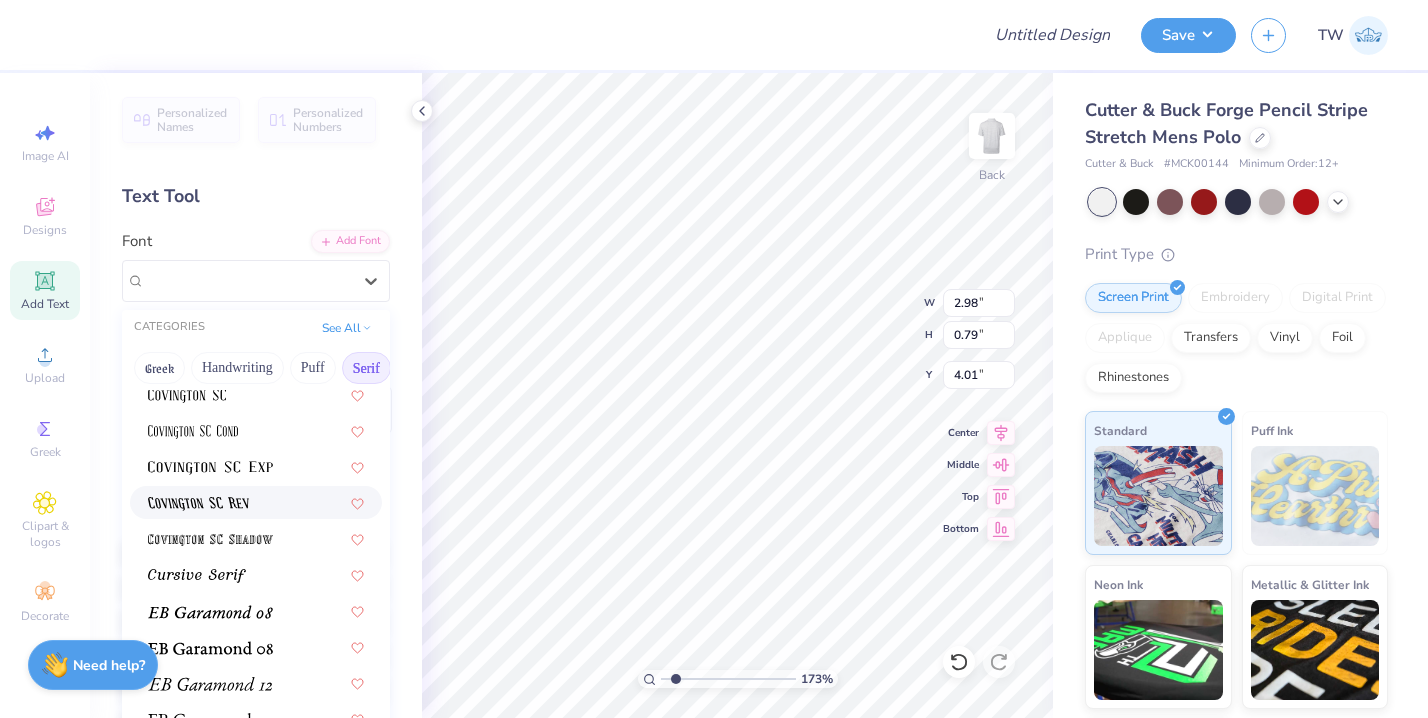 scroll, scrollTop: 1018, scrollLeft: 0, axis: vertical 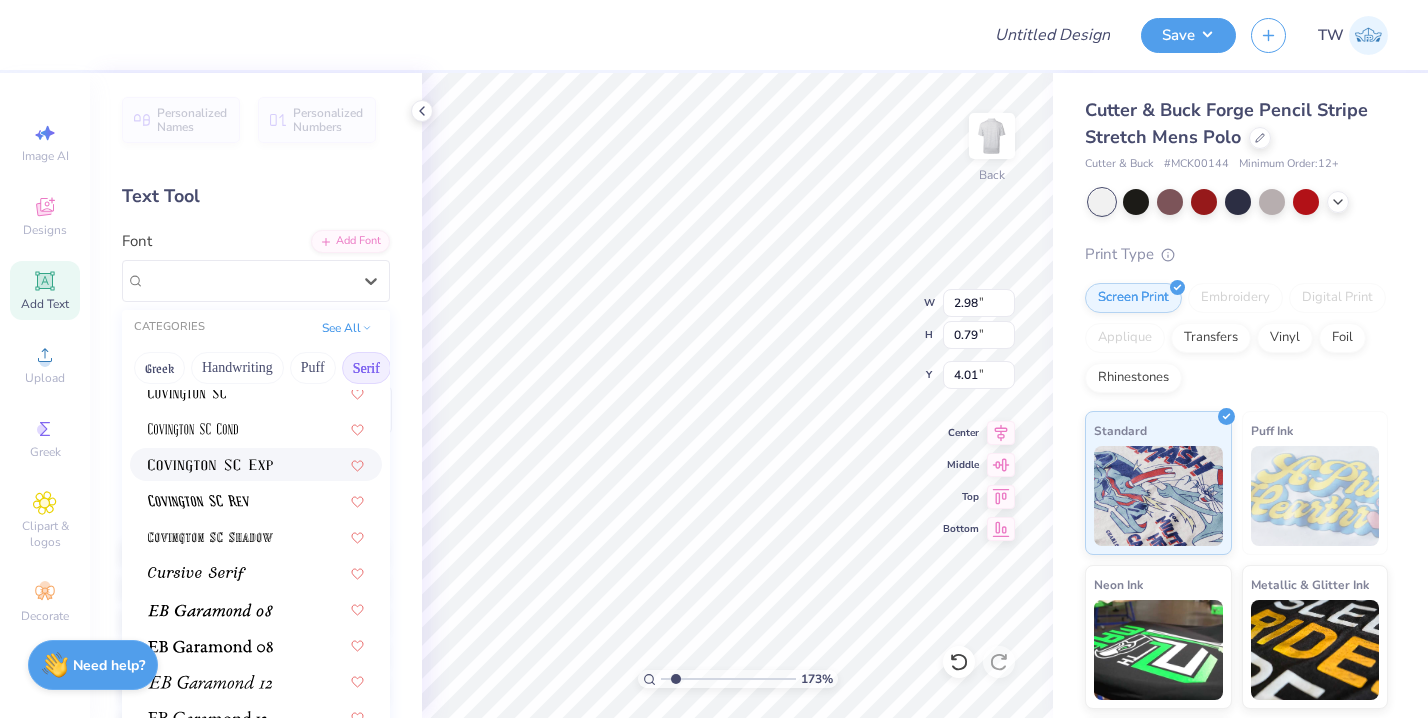 click at bounding box center (210, 466) 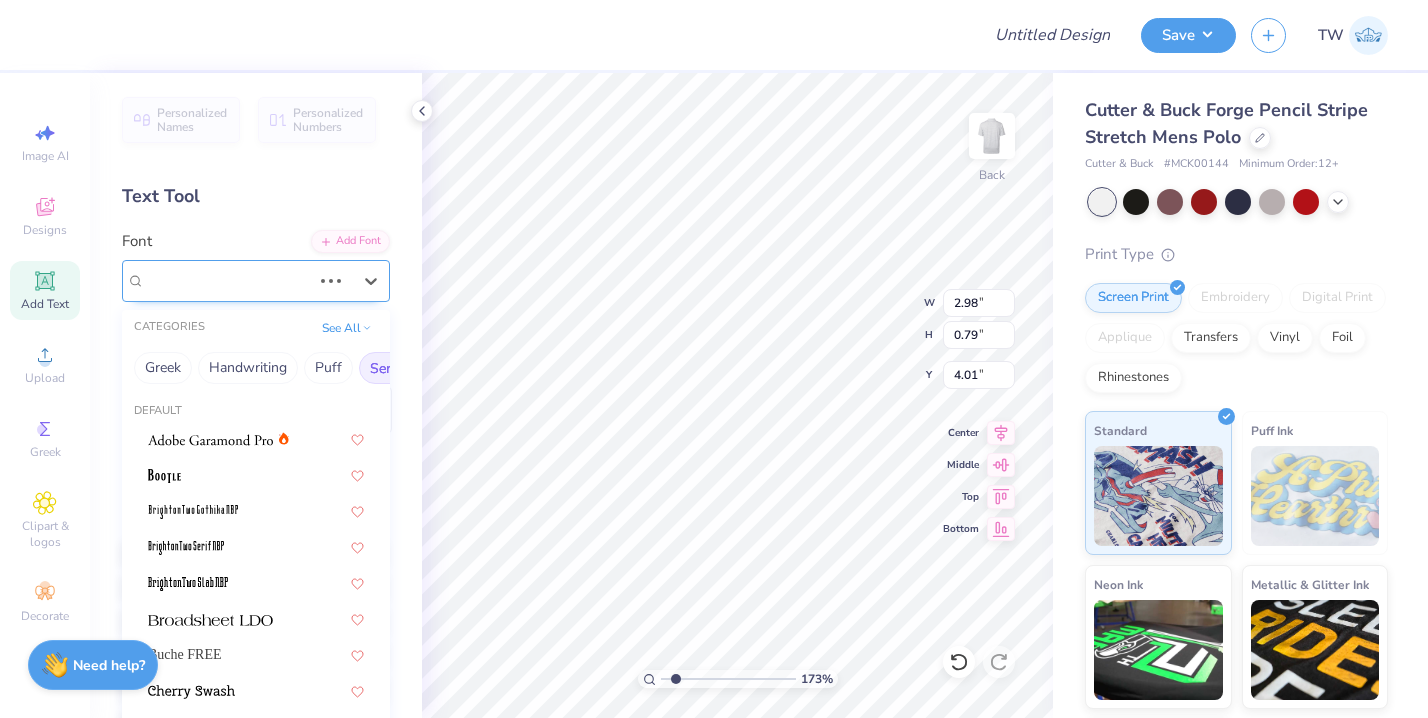 click on "Combustion II BRK" at bounding box center (228, 280) 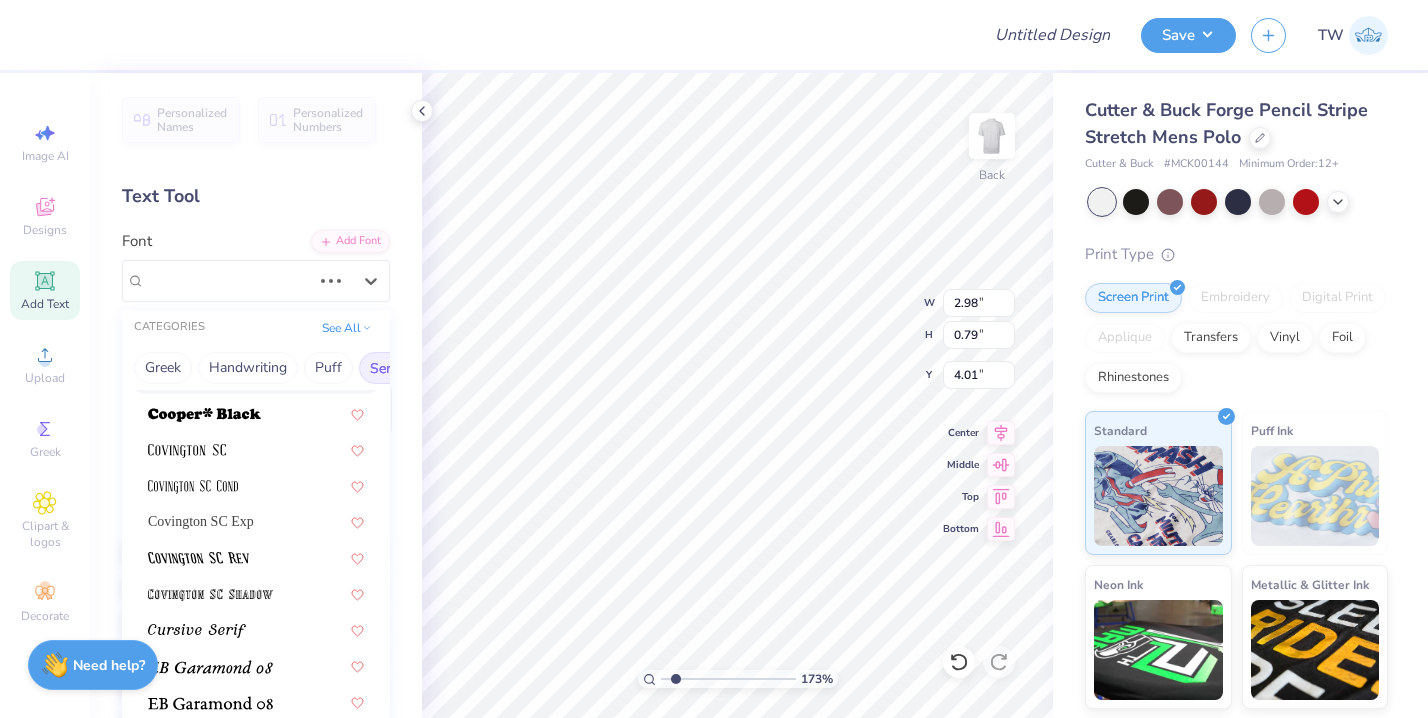 scroll, scrollTop: 963, scrollLeft: 0, axis: vertical 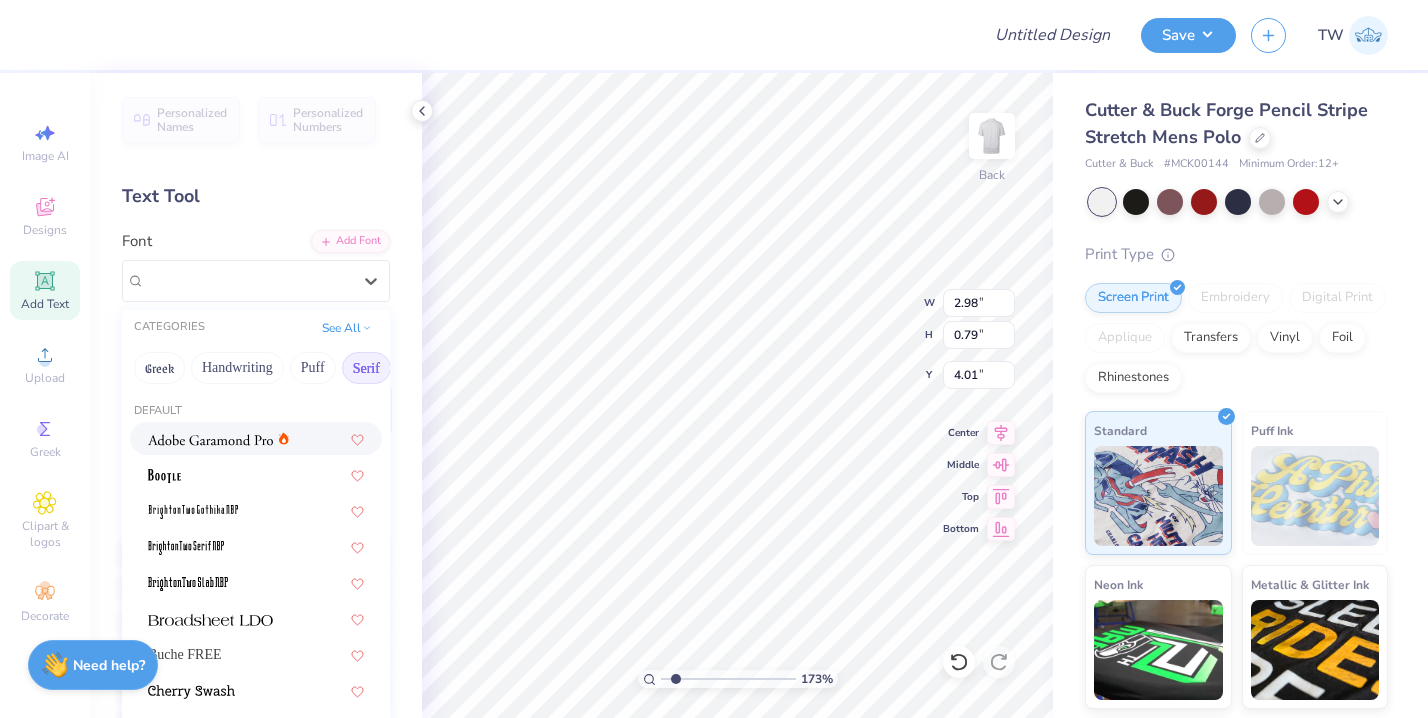 click at bounding box center (210, 438) 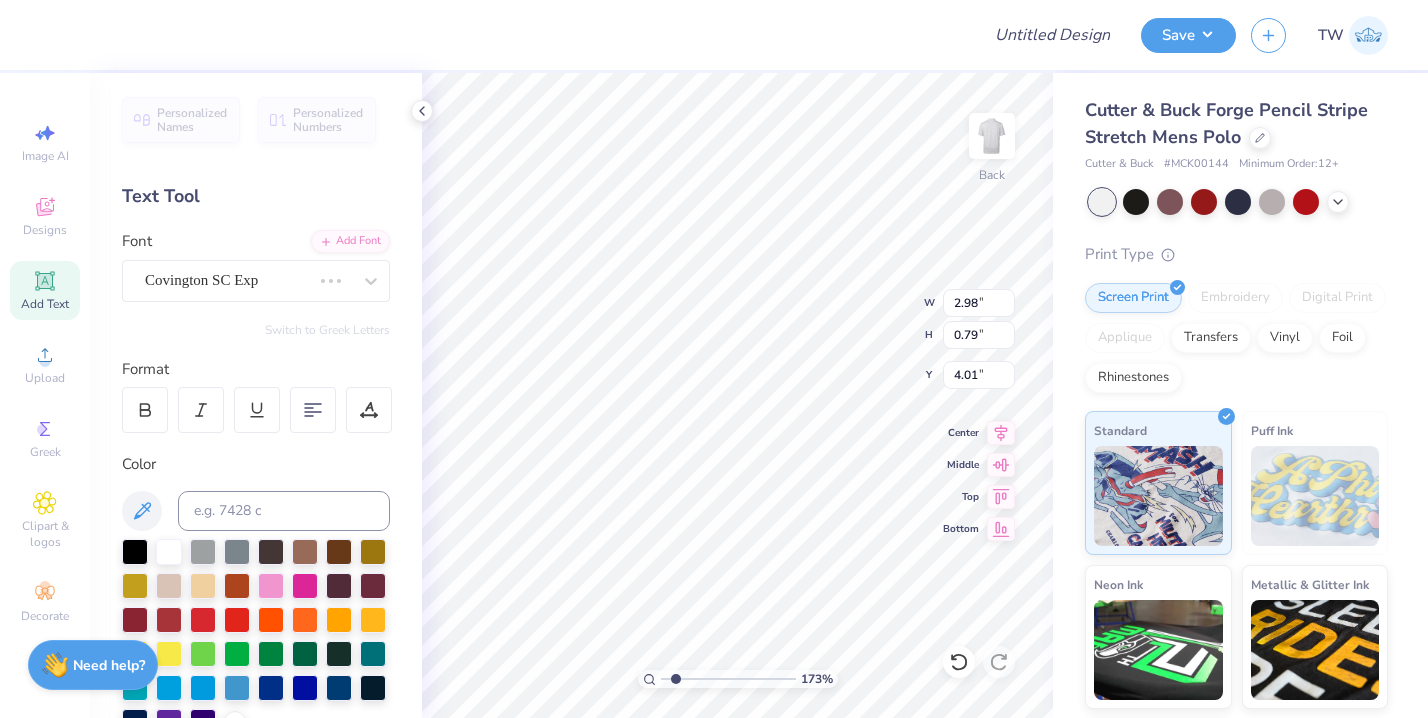 type on "5.18" 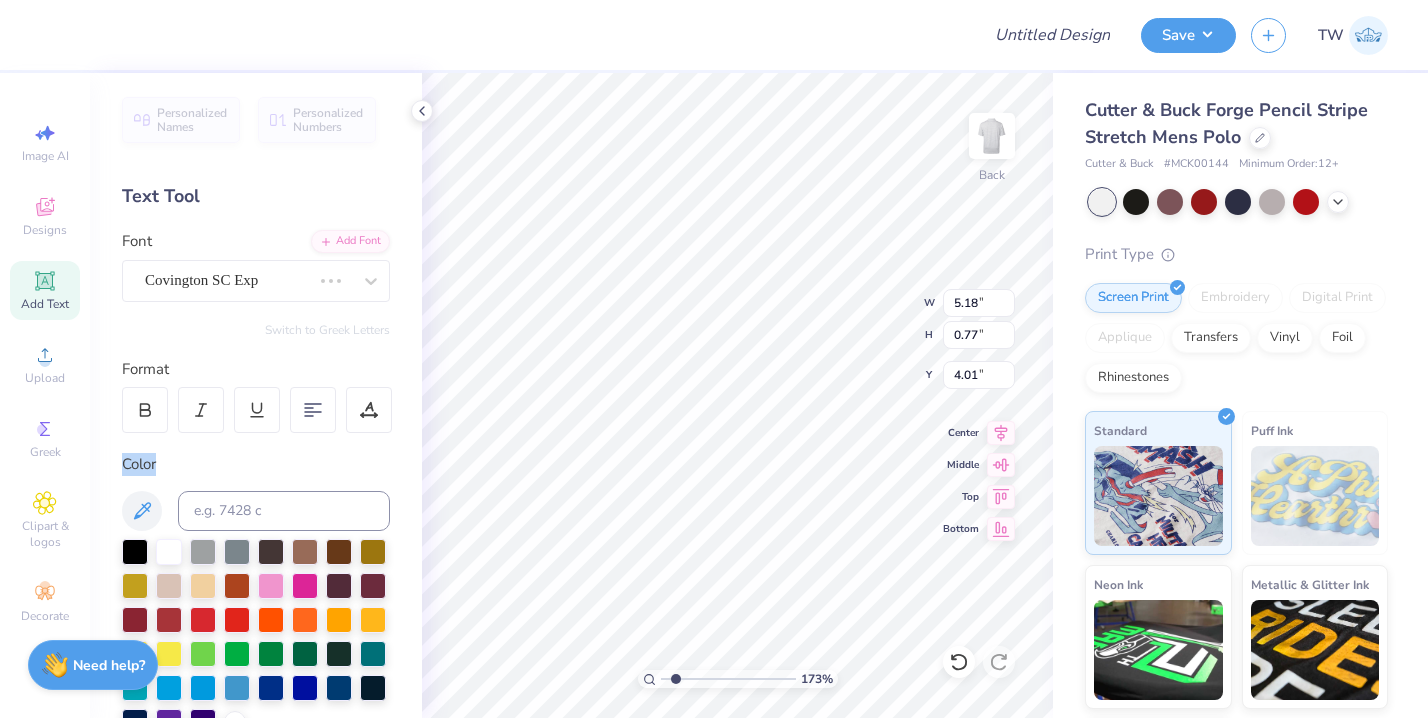 click on "Personalized Names Personalized Numbers Text Tool Add Font Font Covington SC Exp Switch to Greek Letters Format Color Styles Text Shape" at bounding box center (256, 395) 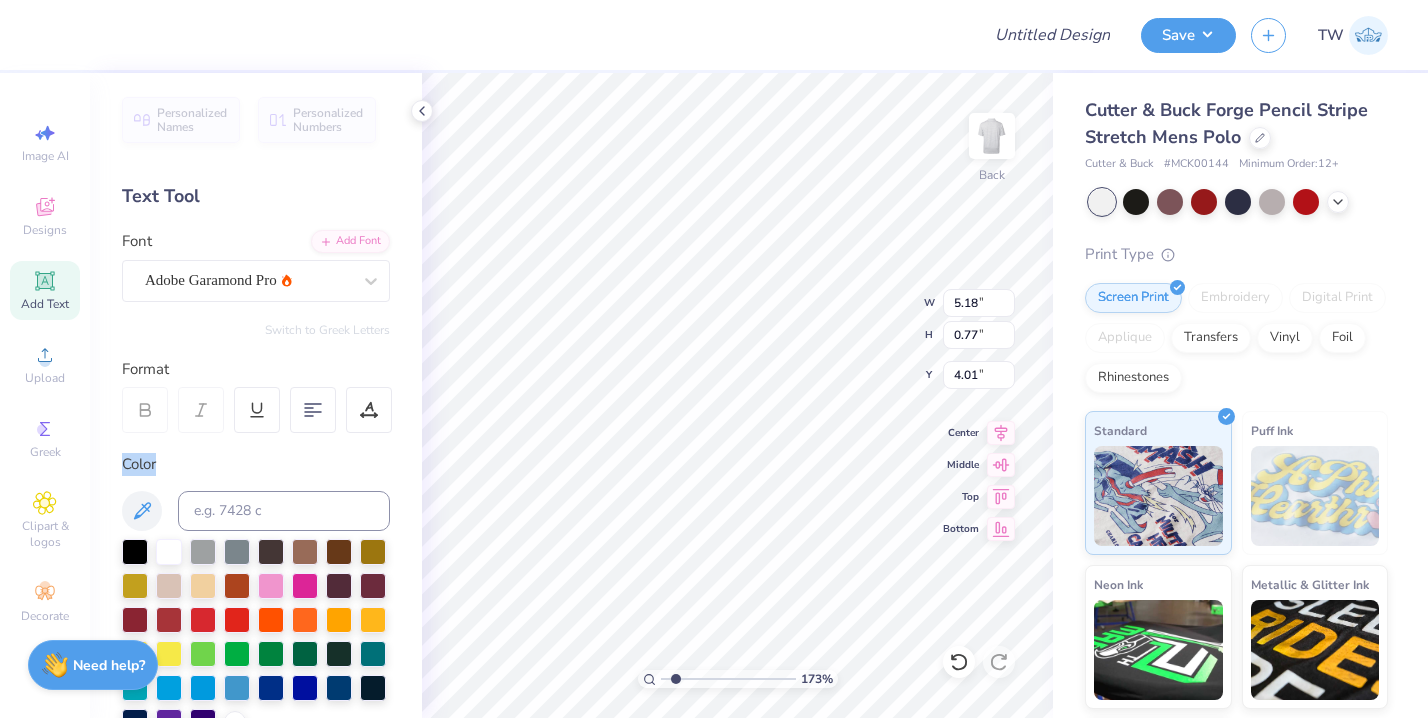 type on "4.43" 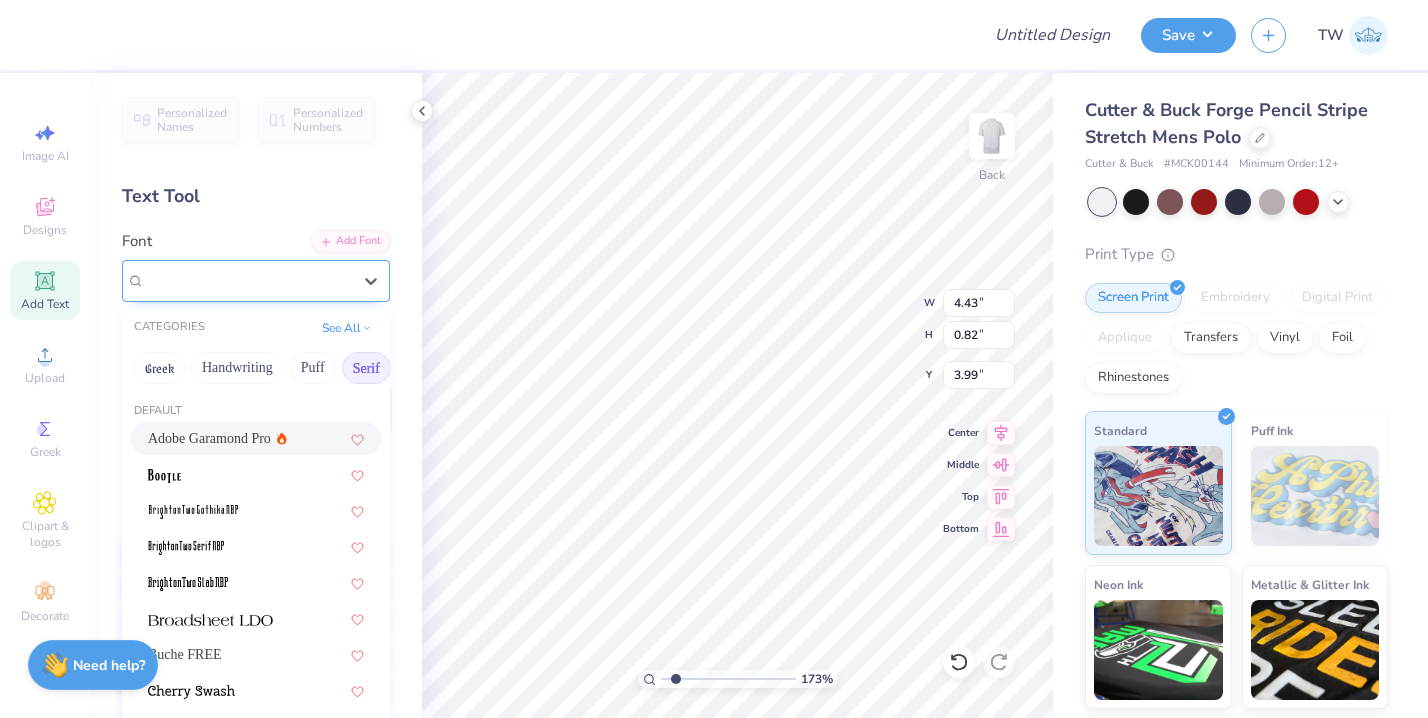 click on "Adobe Garamond Pro" at bounding box center (248, 280) 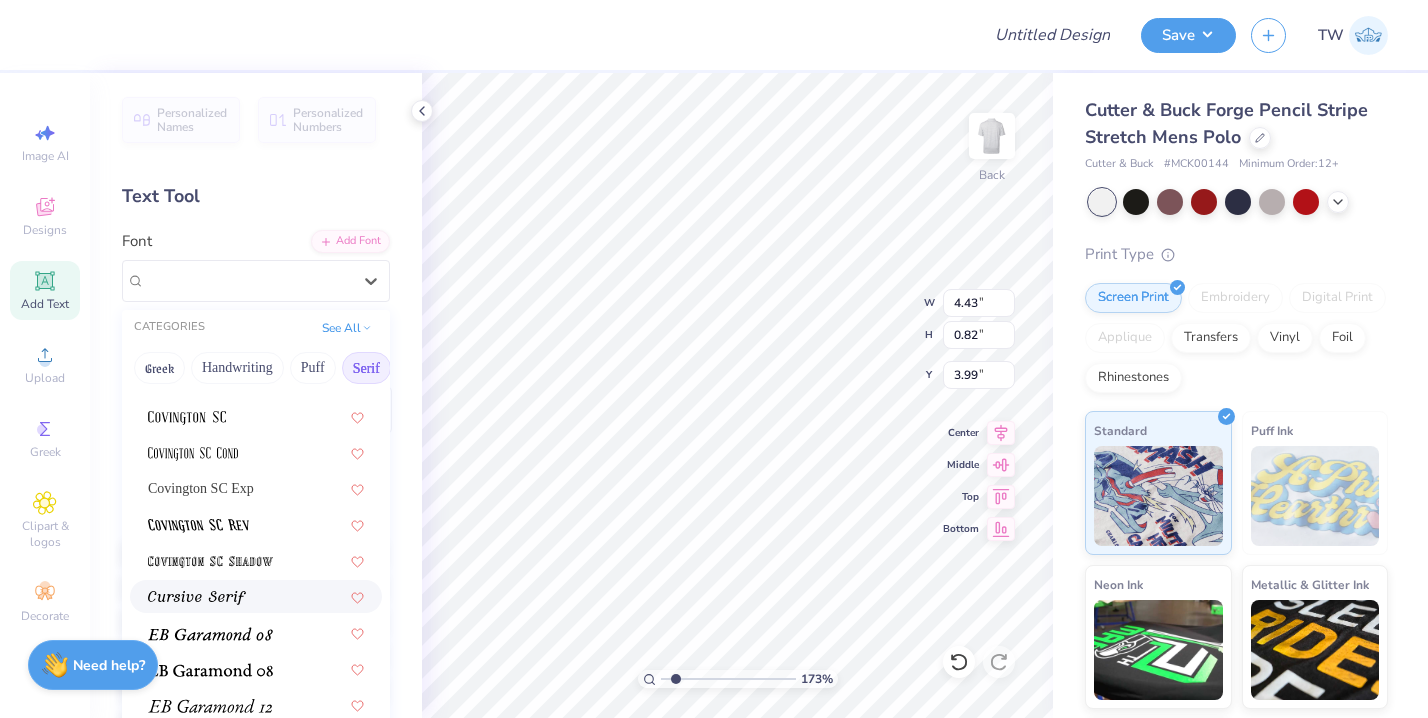 scroll, scrollTop: 991, scrollLeft: 0, axis: vertical 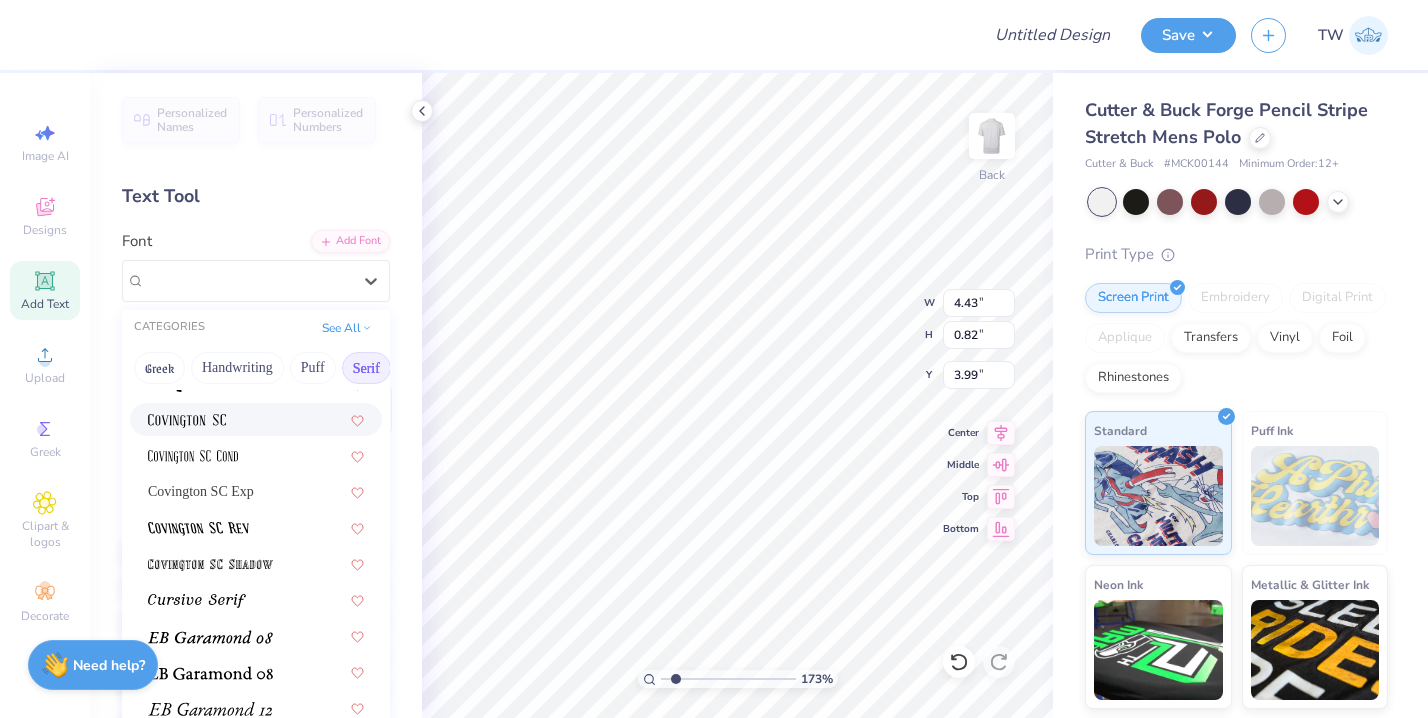 click at bounding box center (256, 419) 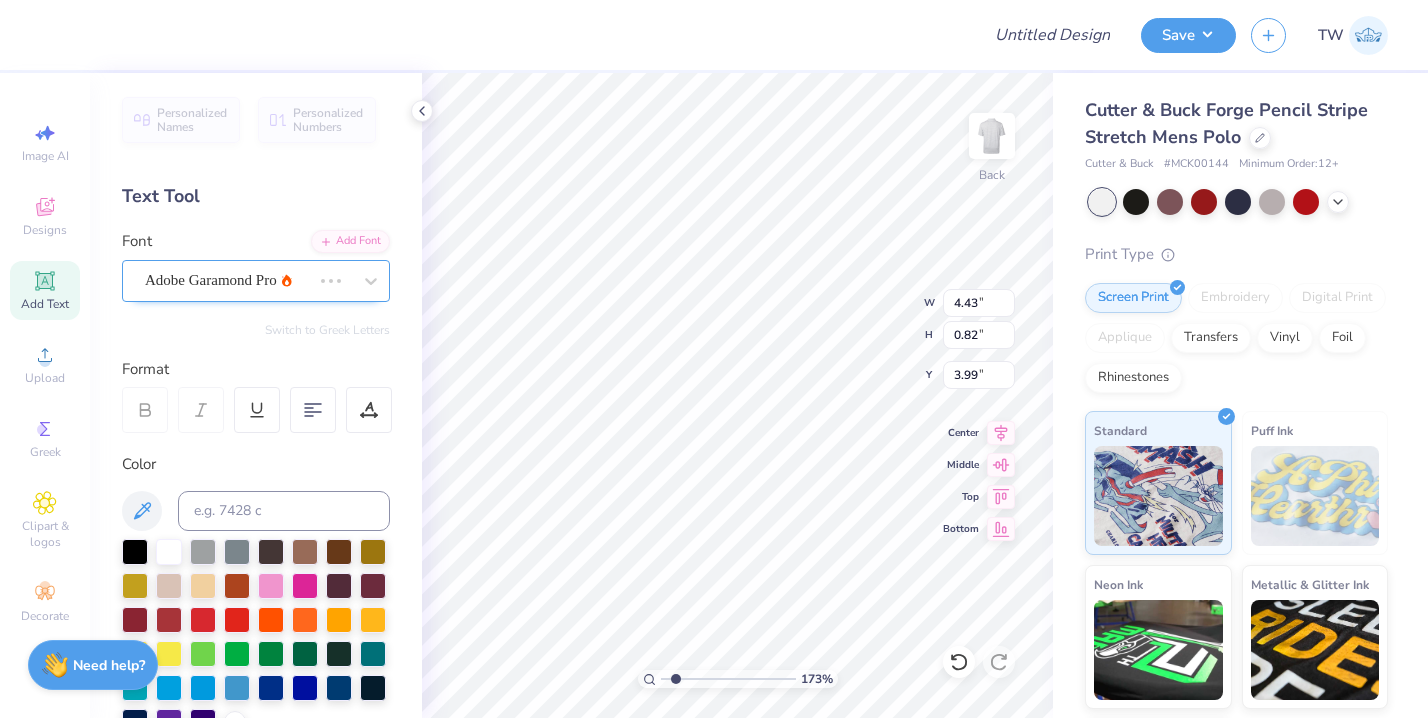 click on "Adobe Garamond Pro" at bounding box center (256, 281) 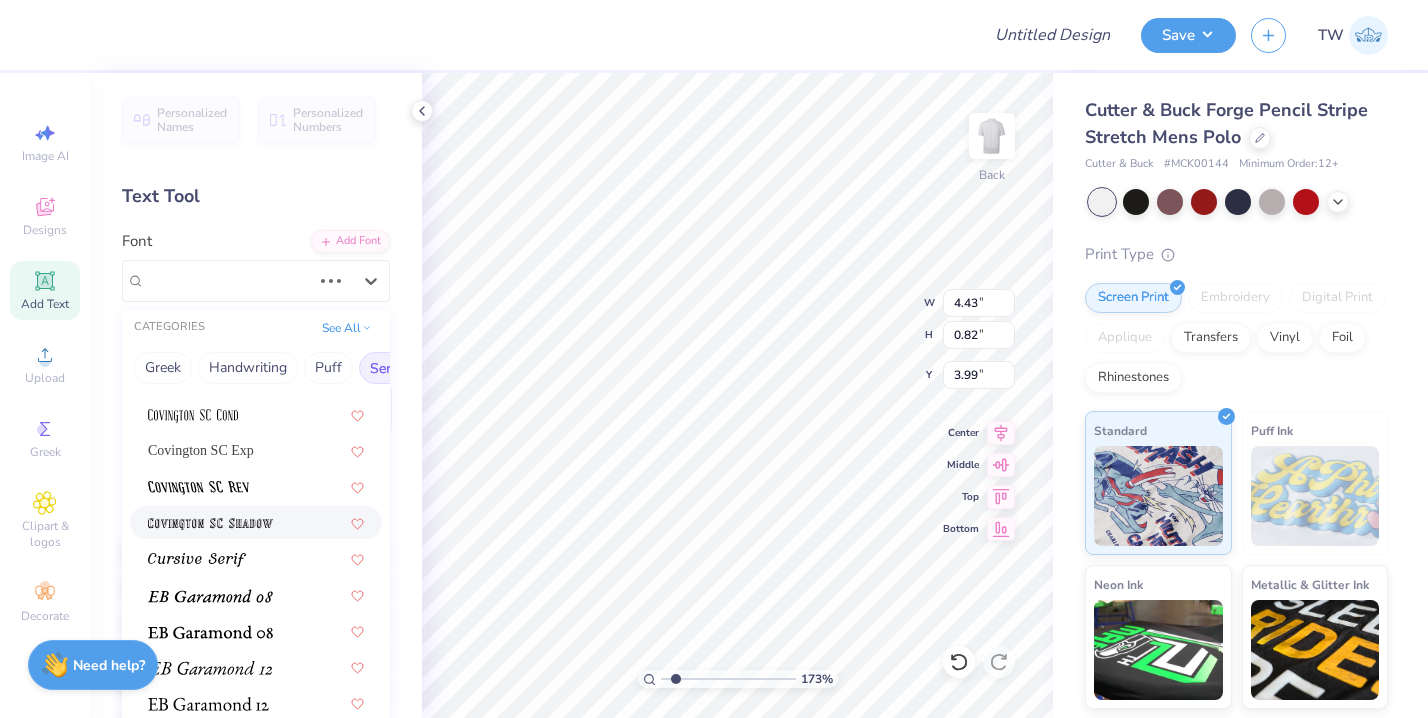 scroll, scrollTop: 1033, scrollLeft: 0, axis: vertical 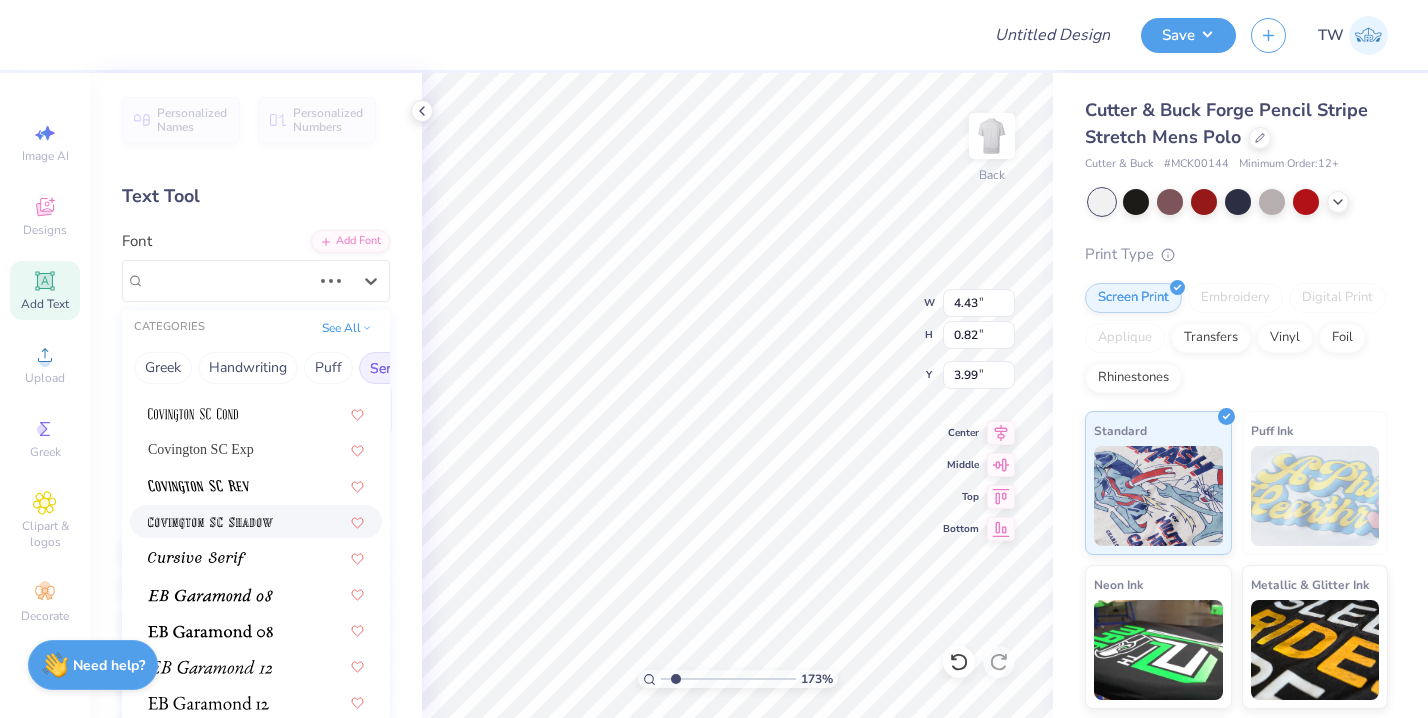 click at bounding box center (210, 521) 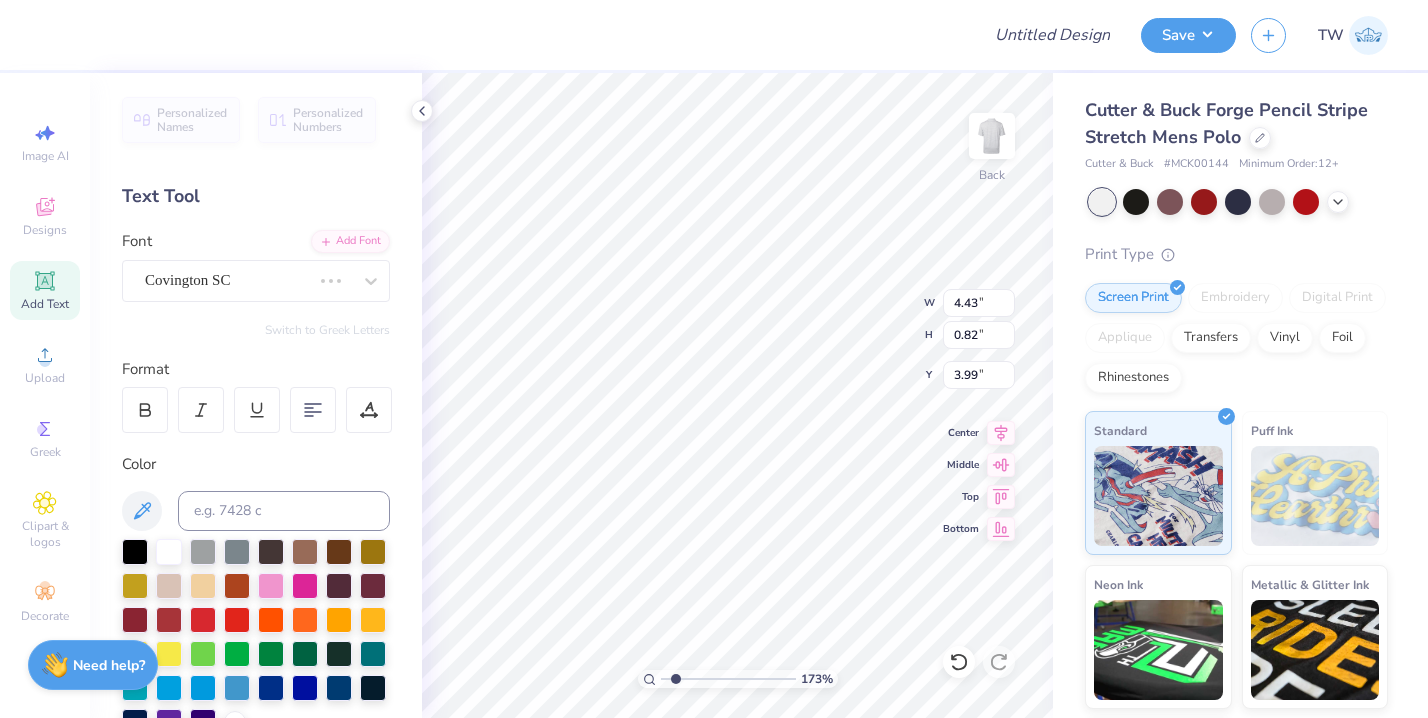 type on "4.32" 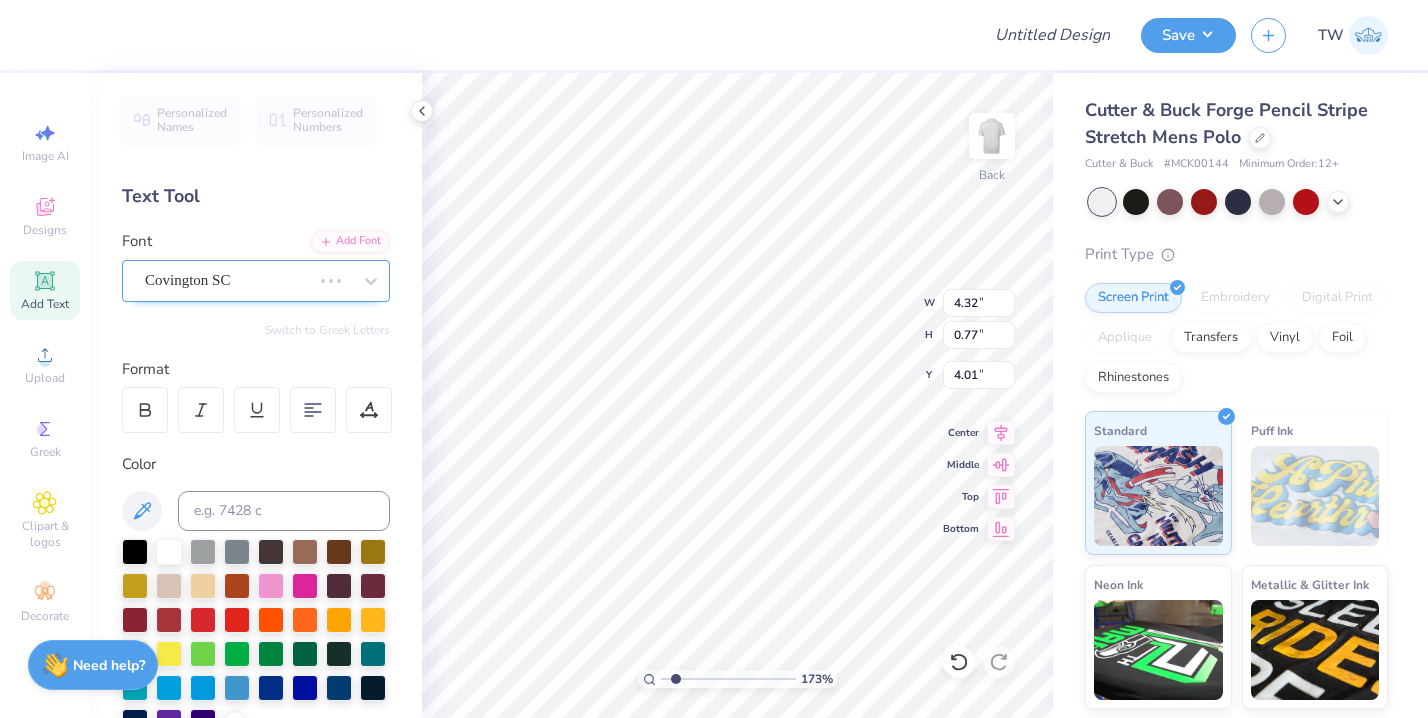 click on "Covington SC" at bounding box center (228, 280) 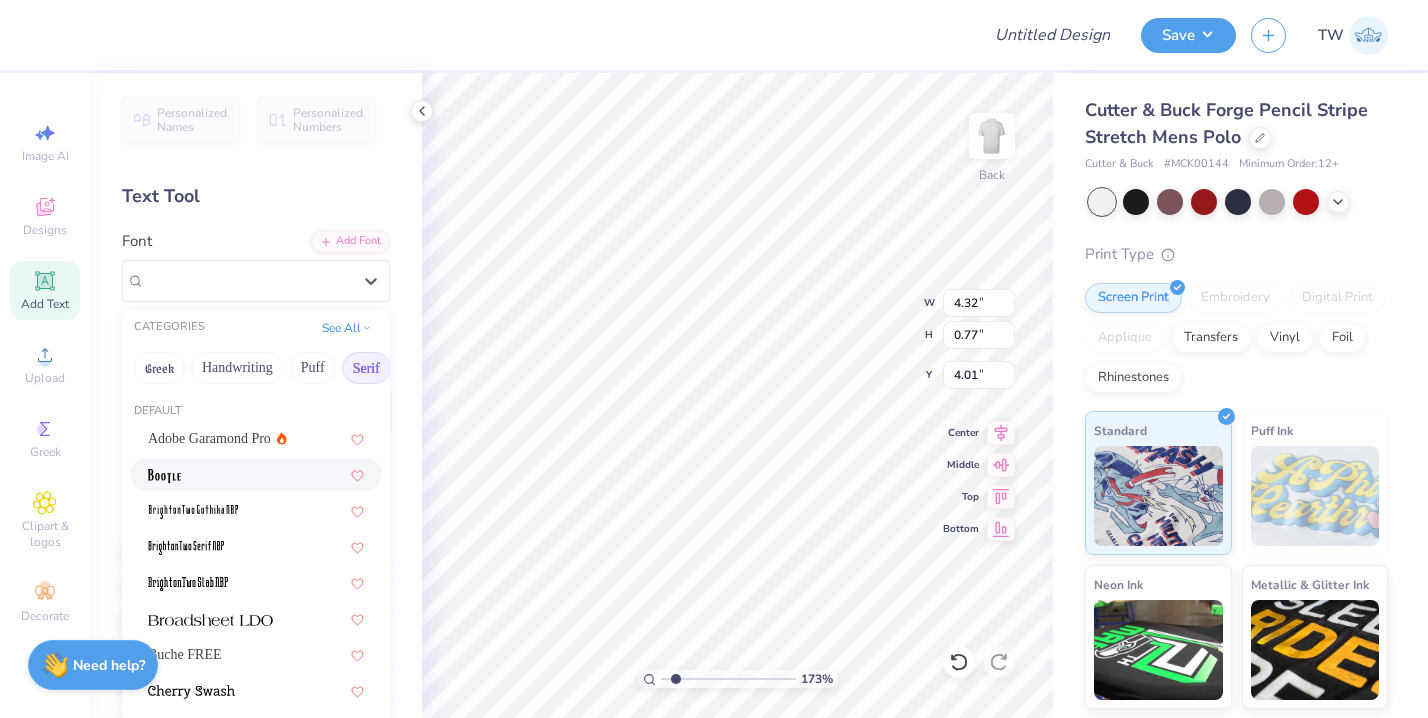 type on "5.06" 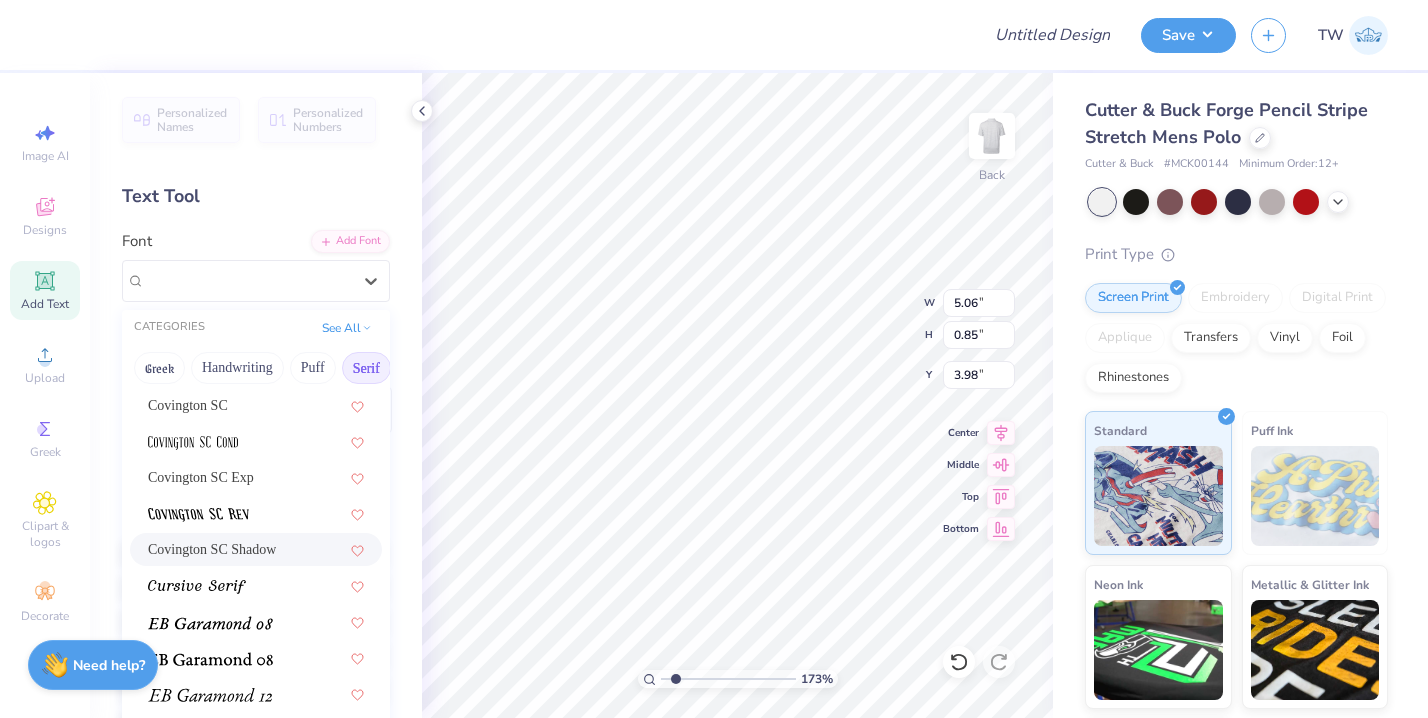 scroll, scrollTop: 1001, scrollLeft: 0, axis: vertical 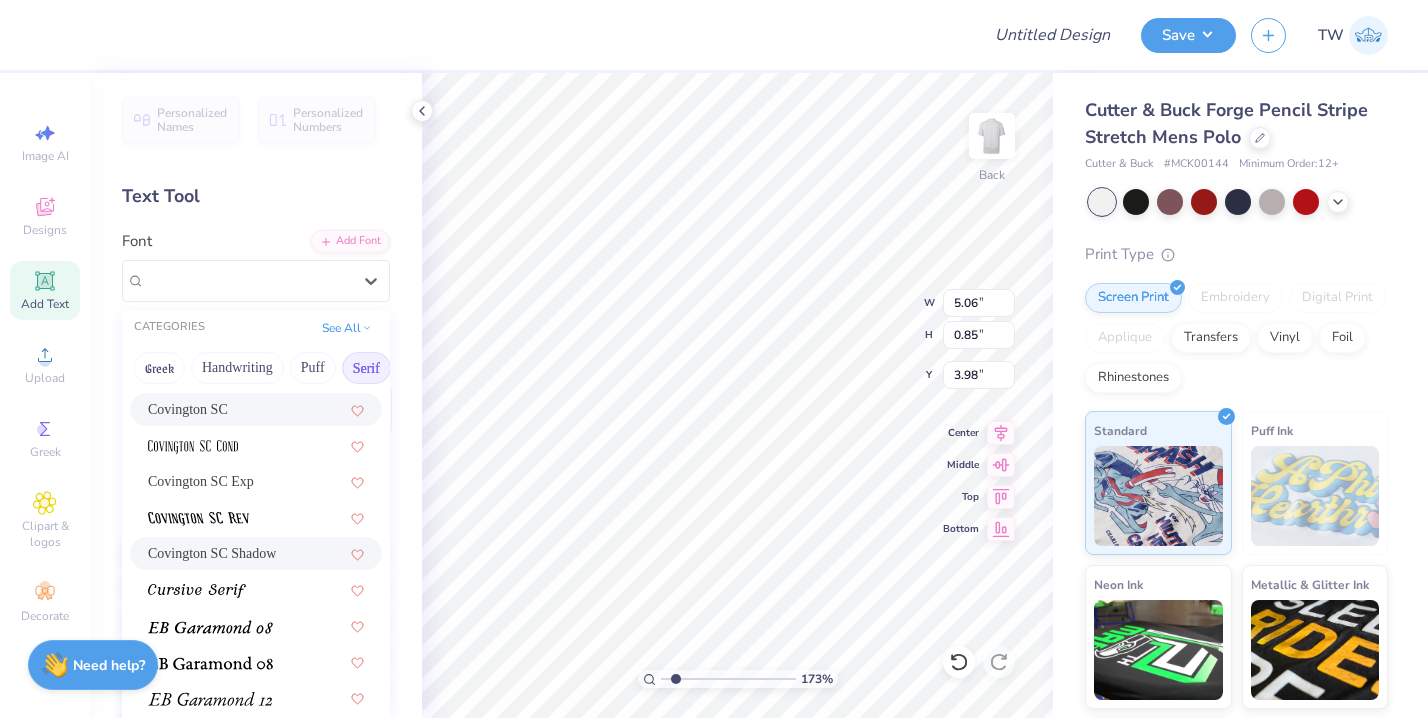 click on "Covington SC" at bounding box center [256, 409] 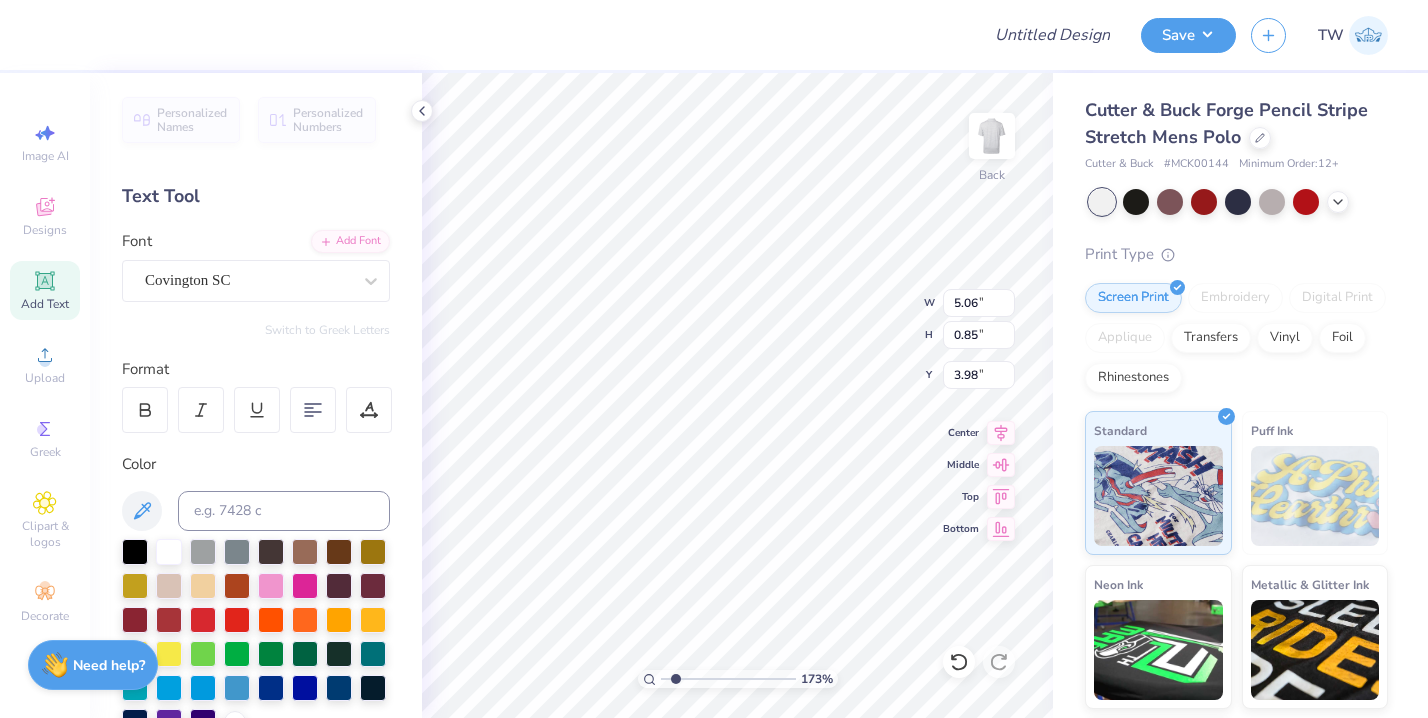 type on "4.32" 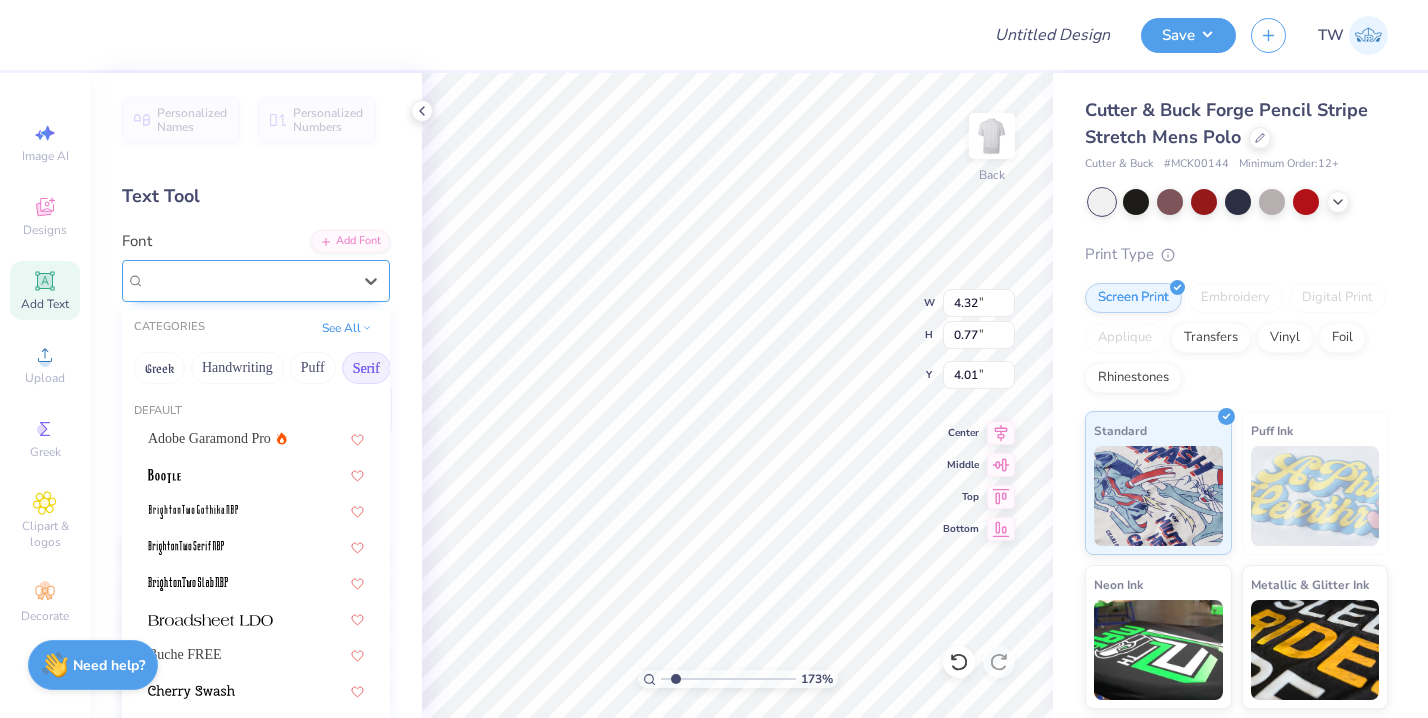 click on "Covington SC" at bounding box center [248, 280] 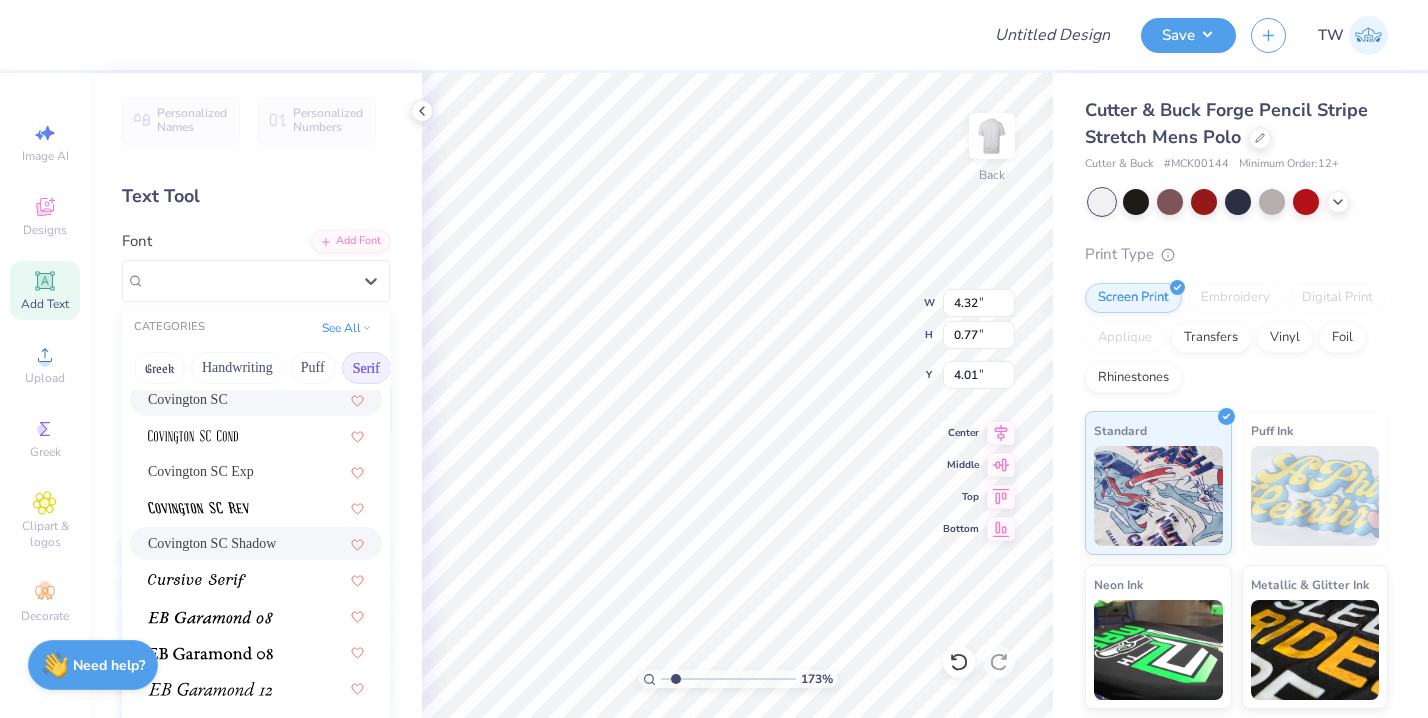 scroll, scrollTop: 1233, scrollLeft: 0, axis: vertical 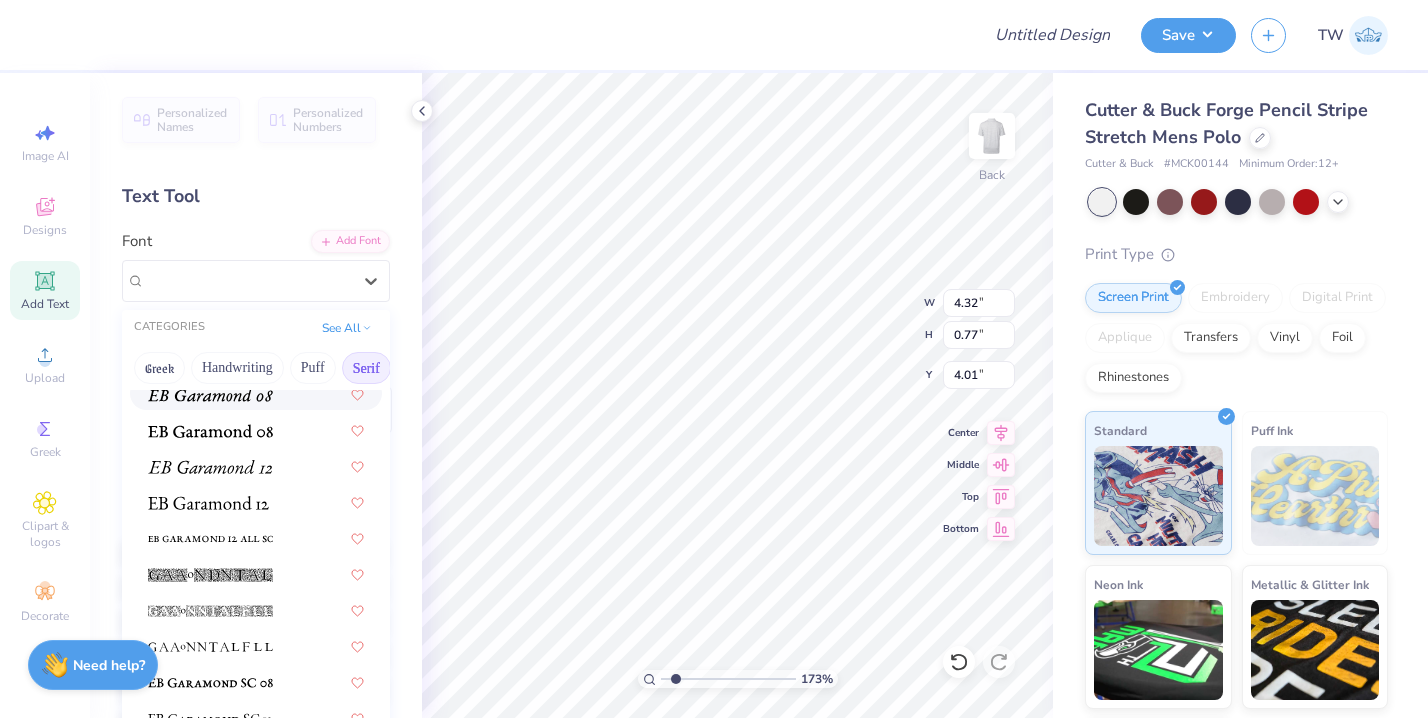 click at bounding box center [210, 395] 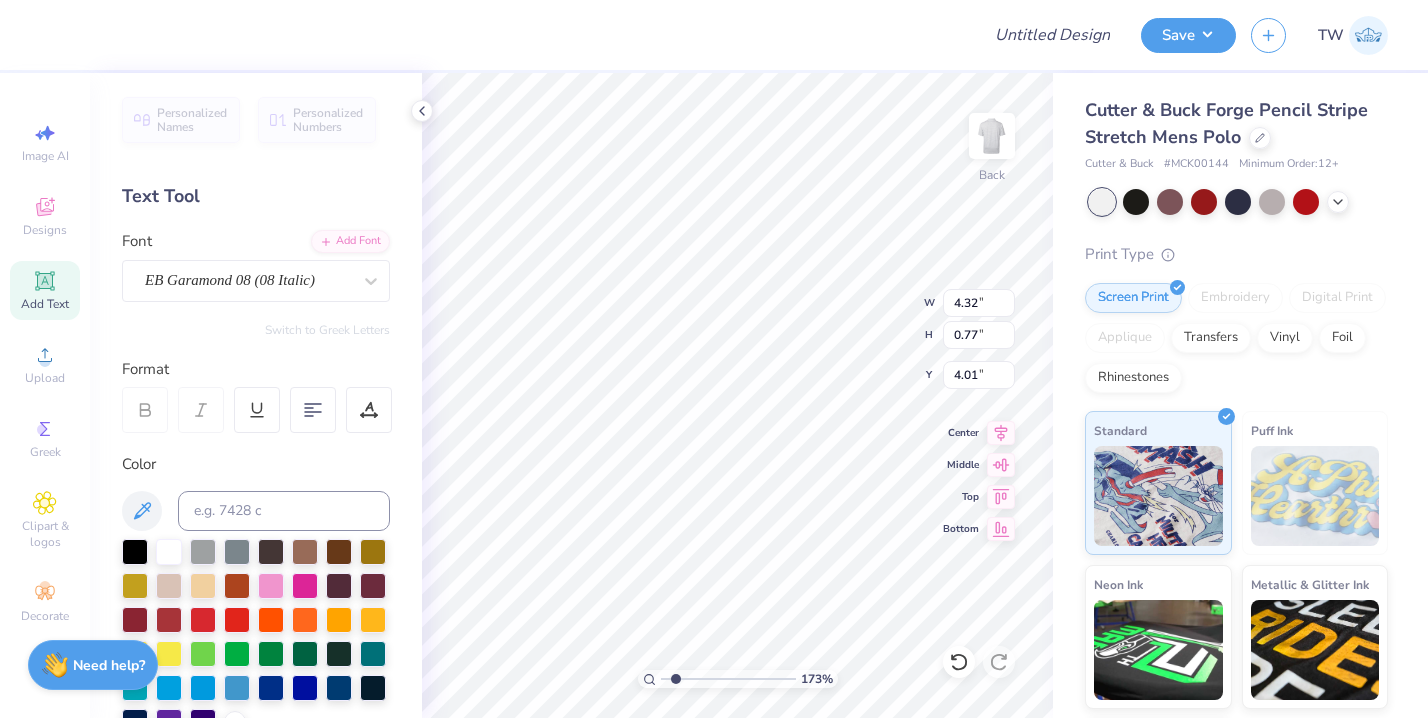 type on "4.53" 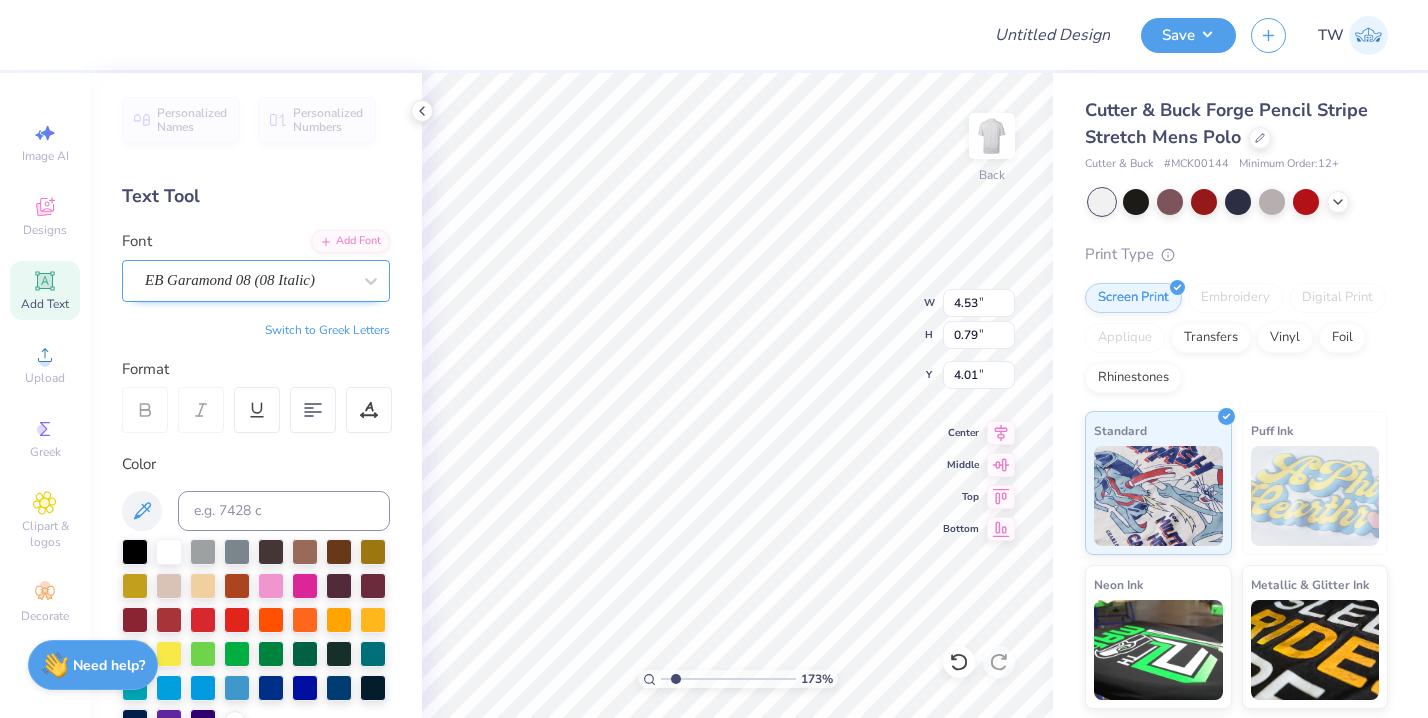 click on "EB Garamond 08 (08 Italic)" at bounding box center (248, 280) 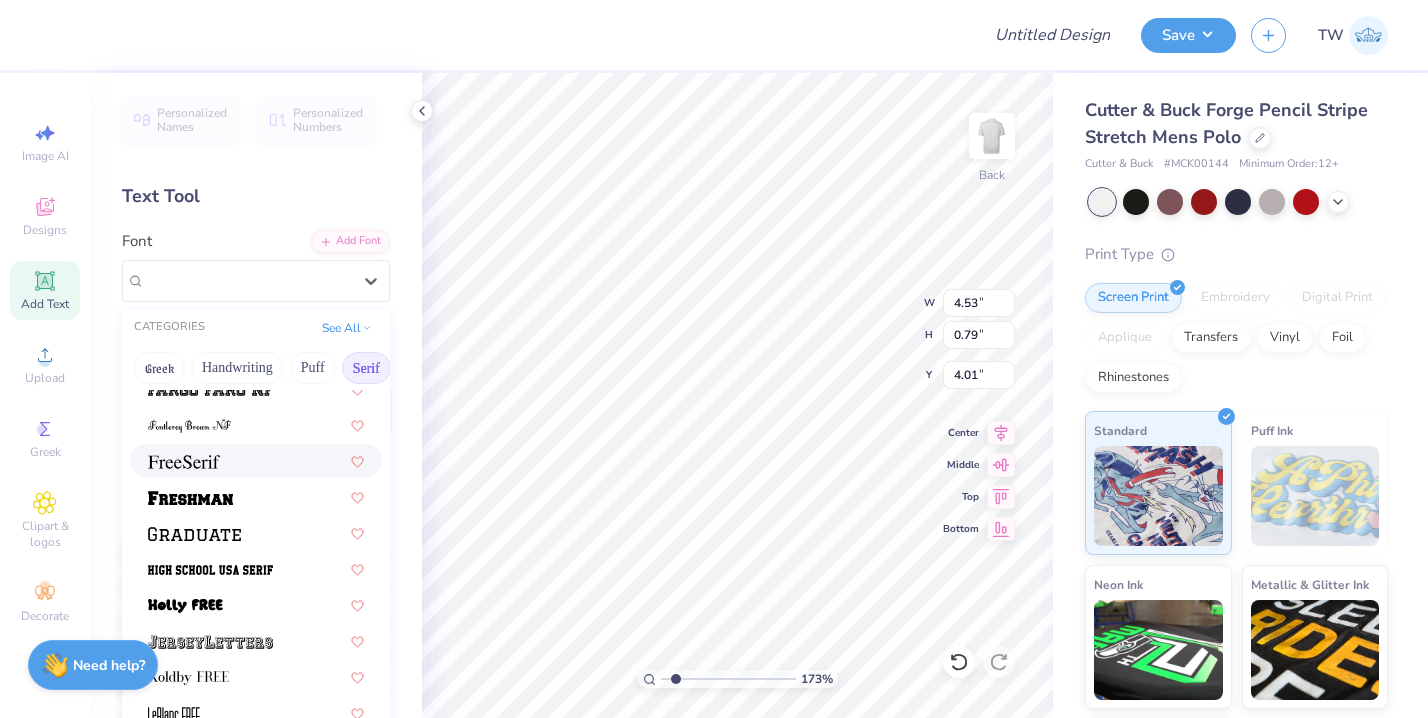 scroll, scrollTop: 1689, scrollLeft: 0, axis: vertical 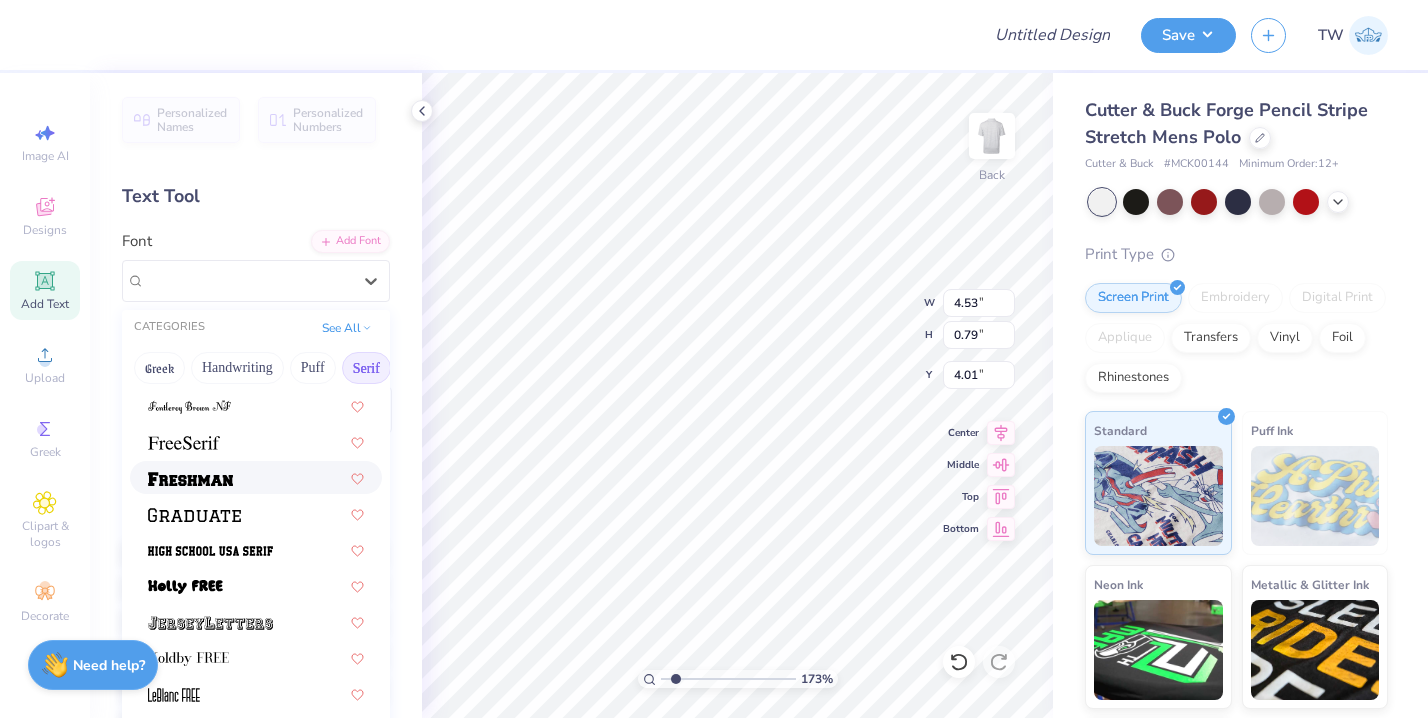 click at bounding box center [256, 477] 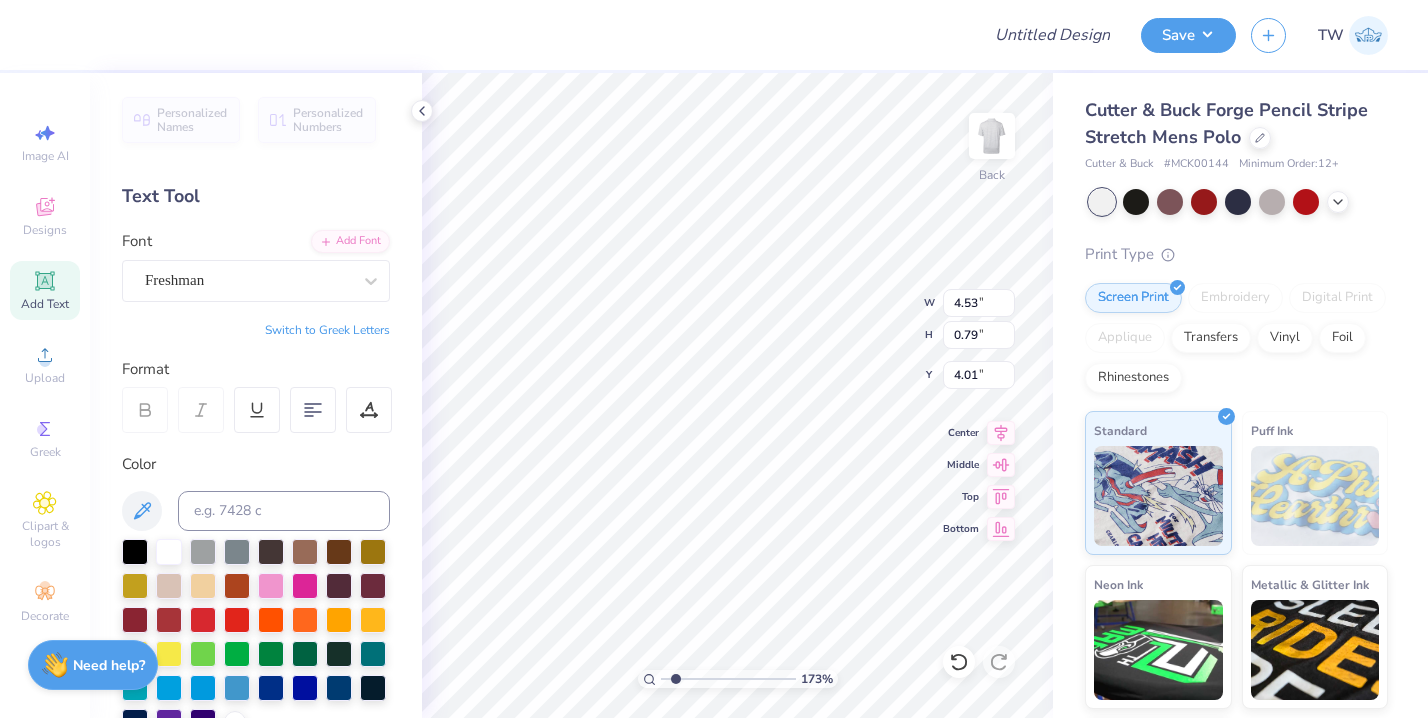 type on "5.84" 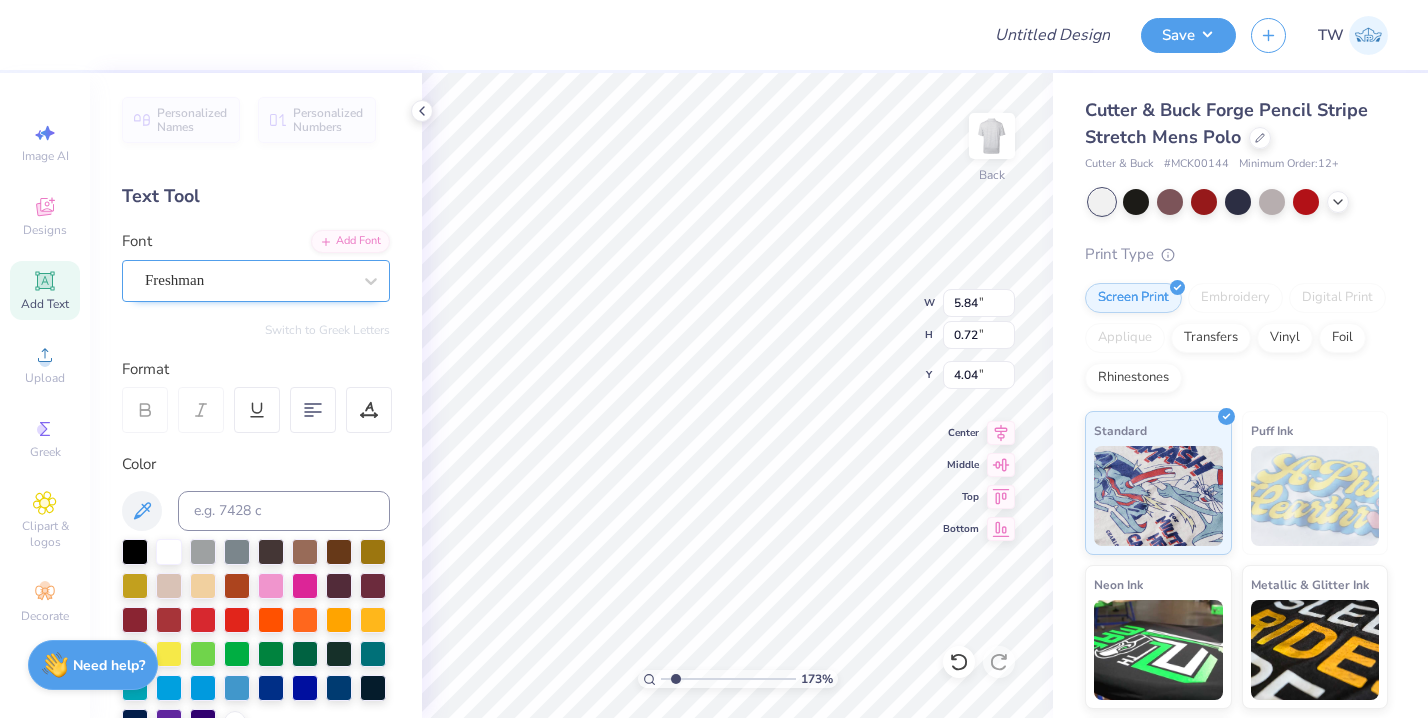 click on "Freshman" at bounding box center (248, 280) 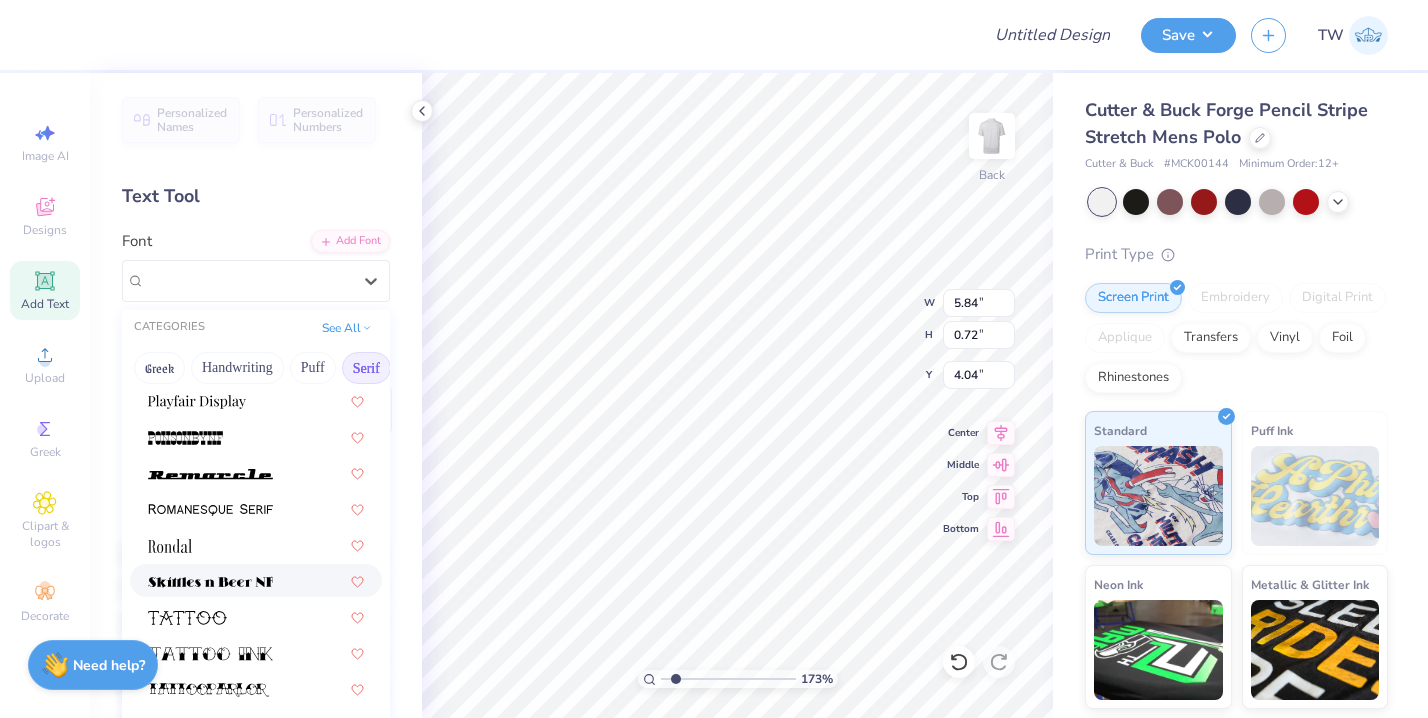 scroll, scrollTop: 2290, scrollLeft: 0, axis: vertical 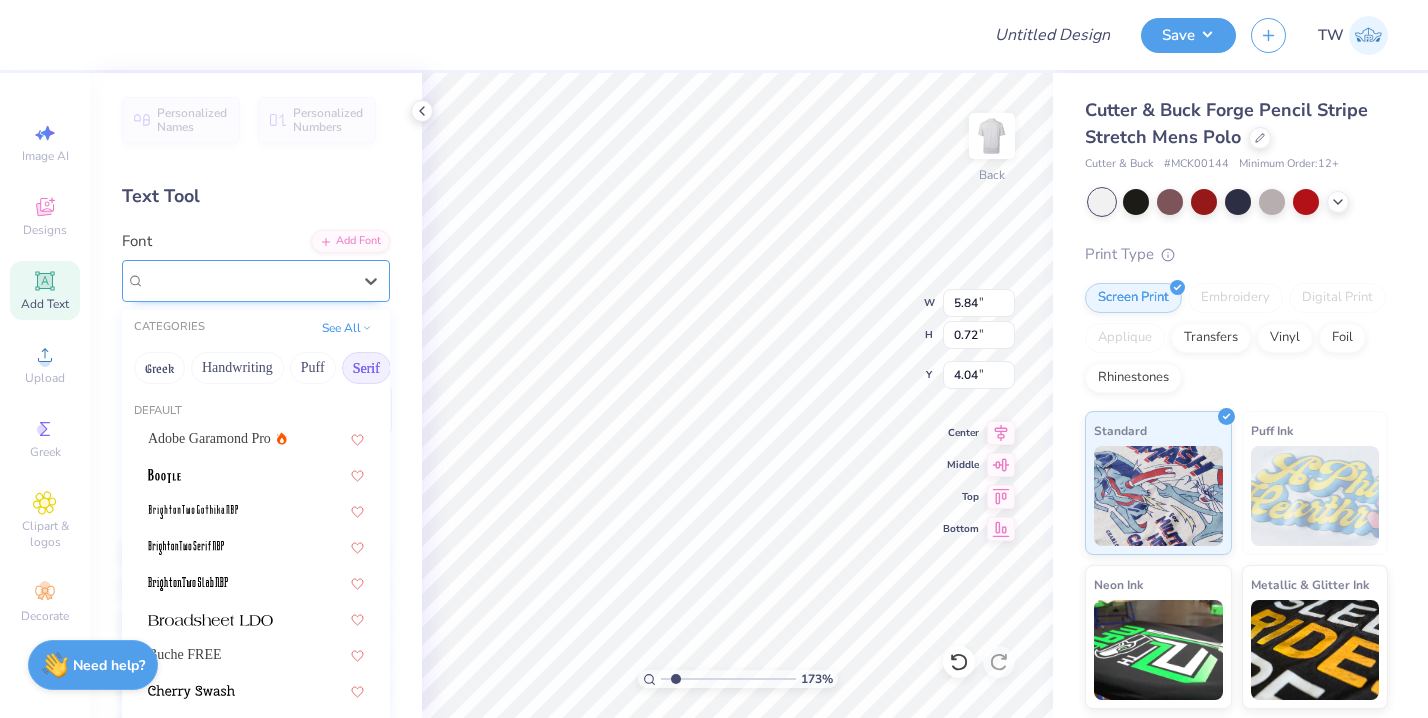 click on "Freshman" at bounding box center [248, 280] 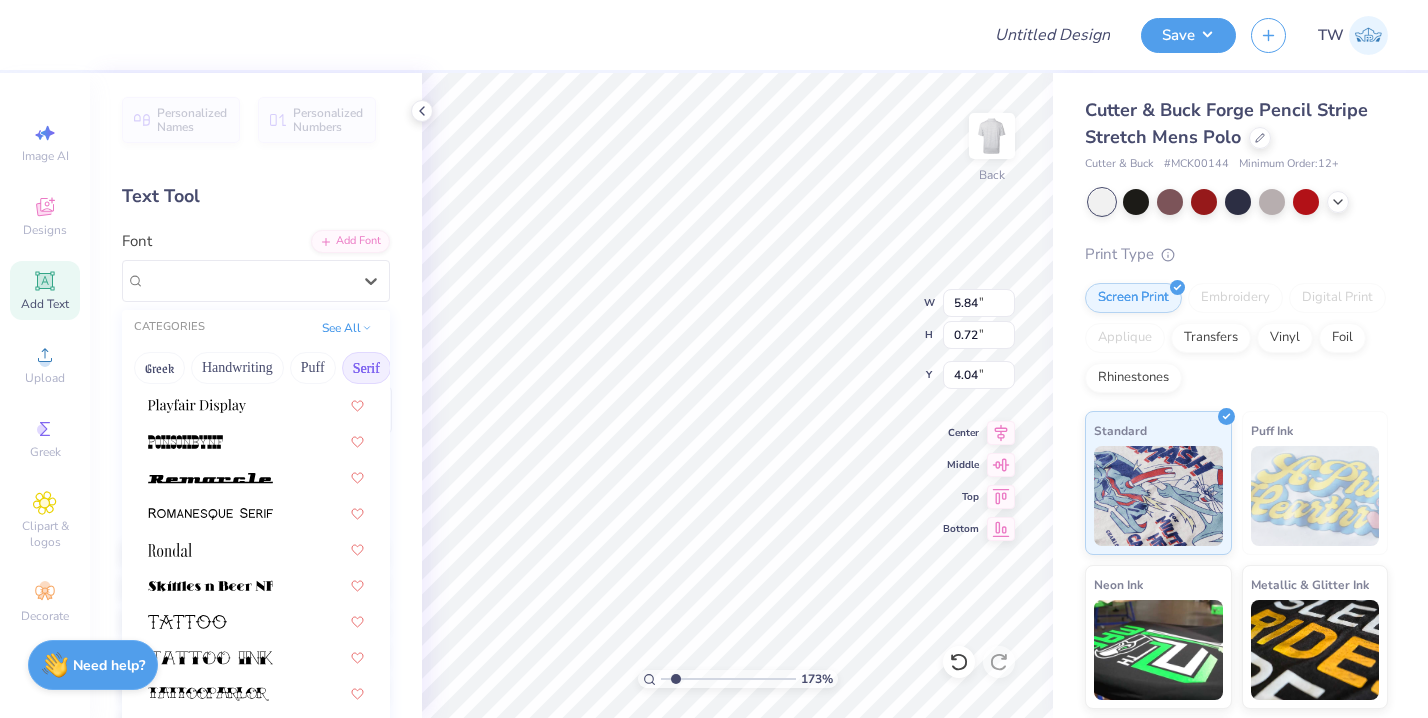 scroll, scrollTop: 2290, scrollLeft: 0, axis: vertical 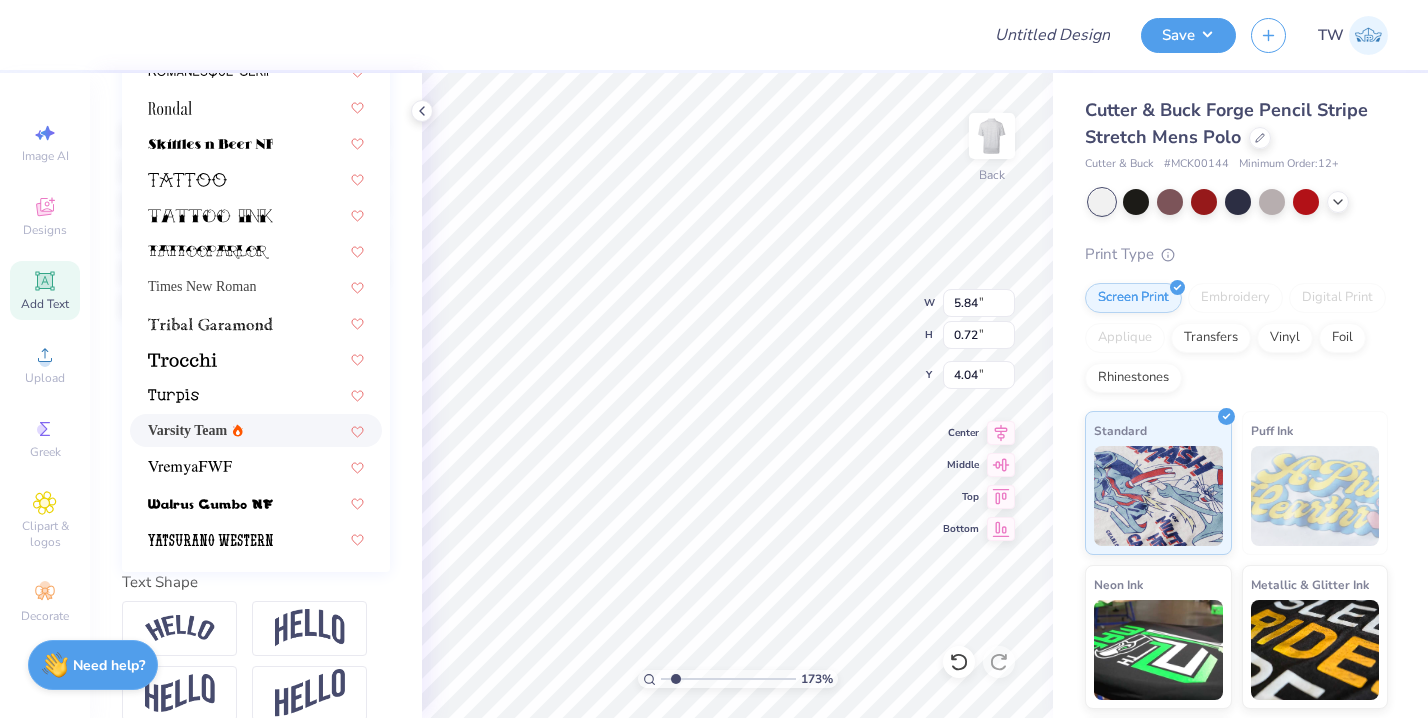 click on "Varsity Team" at bounding box center [256, 430] 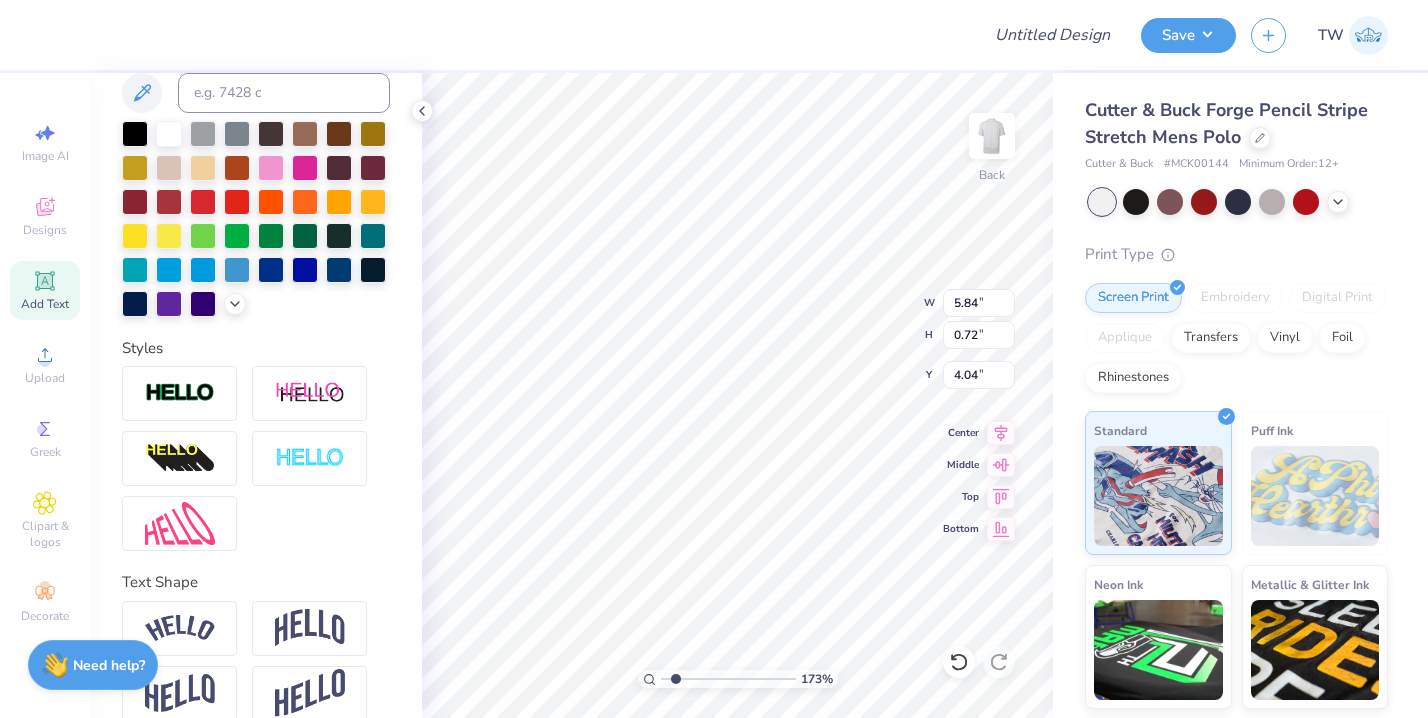 type on "5.34" 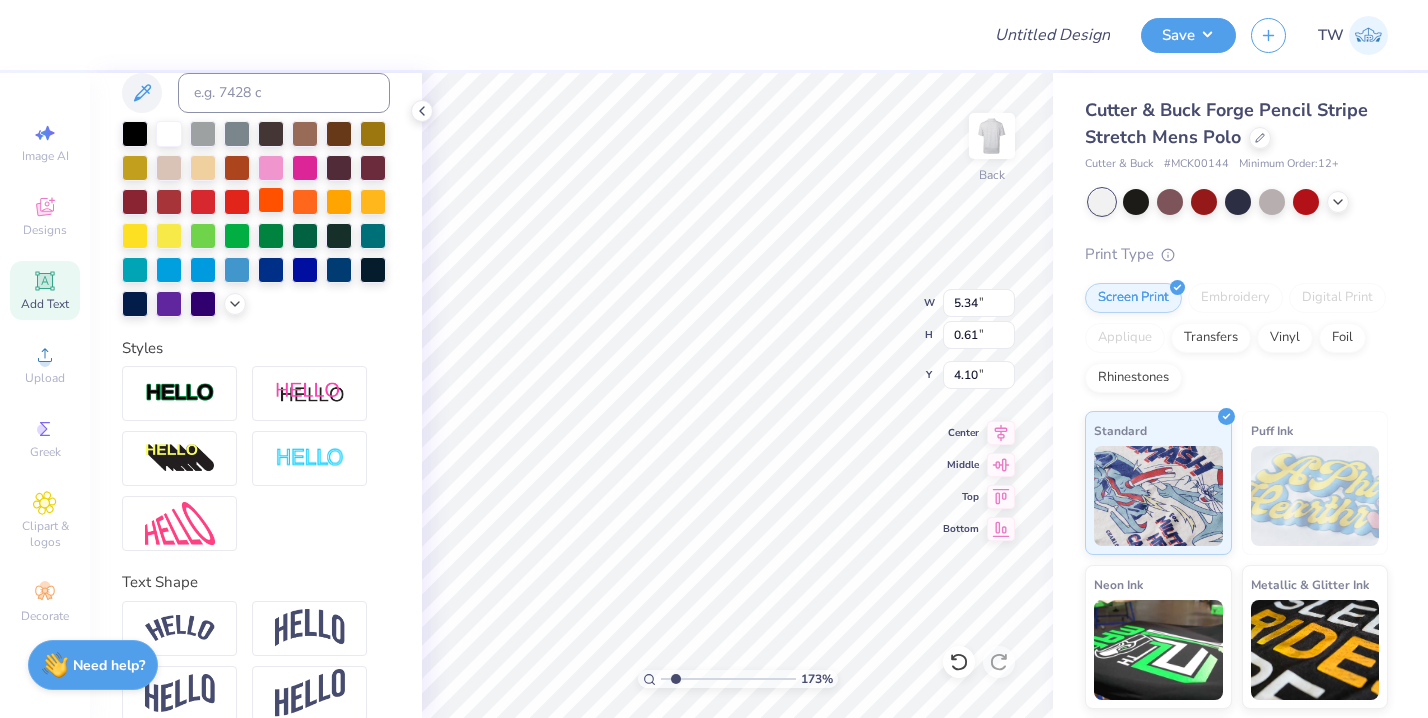 scroll, scrollTop: 0, scrollLeft: 0, axis: both 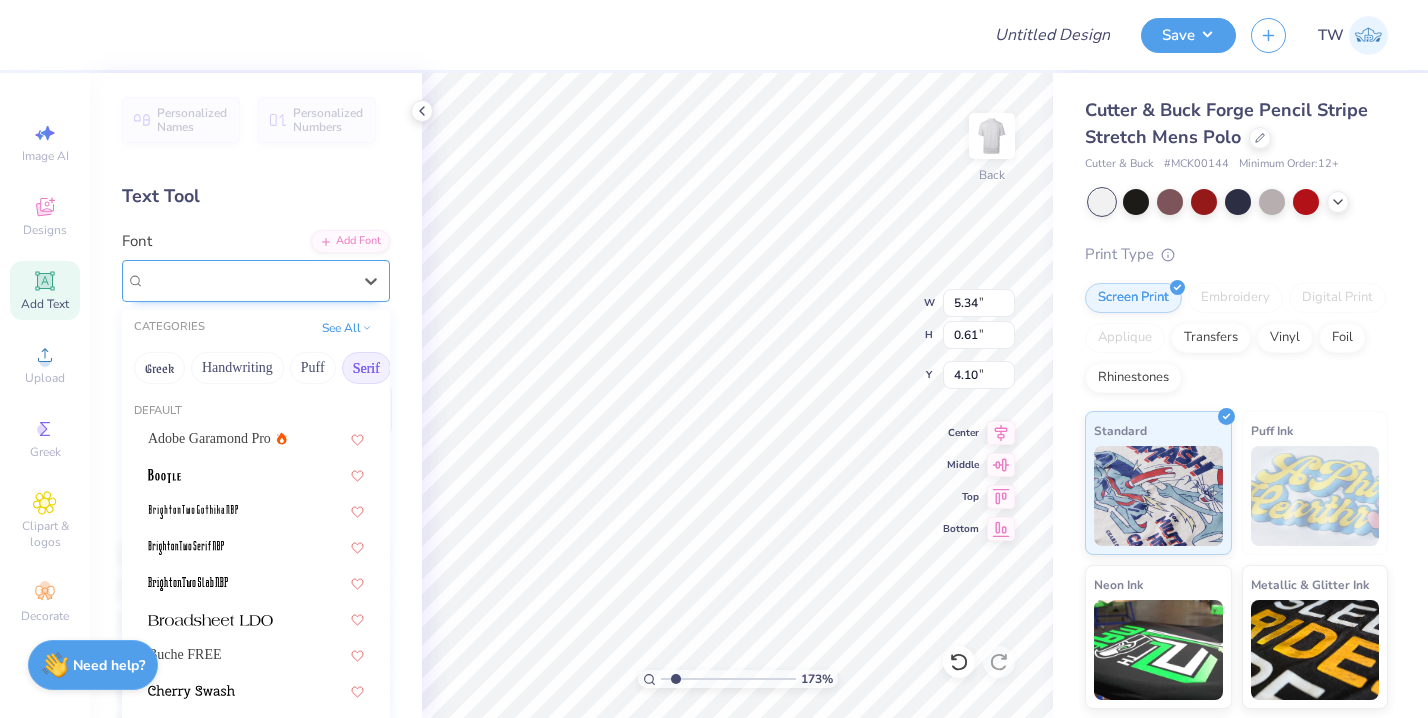 click on "Varsity Team" at bounding box center (248, 280) 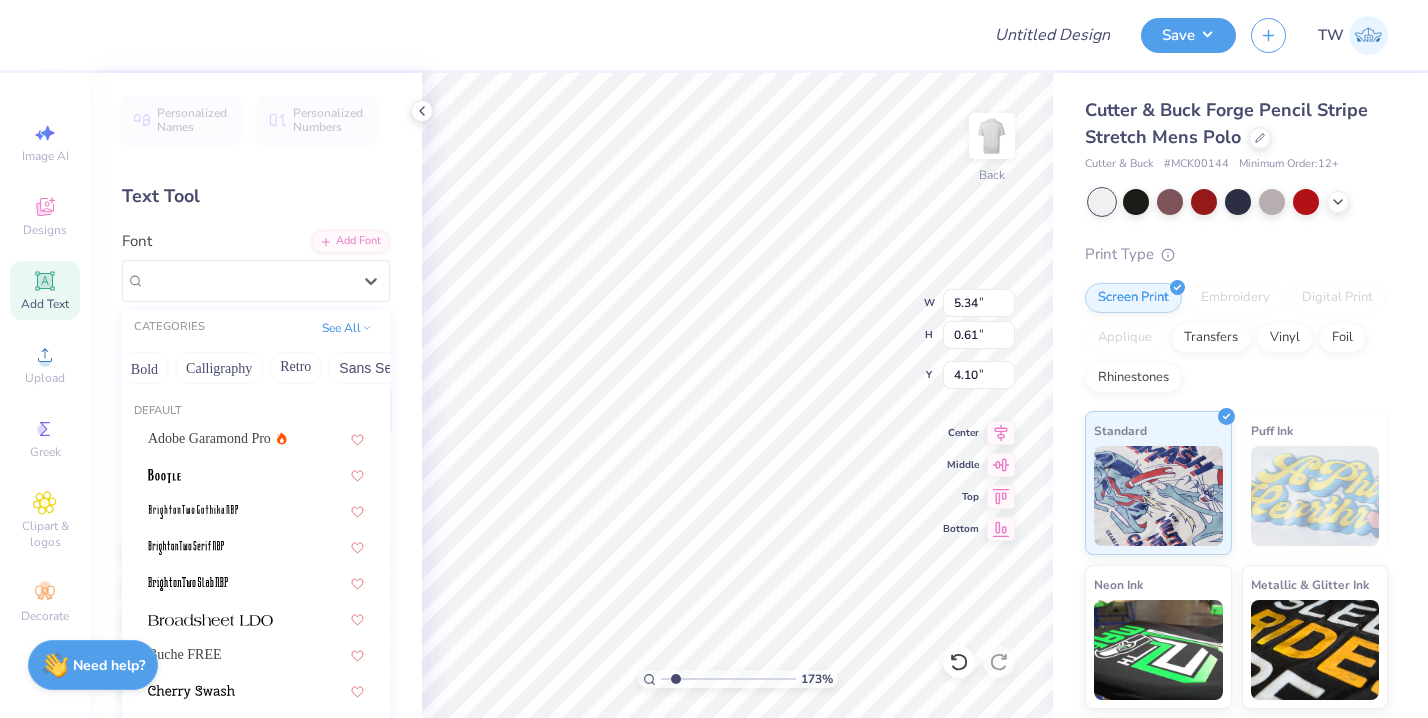 scroll, scrollTop: 0, scrollLeft: 280, axis: horizontal 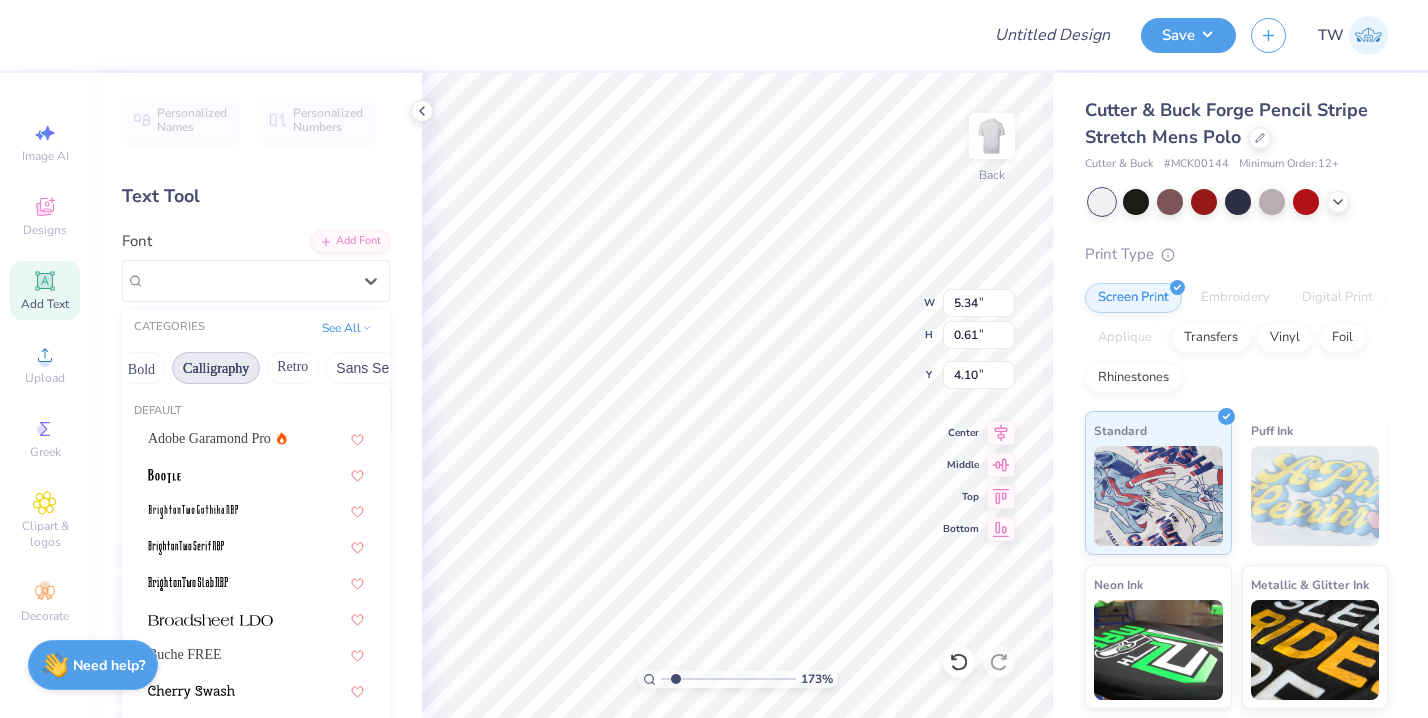 click on "Calligraphy" at bounding box center (216, 368) 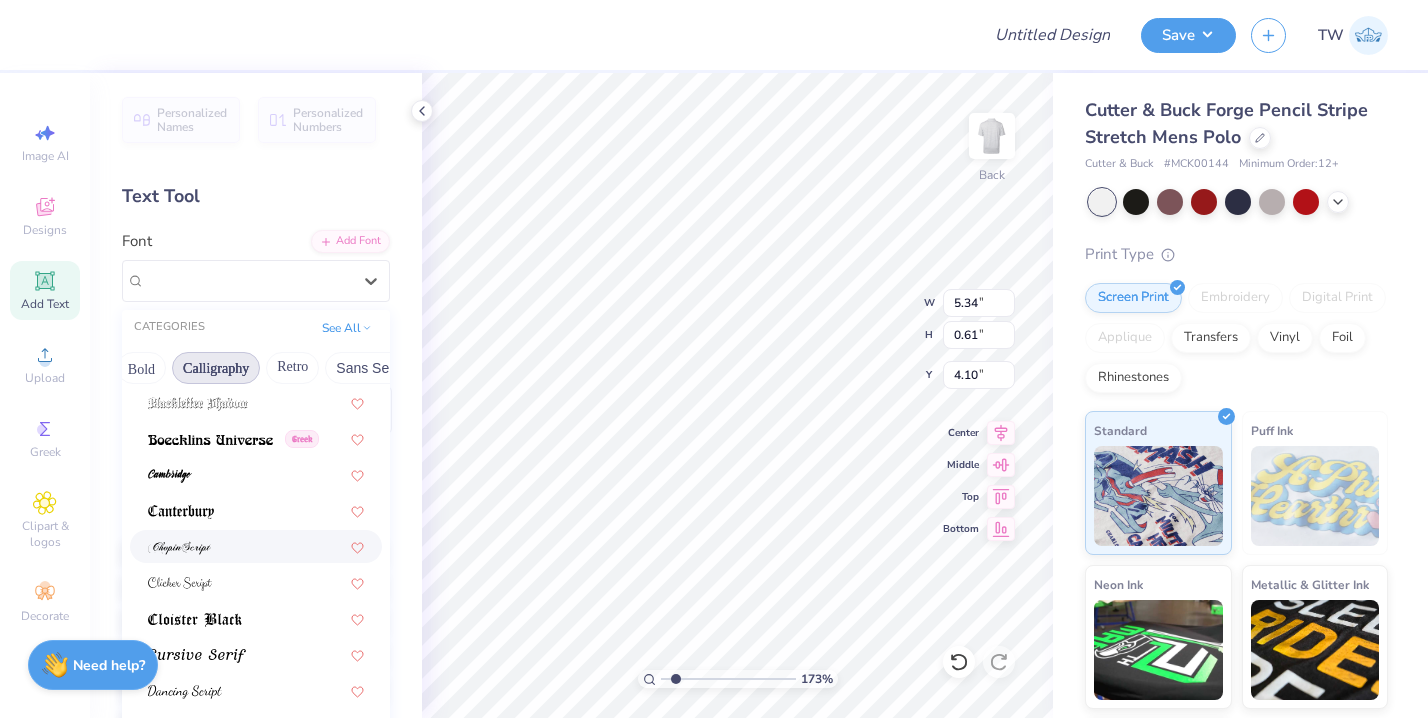 scroll, scrollTop: 238, scrollLeft: 0, axis: vertical 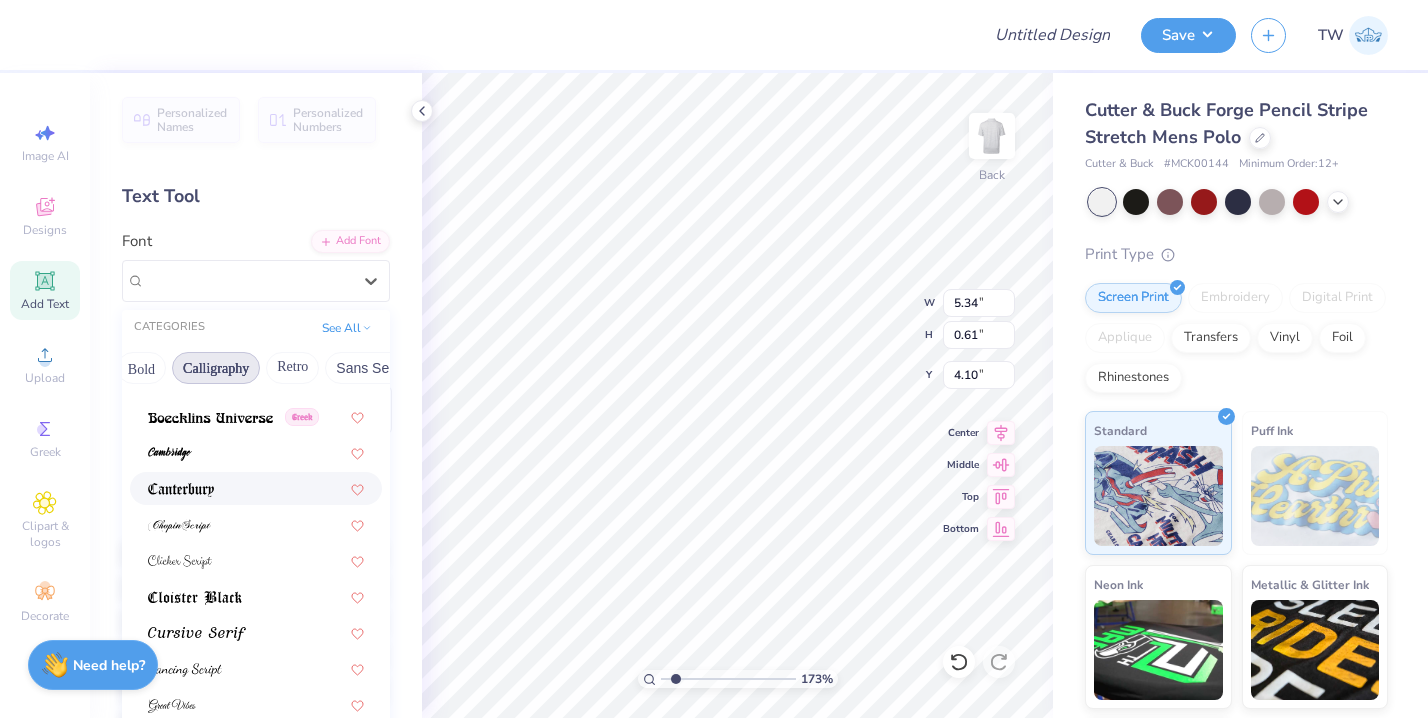 click at bounding box center (256, 488) 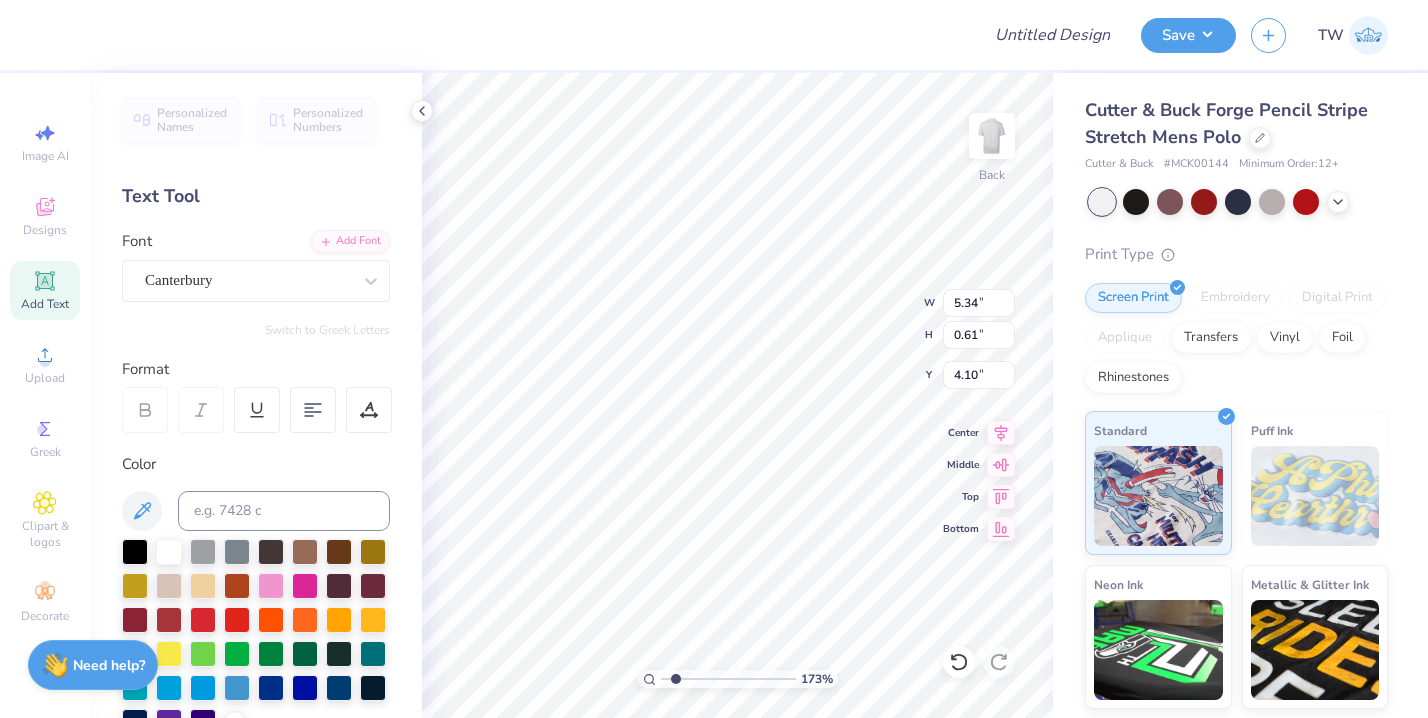 type on "4.50" 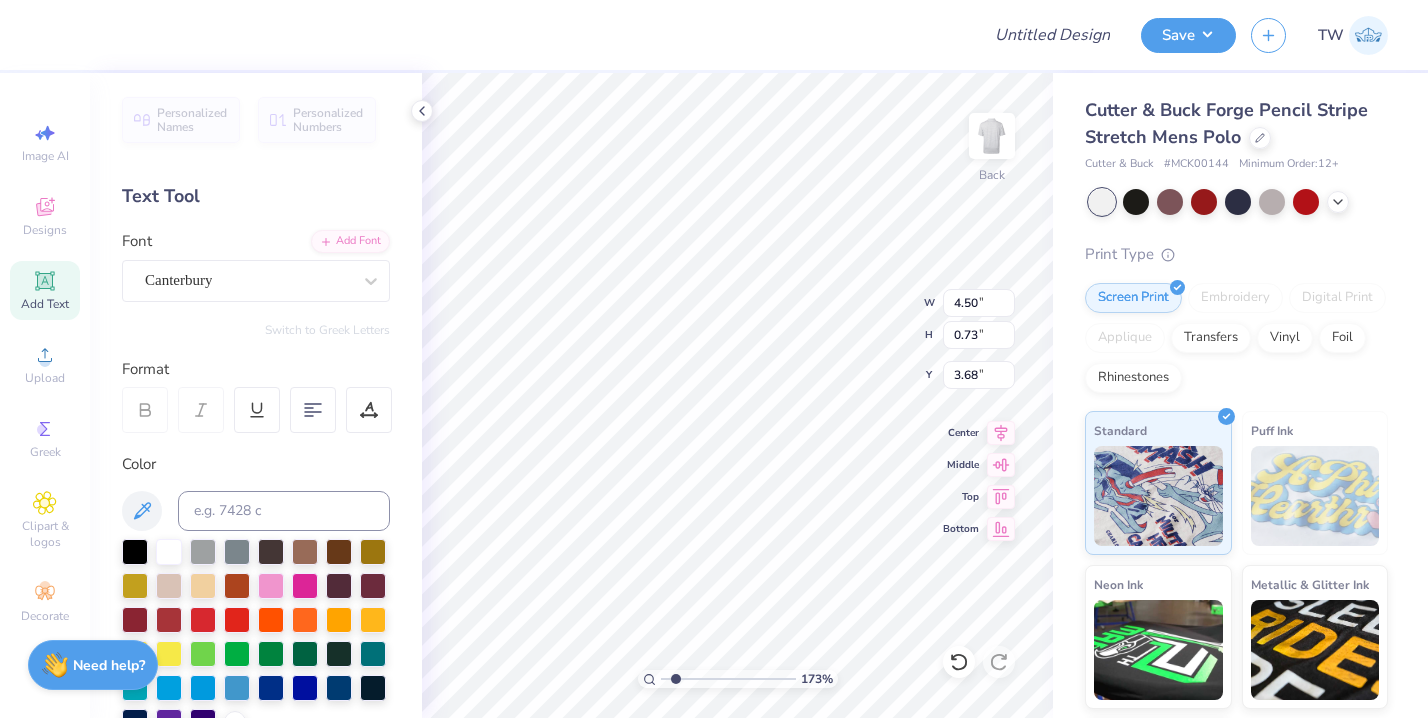 type on "3.68" 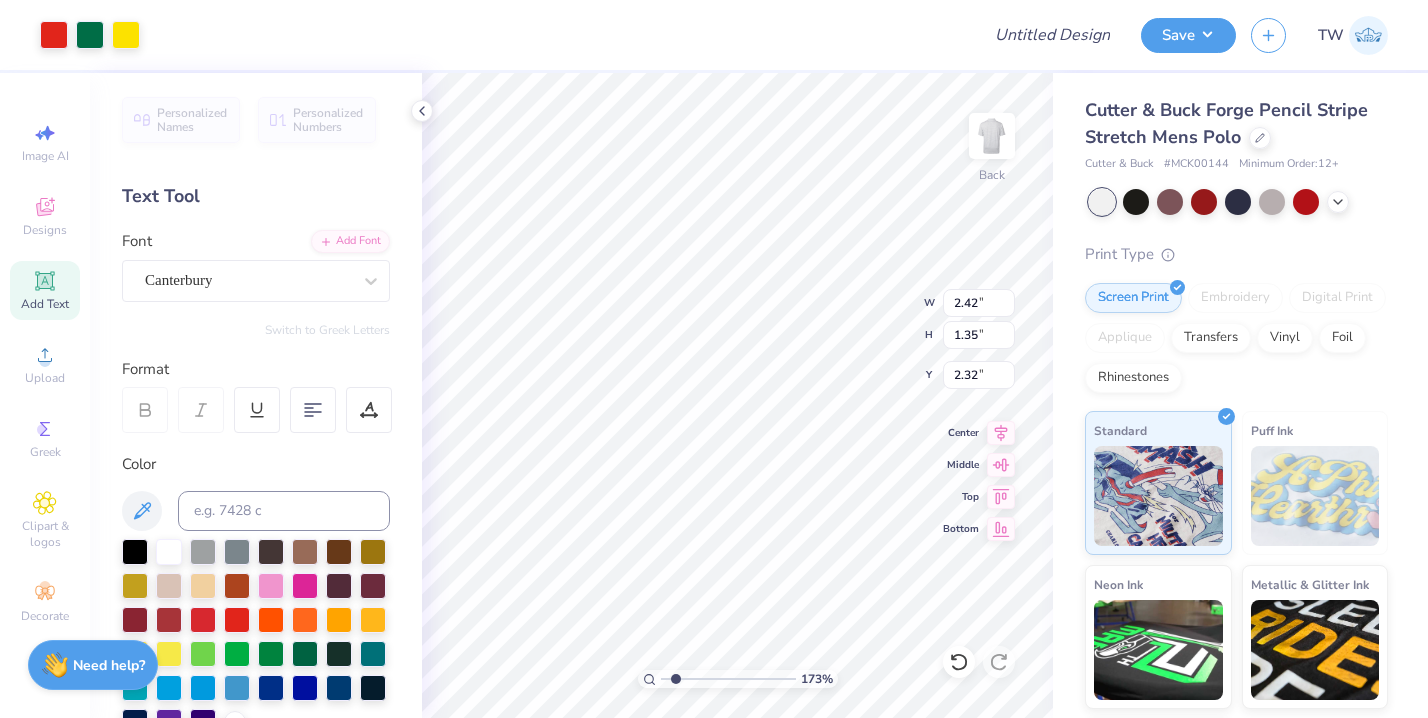 type on "3.89" 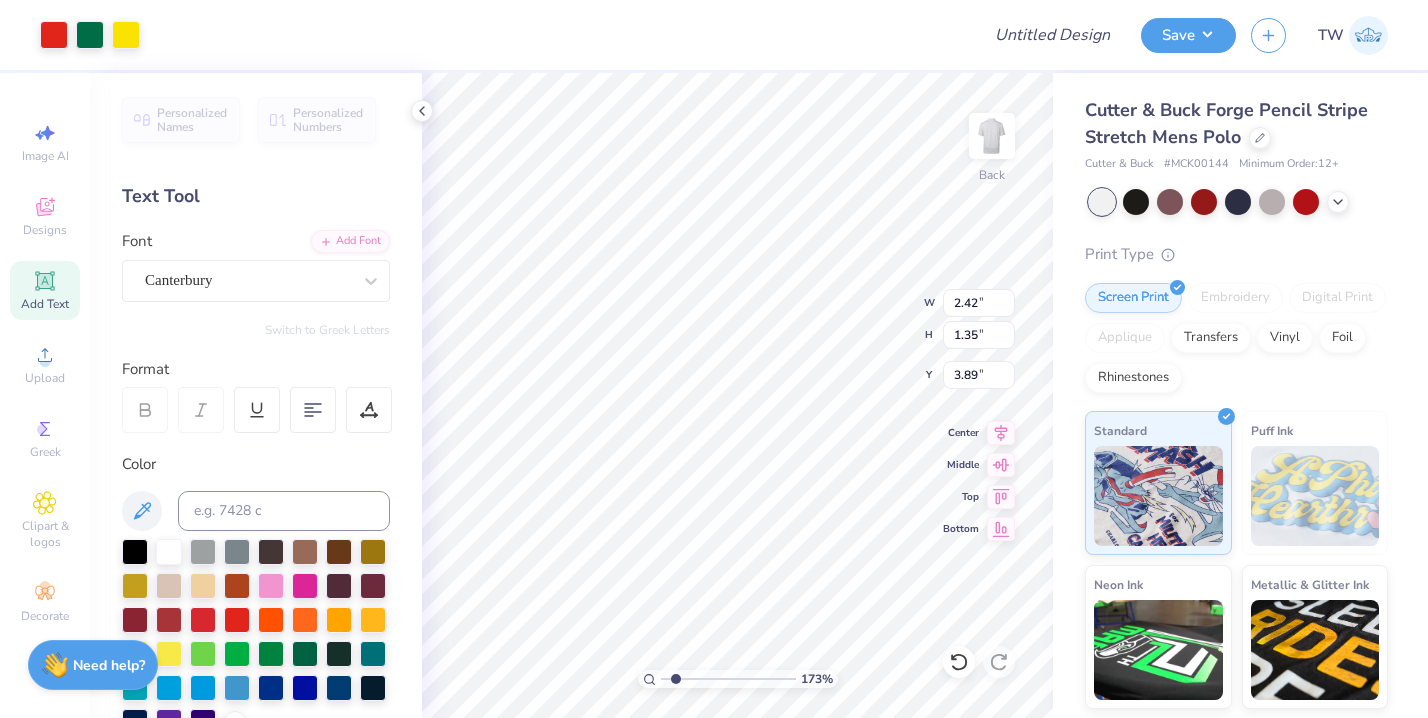 type on "4.50" 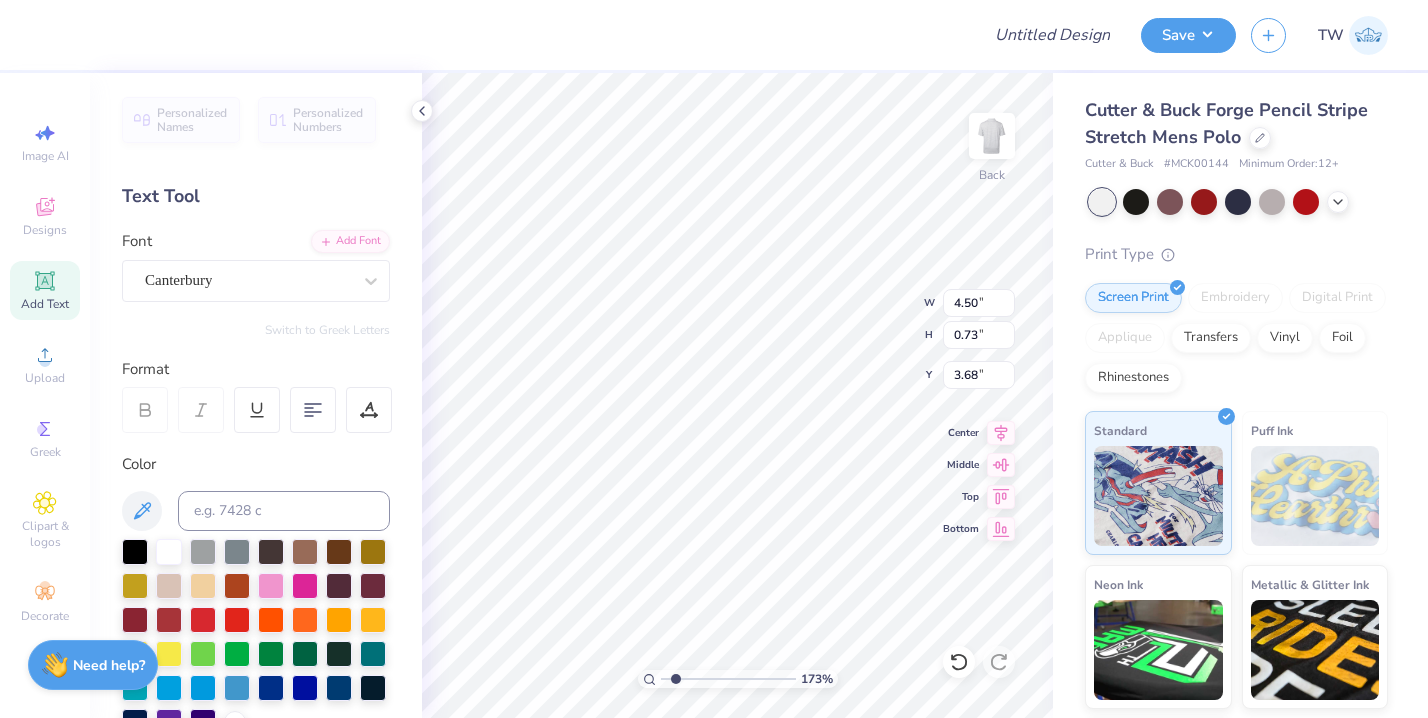scroll, scrollTop: 0, scrollLeft: 3, axis: horizontal 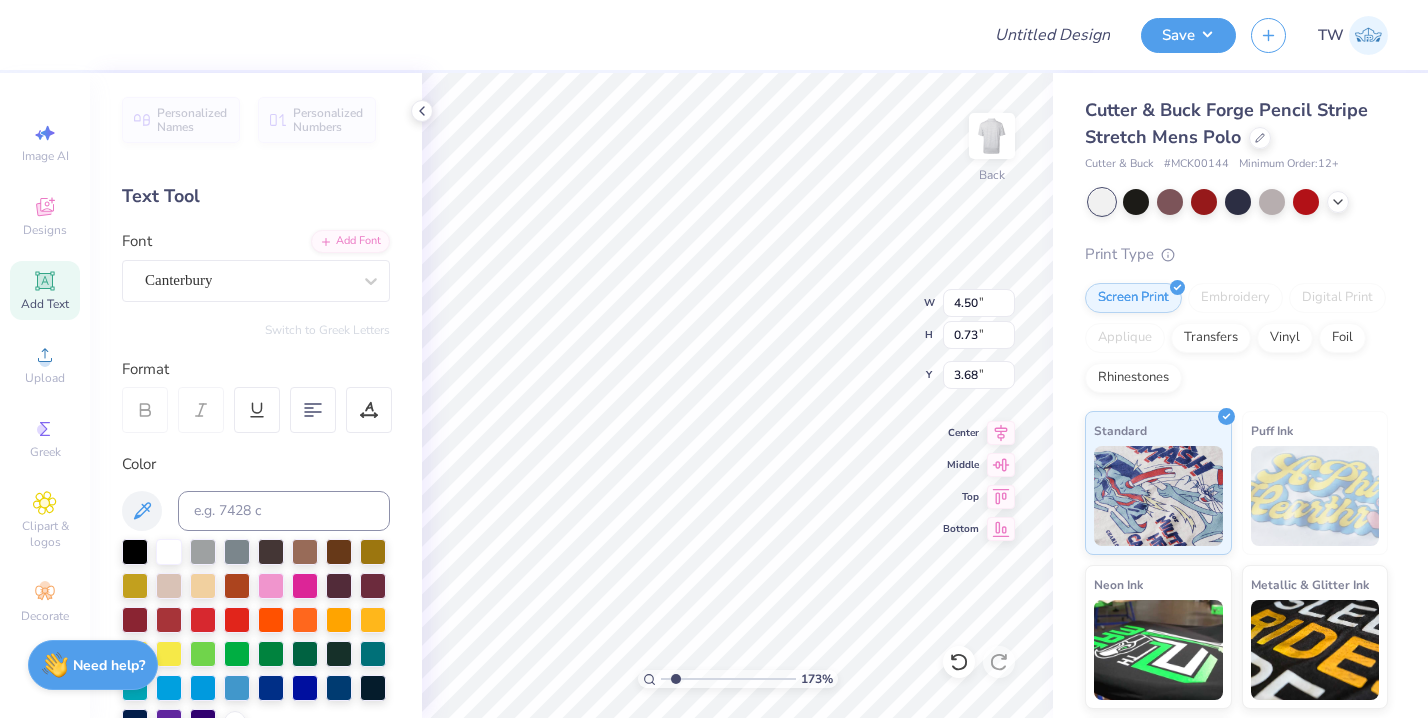 type on "Kappa  Sigma" 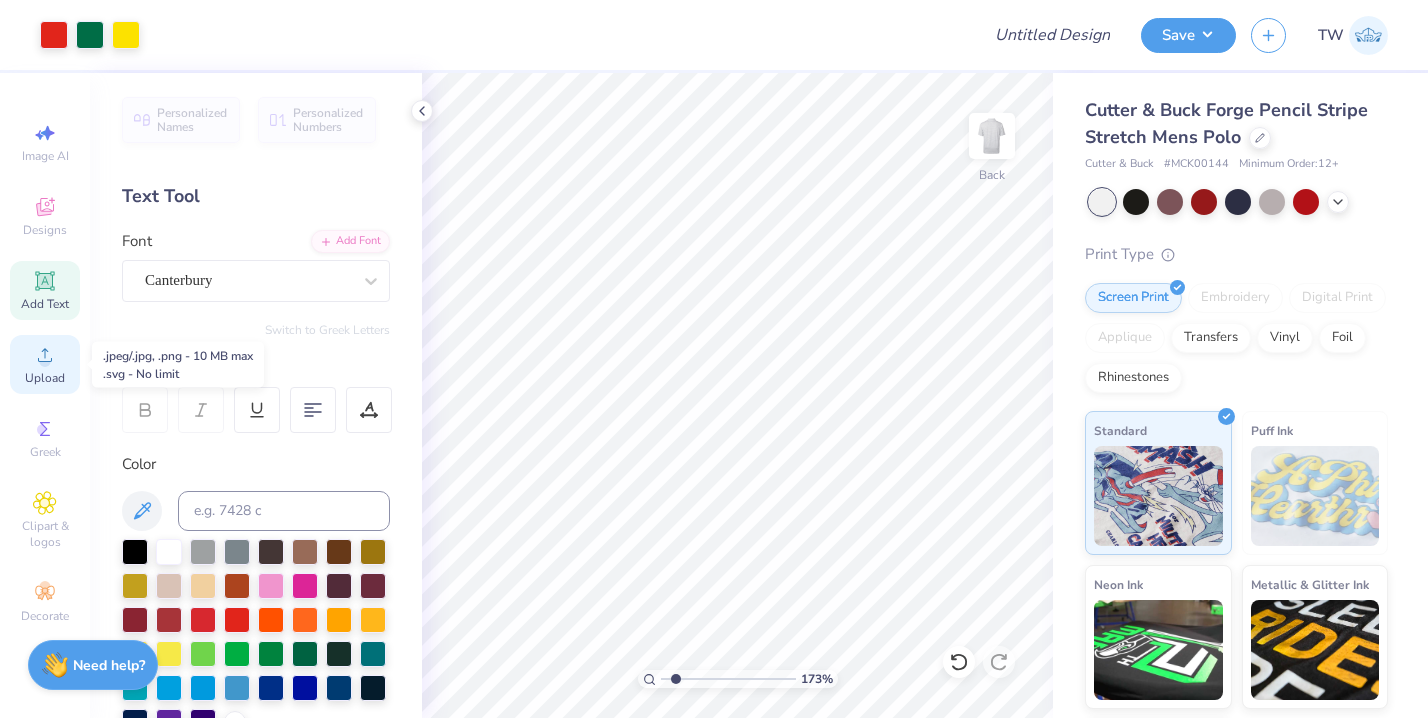 click 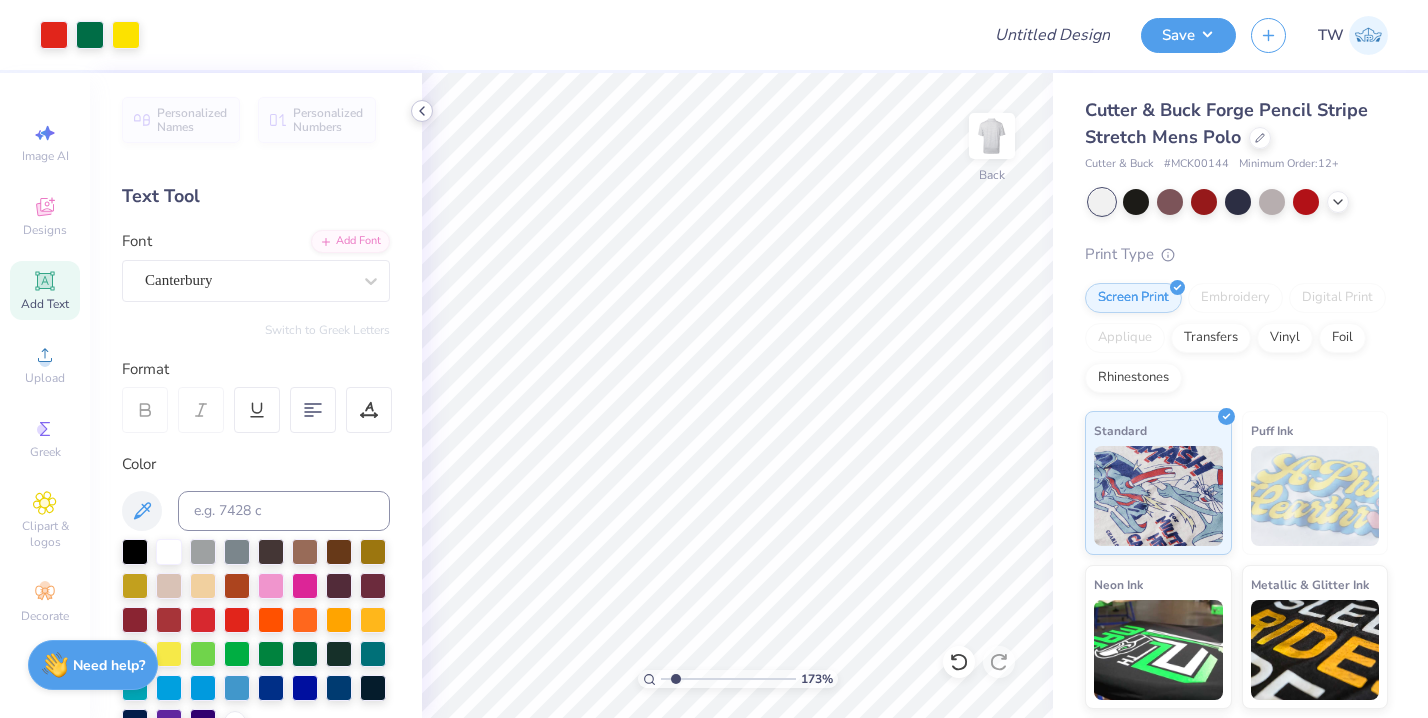 click 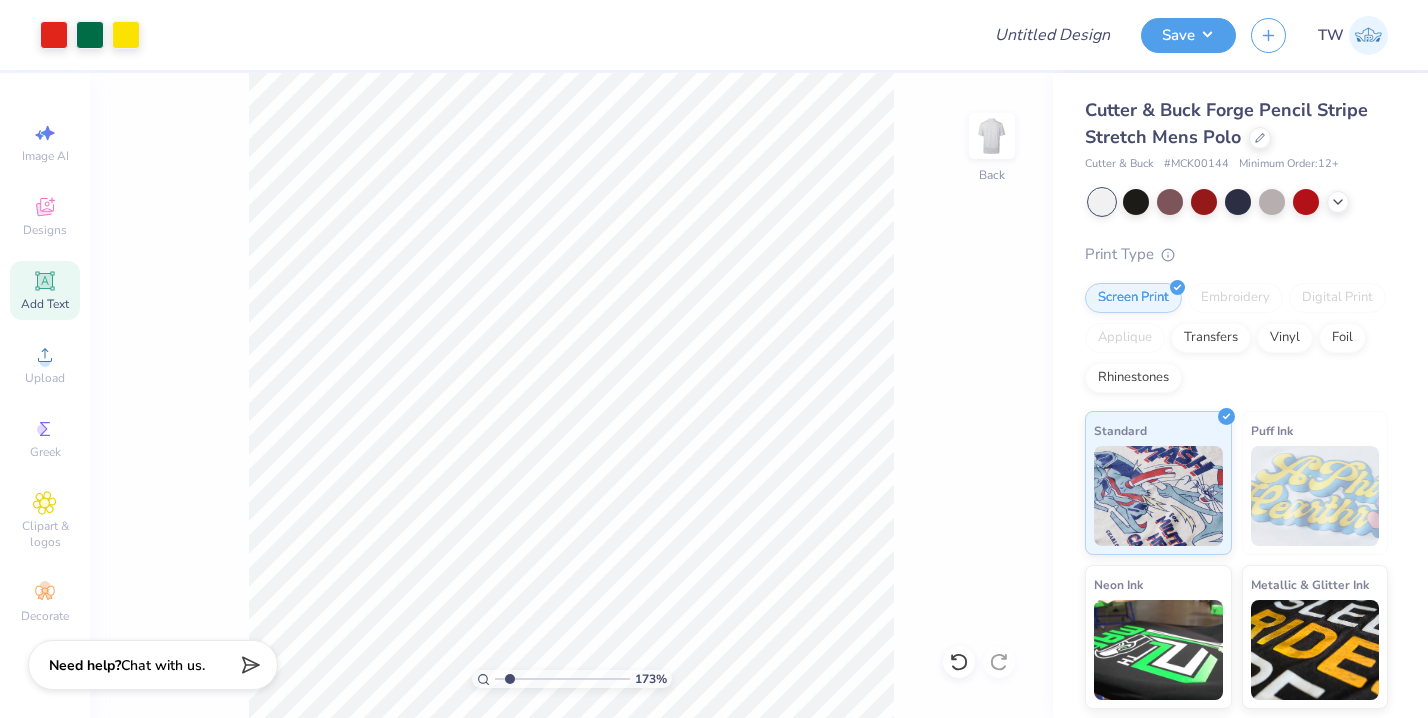 click 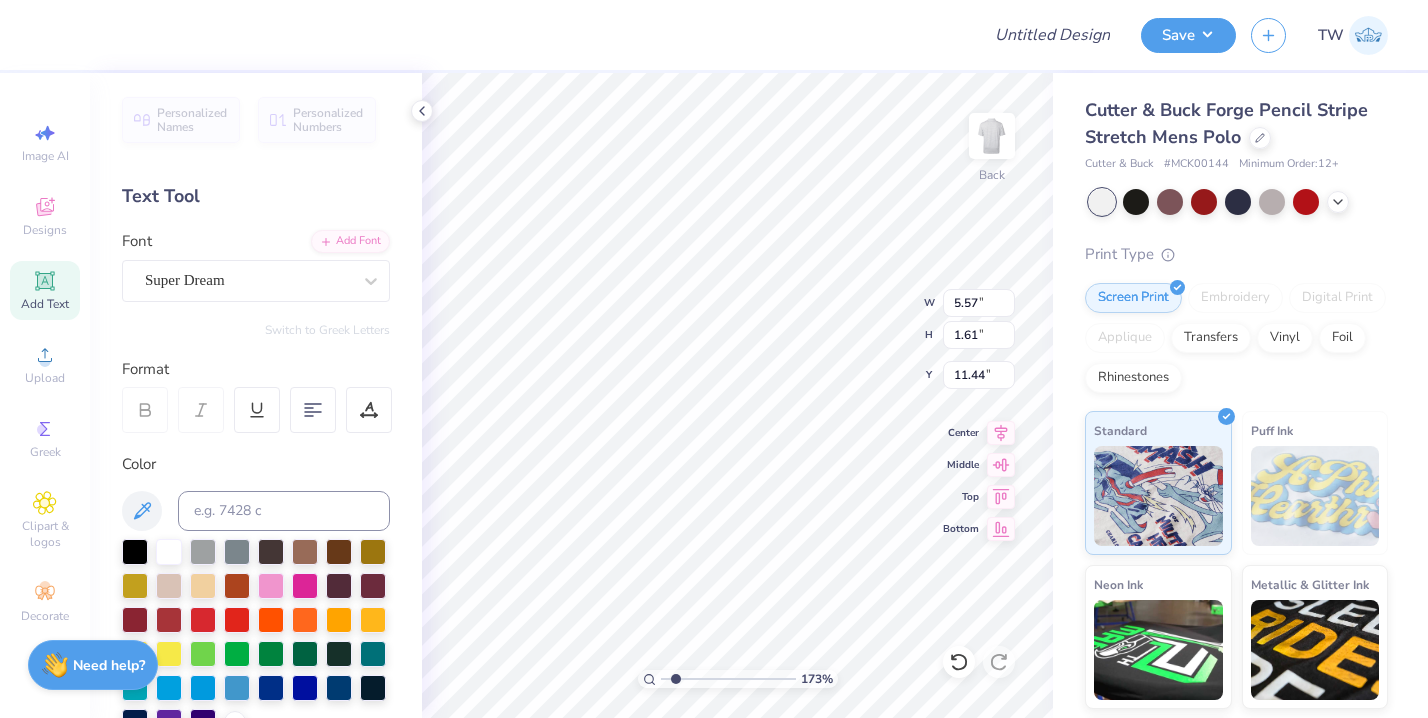 scroll, scrollTop: 0, scrollLeft: 0, axis: both 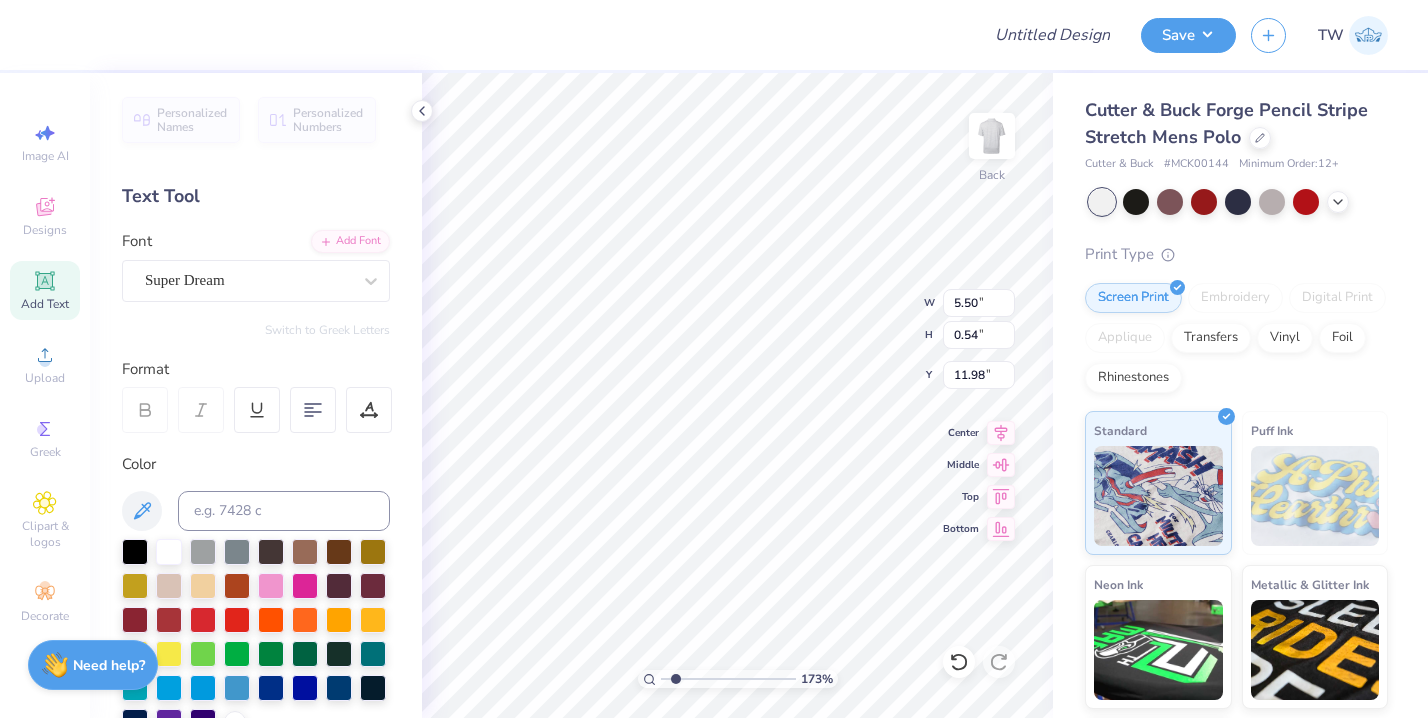 type on "5.48" 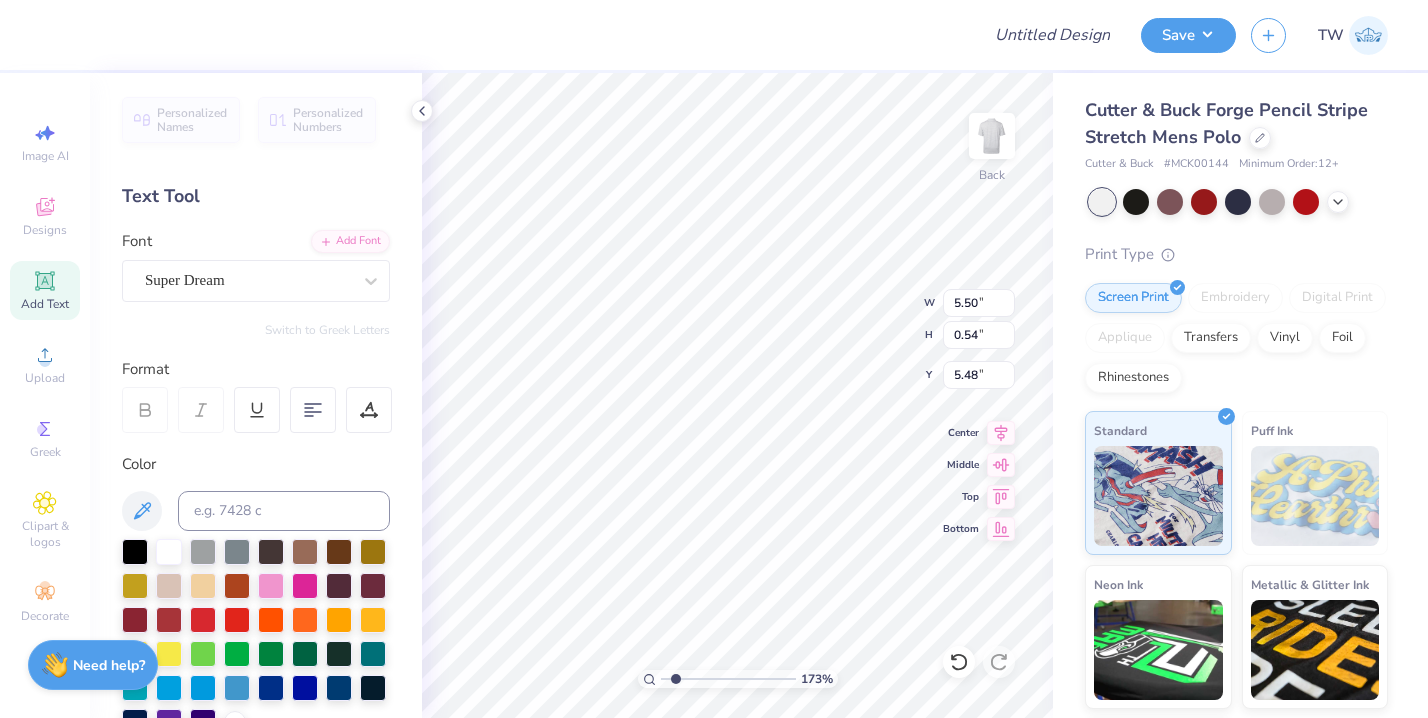 scroll, scrollTop: 0, scrollLeft: 4, axis: horizontal 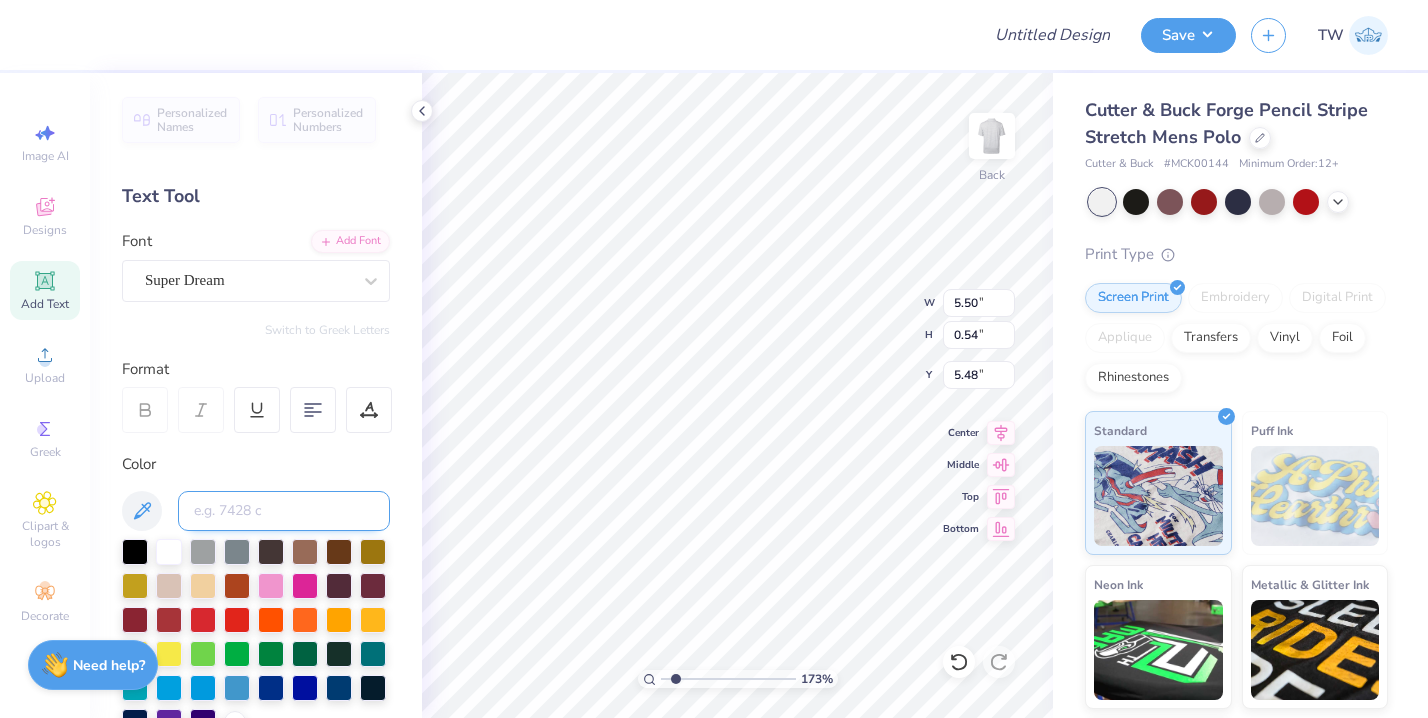 click at bounding box center (284, 511) 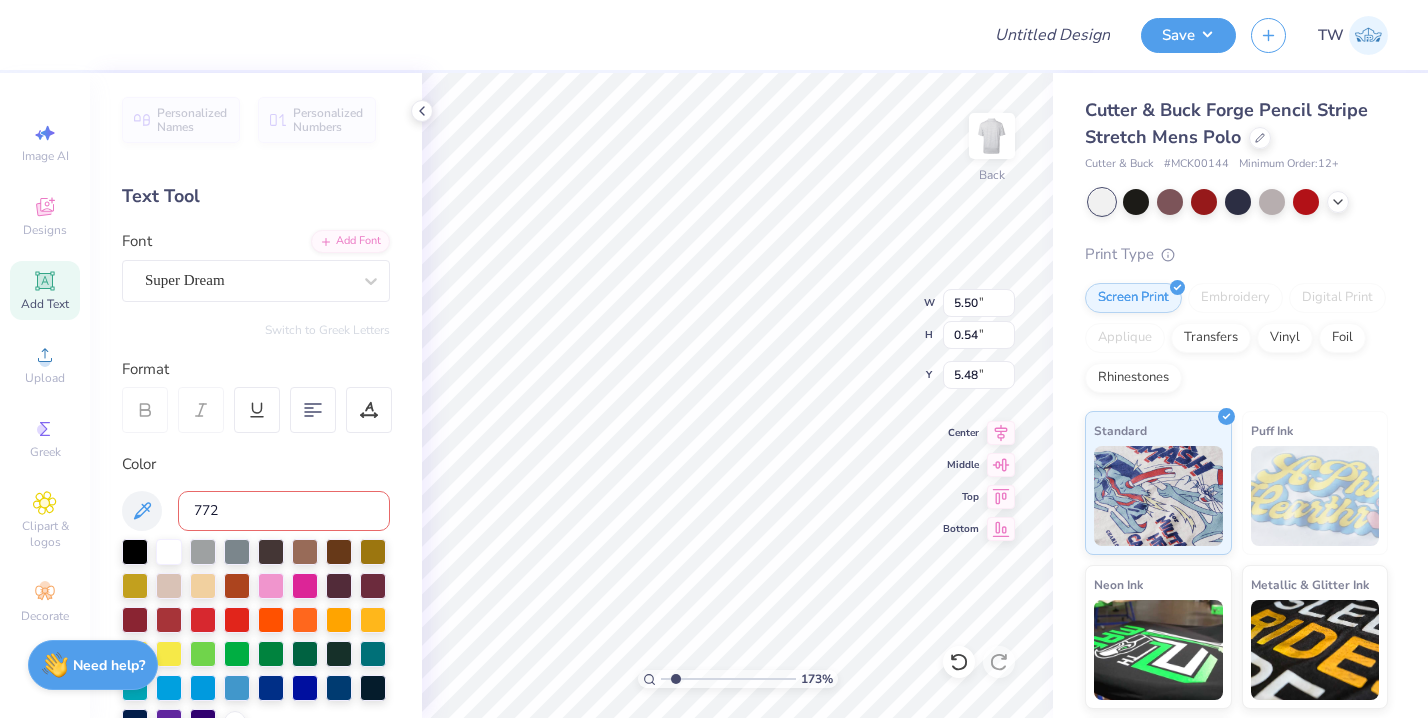 type on "[NUMBER]" 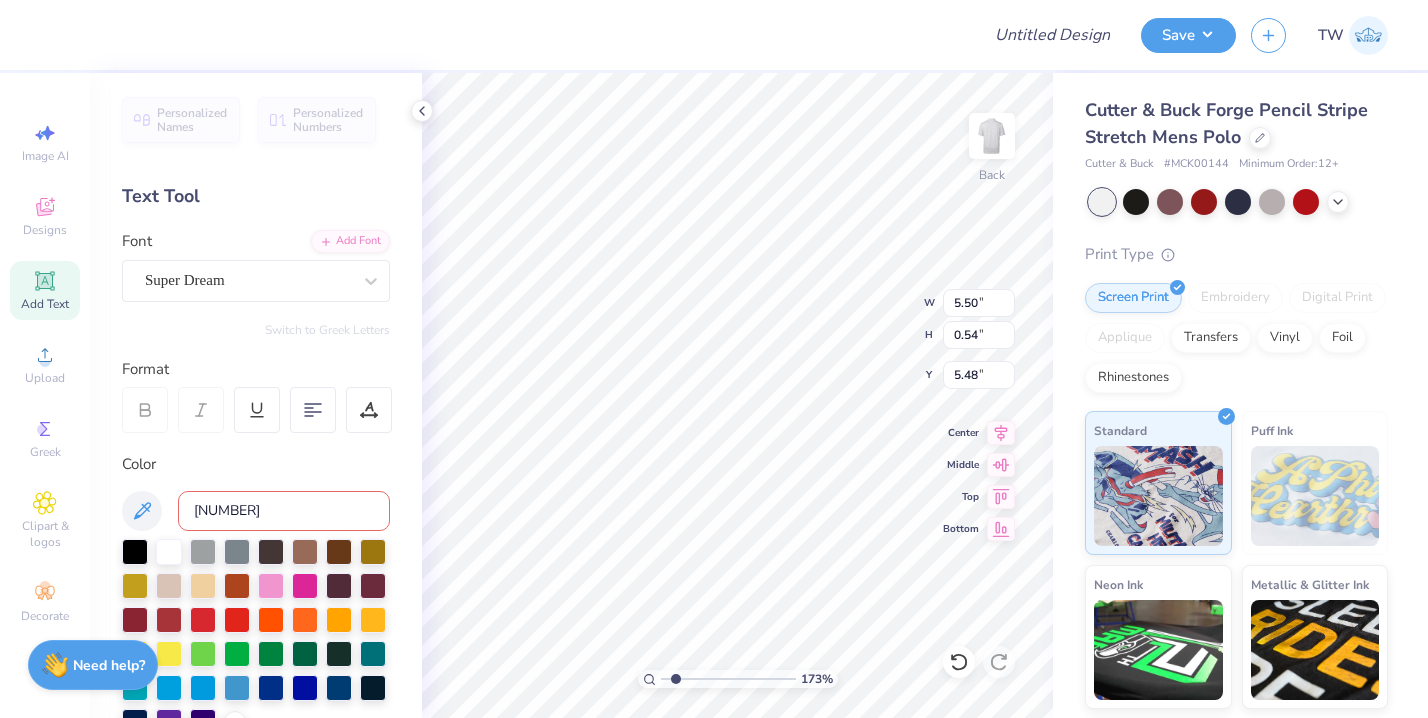 type 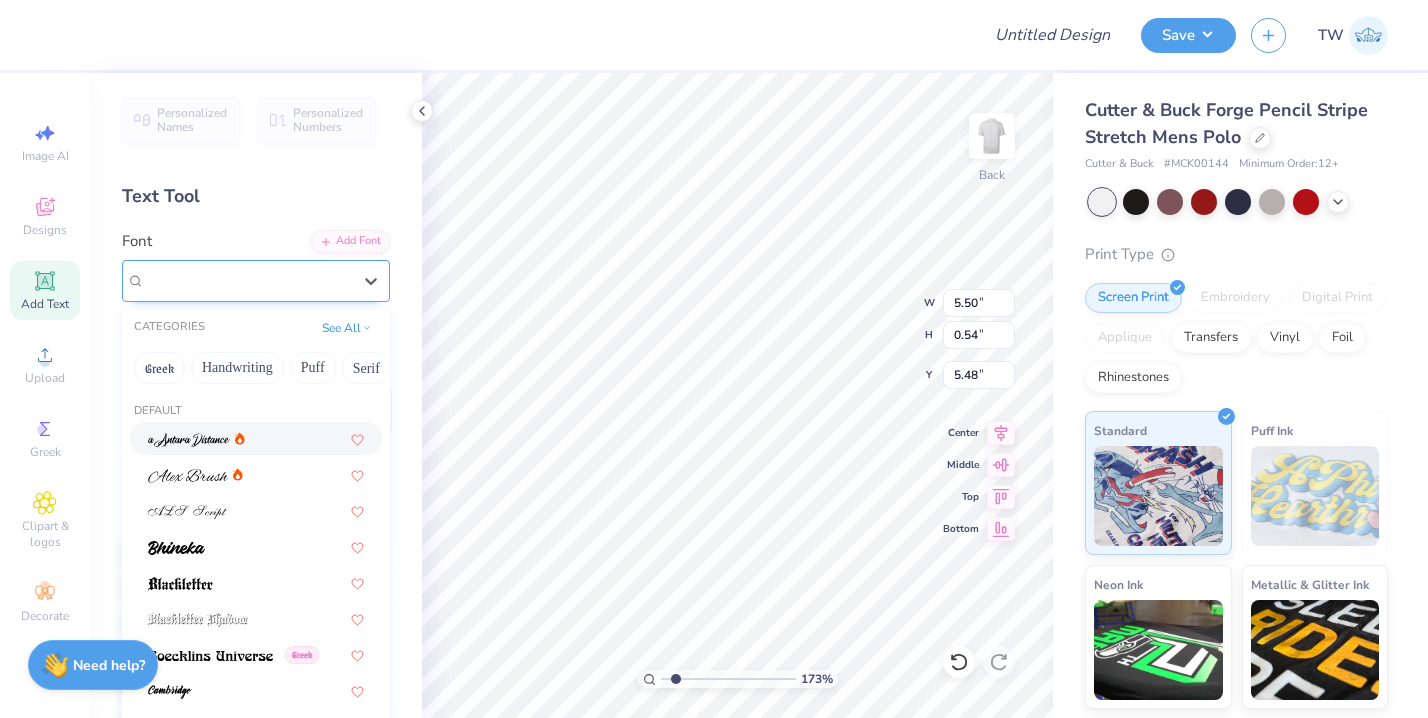 click on "Super Dream" at bounding box center (256, 281) 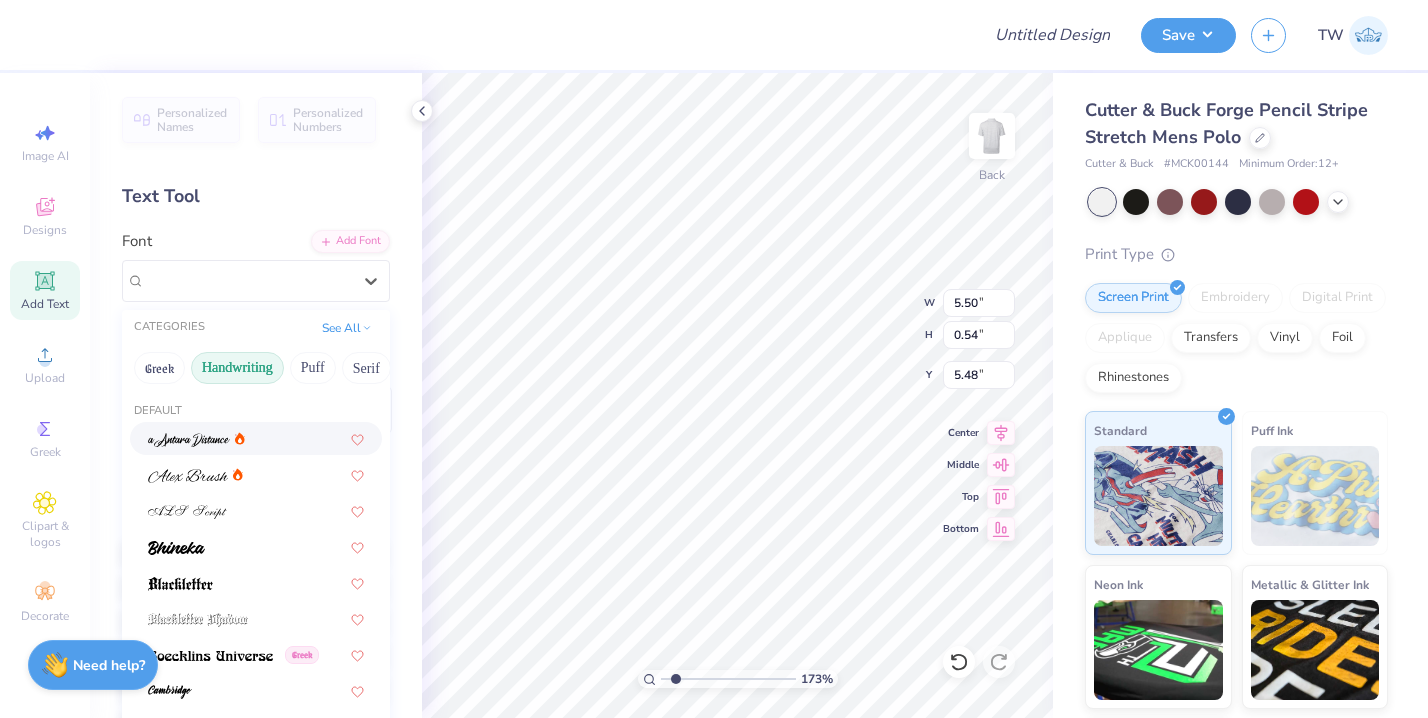 click on "Handwriting" at bounding box center (237, 368) 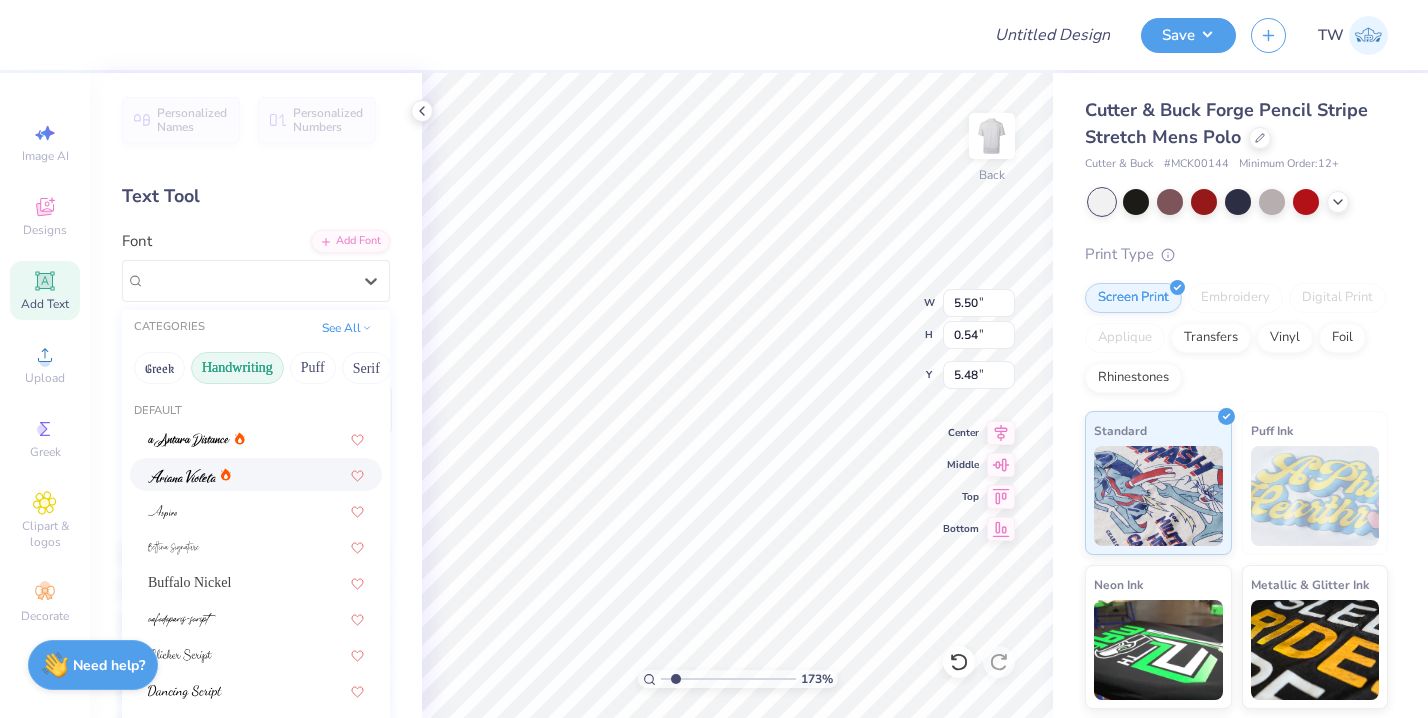 click at bounding box center [256, 474] 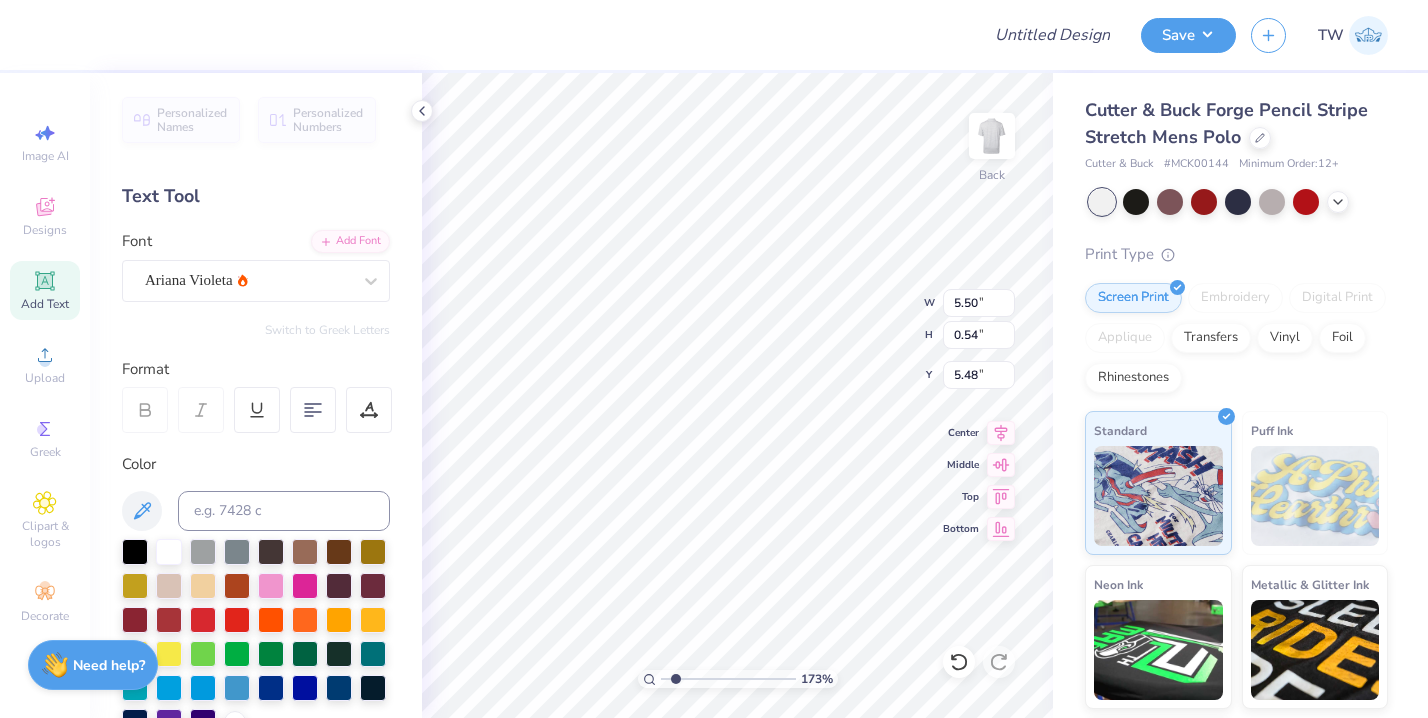 type on "3.30" 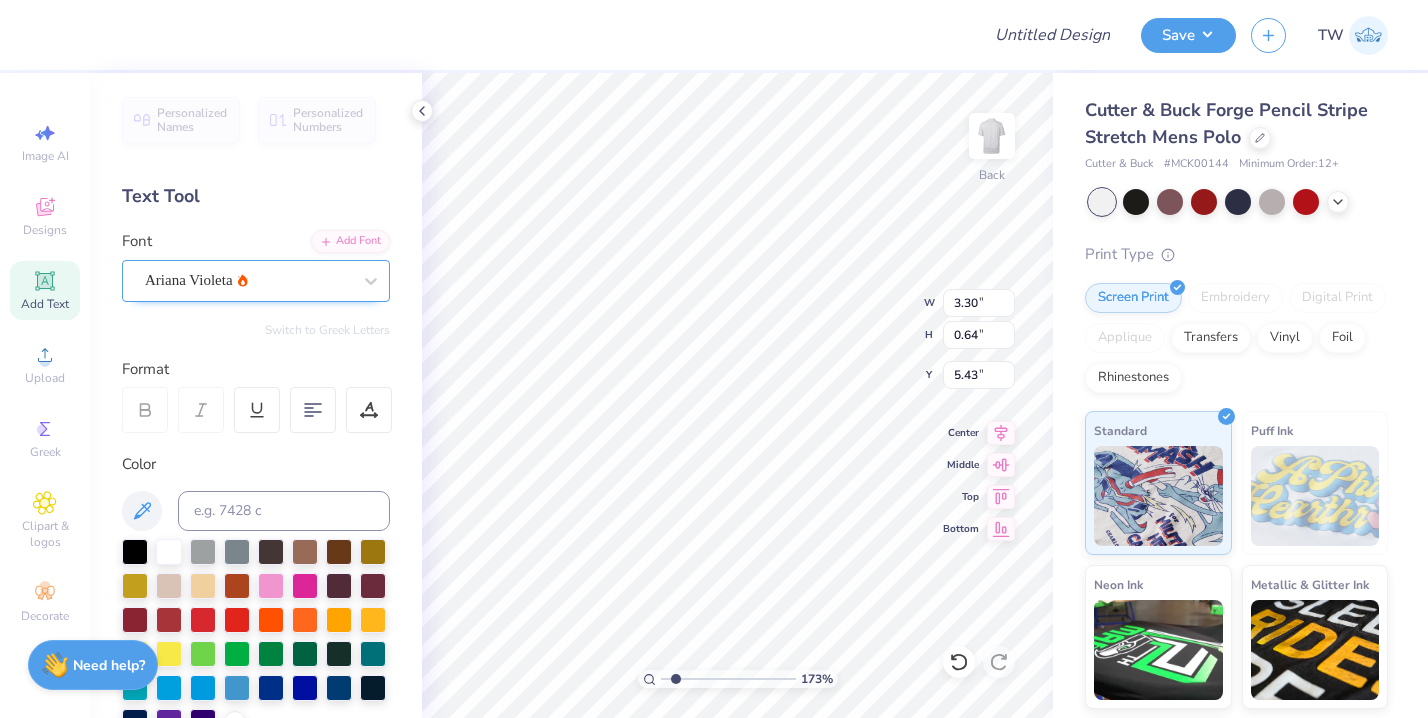 click on "Ariana Violeta" at bounding box center (248, 280) 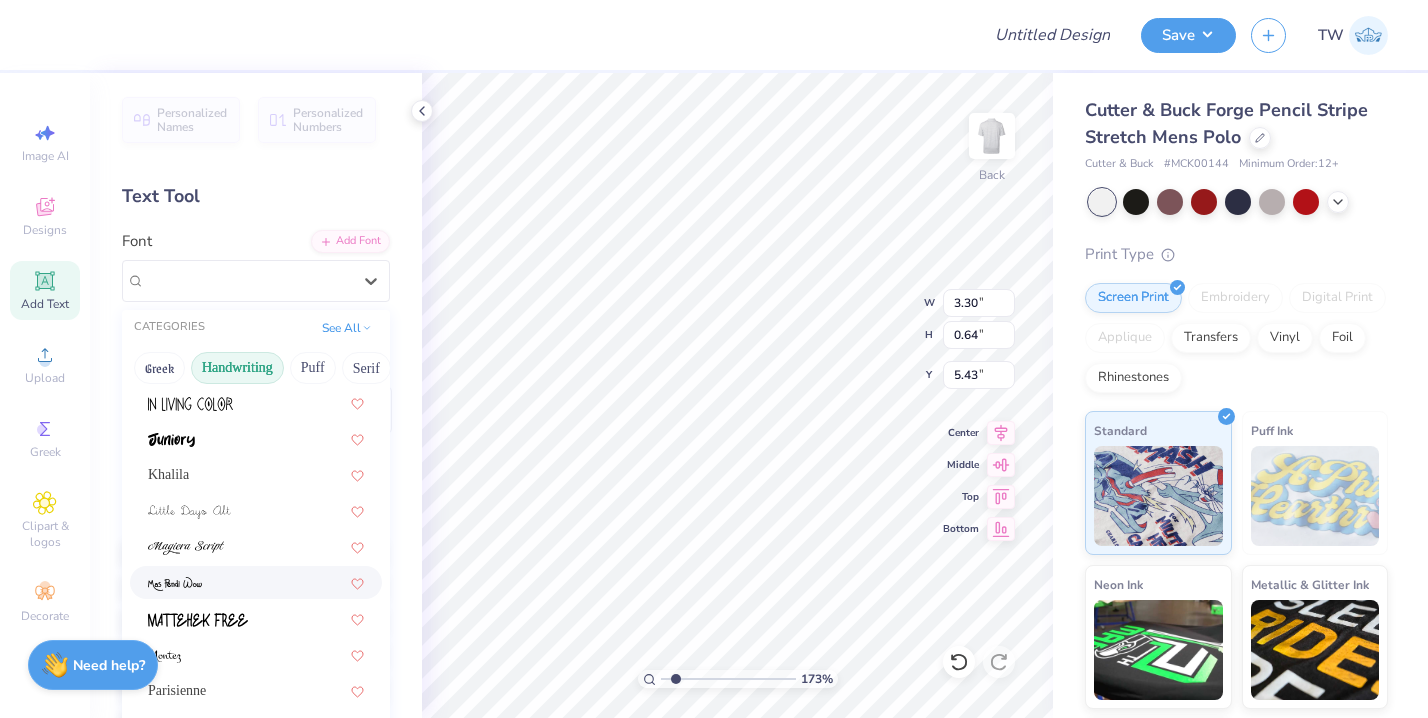 scroll, scrollTop: 454, scrollLeft: 0, axis: vertical 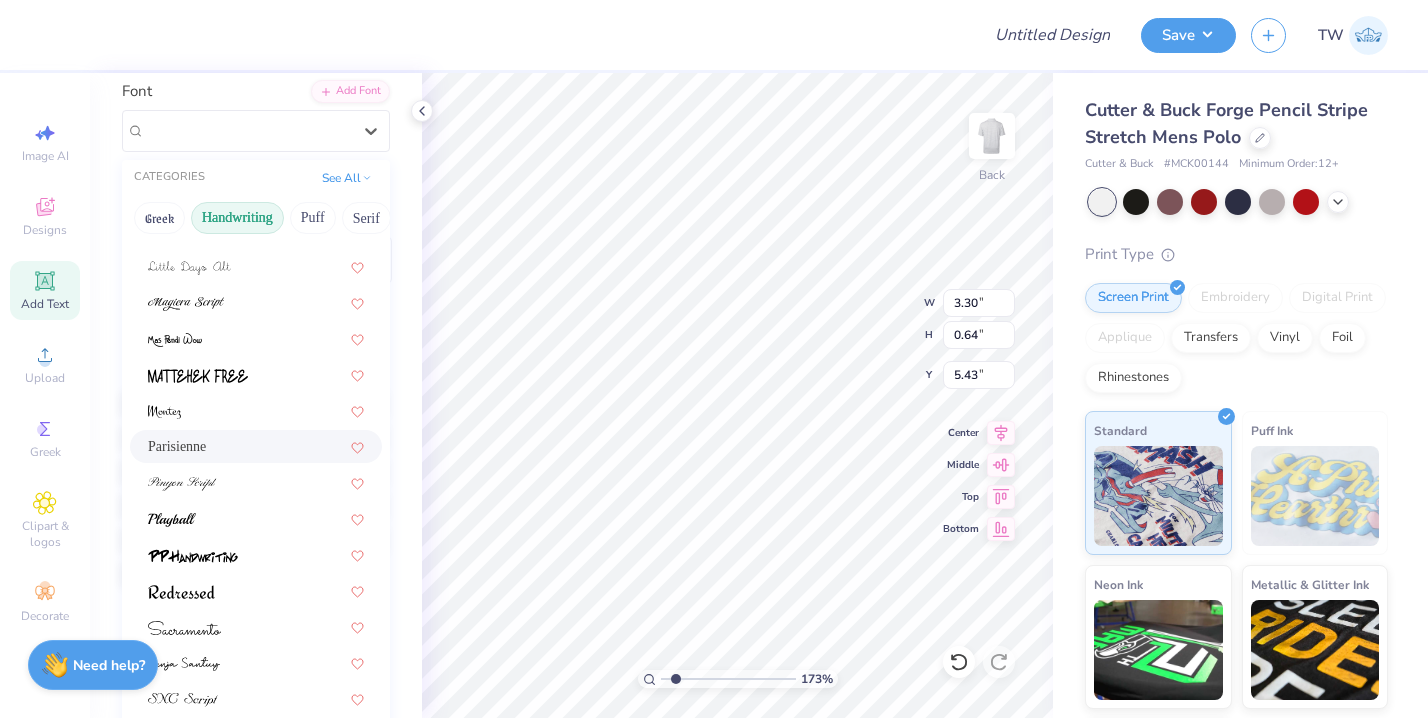 click on "Parisienne" at bounding box center [256, 446] 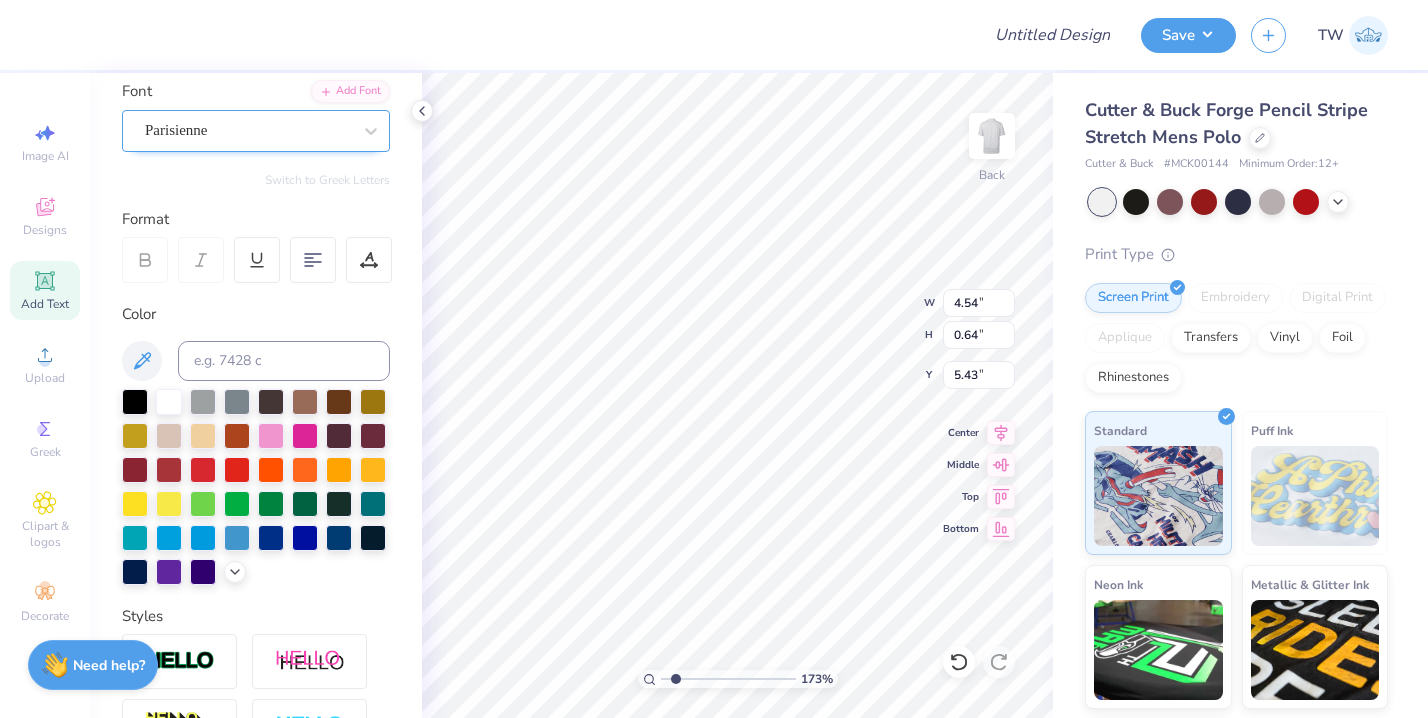 click on "Parisienne" at bounding box center [248, 130] 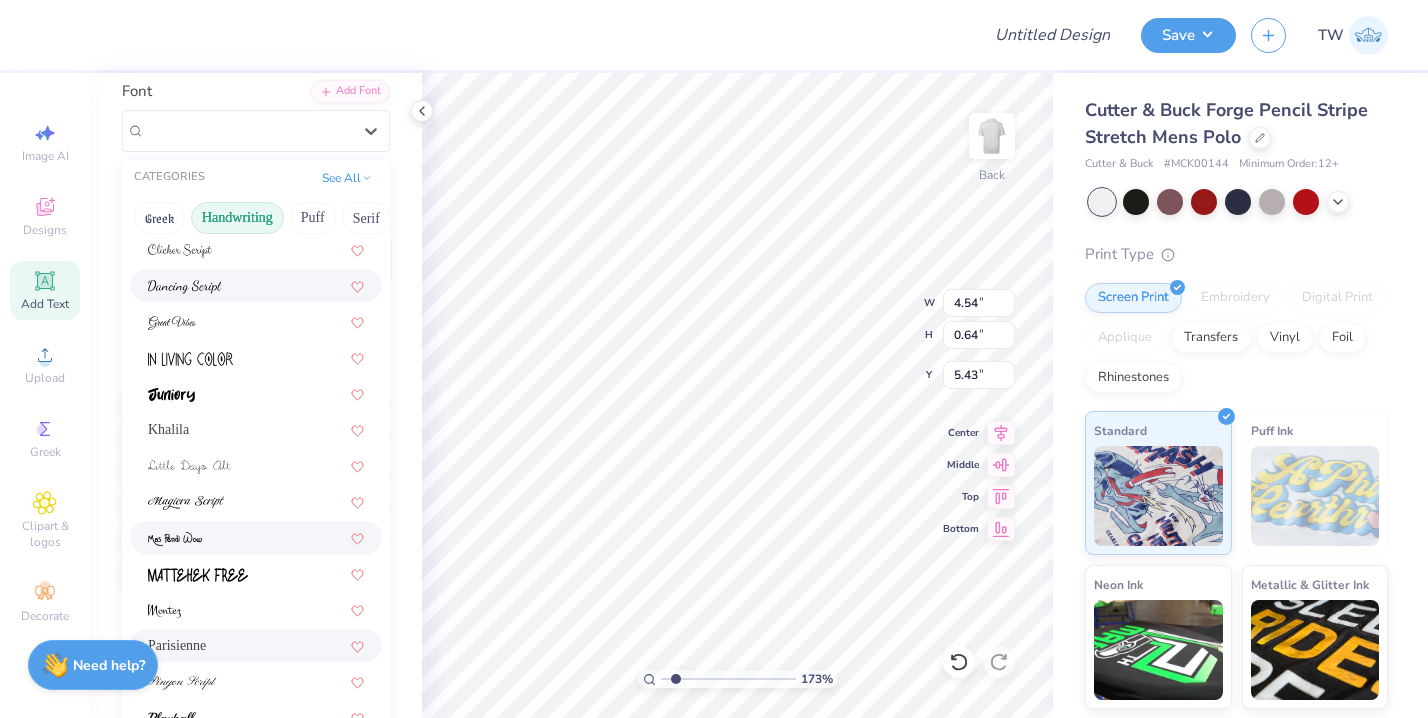scroll, scrollTop: 454, scrollLeft: 0, axis: vertical 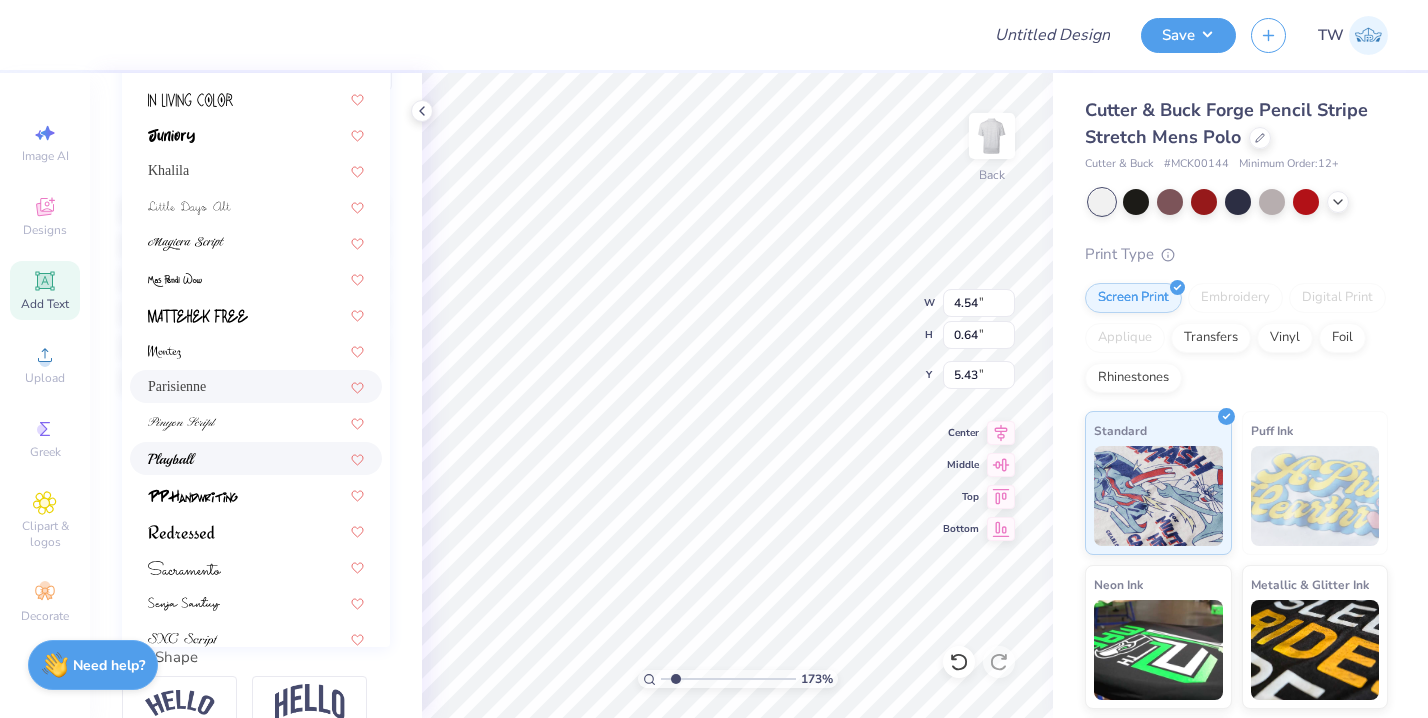 click at bounding box center [256, 458] 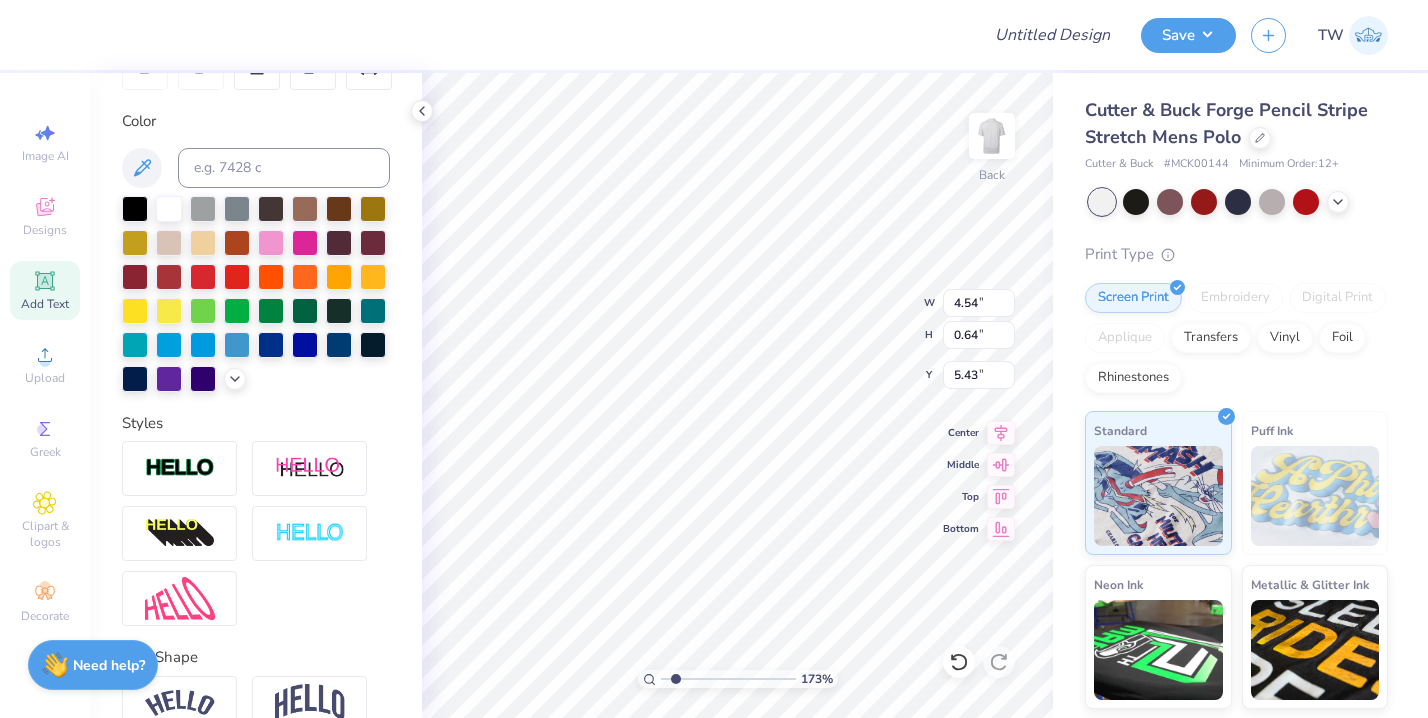 type on "4.80" 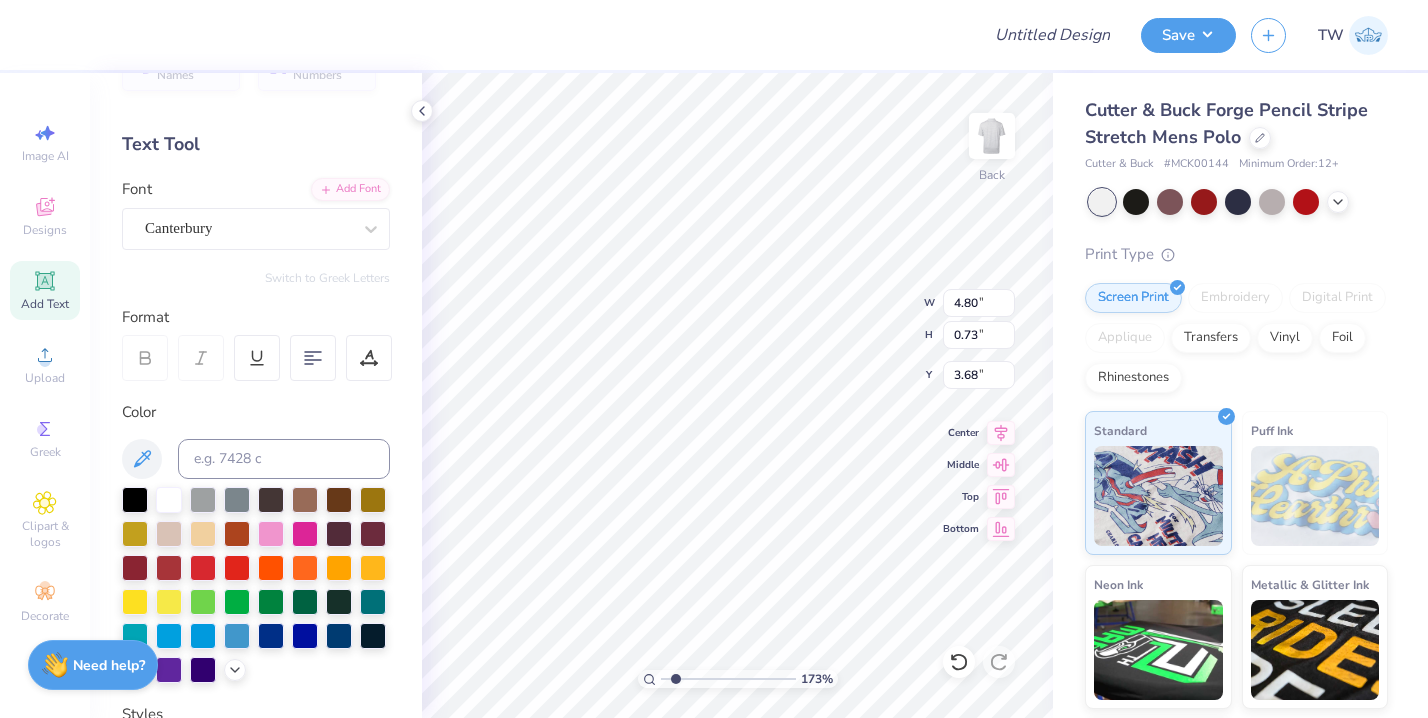 scroll, scrollTop: 51, scrollLeft: 0, axis: vertical 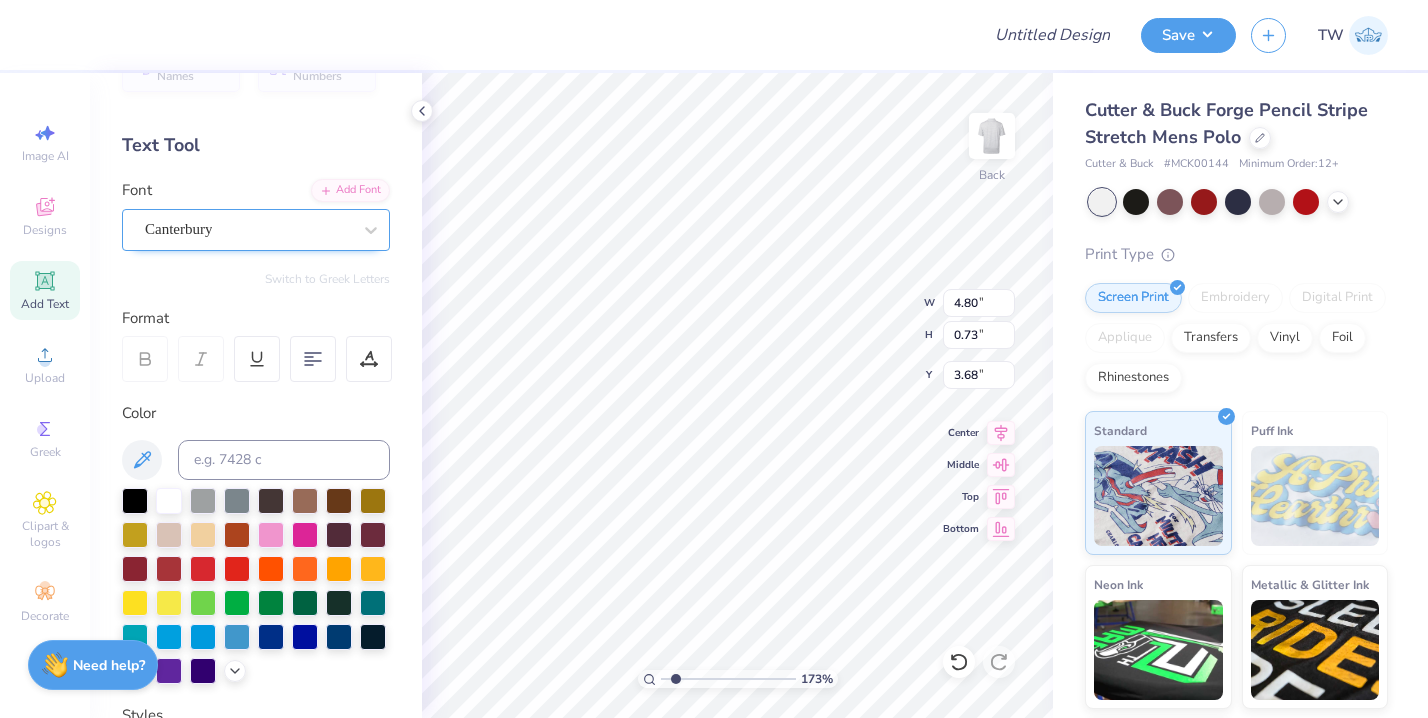 click on "Canterbury" at bounding box center [248, 229] 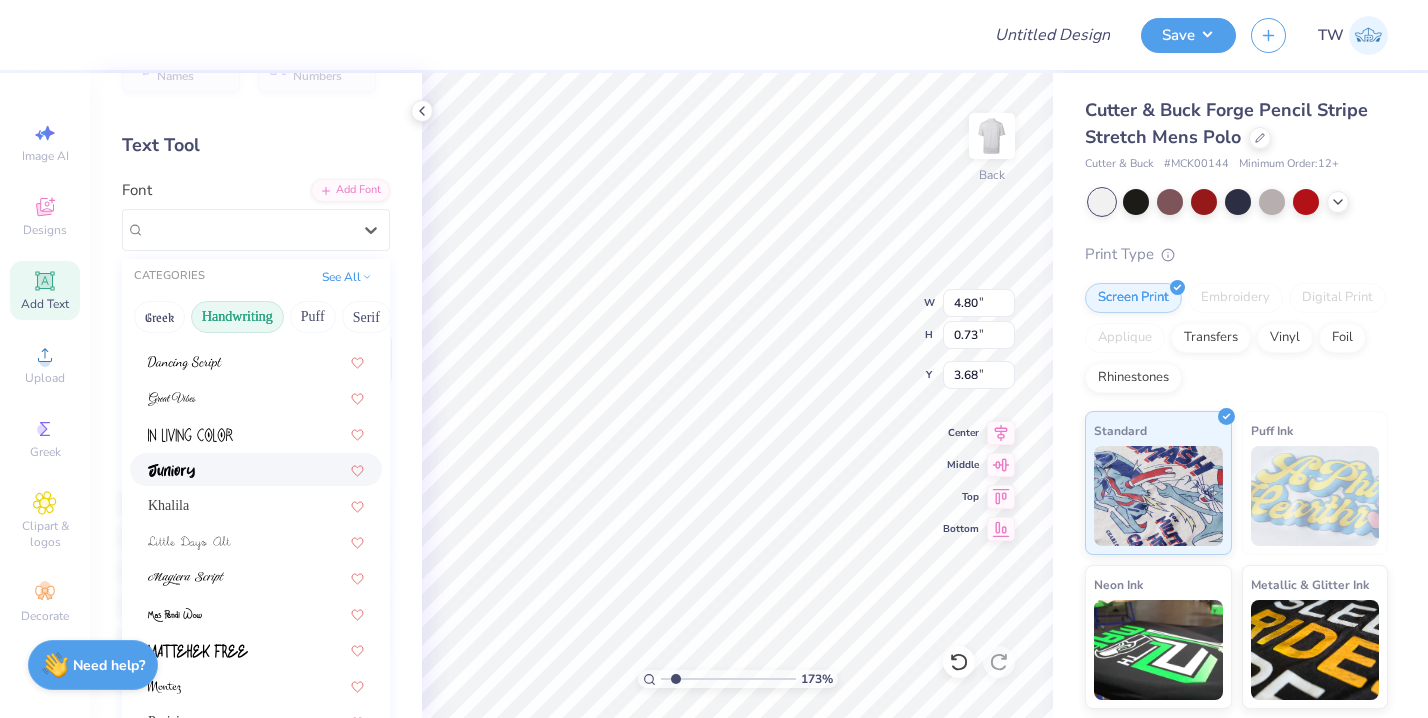 scroll, scrollTop: 454, scrollLeft: 0, axis: vertical 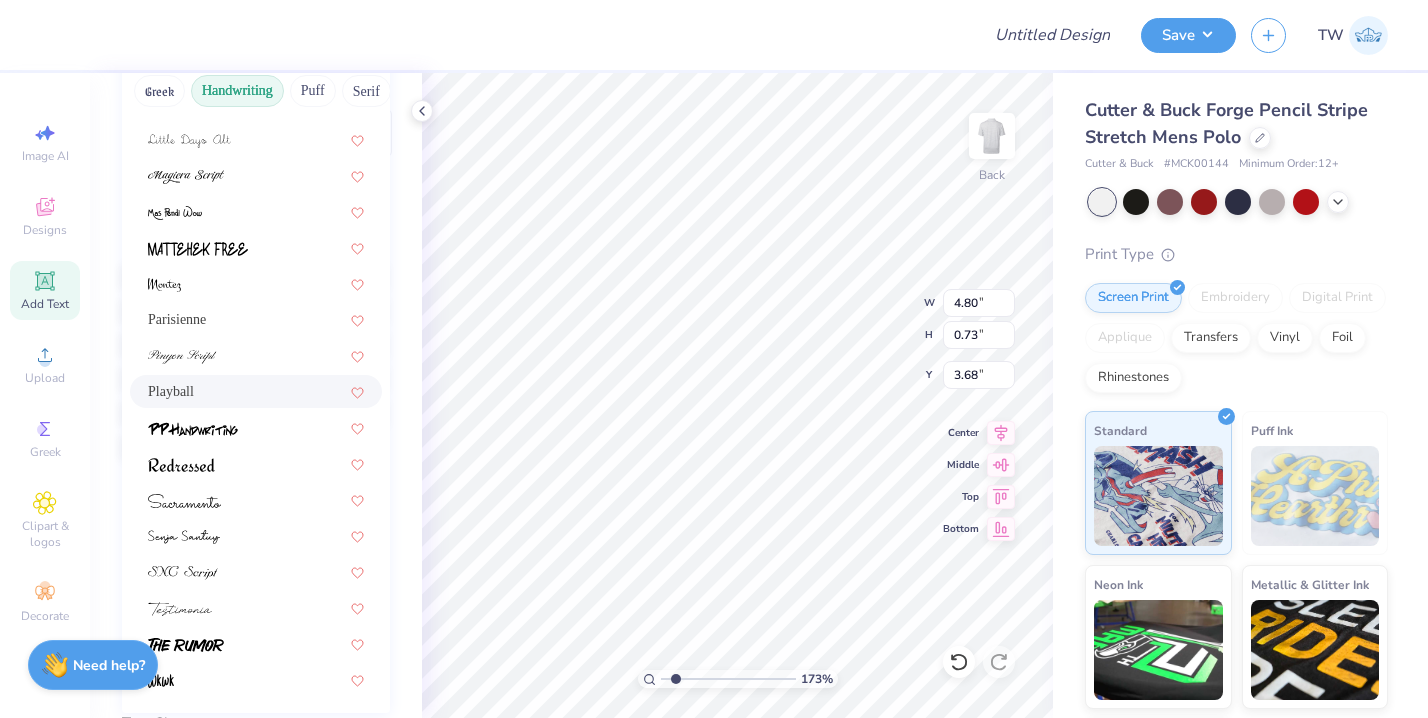 click on "Playball" at bounding box center [256, 391] 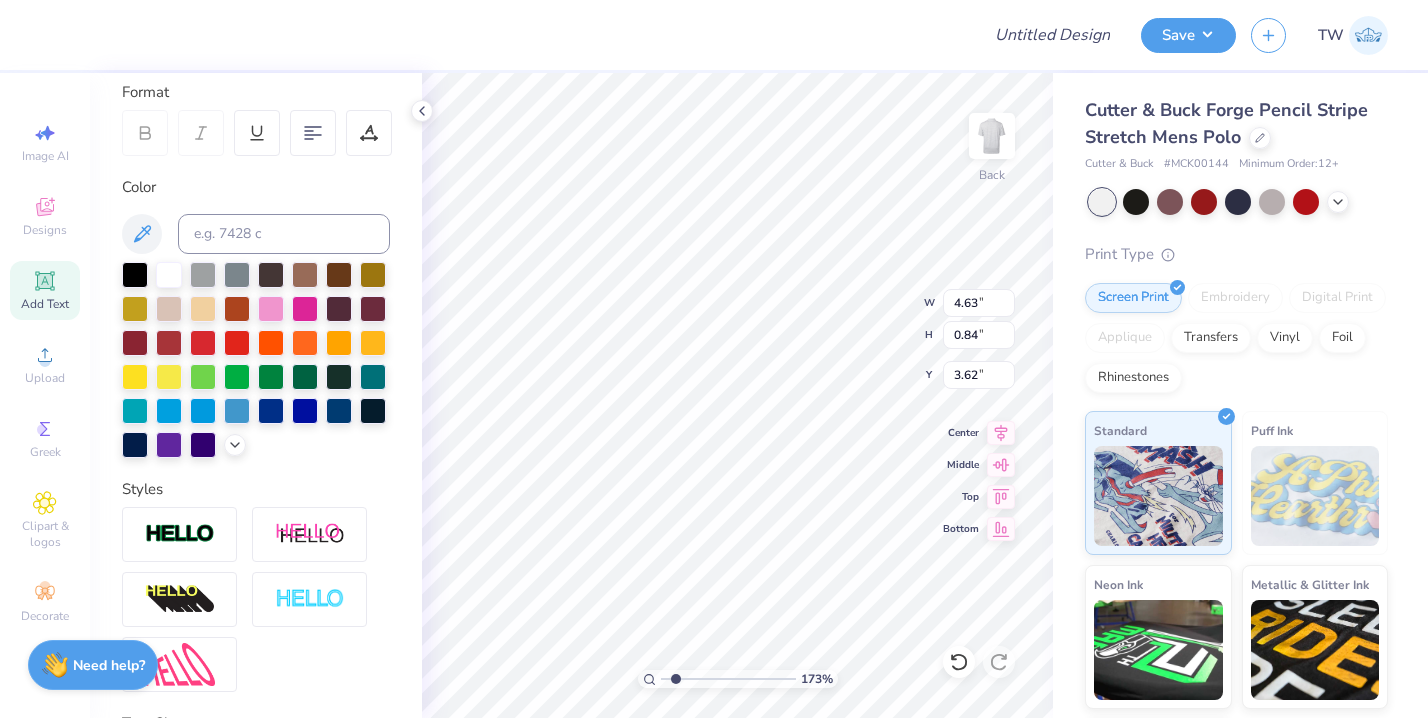 type on "4.63" 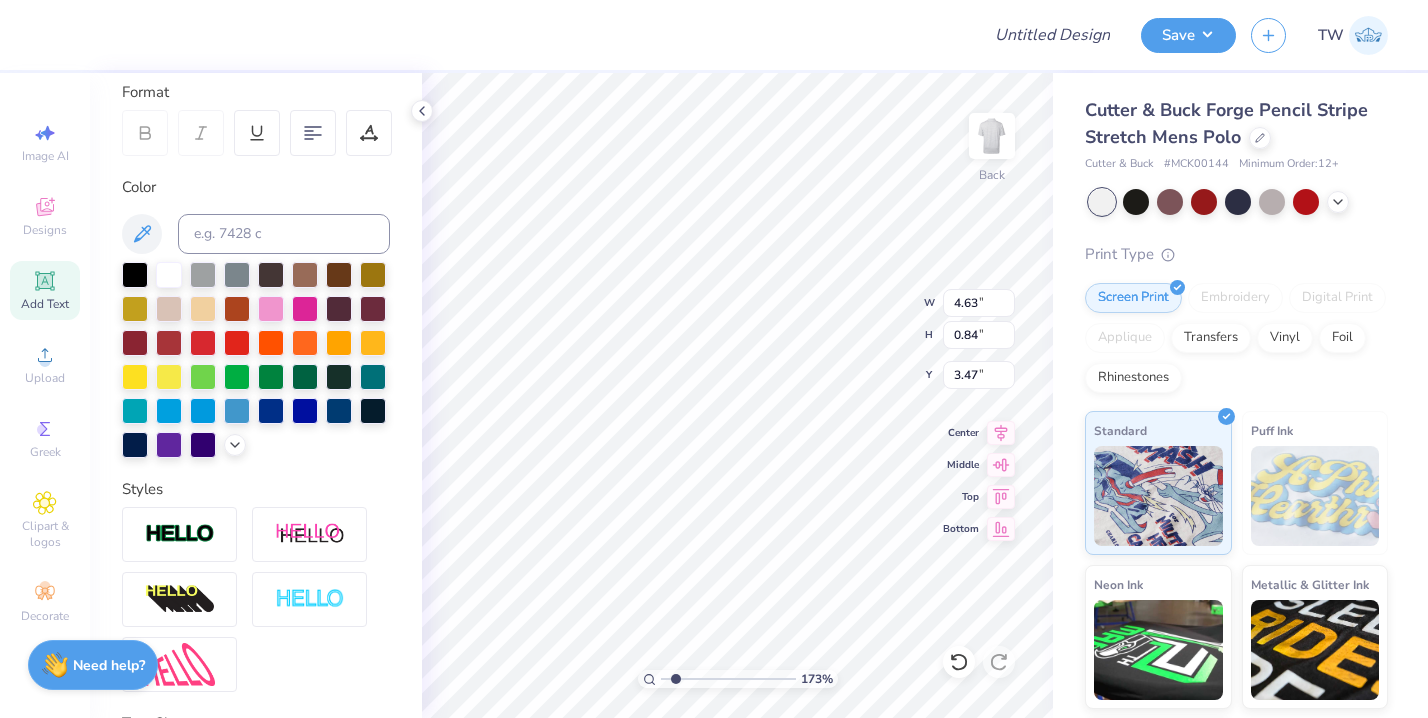 type on "3.47" 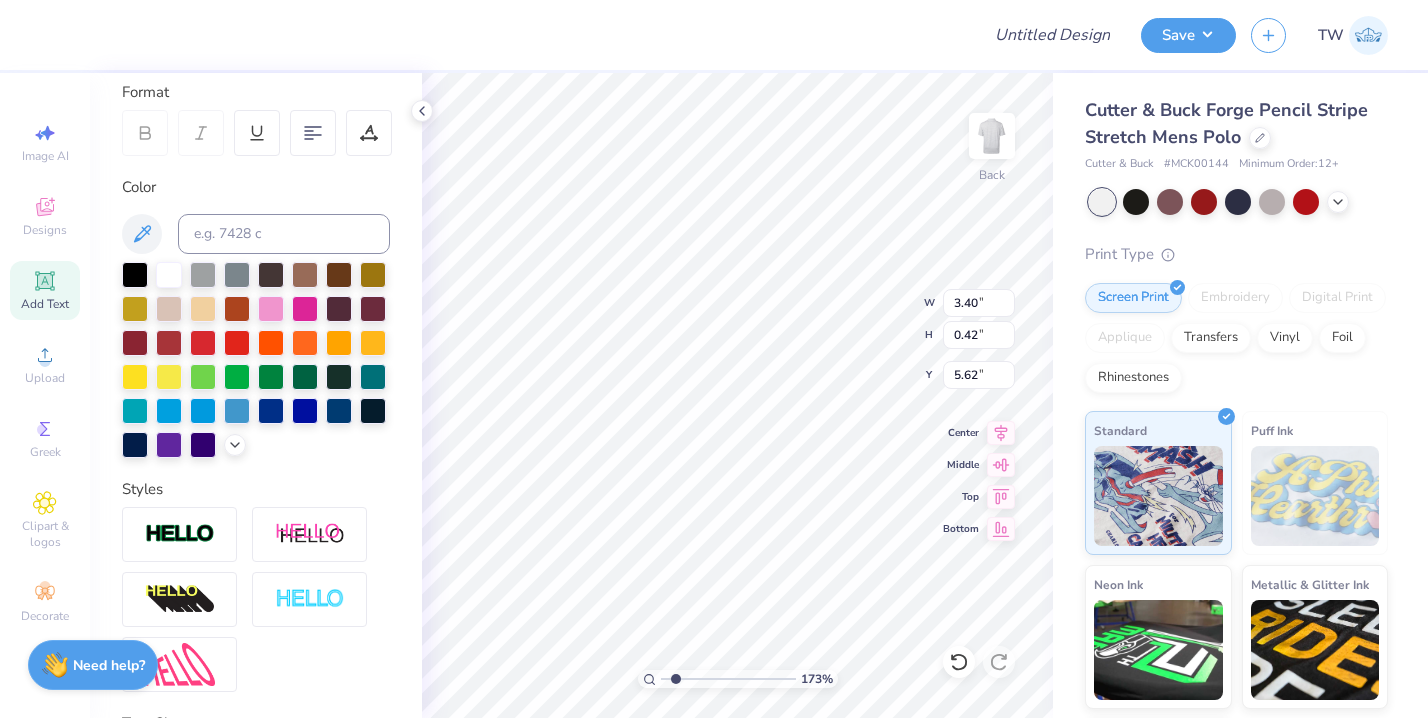 type on "3.40" 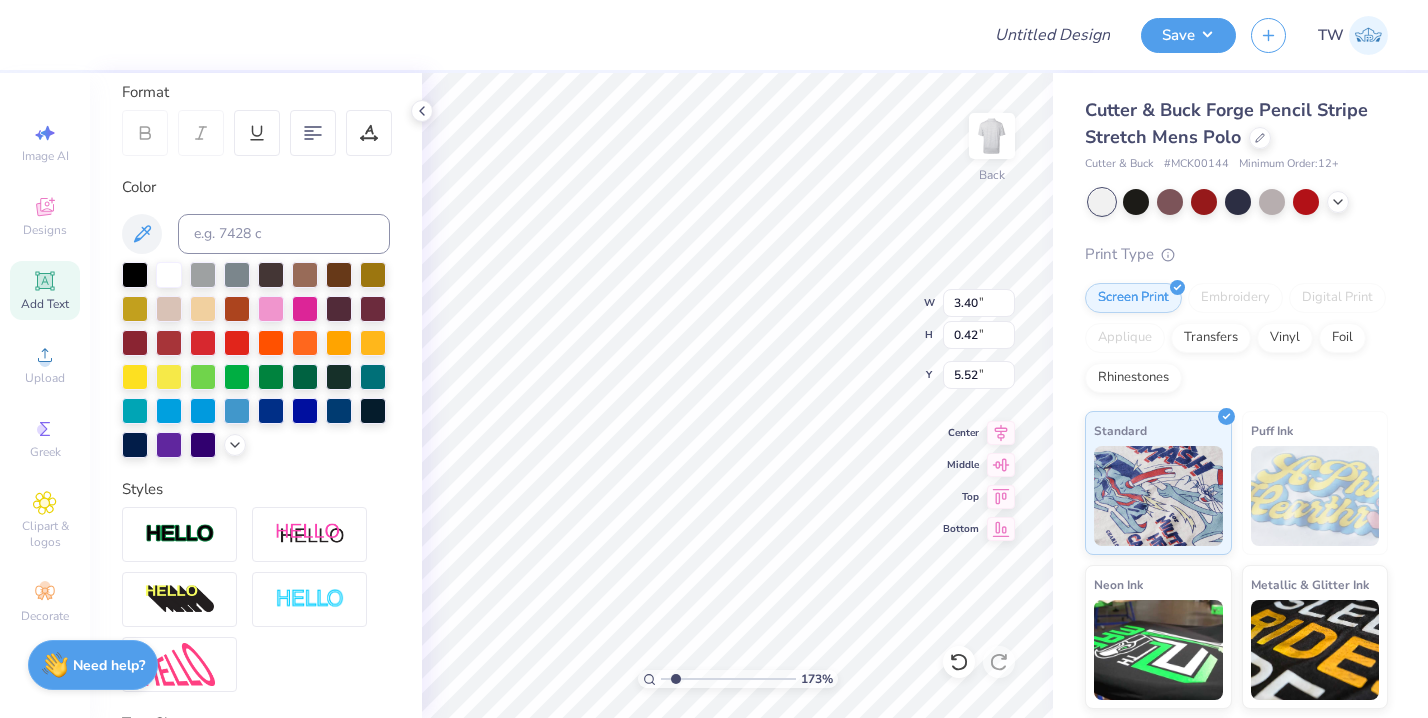 type on "5.52" 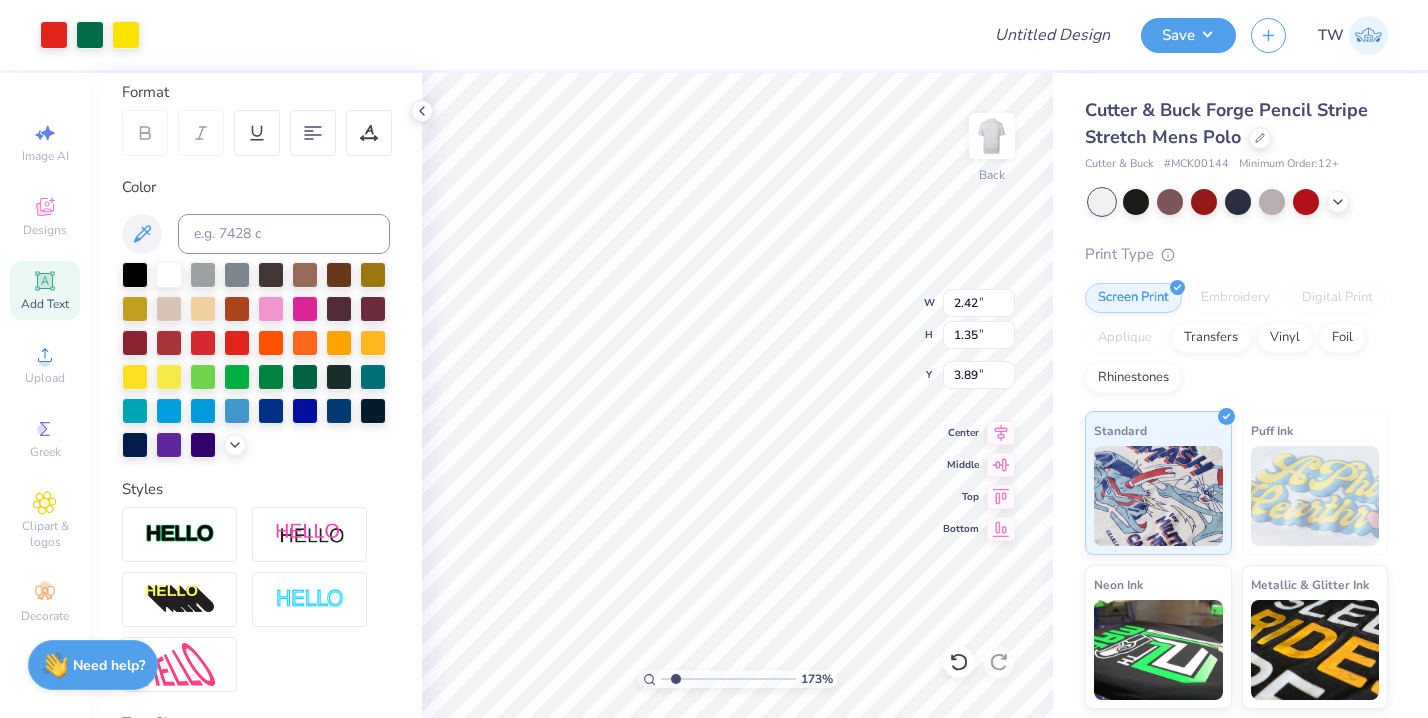 type on "2.12" 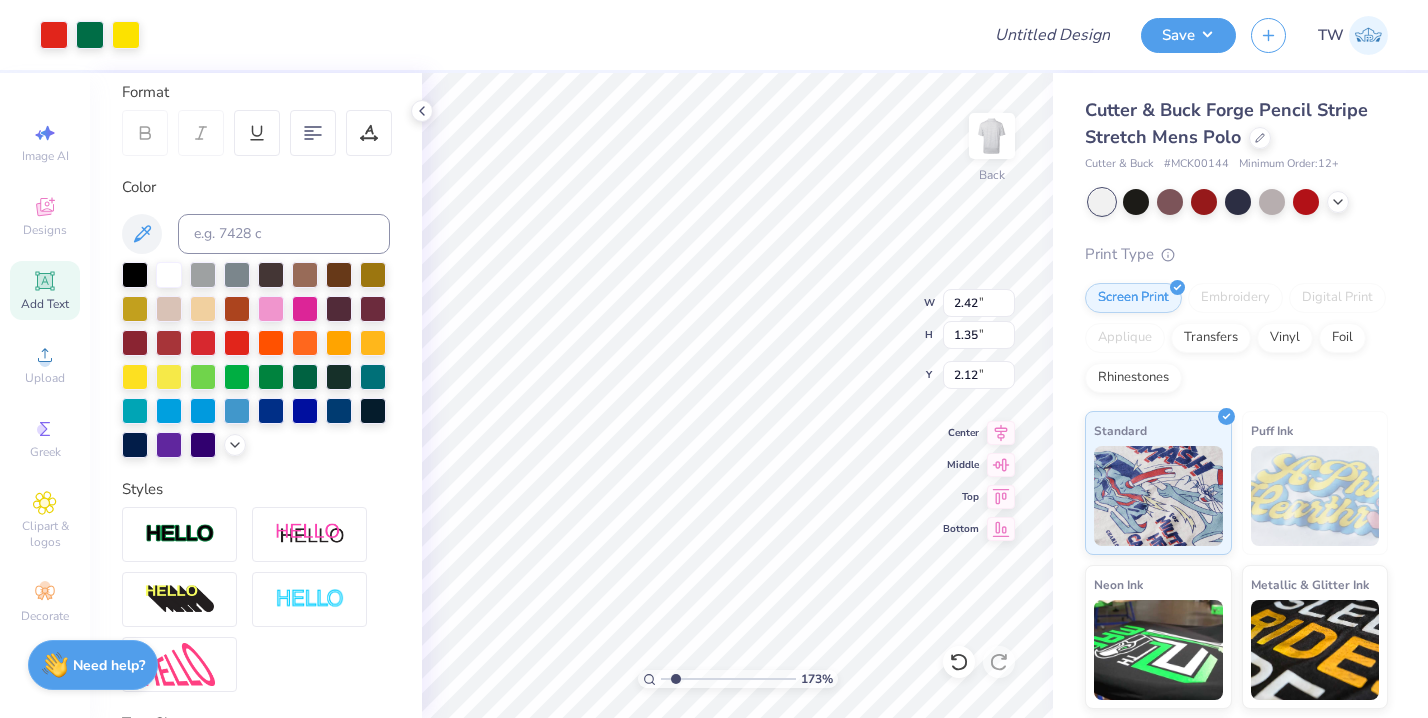 type on "2.21" 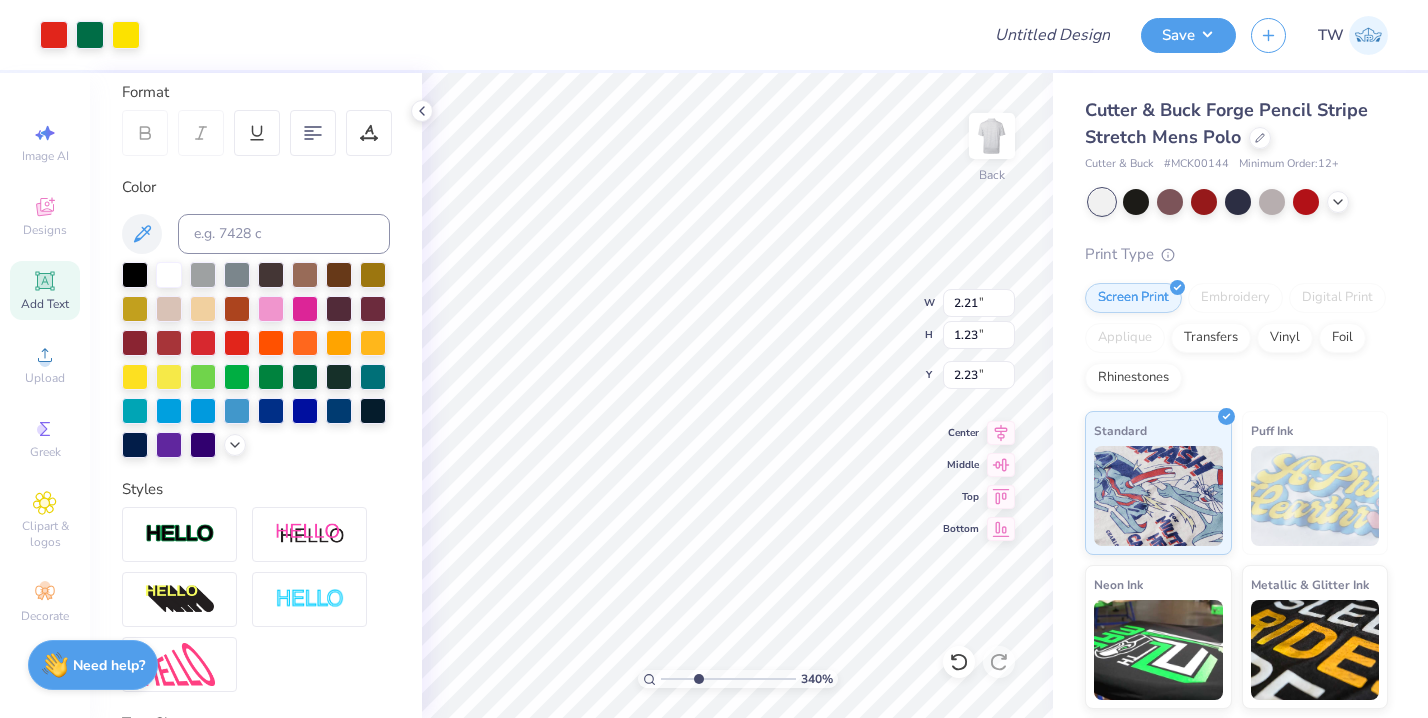 drag, startPoint x: 676, startPoint y: 674, endPoint x: 697, endPoint y: 674, distance: 21 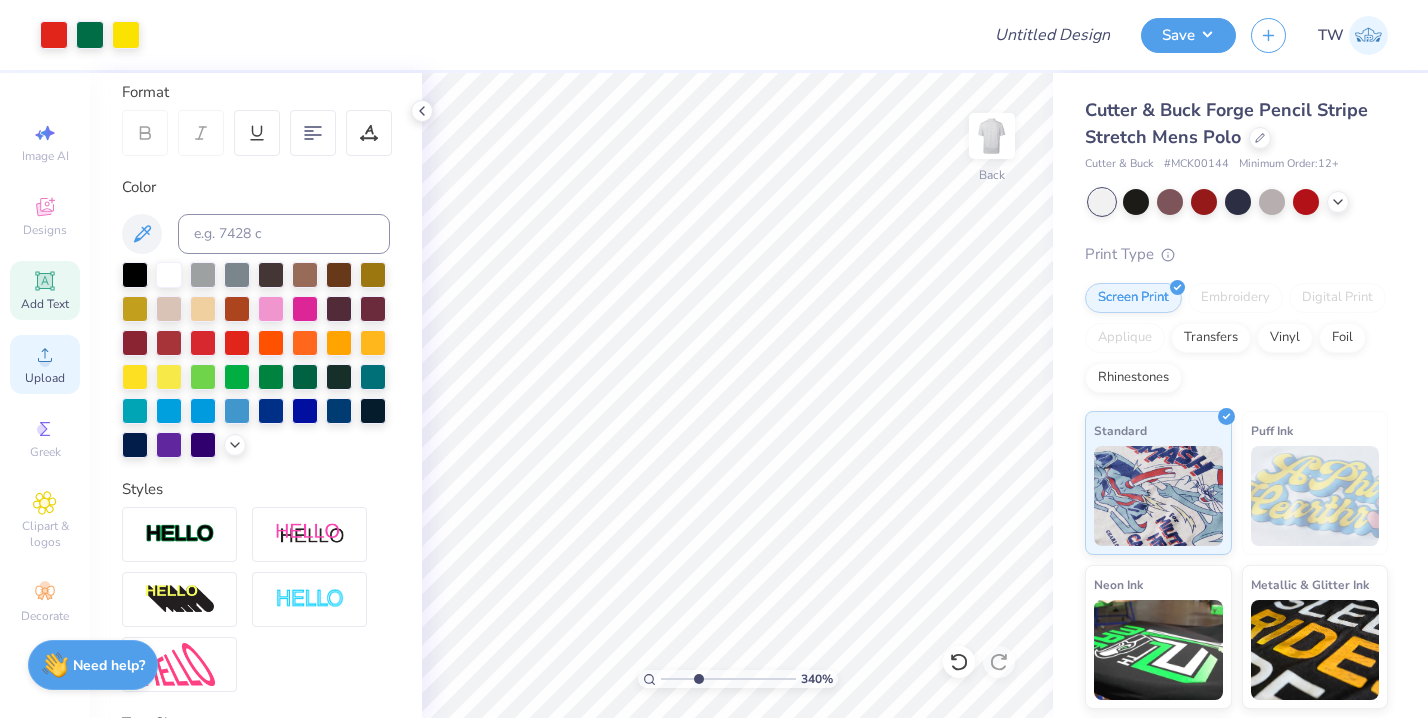 click 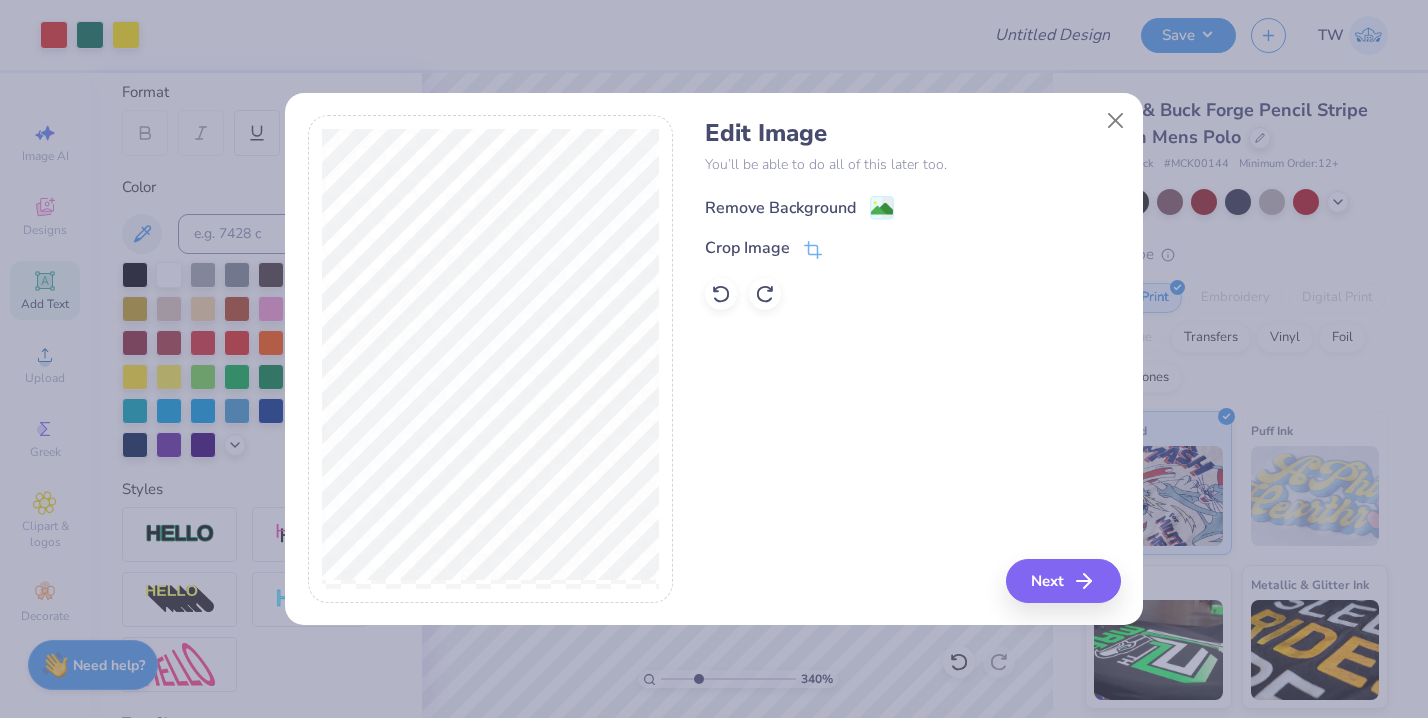click on "Remove Background" at bounding box center (780, 208) 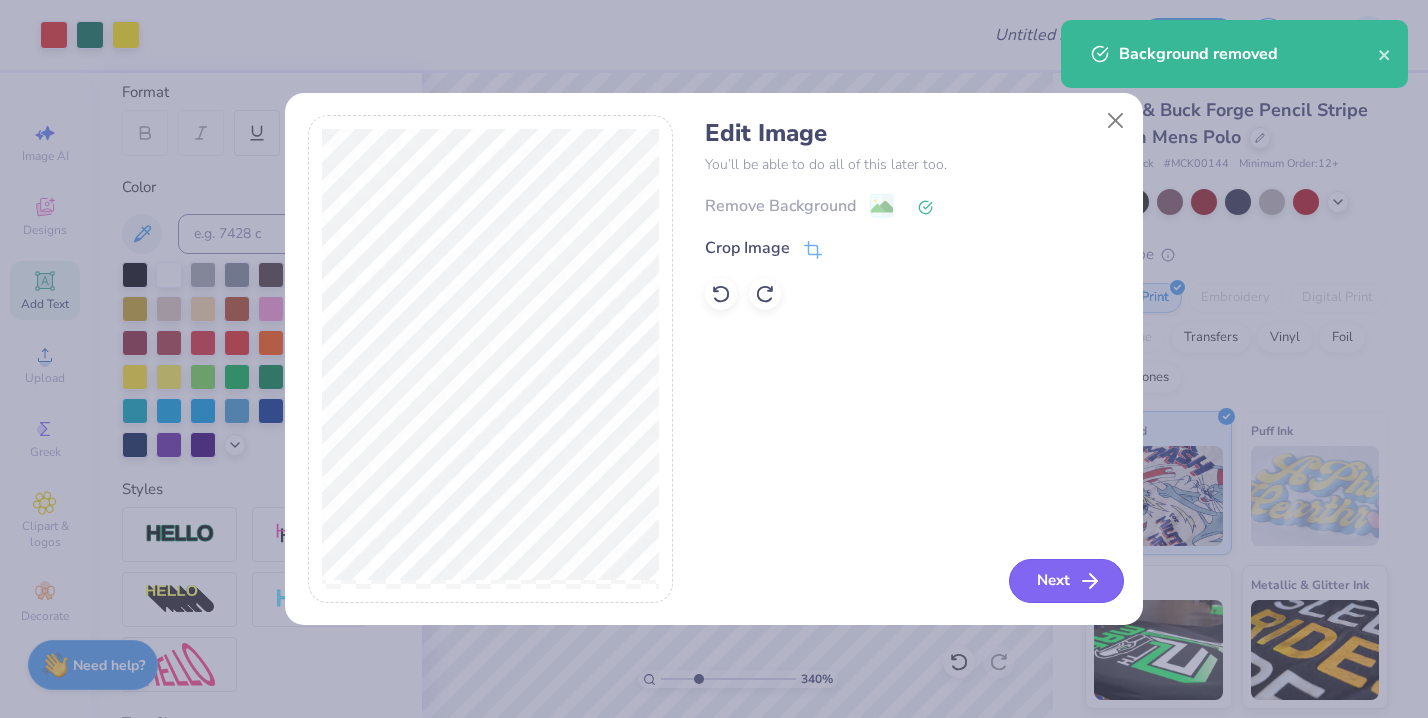 click on "Next" at bounding box center (1066, 581) 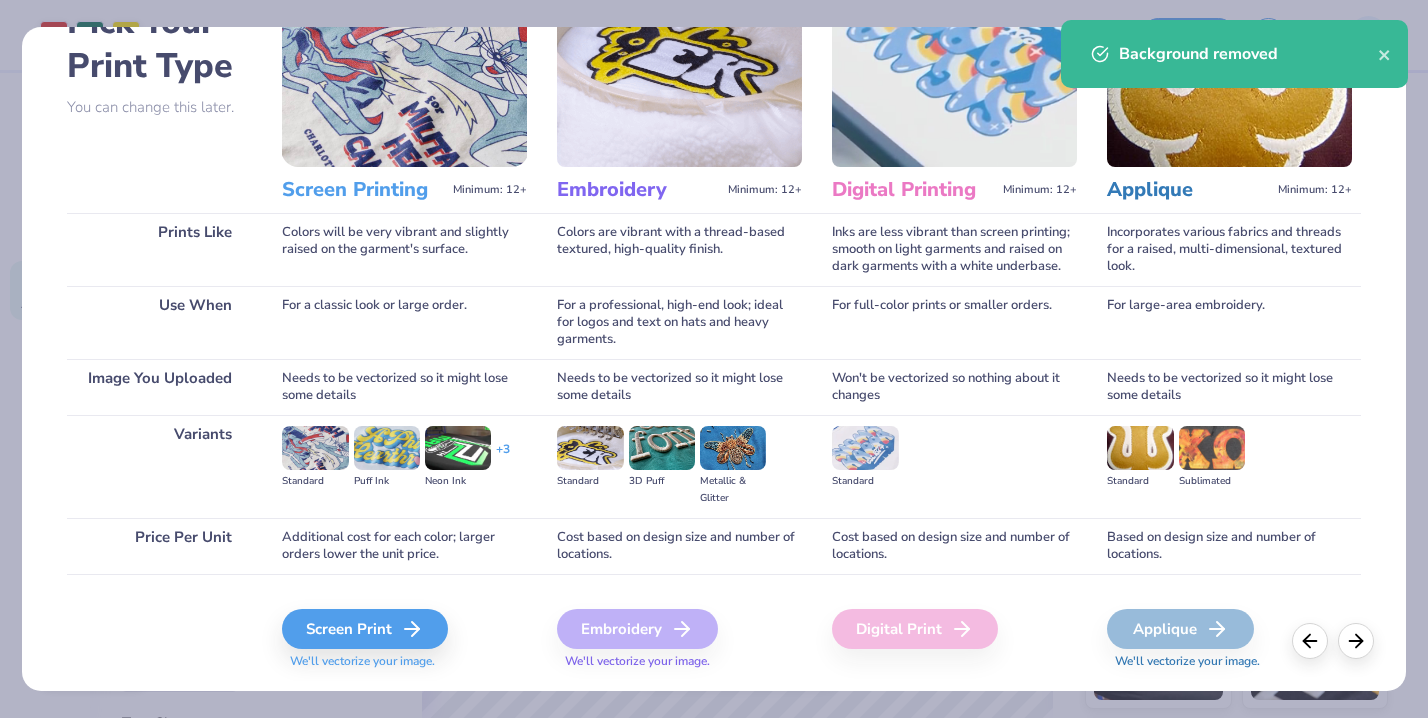 scroll, scrollTop: 179, scrollLeft: 0, axis: vertical 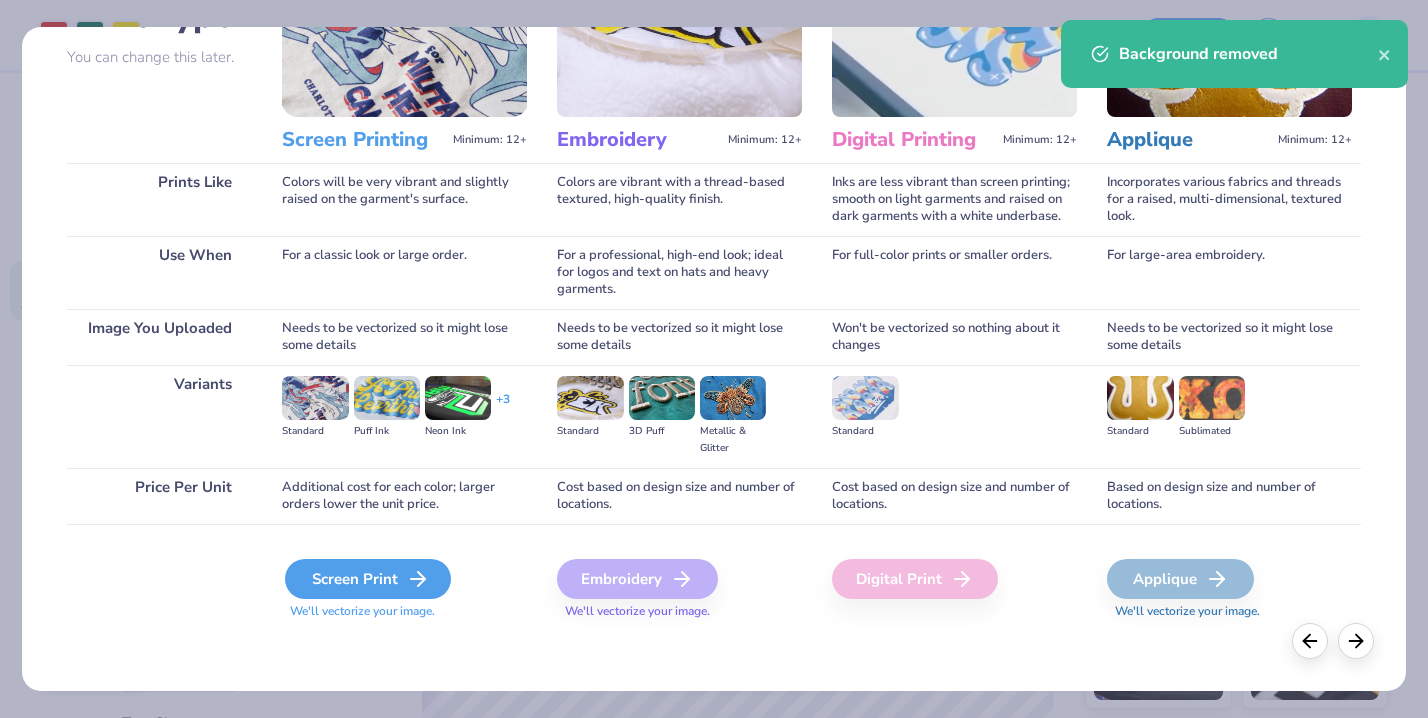 click on "Screen Print" at bounding box center [368, 579] 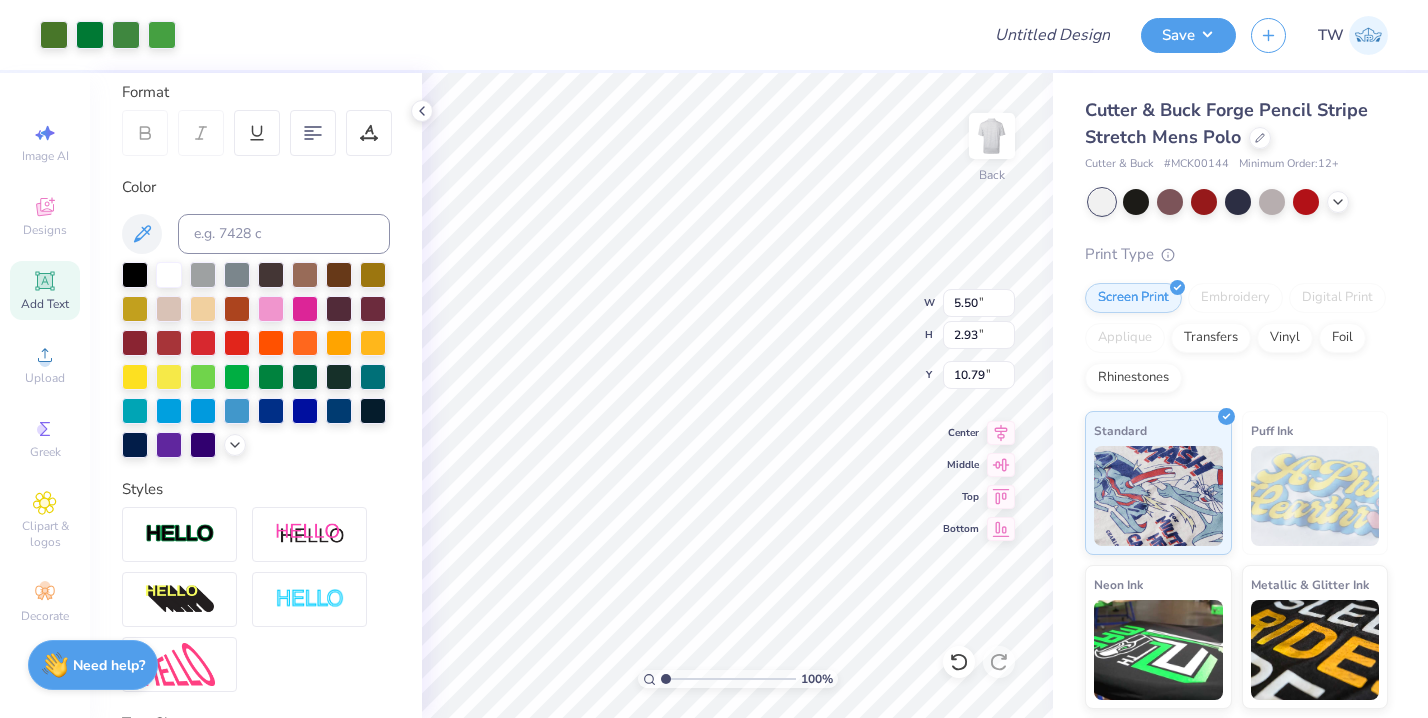 drag, startPoint x: 701, startPoint y: 680, endPoint x: 619, endPoint y: 674, distance: 82.219215 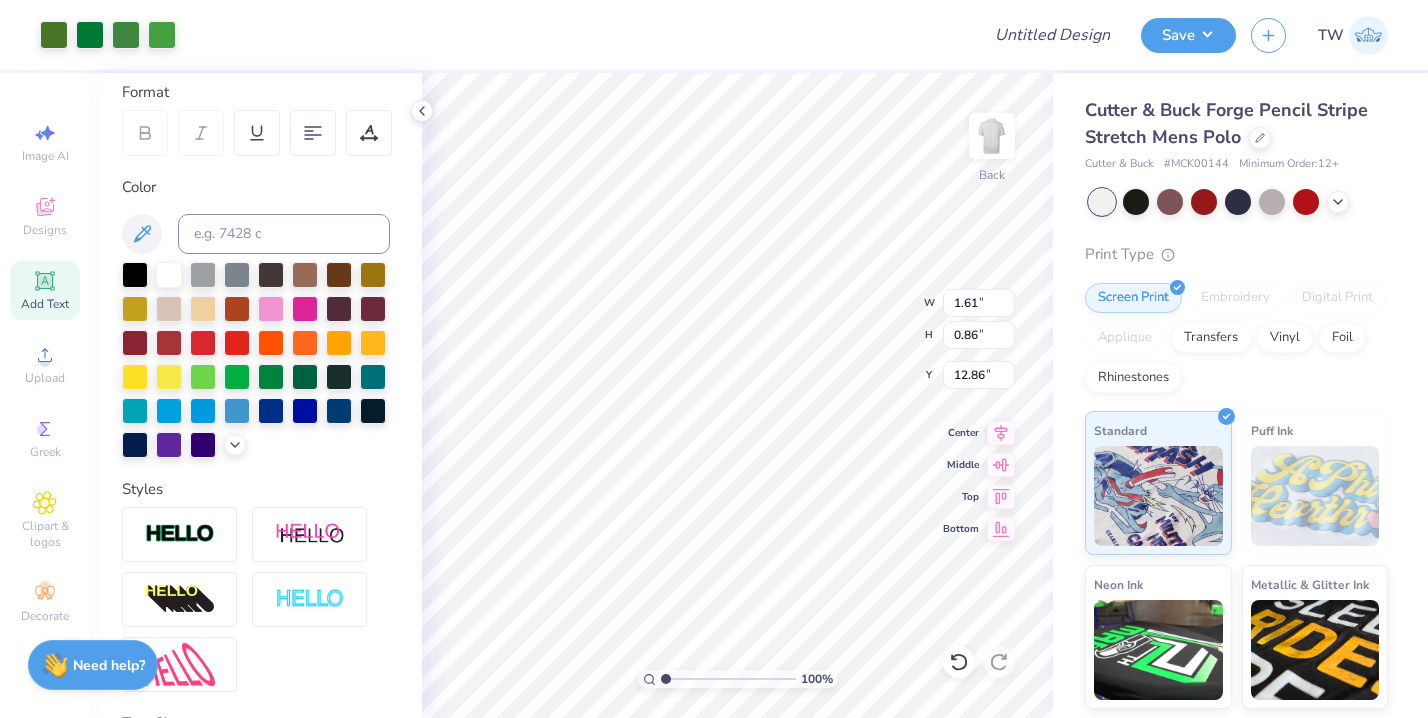 type on "1.61" 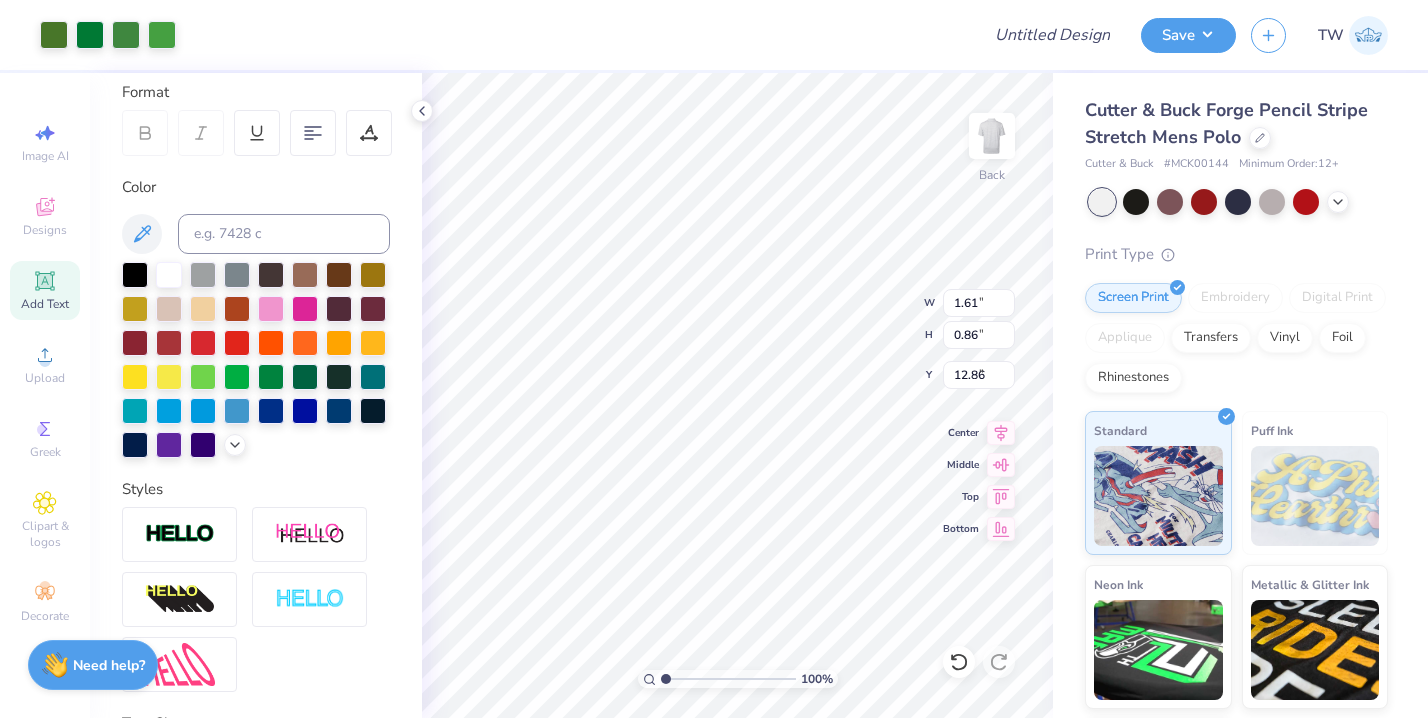type on "3.00" 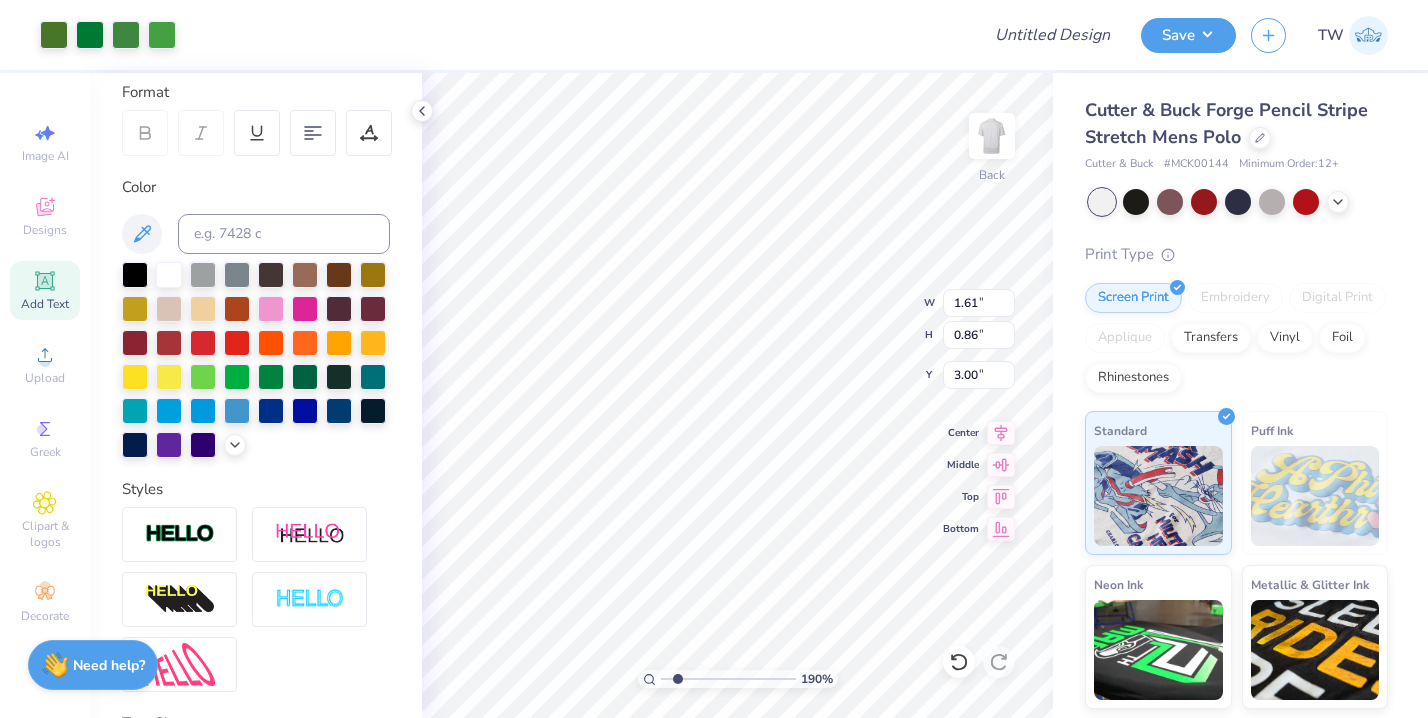 drag, startPoint x: 664, startPoint y: 676, endPoint x: 677, endPoint y: 676, distance: 13 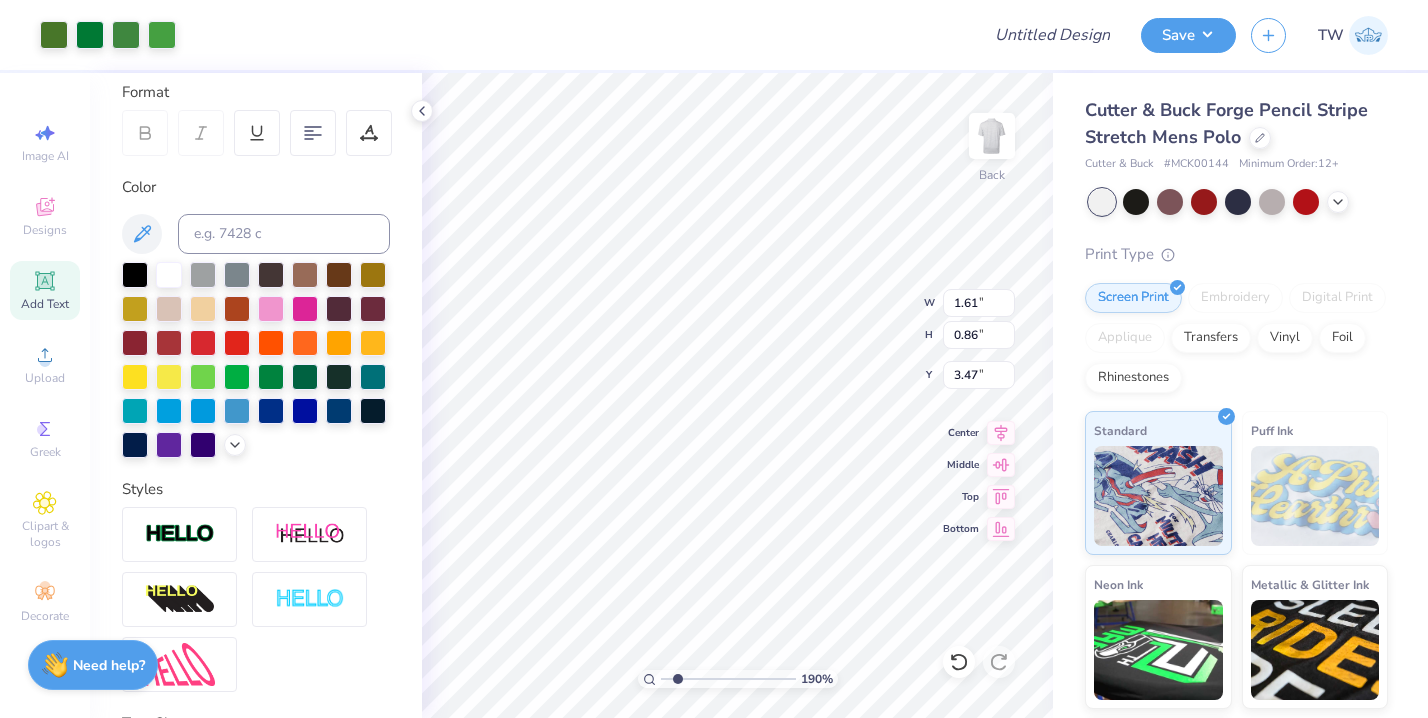 type on "2.21" 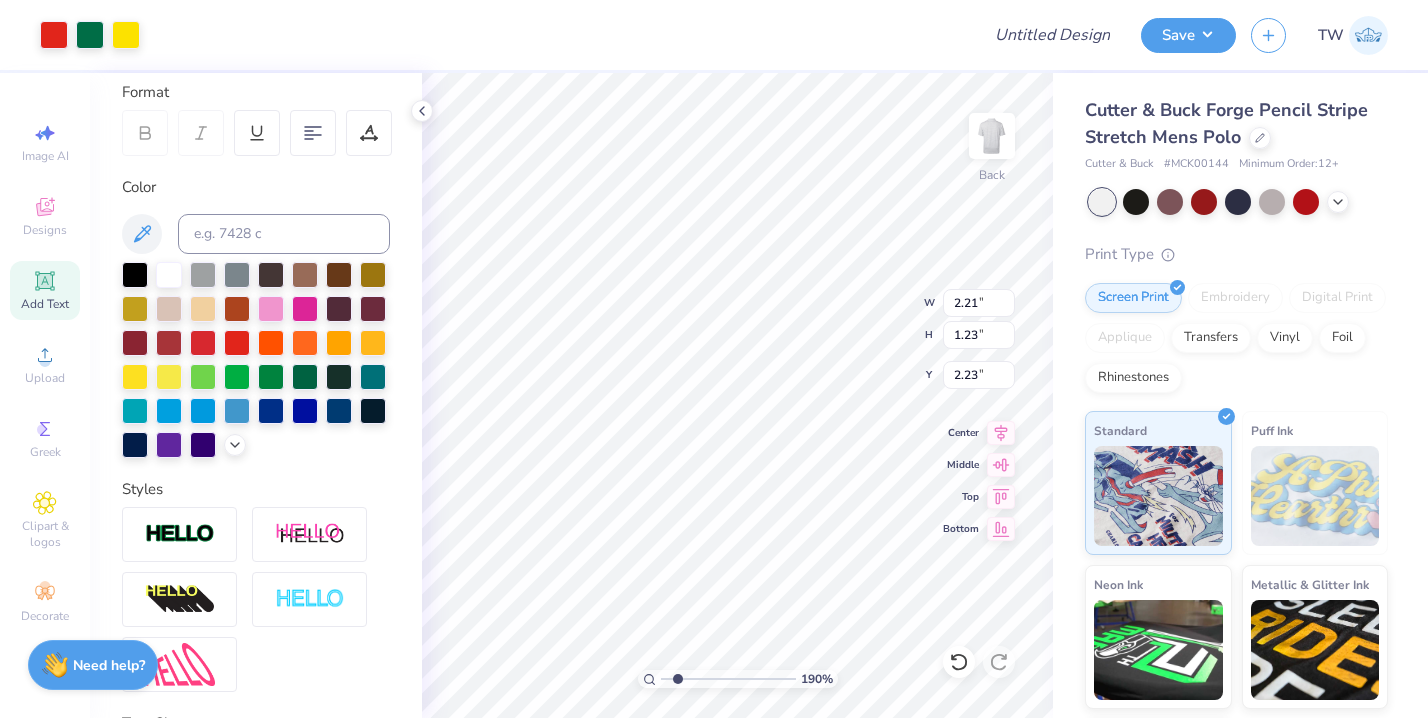 type on "2.85" 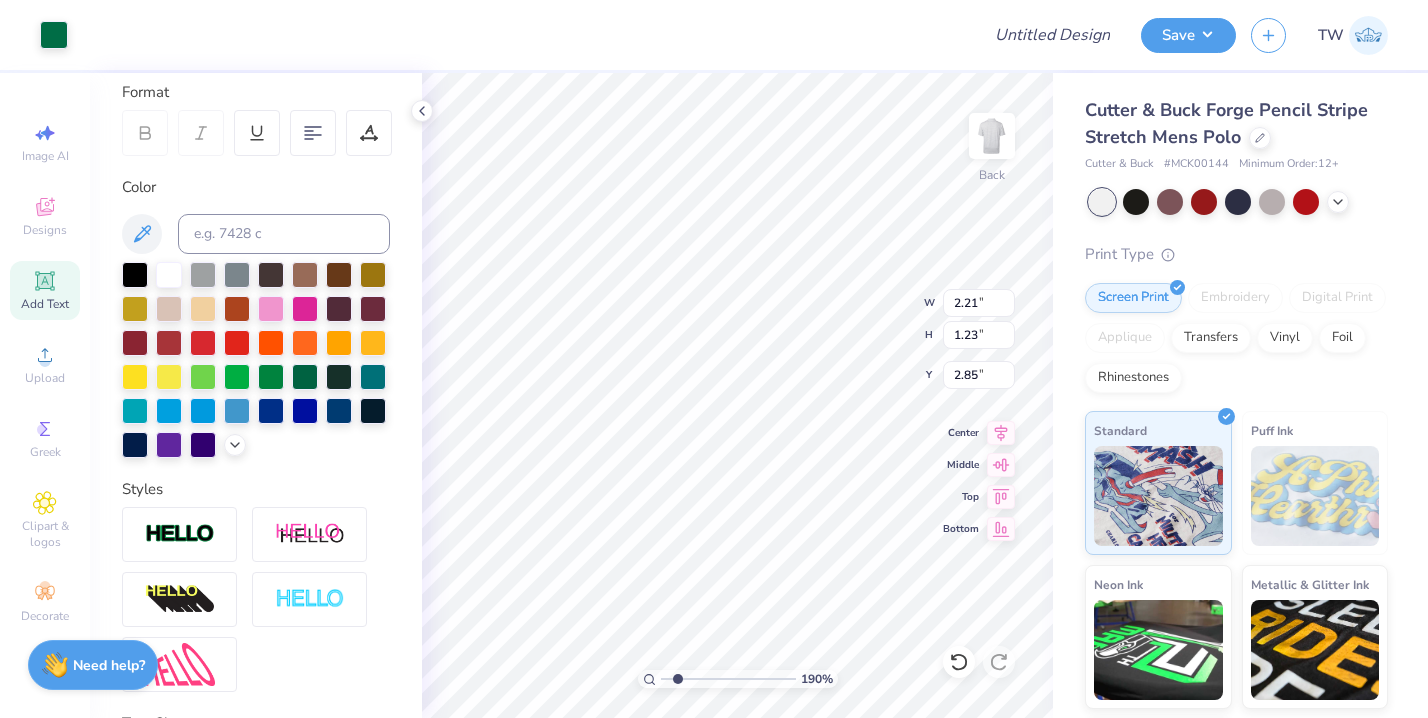 type on "3.40" 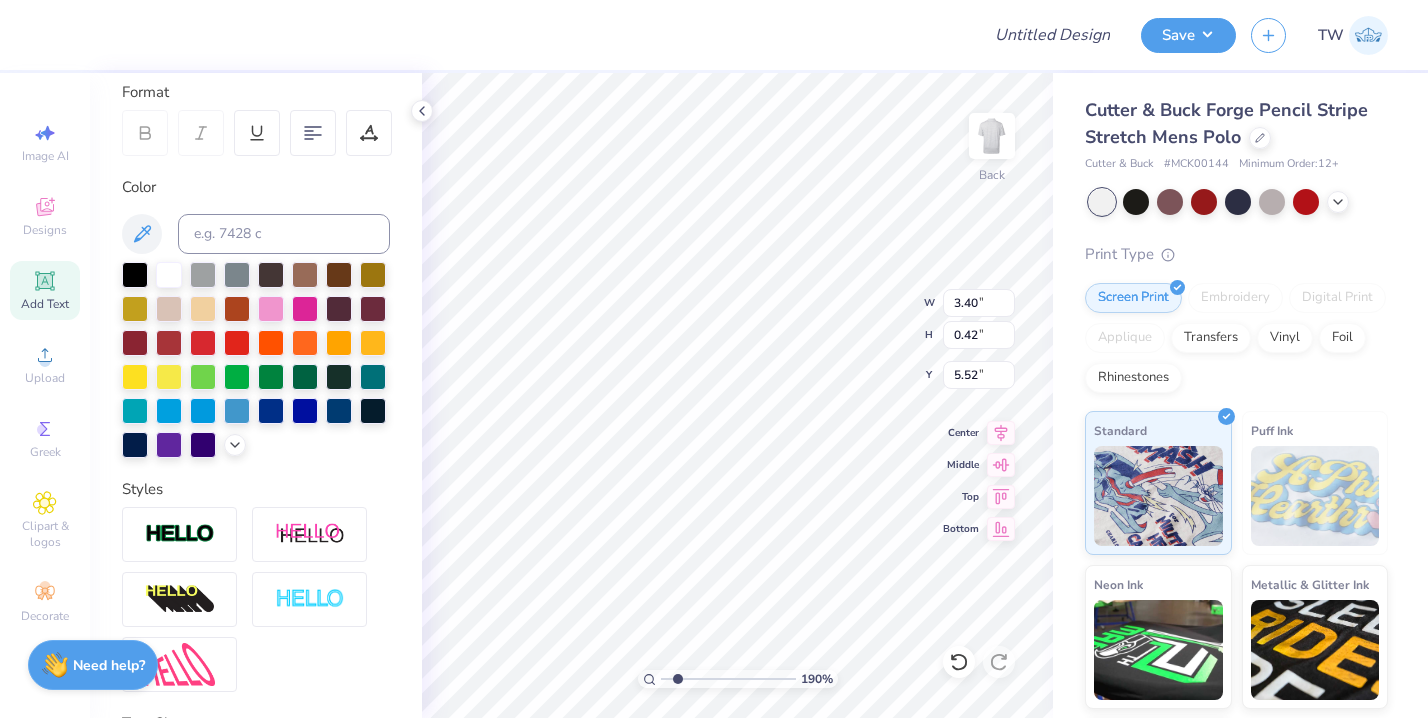 type on "4.33" 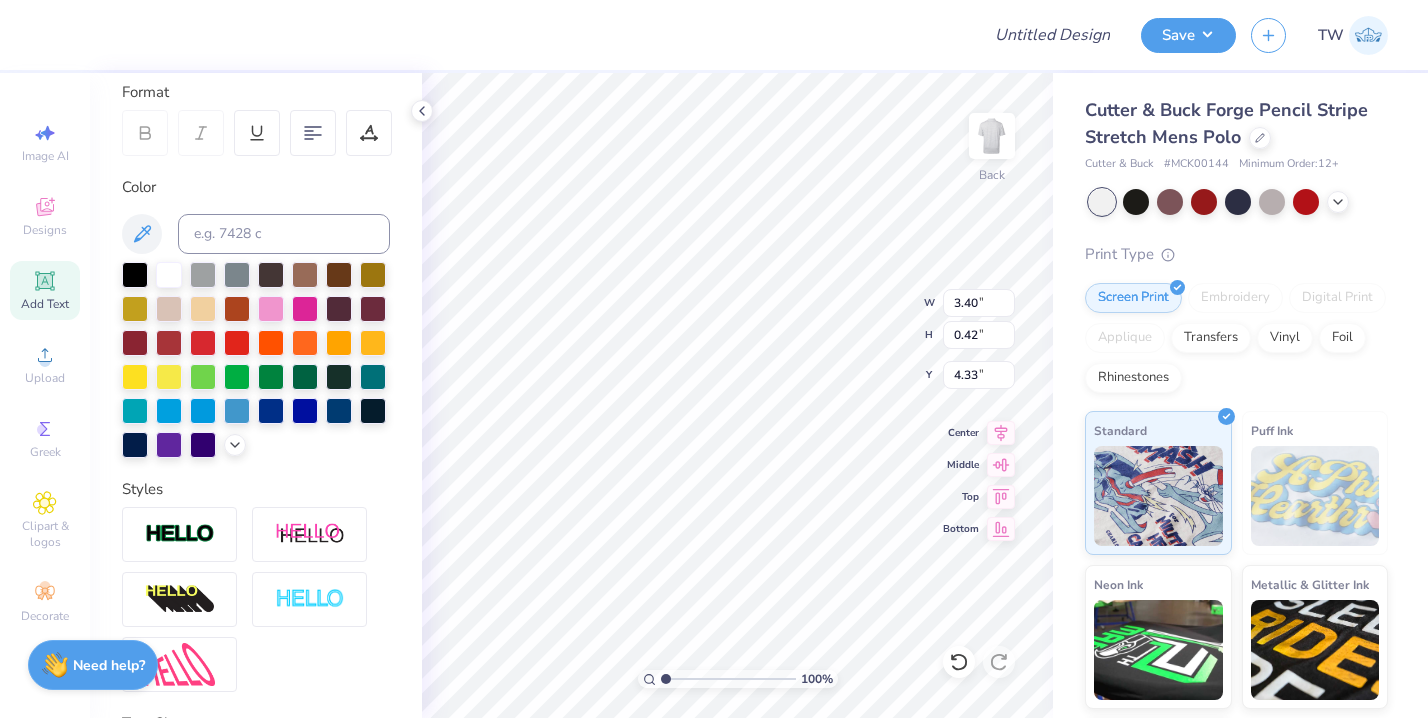 drag, startPoint x: 674, startPoint y: 673, endPoint x: 660, endPoint y: 673, distance: 14 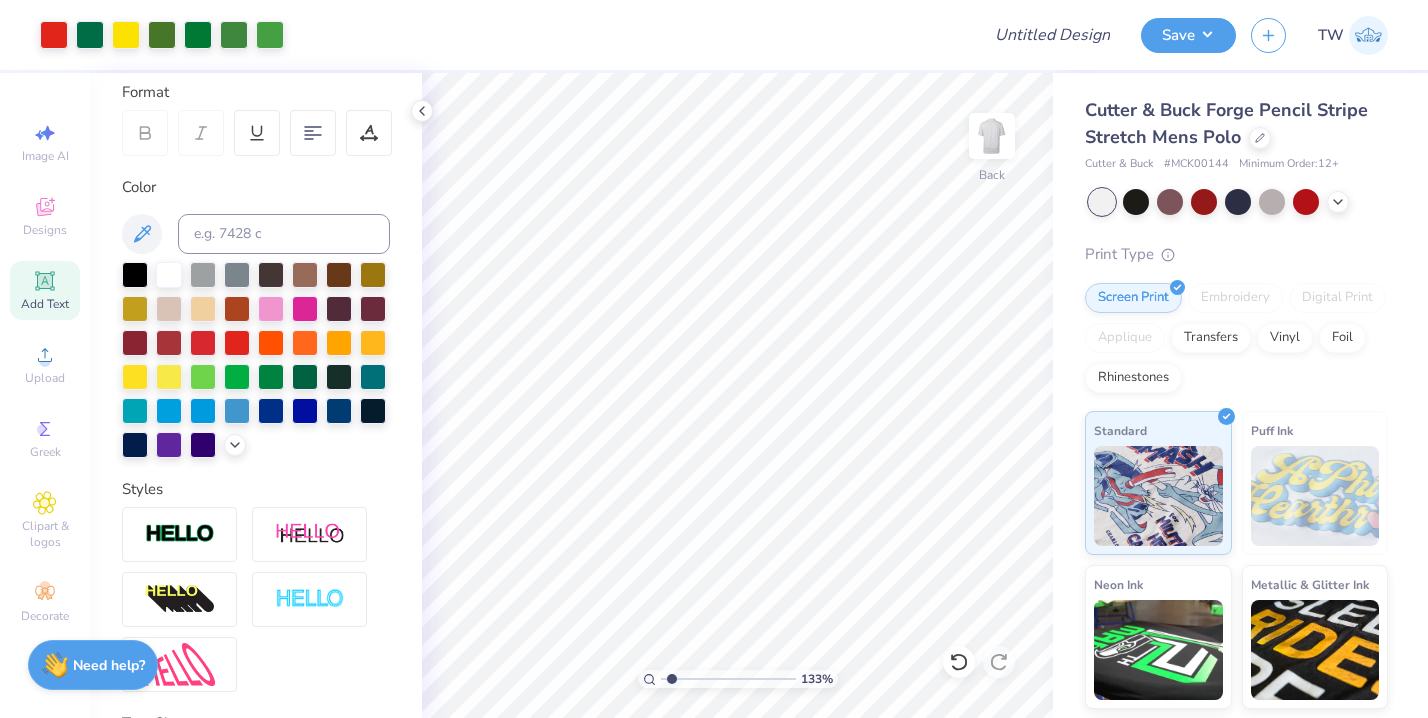 click at bounding box center (728, 679) 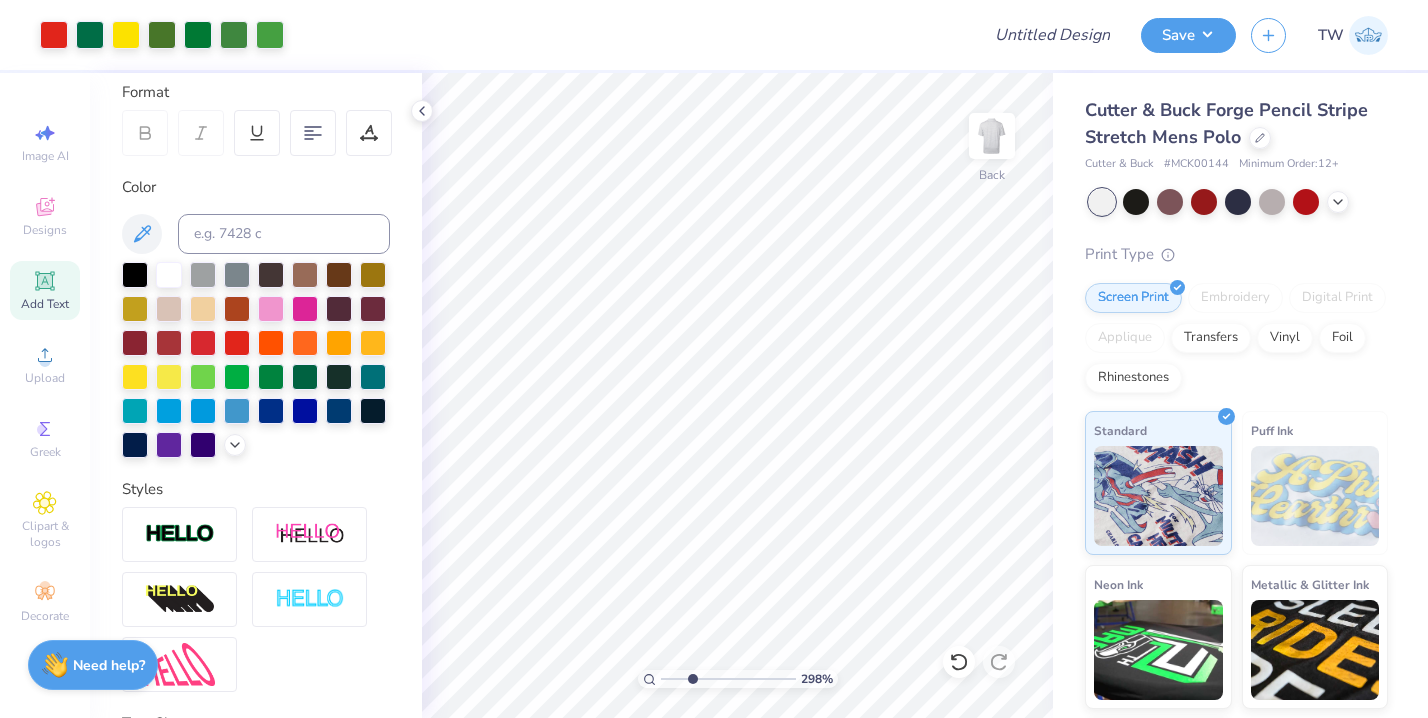 drag, startPoint x: 666, startPoint y: 676, endPoint x: 692, endPoint y: 675, distance: 26.019224 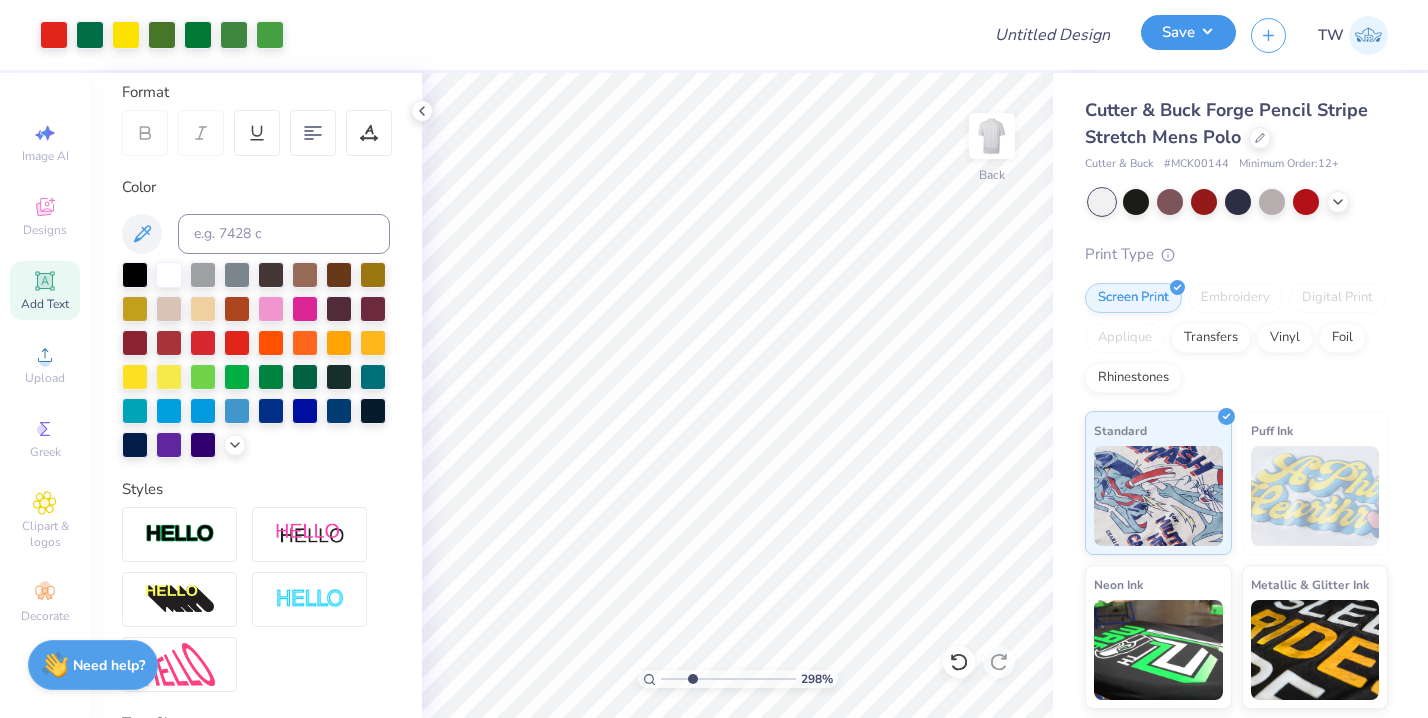 click on "Save" at bounding box center (1188, 32) 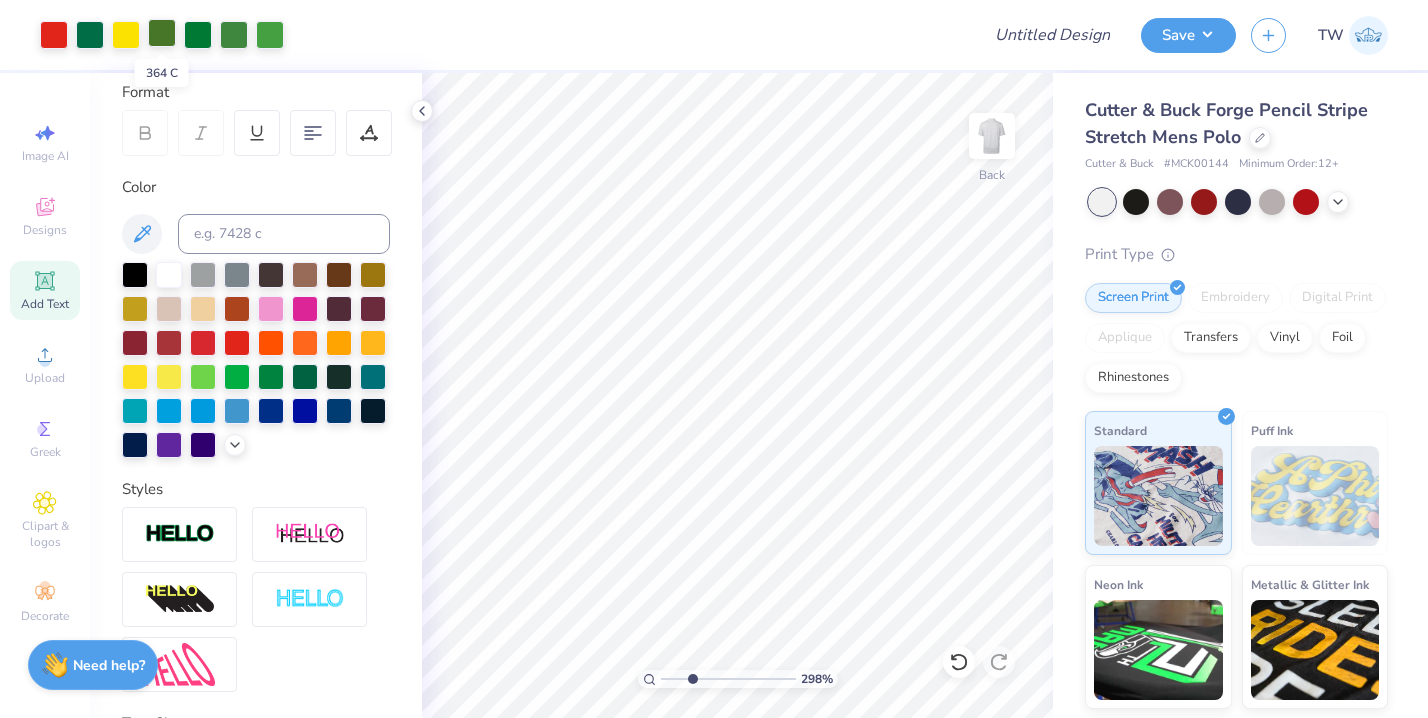 click at bounding box center [162, 33] 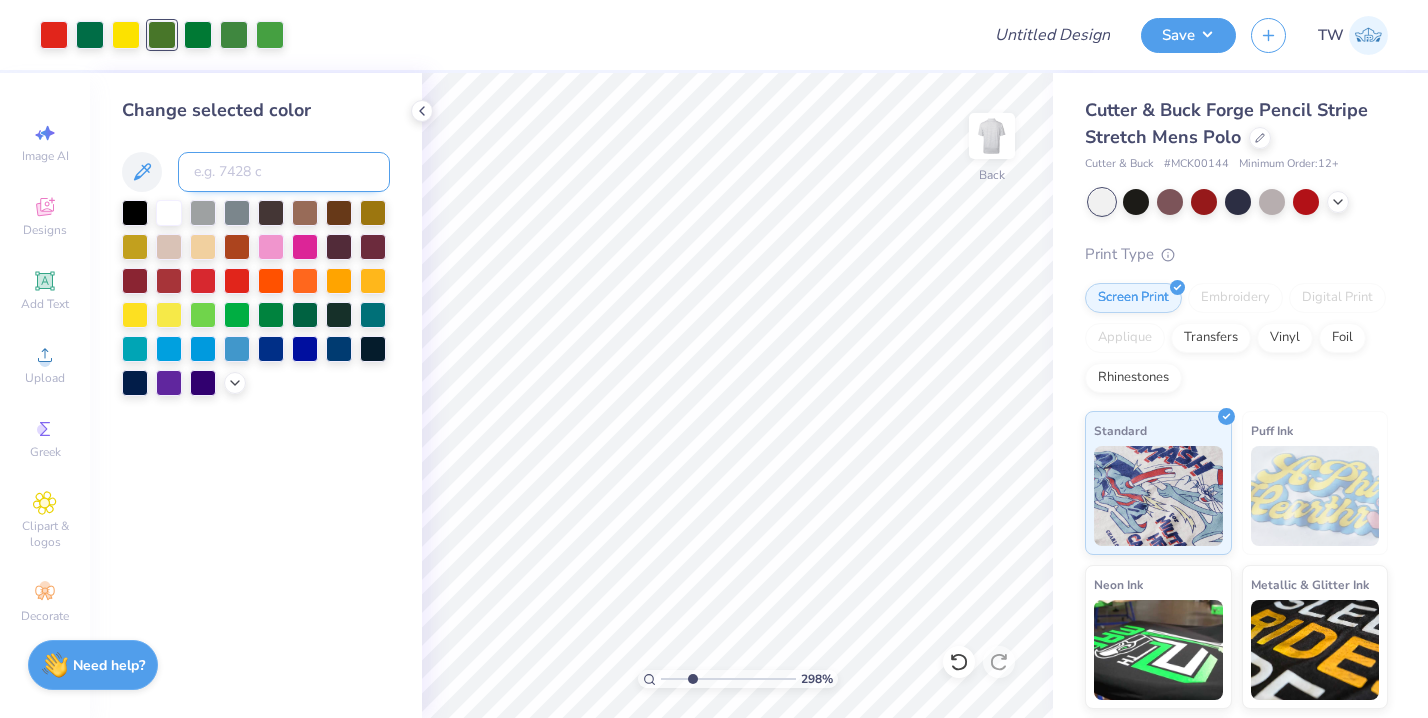 click at bounding box center [284, 172] 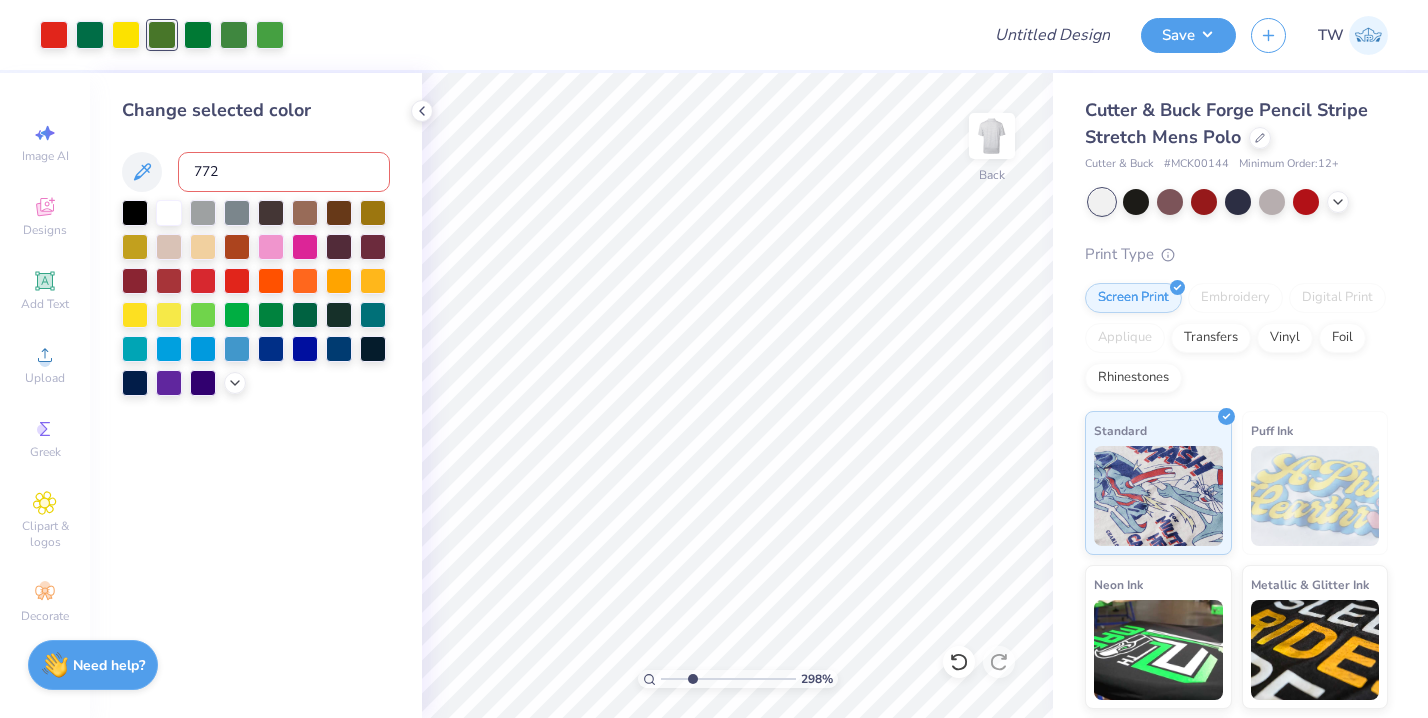 type on "[NUMBER]" 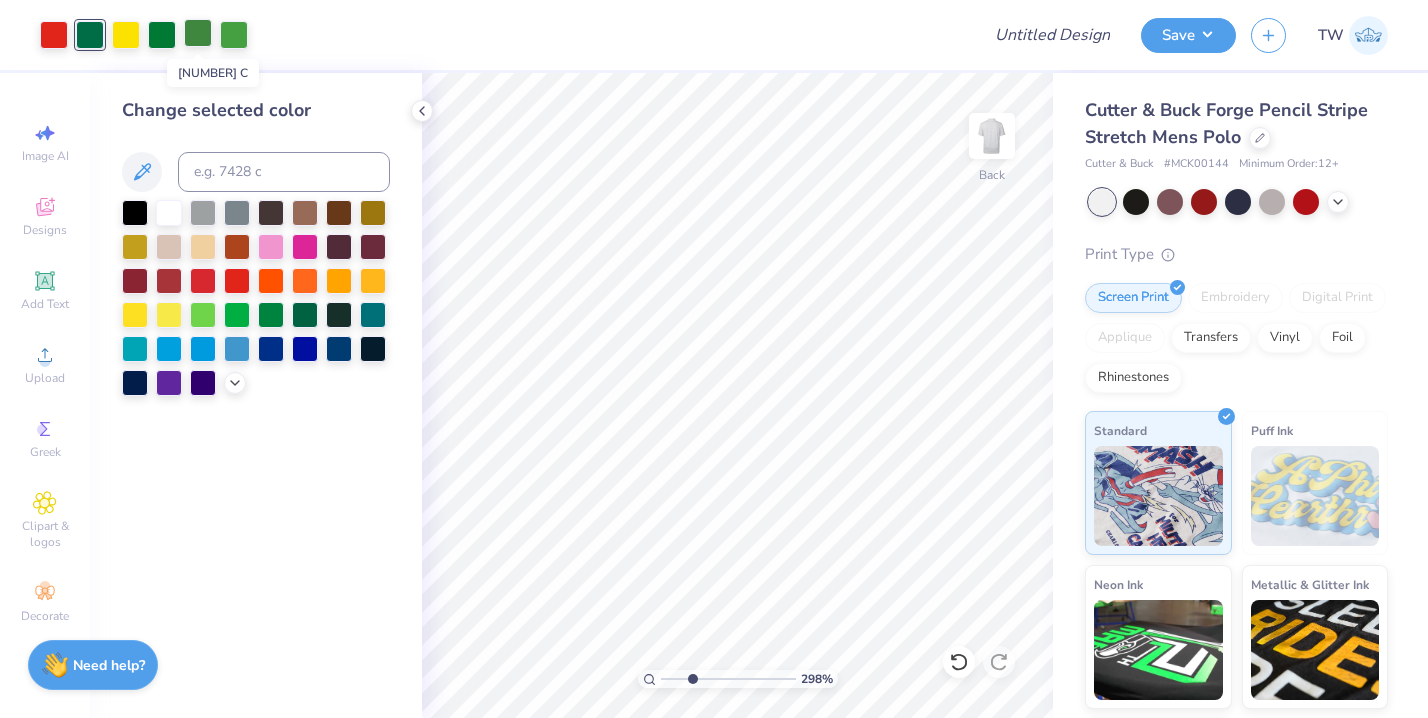 click at bounding box center (198, 33) 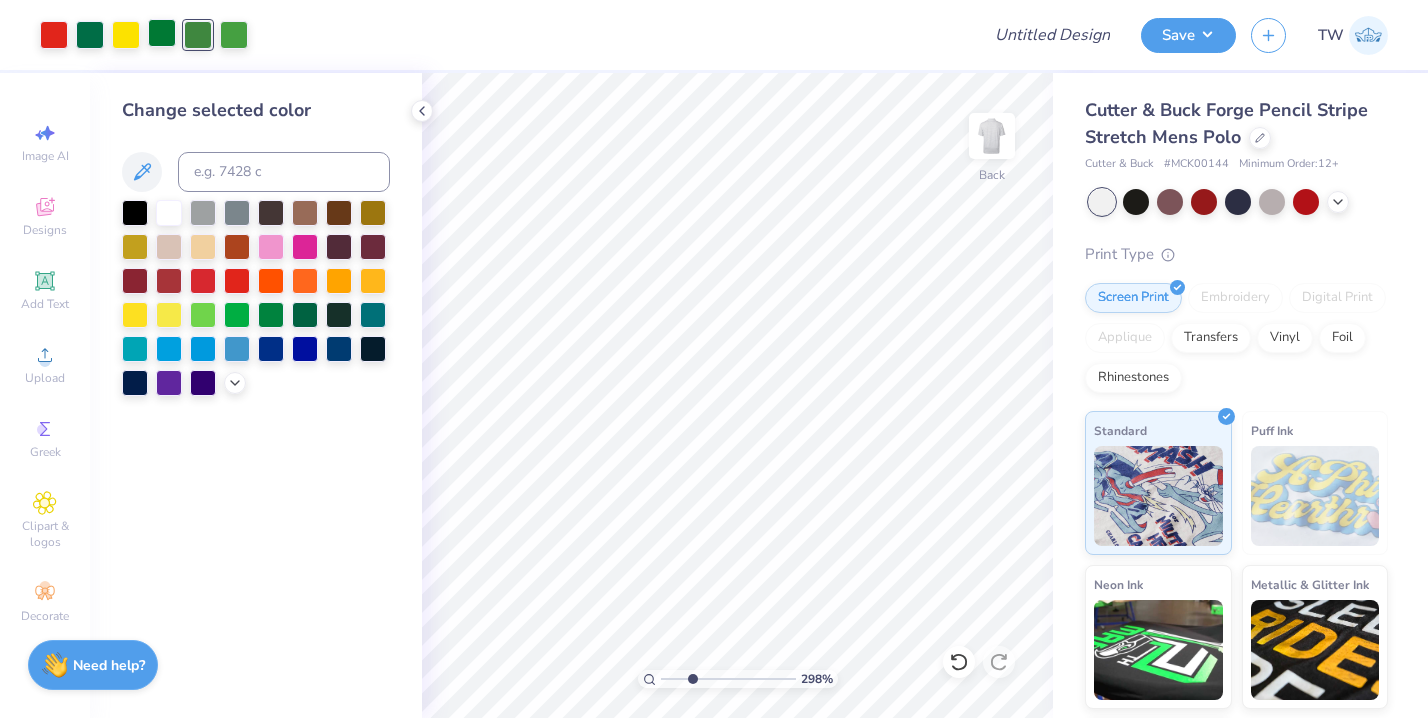 click at bounding box center [162, 33] 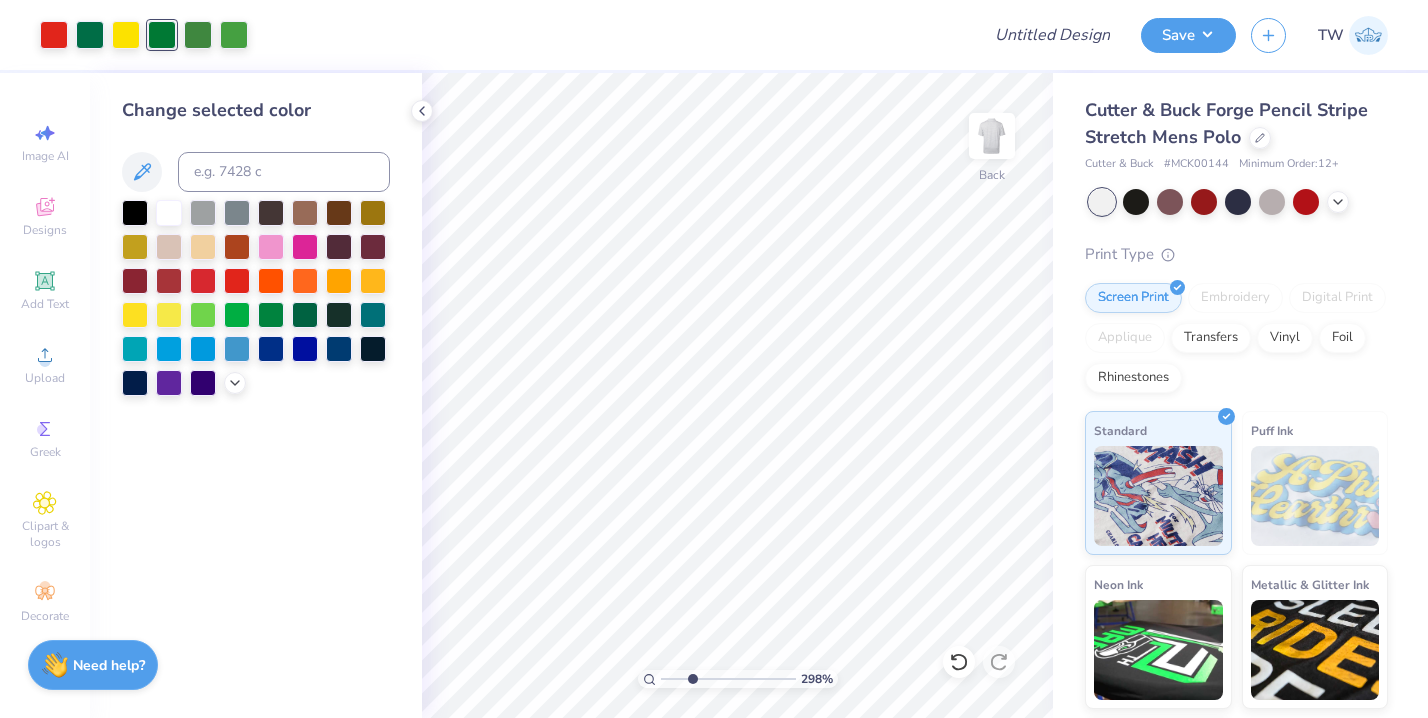 click on "Change selected color" at bounding box center (256, 246) 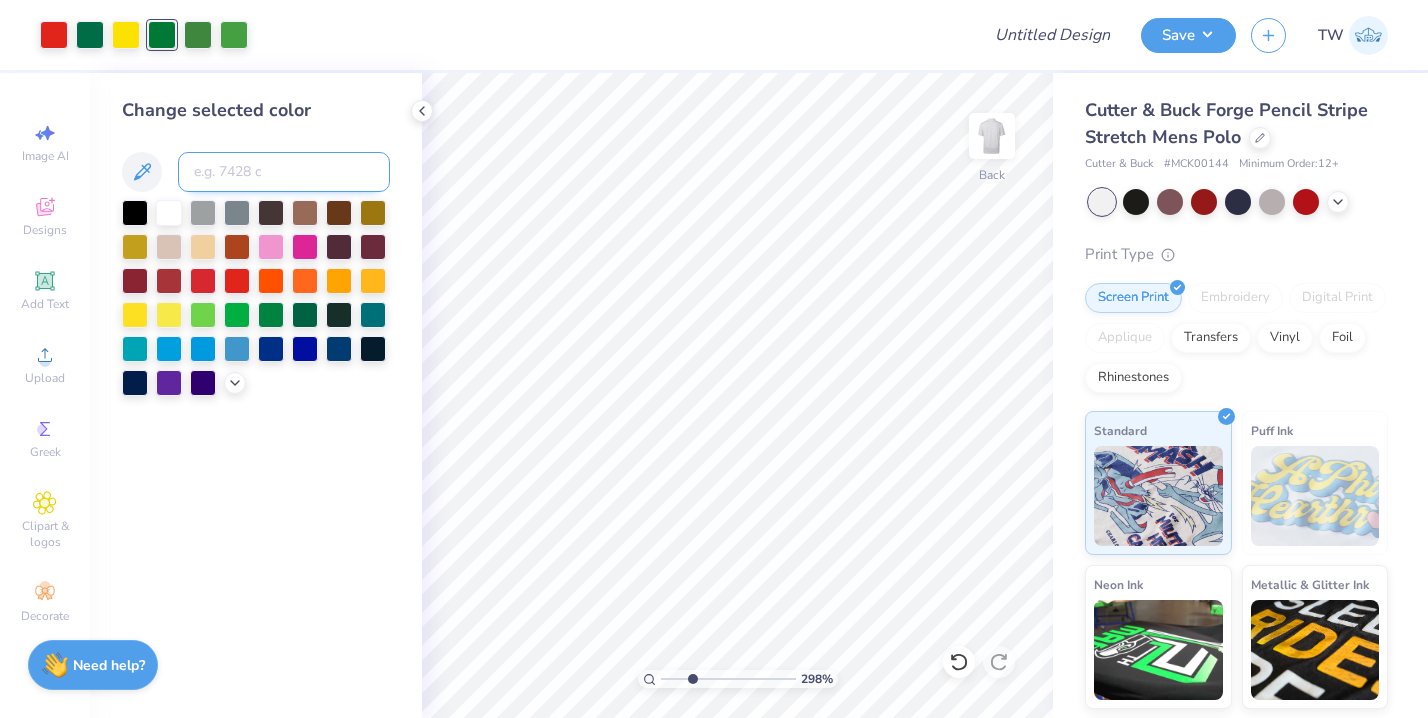 click at bounding box center [284, 172] 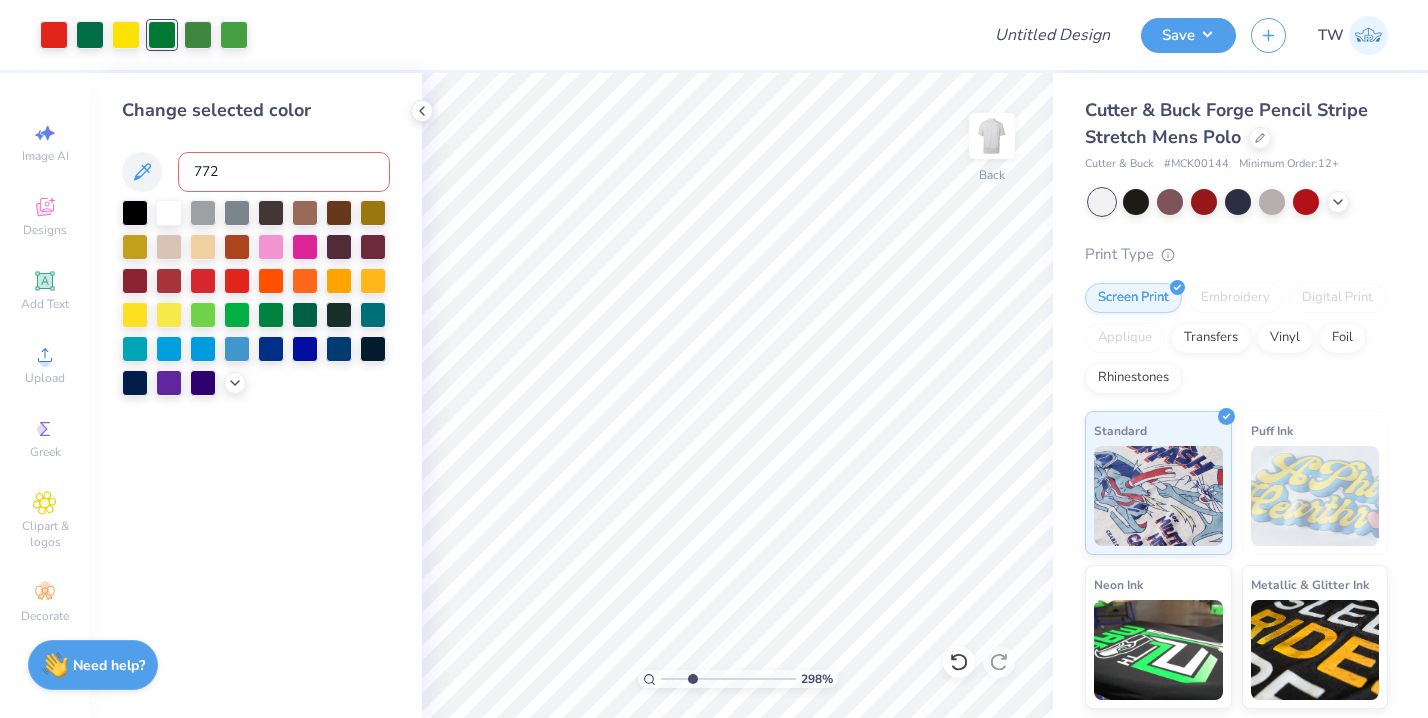 type on "[NUMBER]" 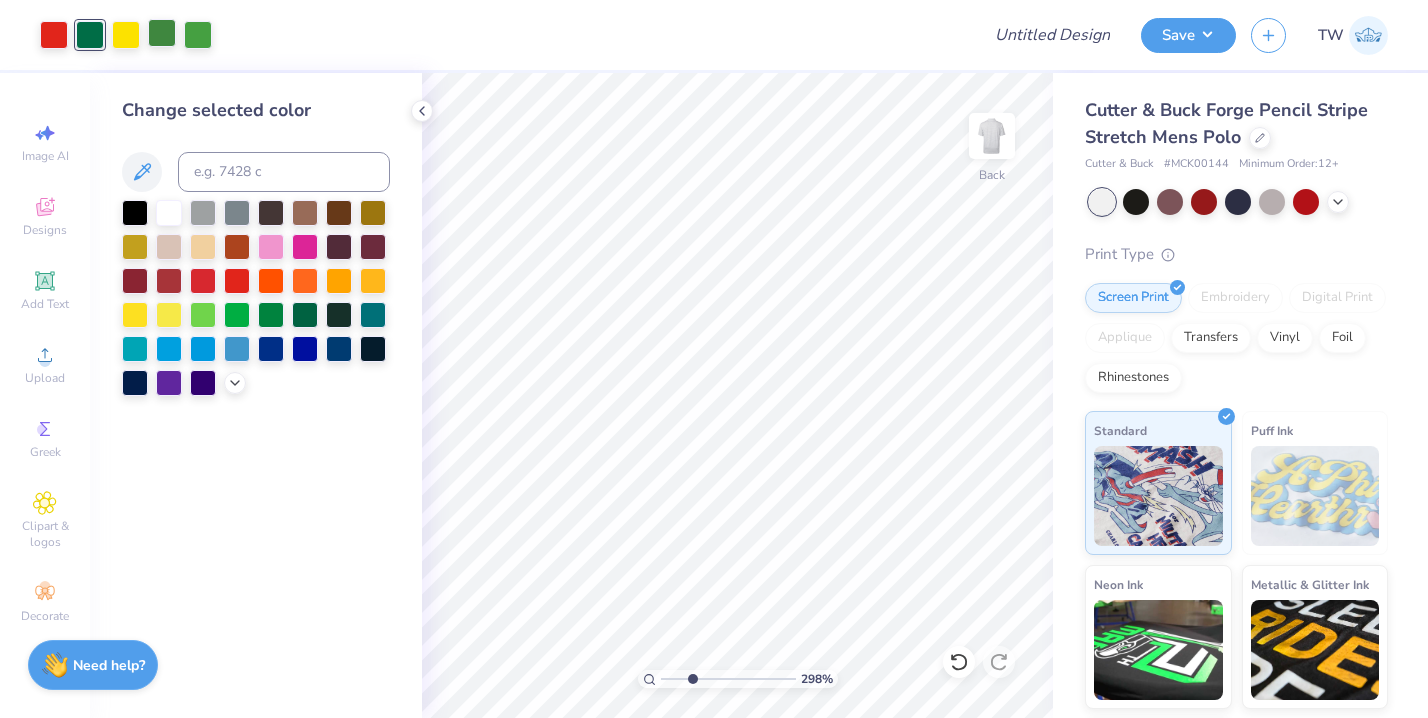 click at bounding box center [162, 33] 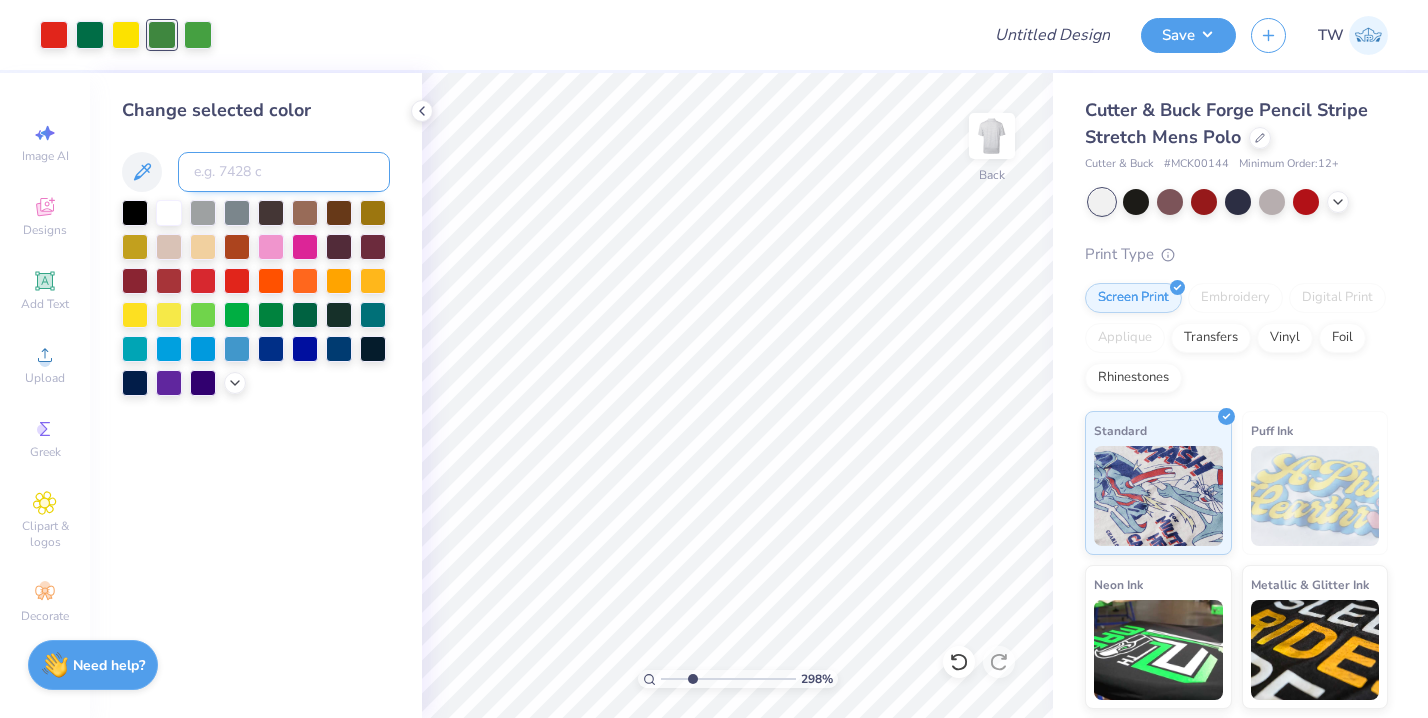 click at bounding box center (284, 172) 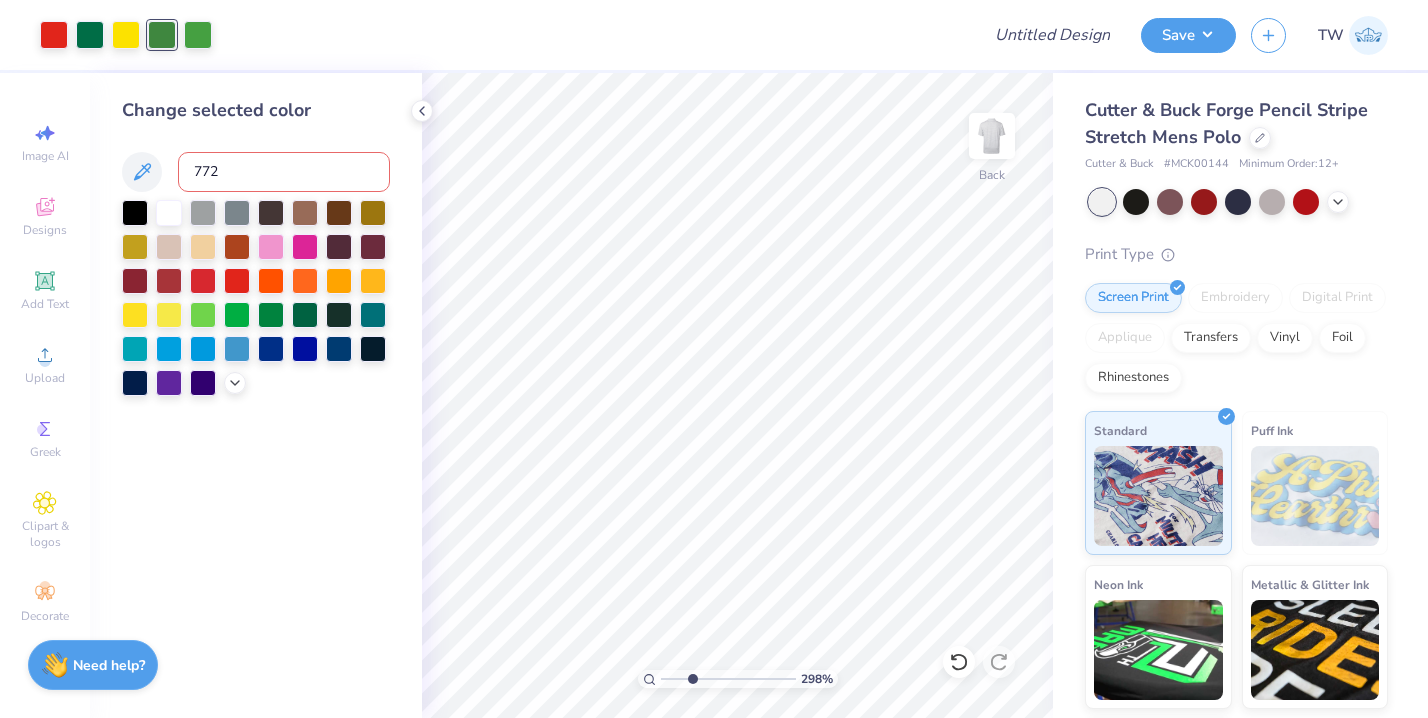 type on "[NUMBER]" 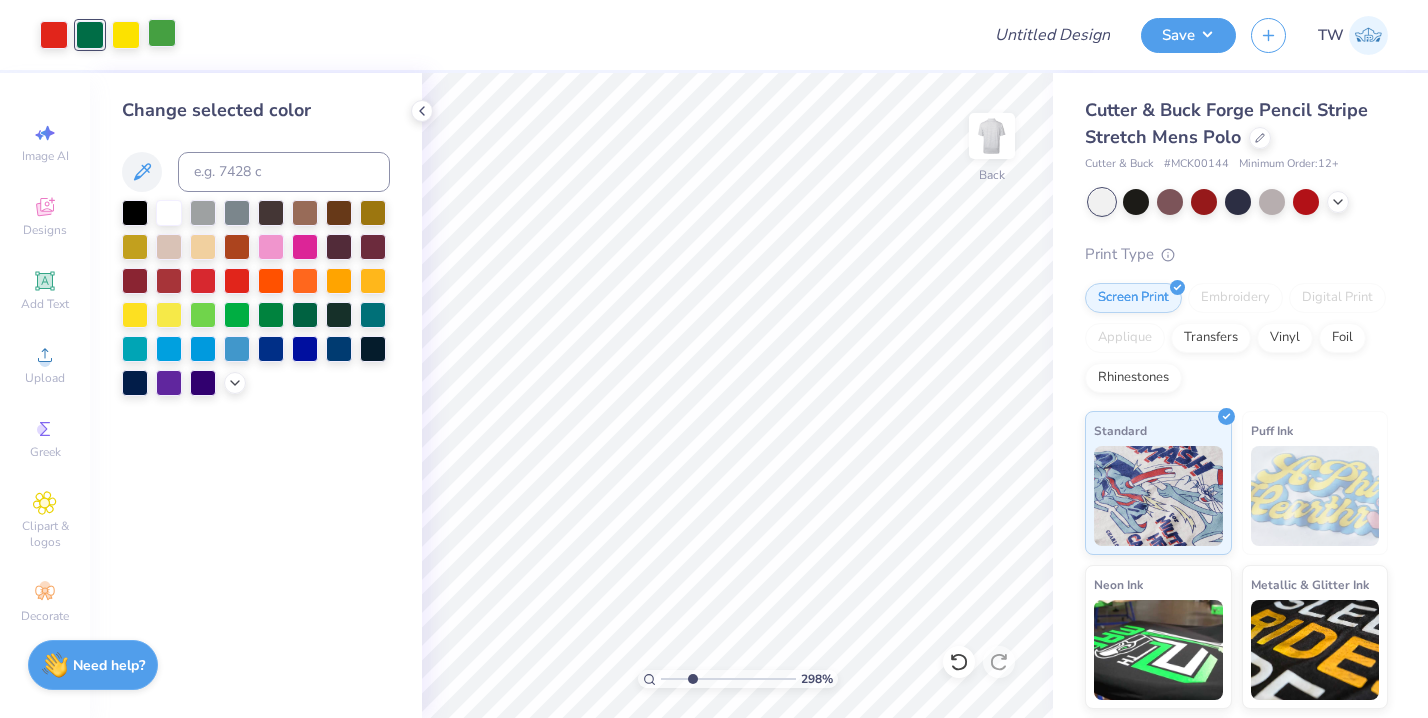 click at bounding box center [162, 33] 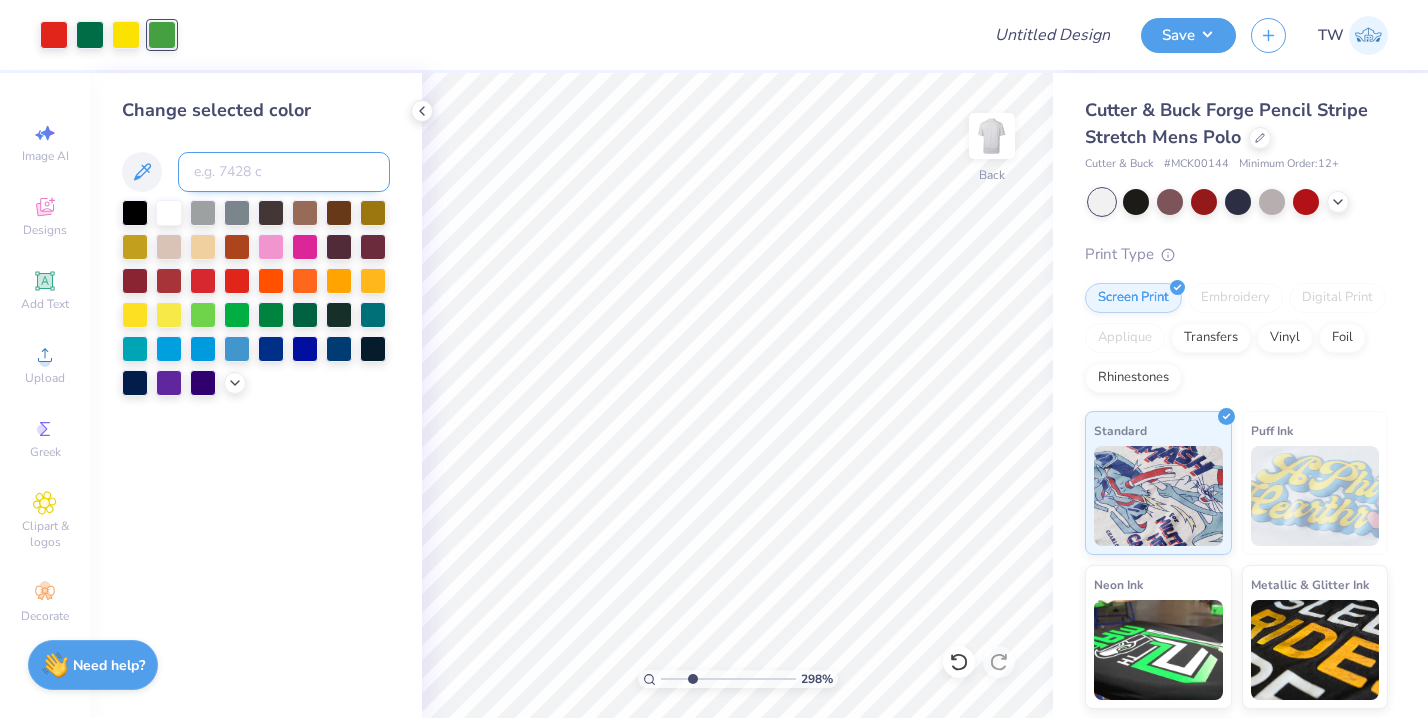 click at bounding box center (284, 172) 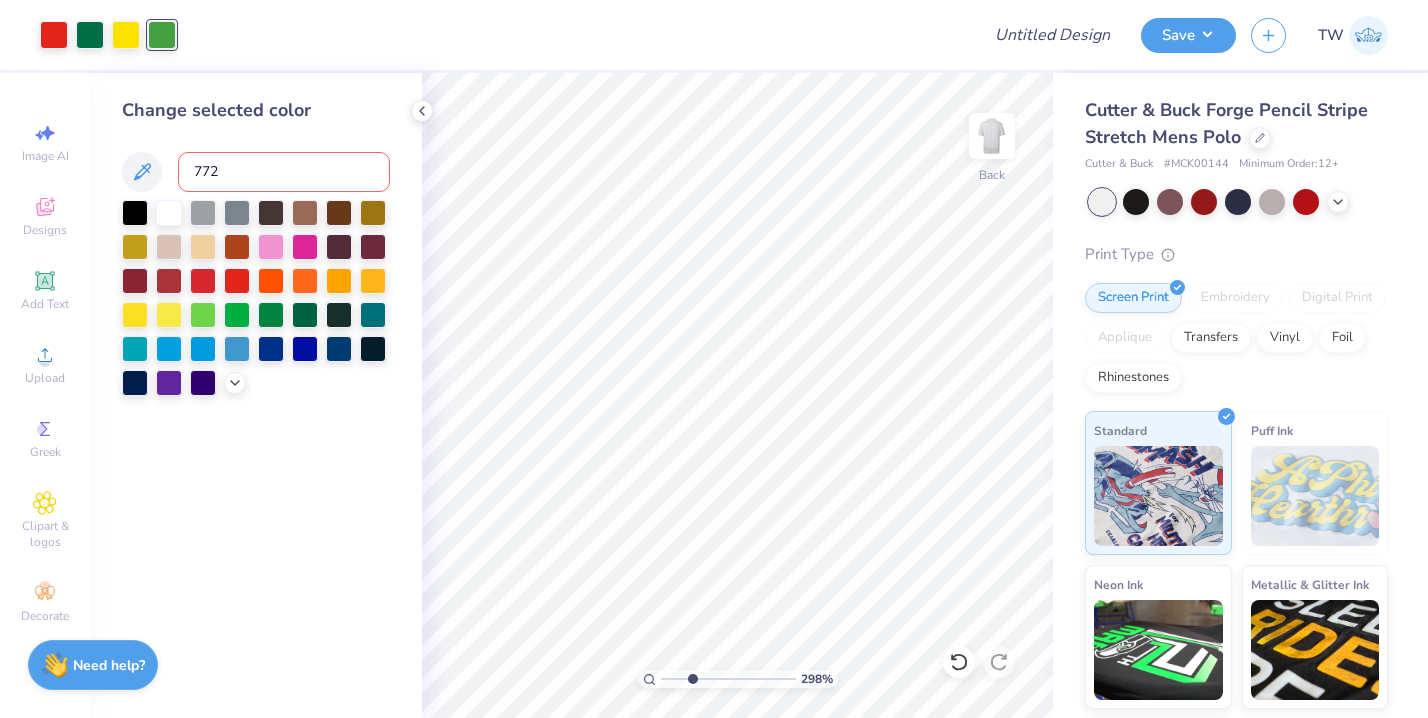 type on "[NUMBER]" 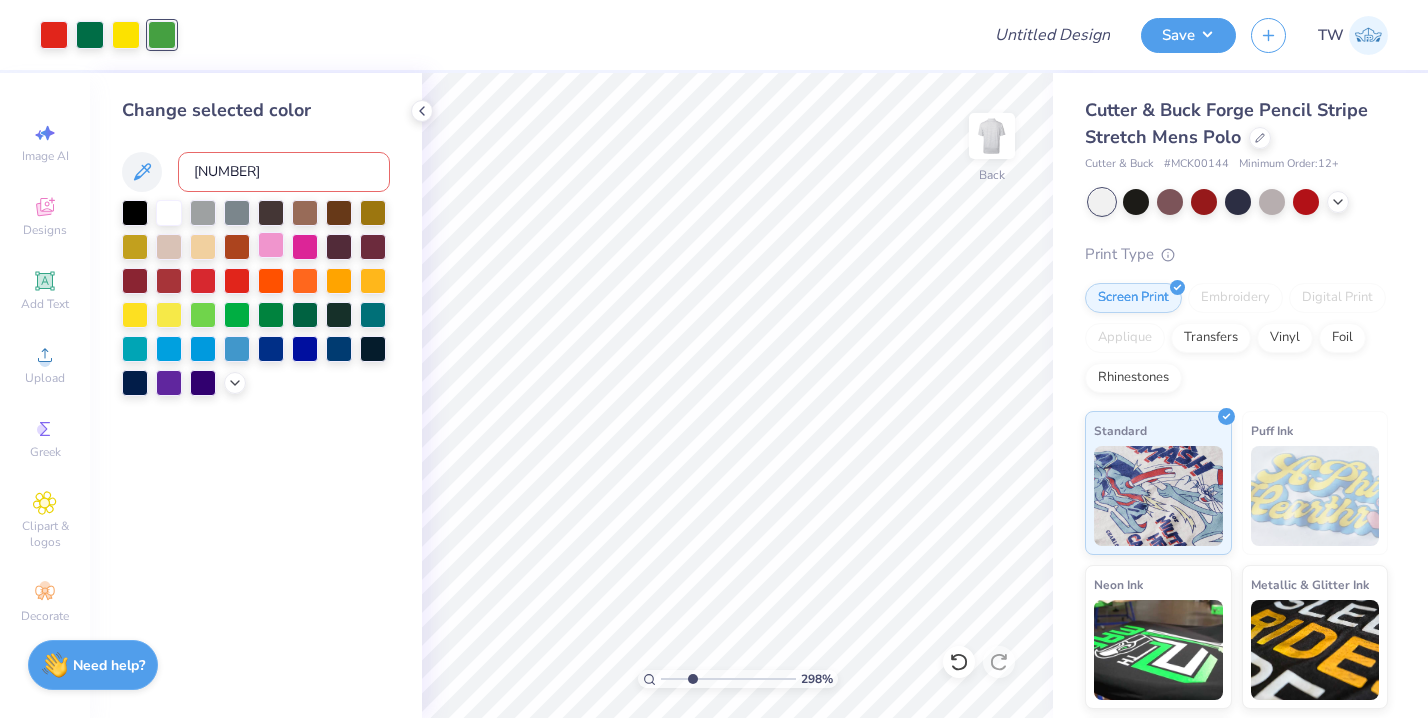 type 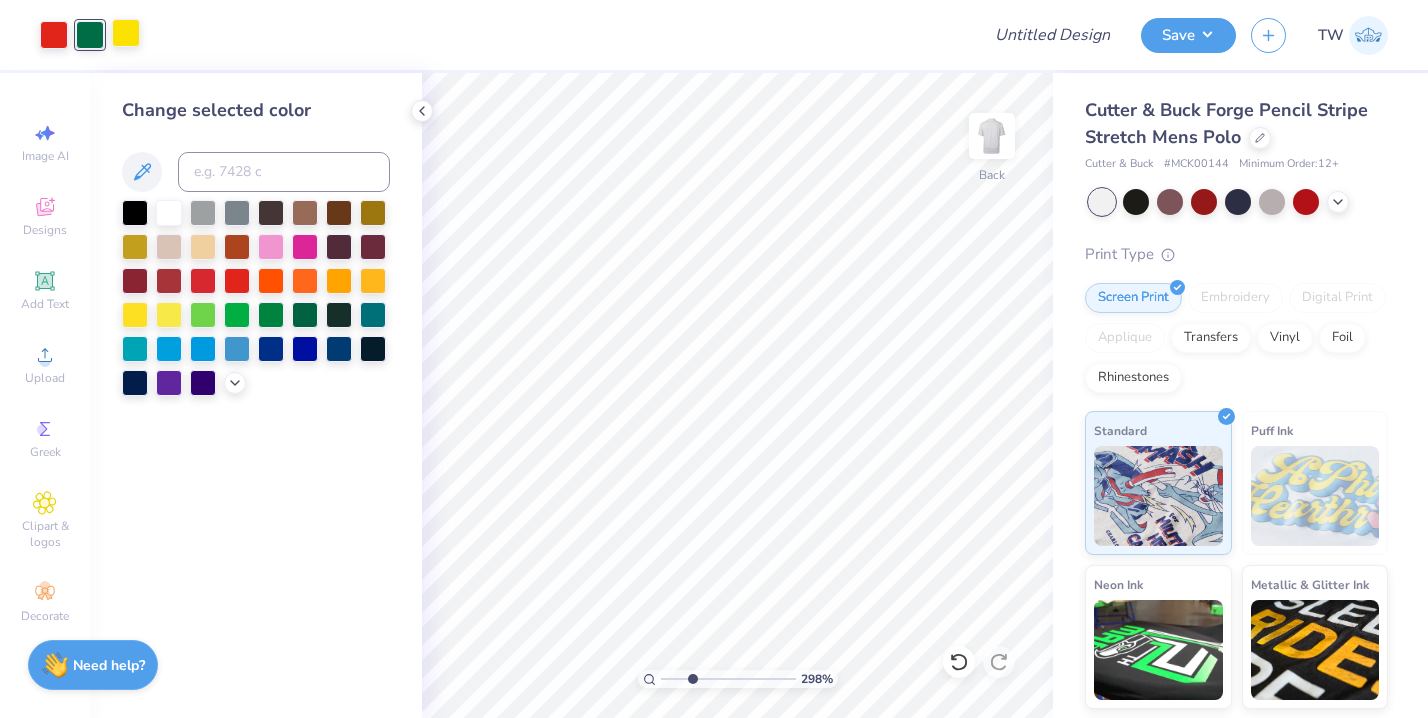 click at bounding box center (126, 33) 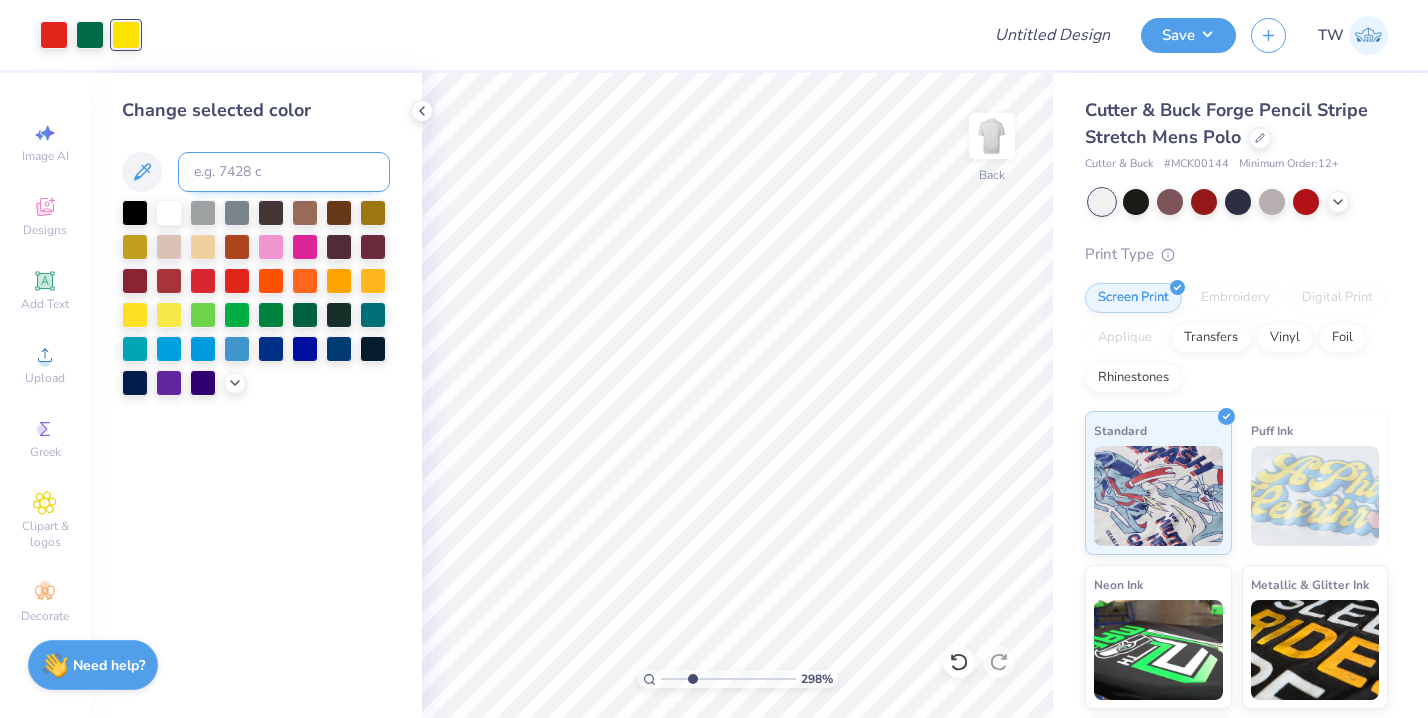 click at bounding box center (284, 172) 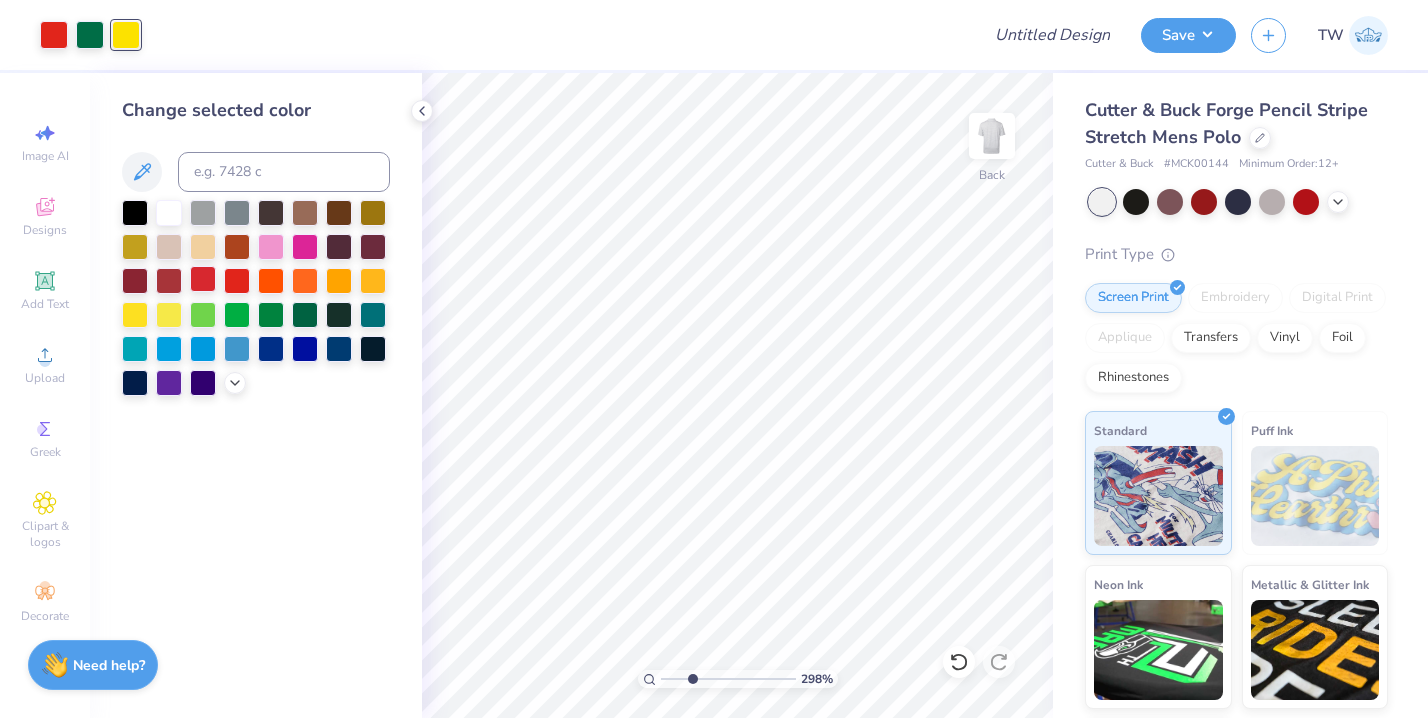 click at bounding box center (203, 279) 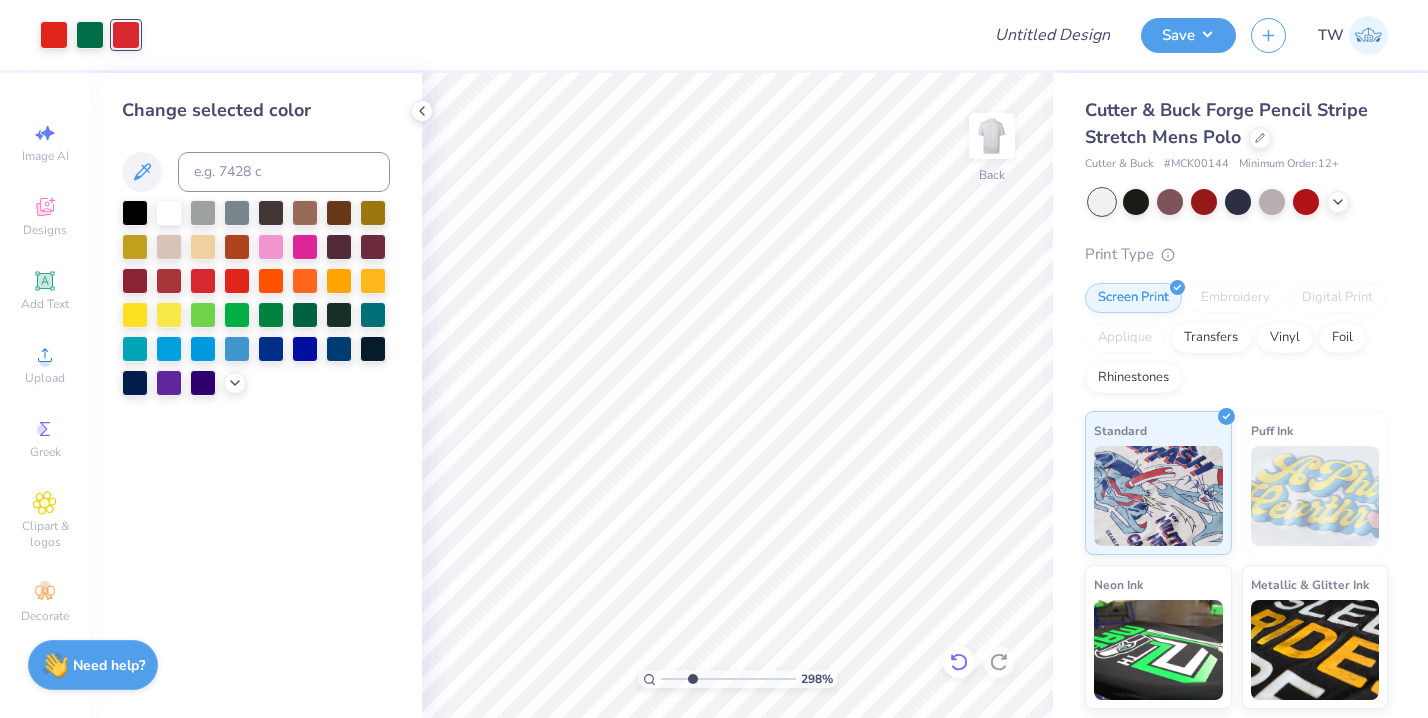 click 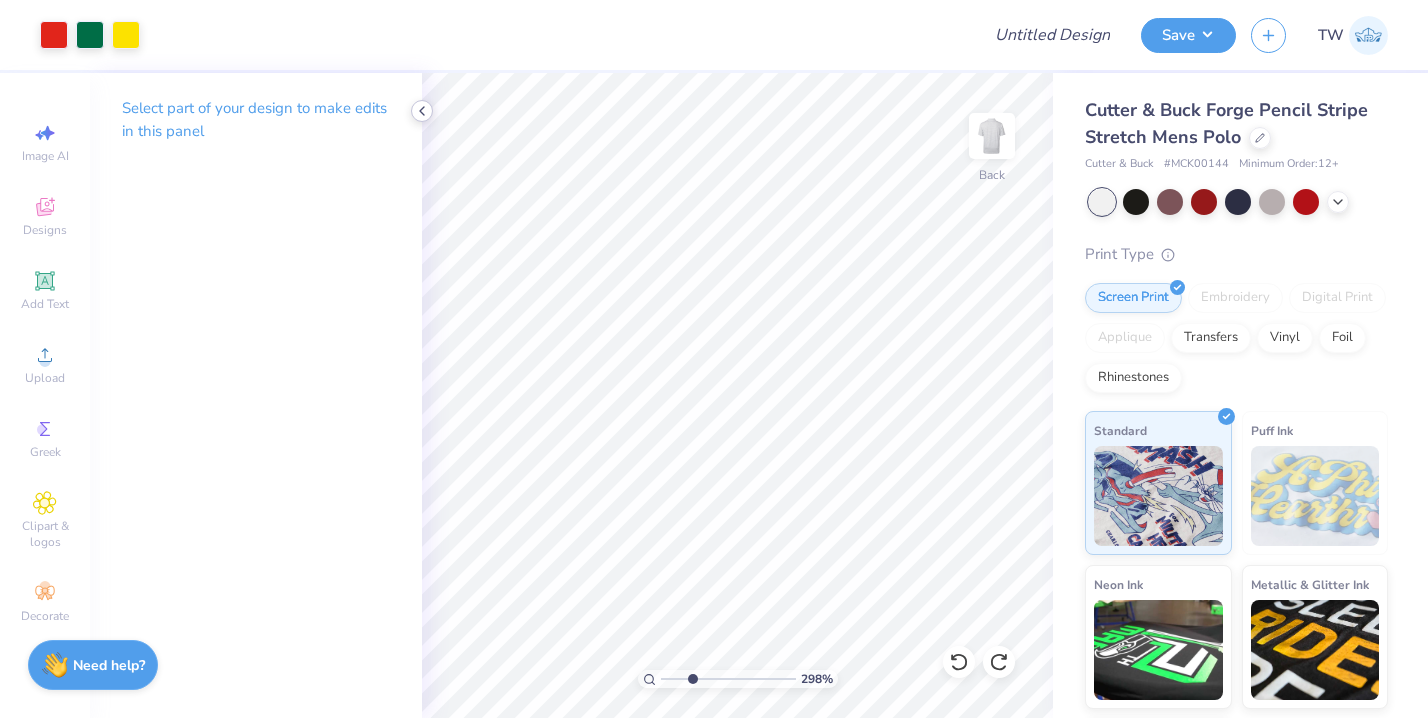 click 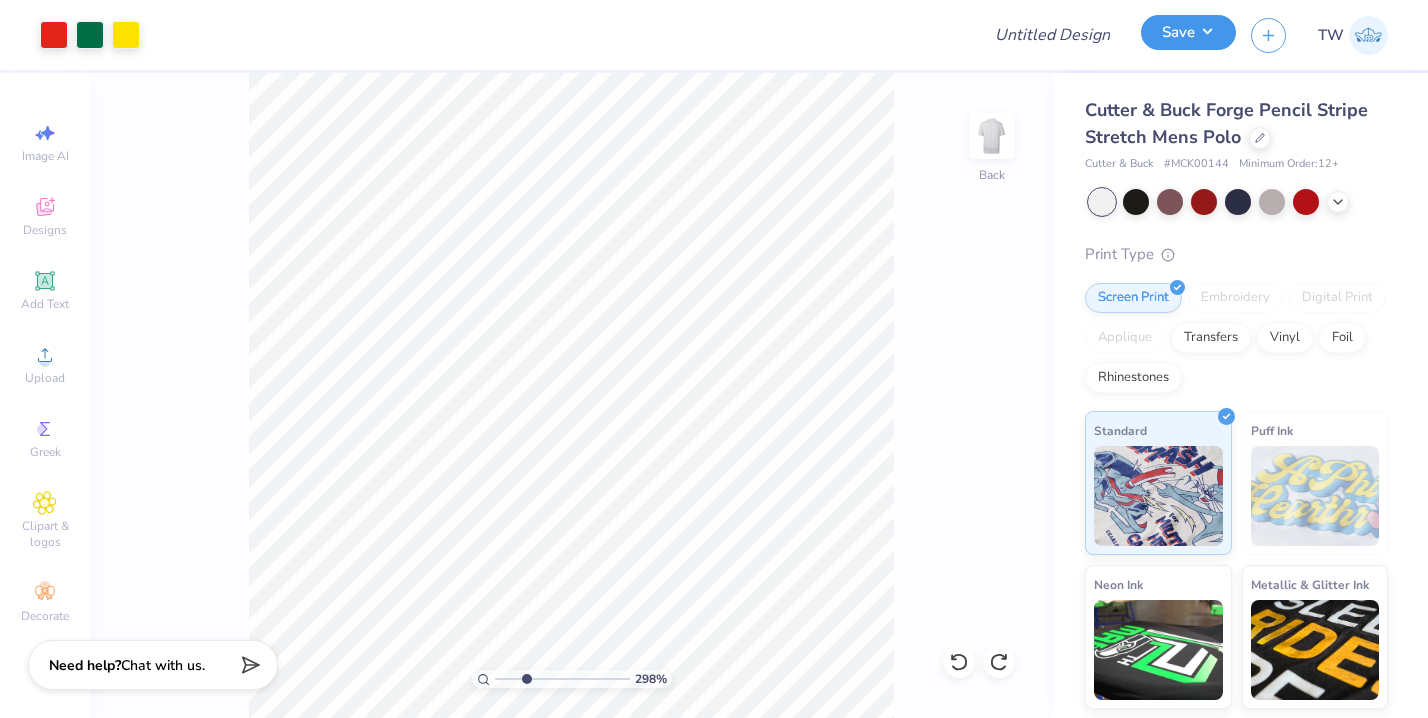 click on "Save" at bounding box center [1188, 32] 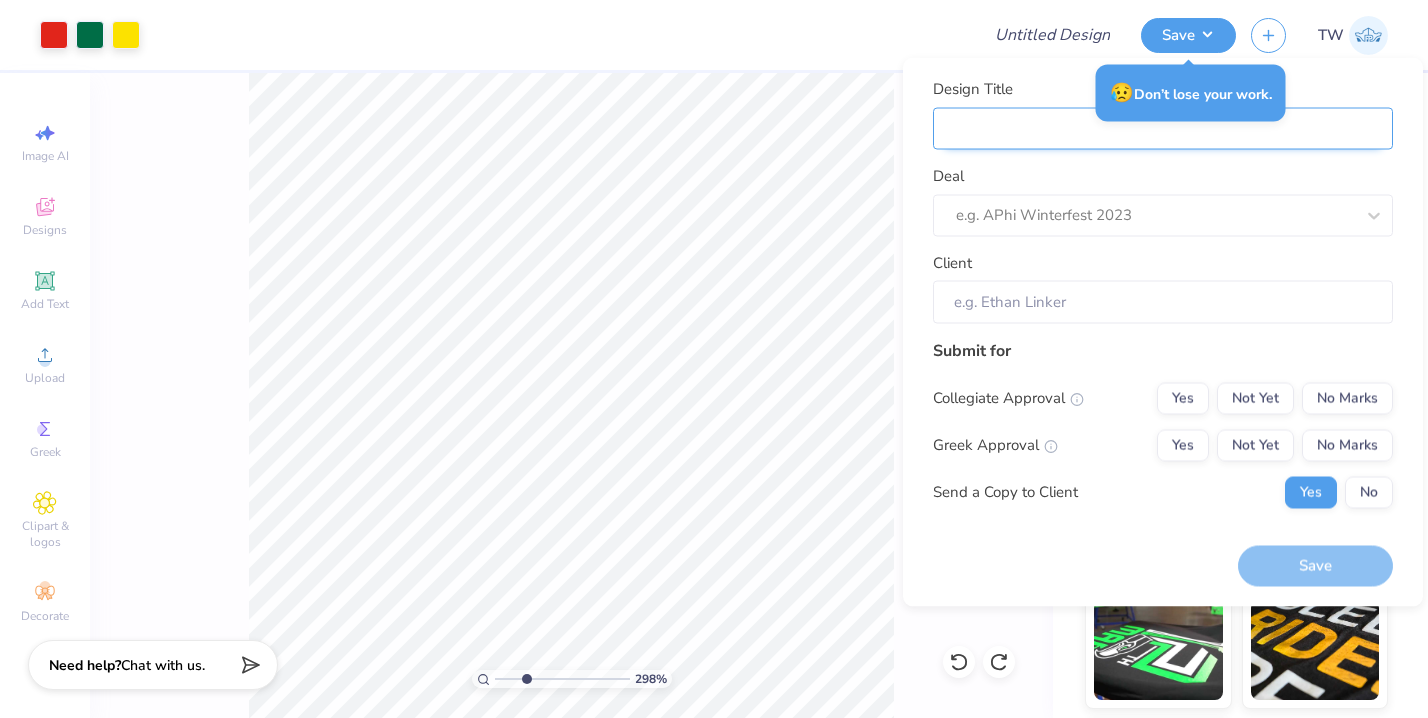 click on "Design Title" at bounding box center (1163, 128) 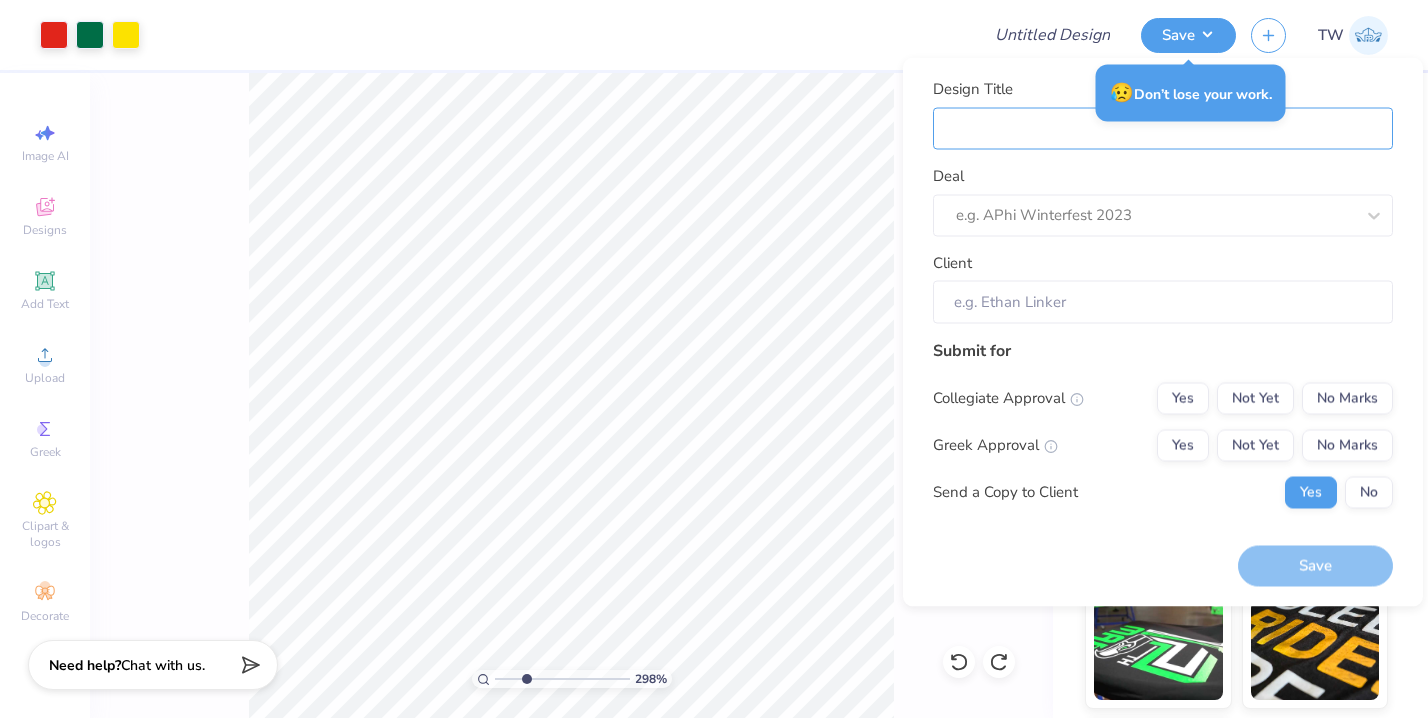 type on "K" 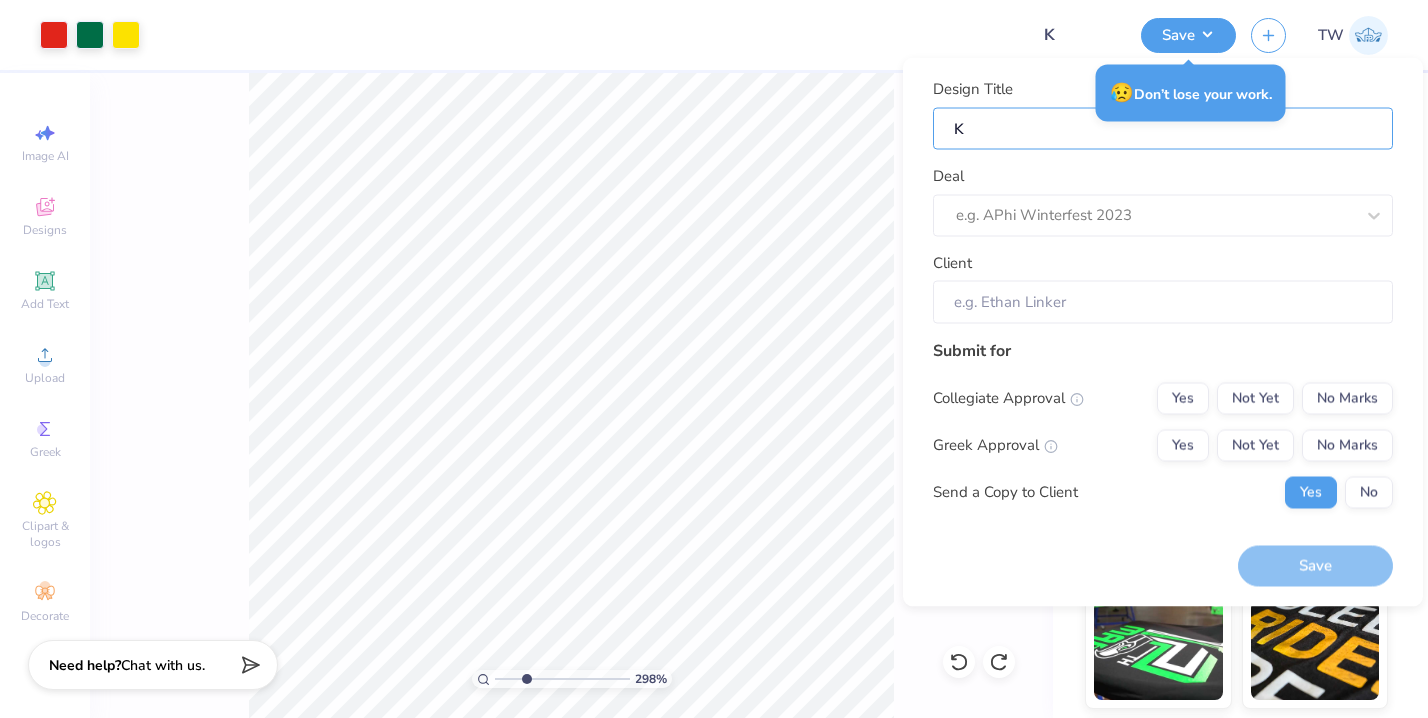 type on "Ka" 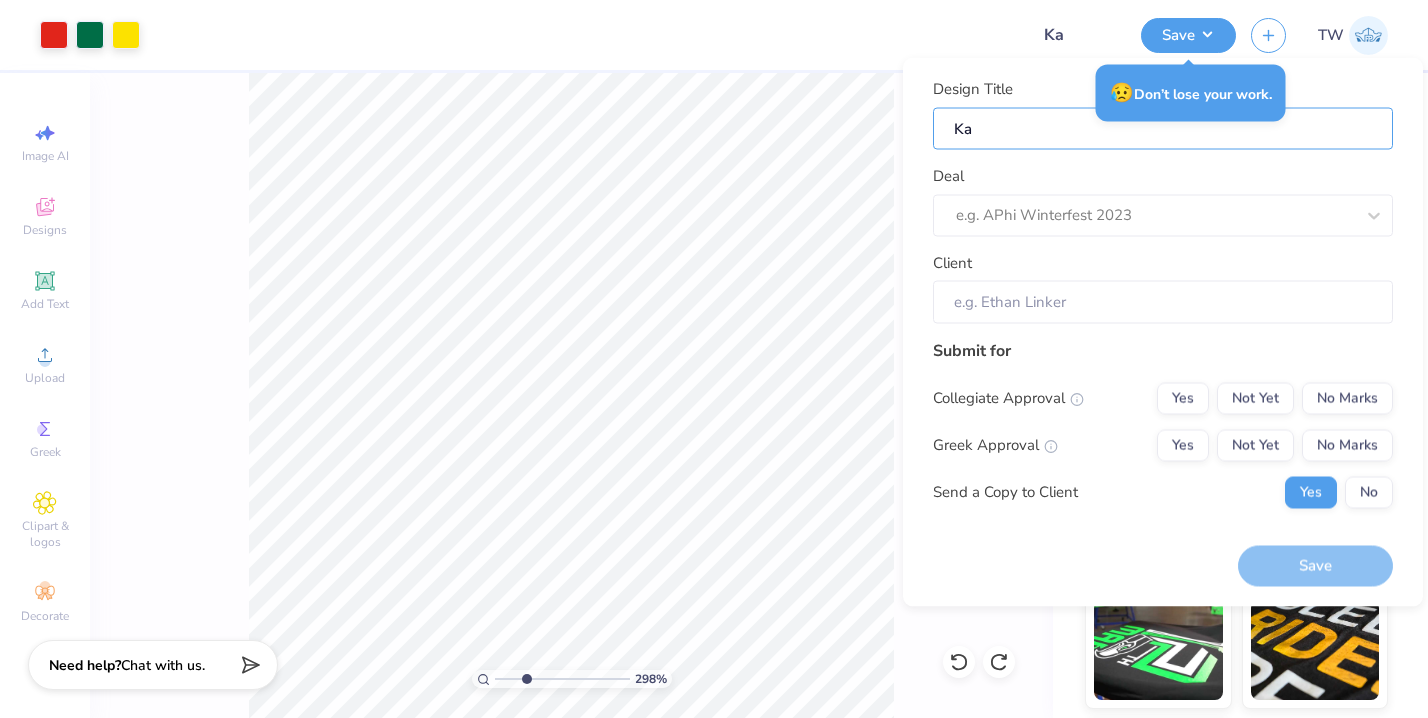type on "Kap" 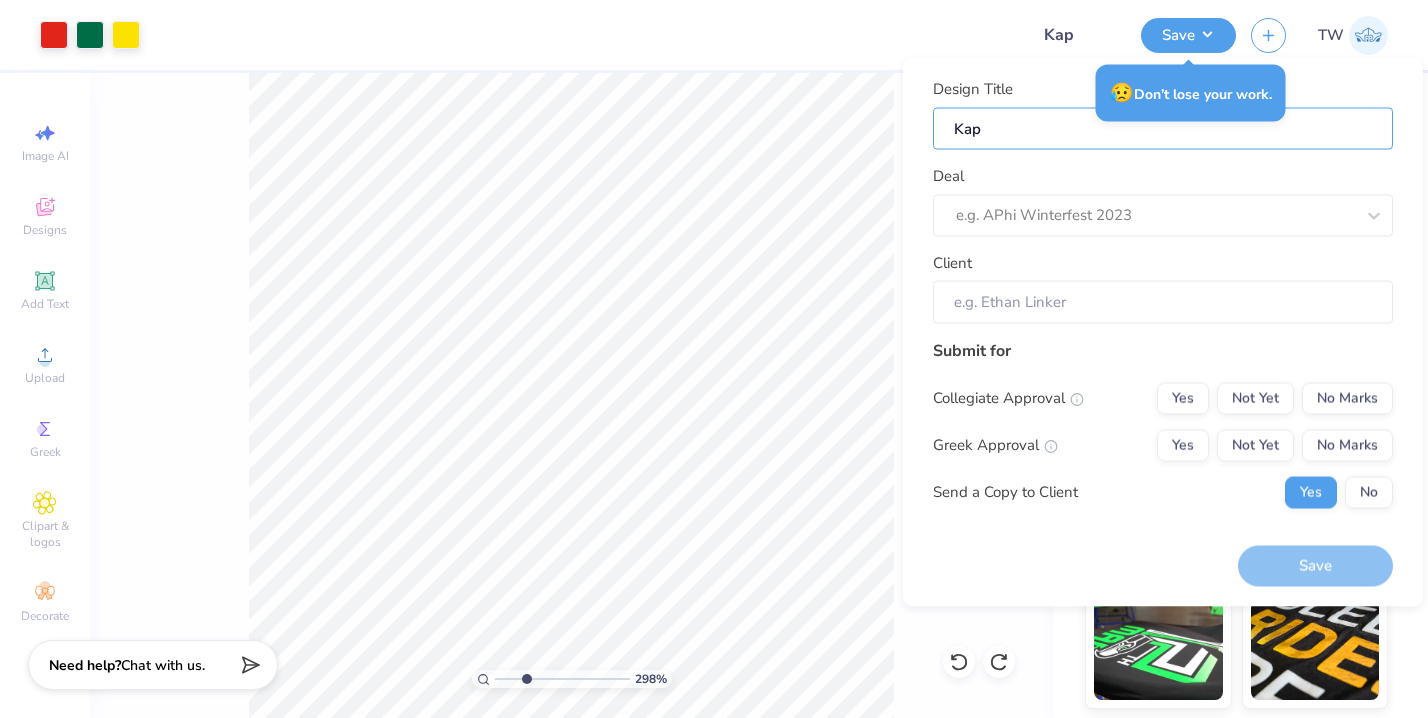 type on "Kapp" 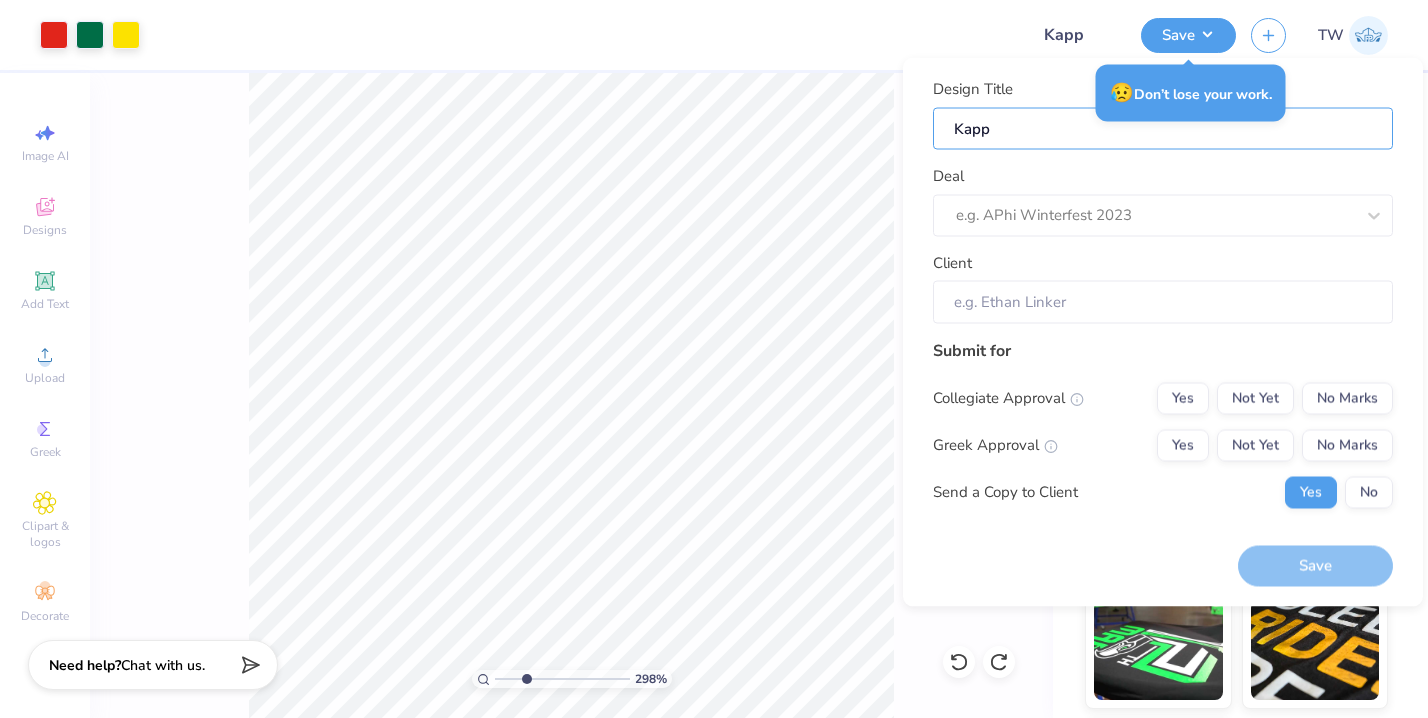type on "Kappa" 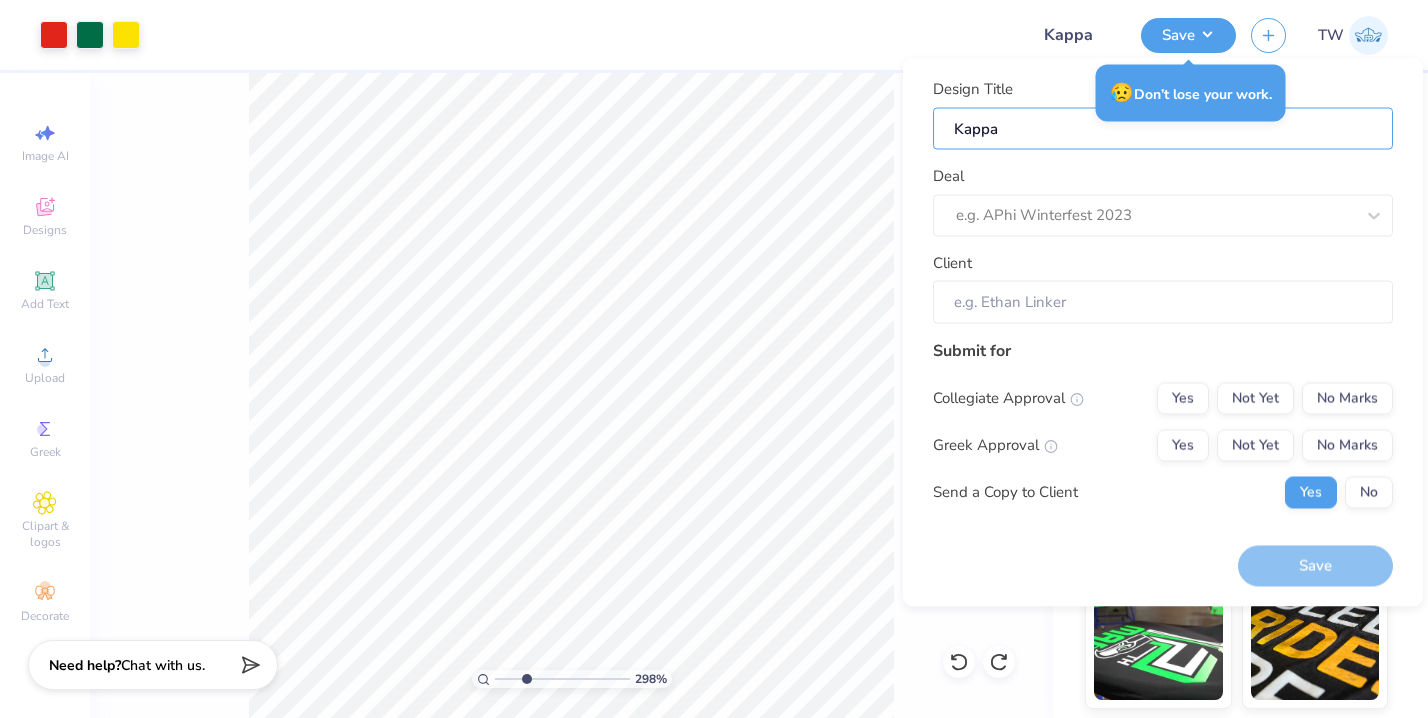type on "Kappa" 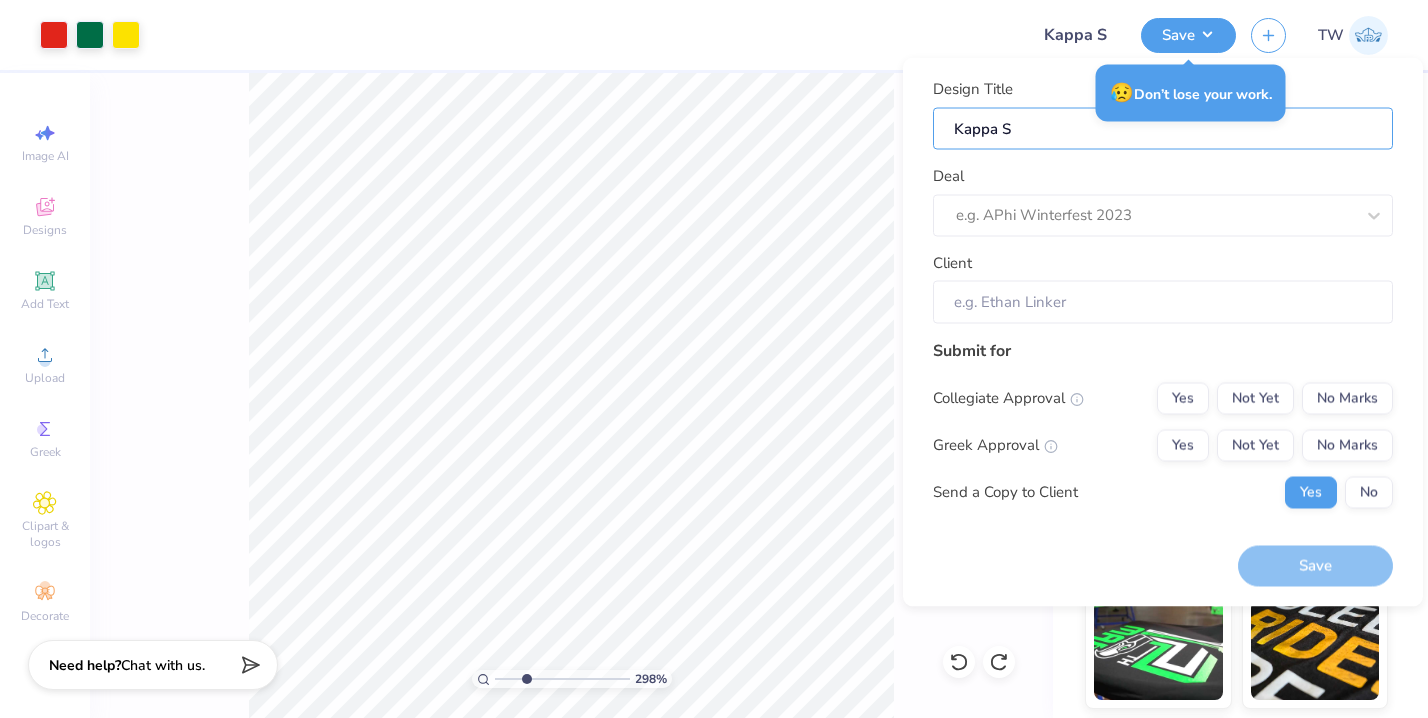 type on "Kappa Si" 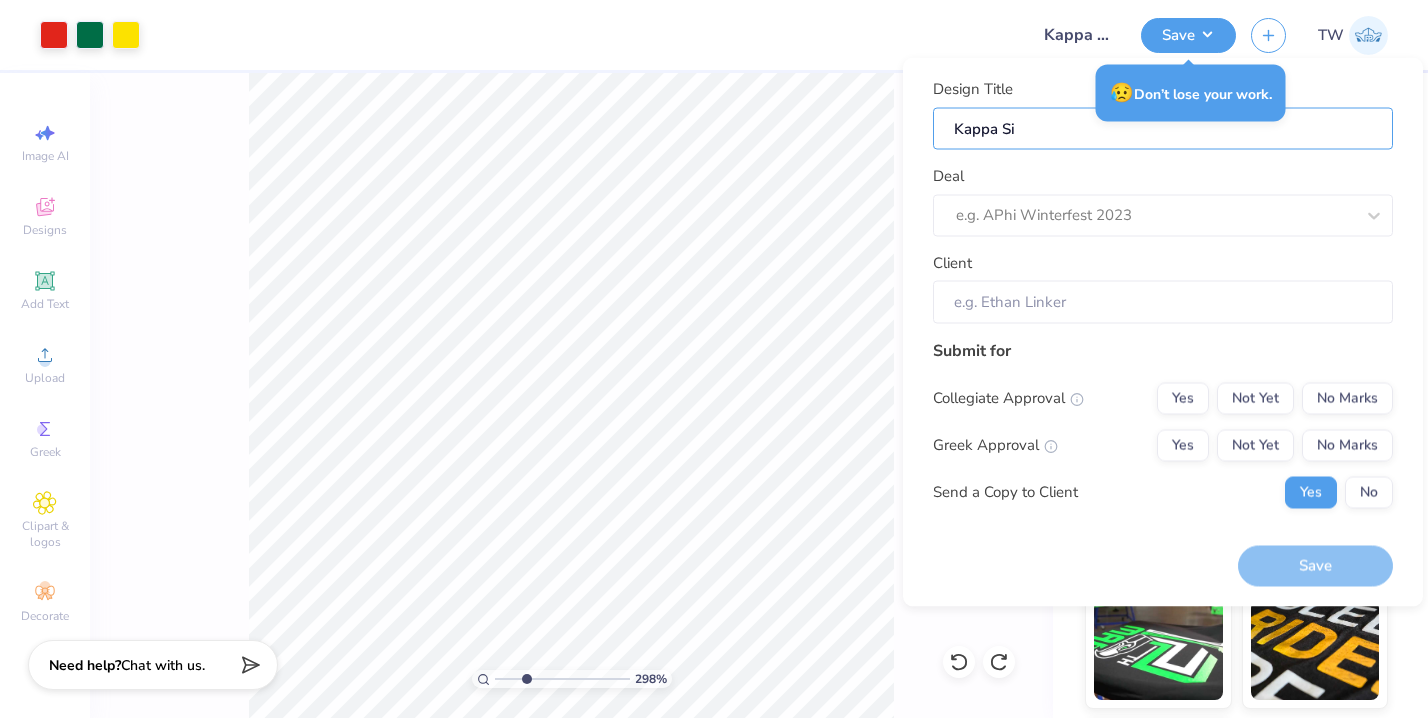 type on "Kappa Sig" 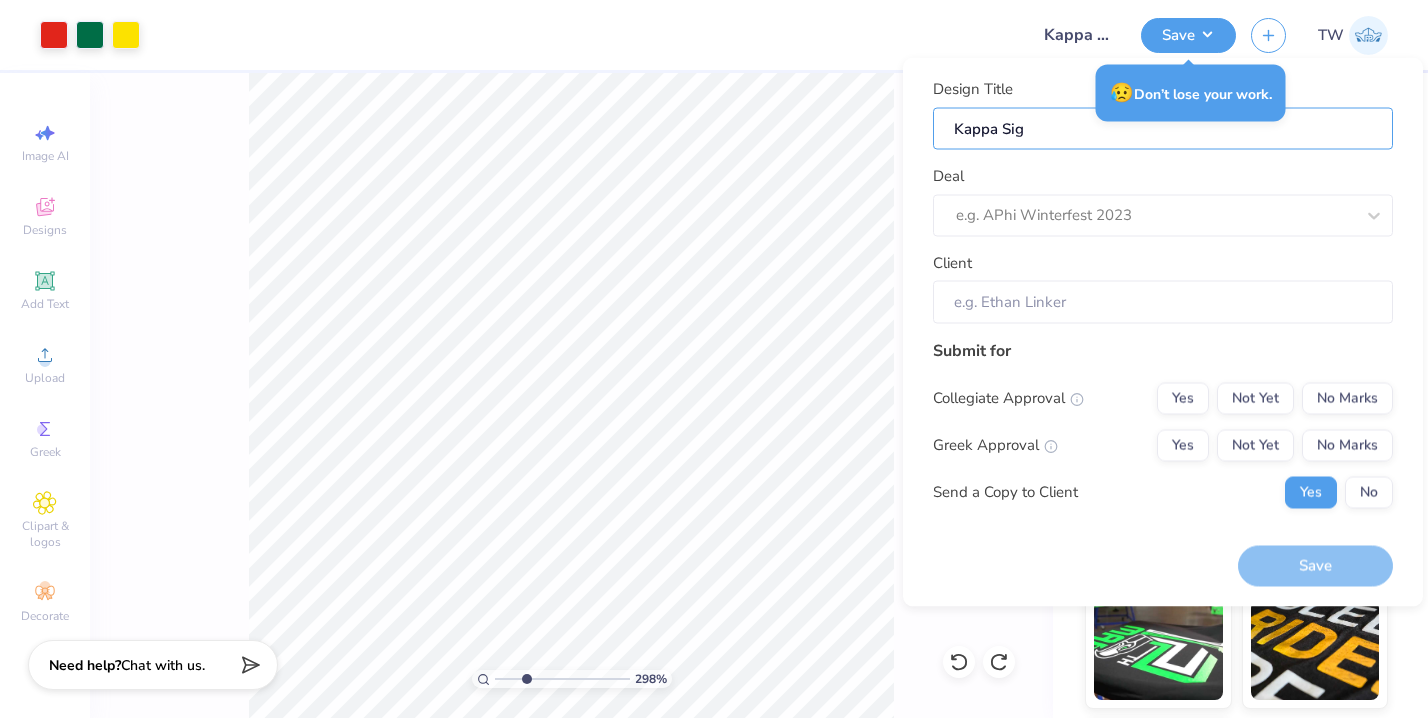 type on "Kappa Sigm" 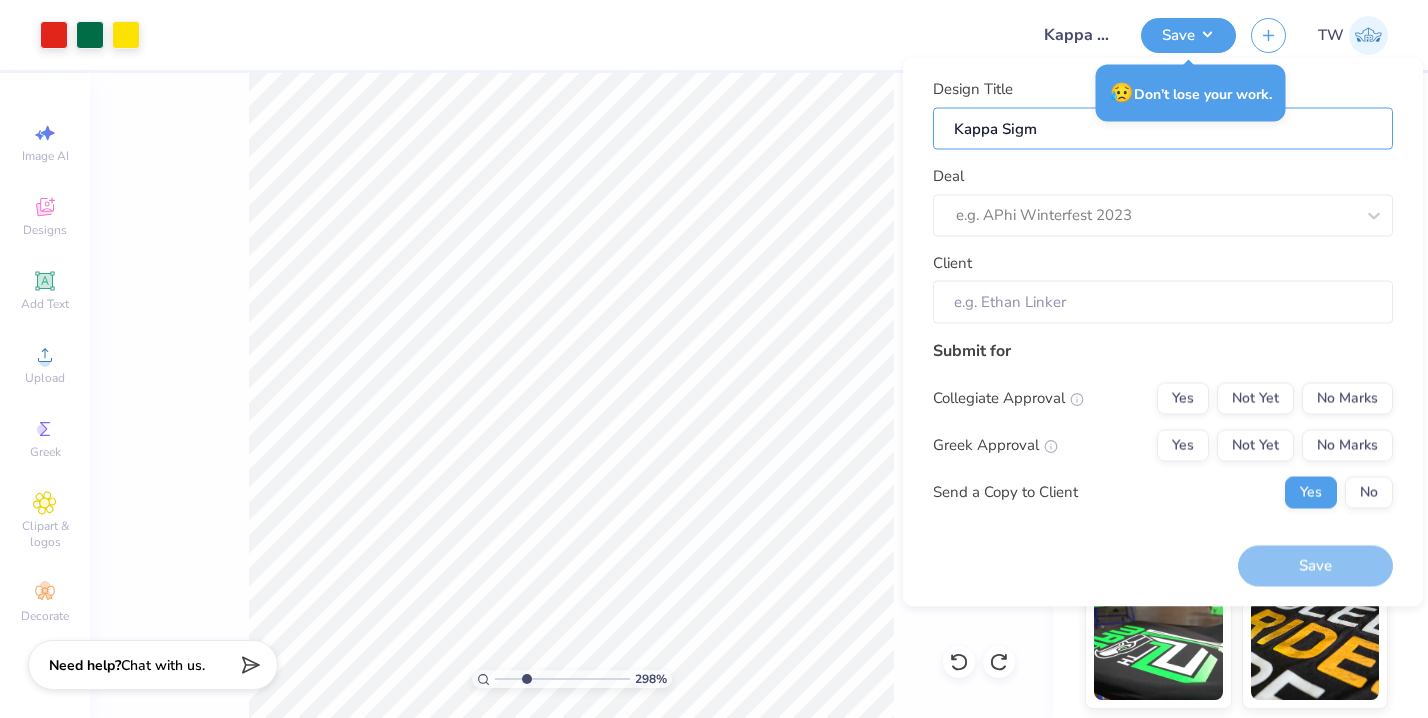 type on "Kappa Sigma" 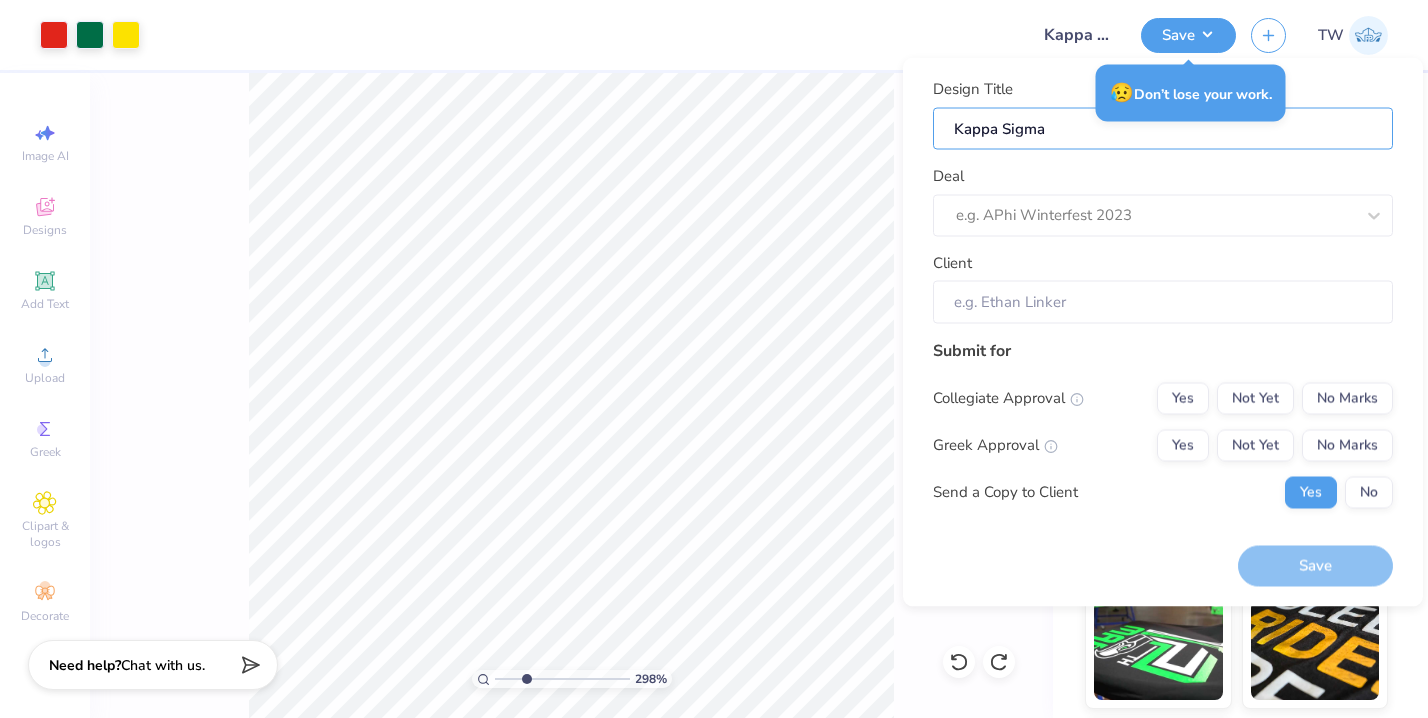 type on "Kappa Sigma" 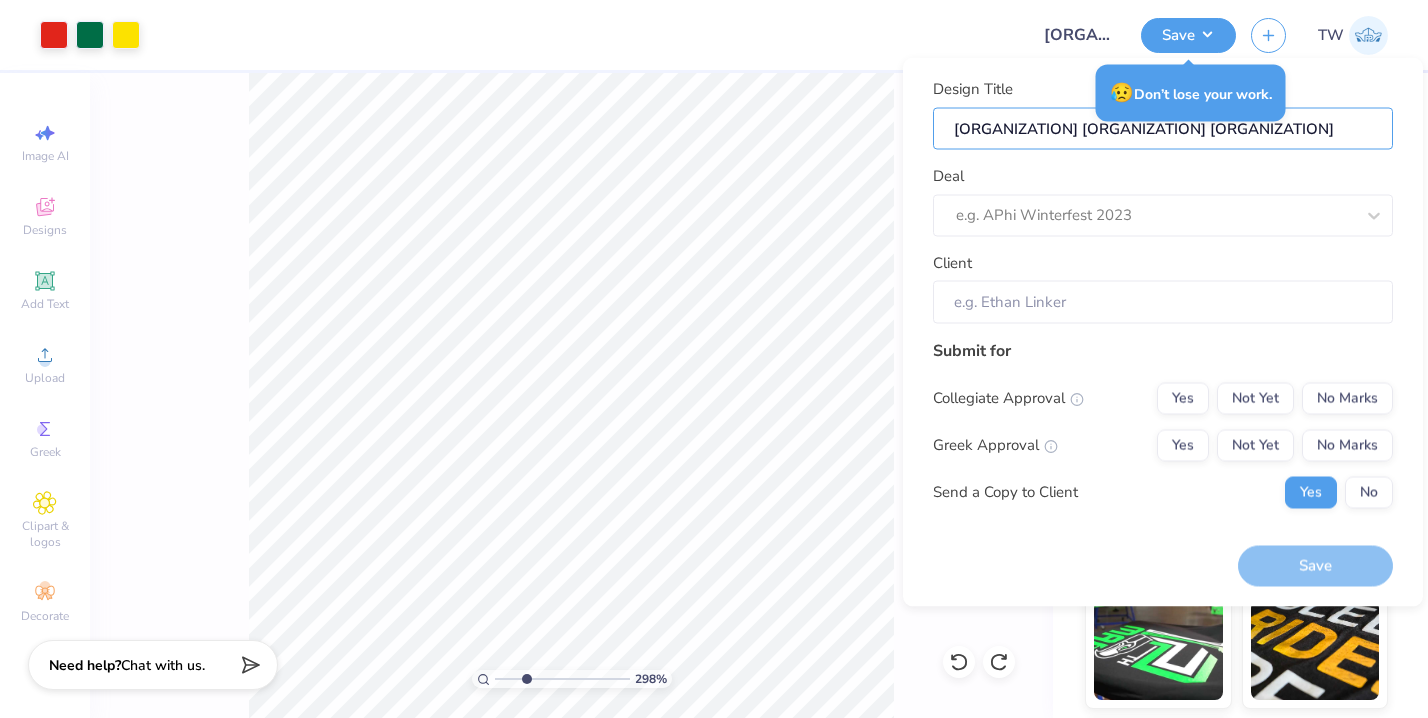 type on "[ORGANIZATION] [ORGANIZATION]" 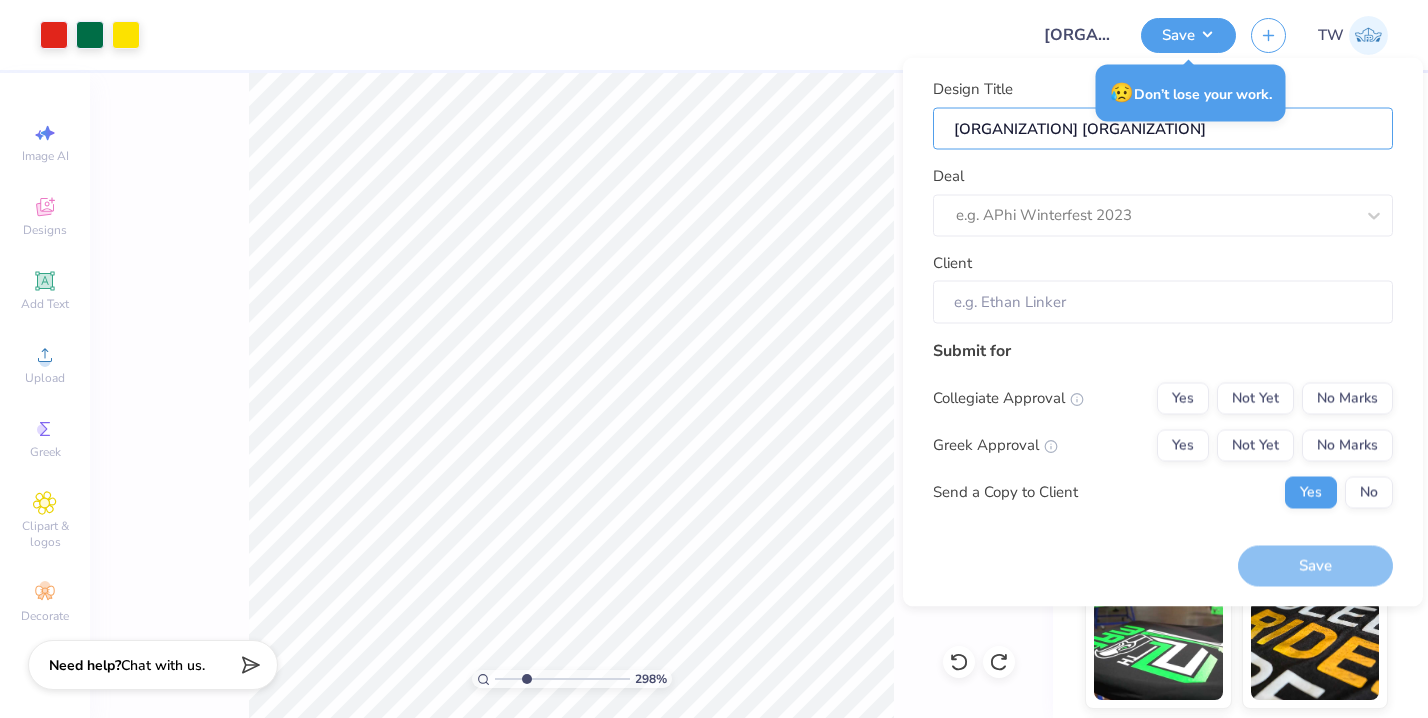 type on "[ORGANIZATION] [ORGANIZATION]" 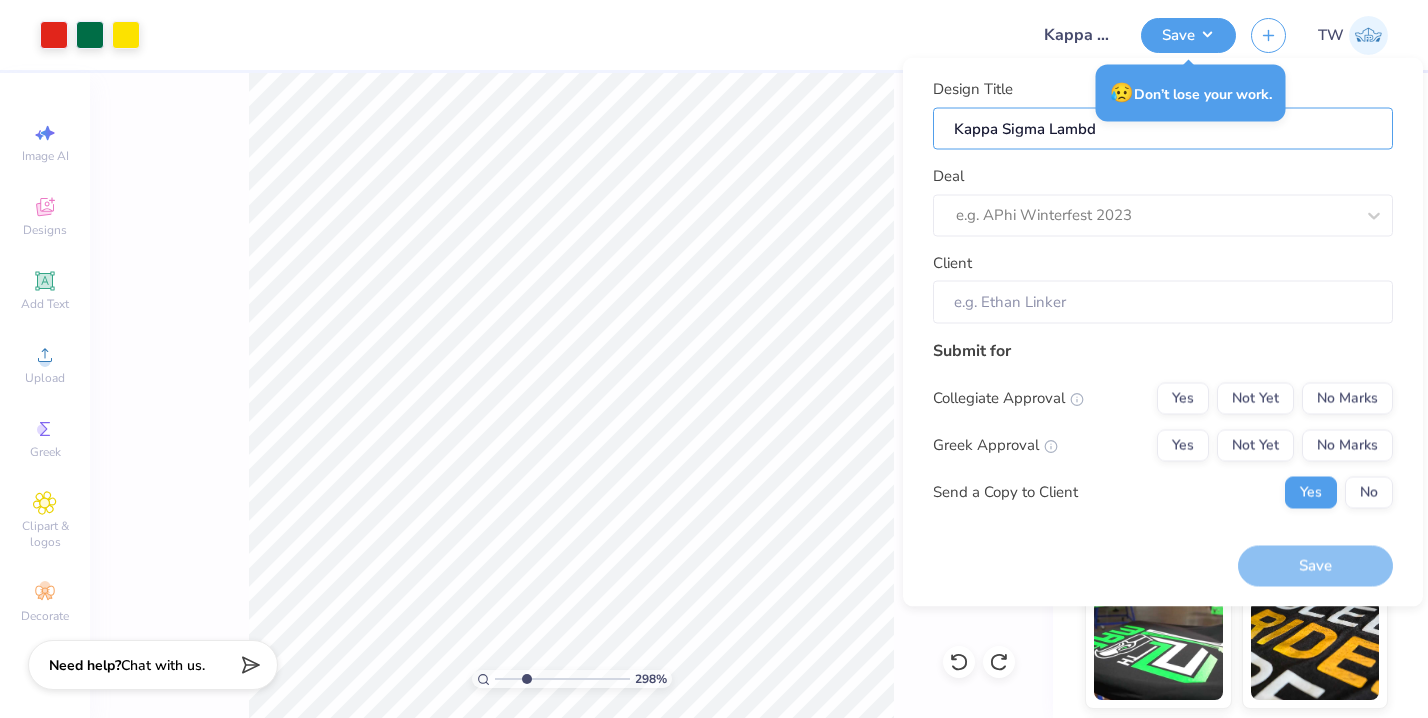 type on "Kappa Sigma Lambda" 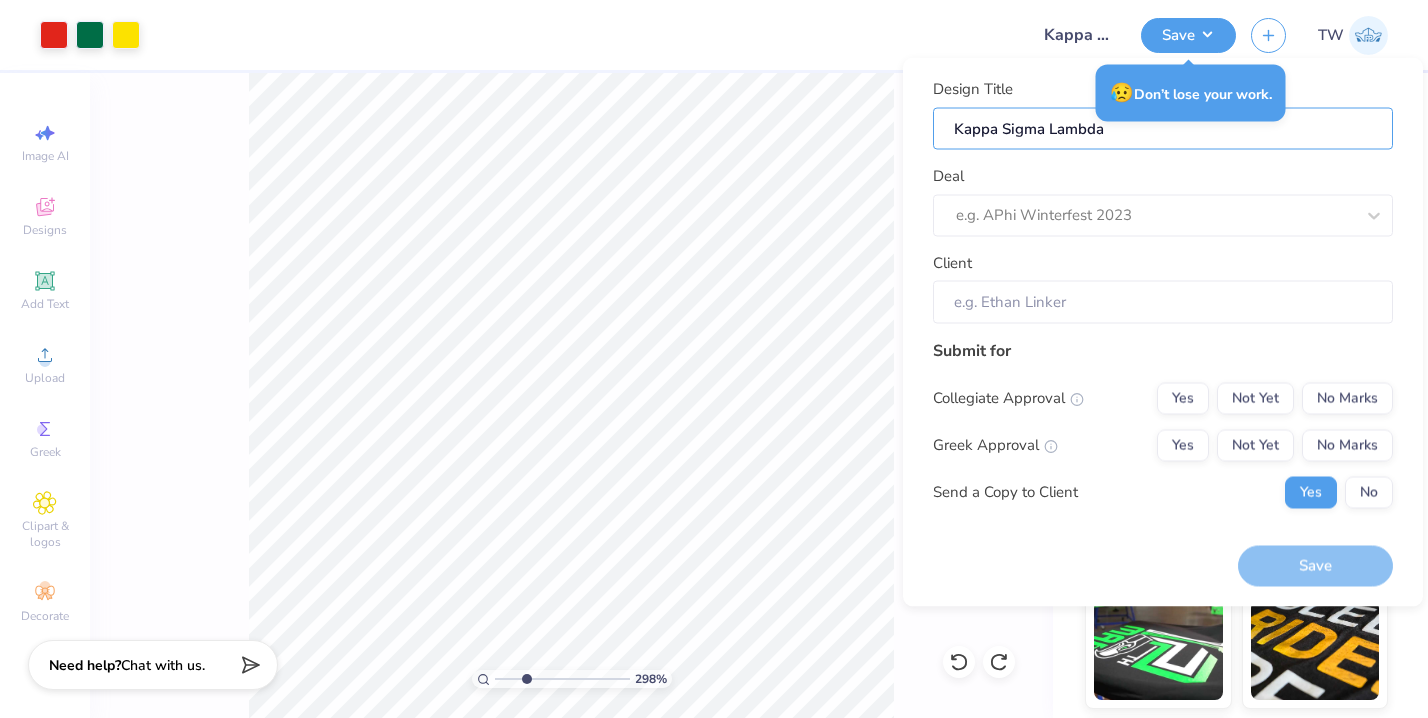 type on "Kappa Sigma Lambda" 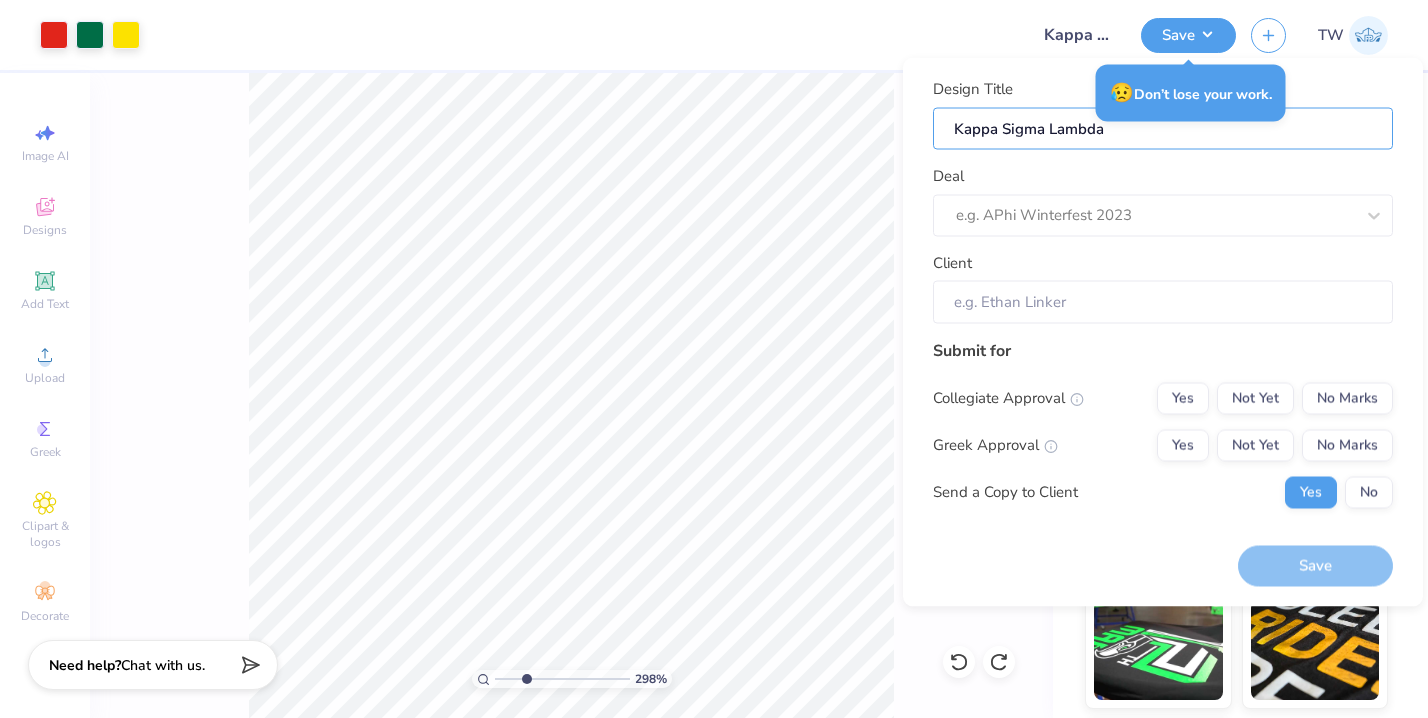 type on "Kappa Sigma Lambda C" 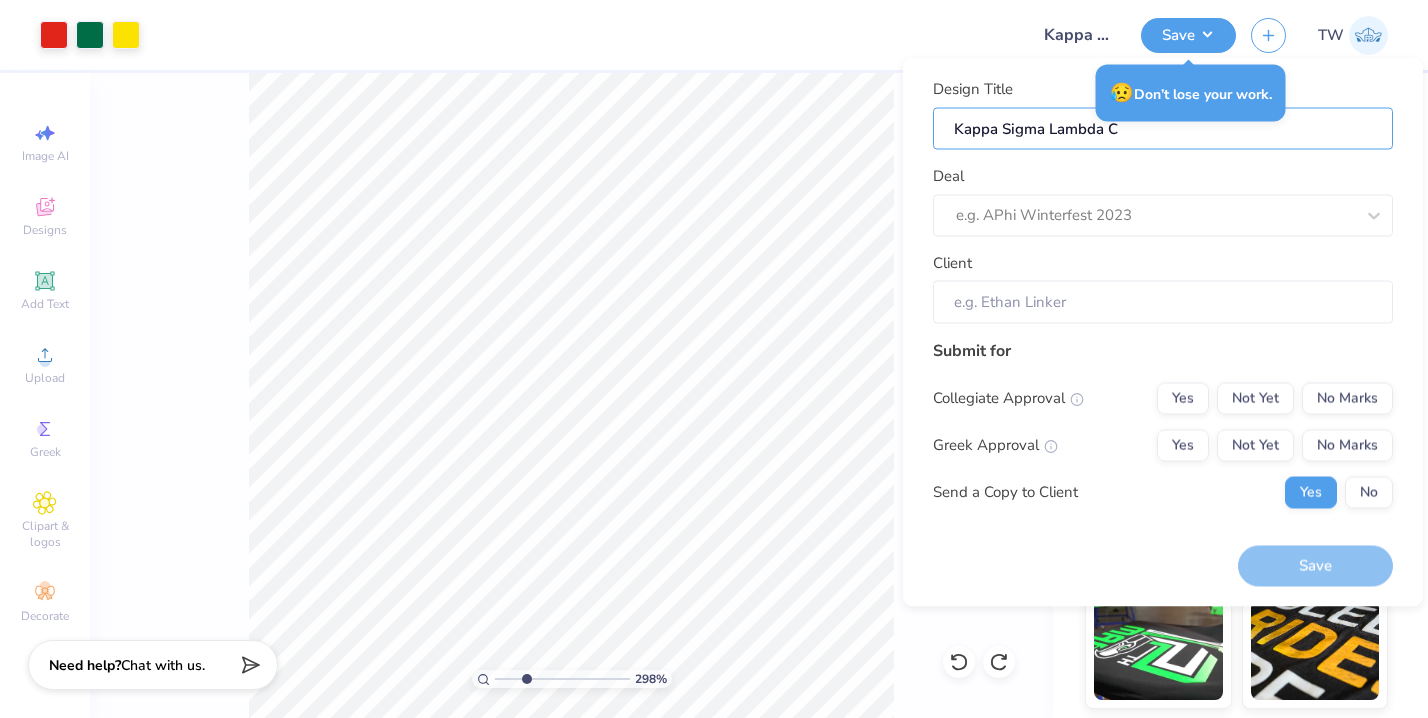 type on "[ORGANIZATION] [ORGANIZATION] [ORGANIZATION]" 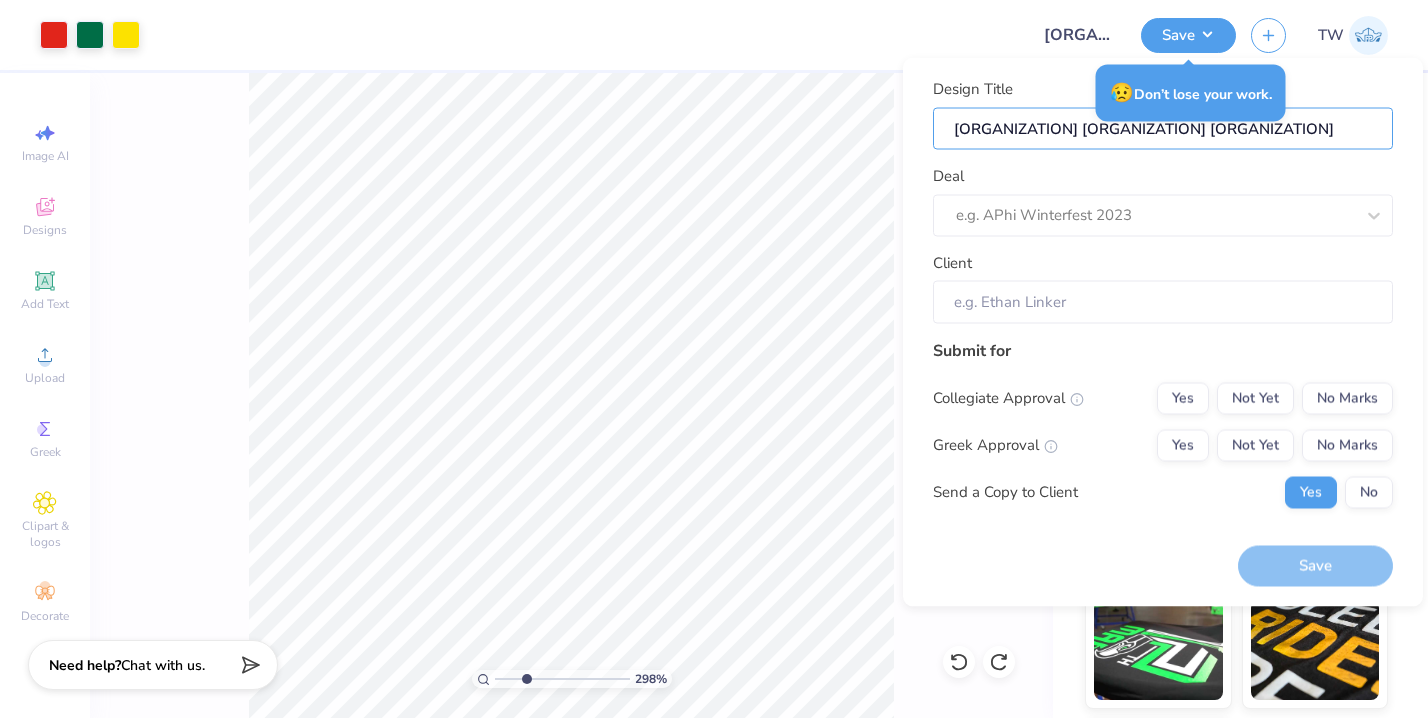 type on "Kappa Sigma Lambda Cla" 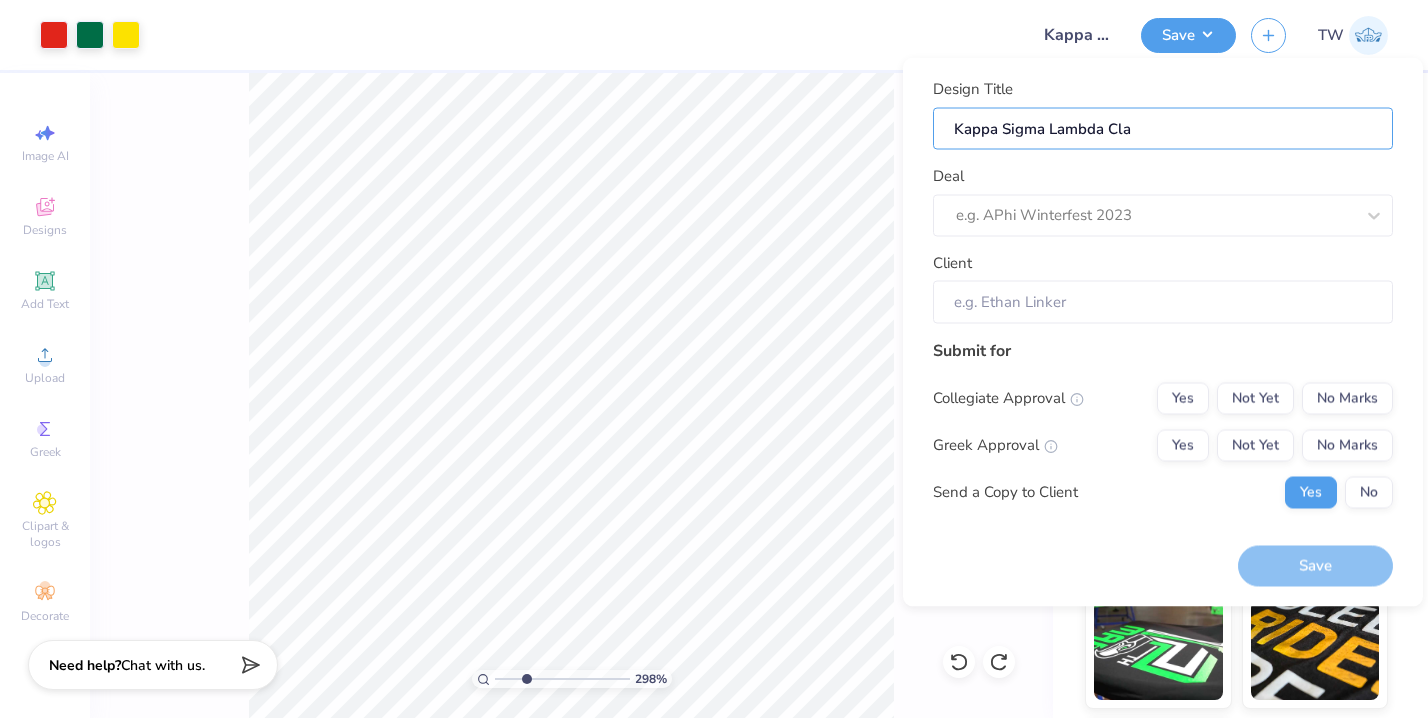 type on "Kappa Sigma Lambda Clas" 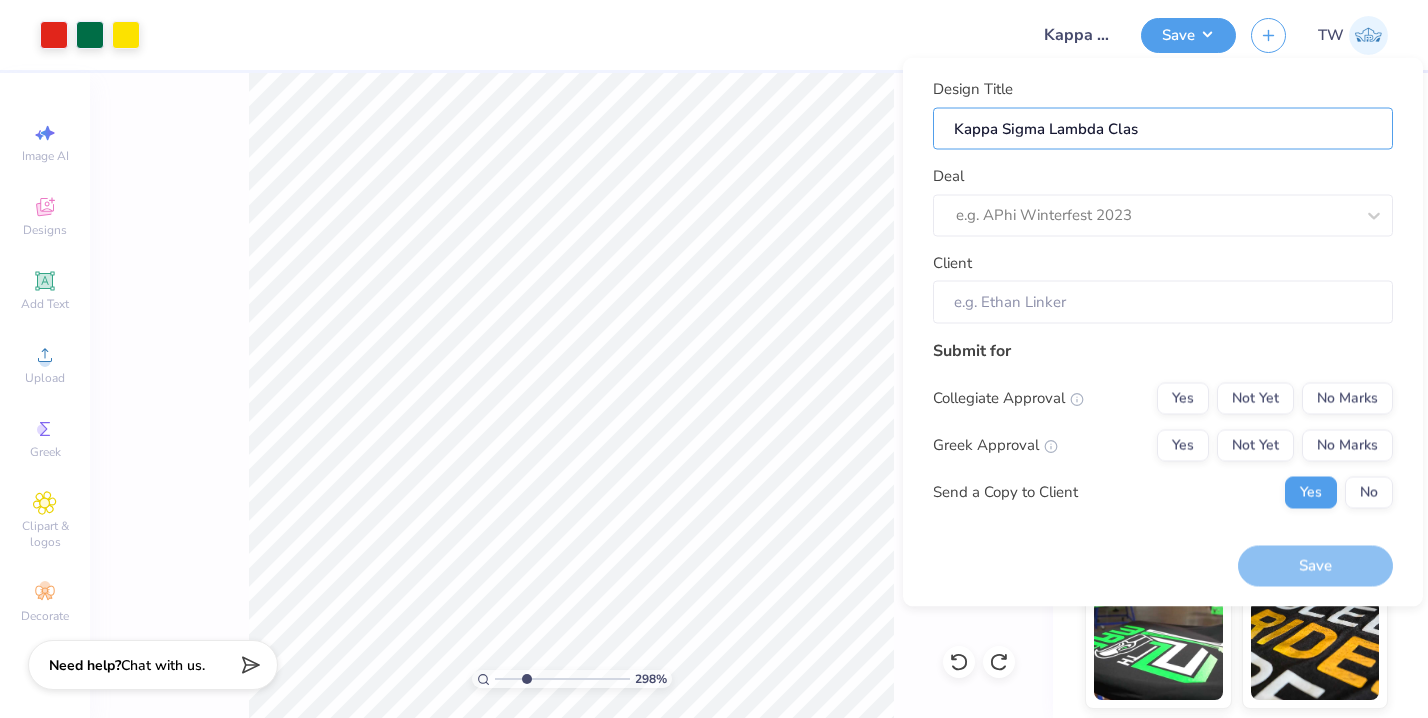 type on "[ORGANIZATION] [ORGANIZATION] [ORGANIZATION]" 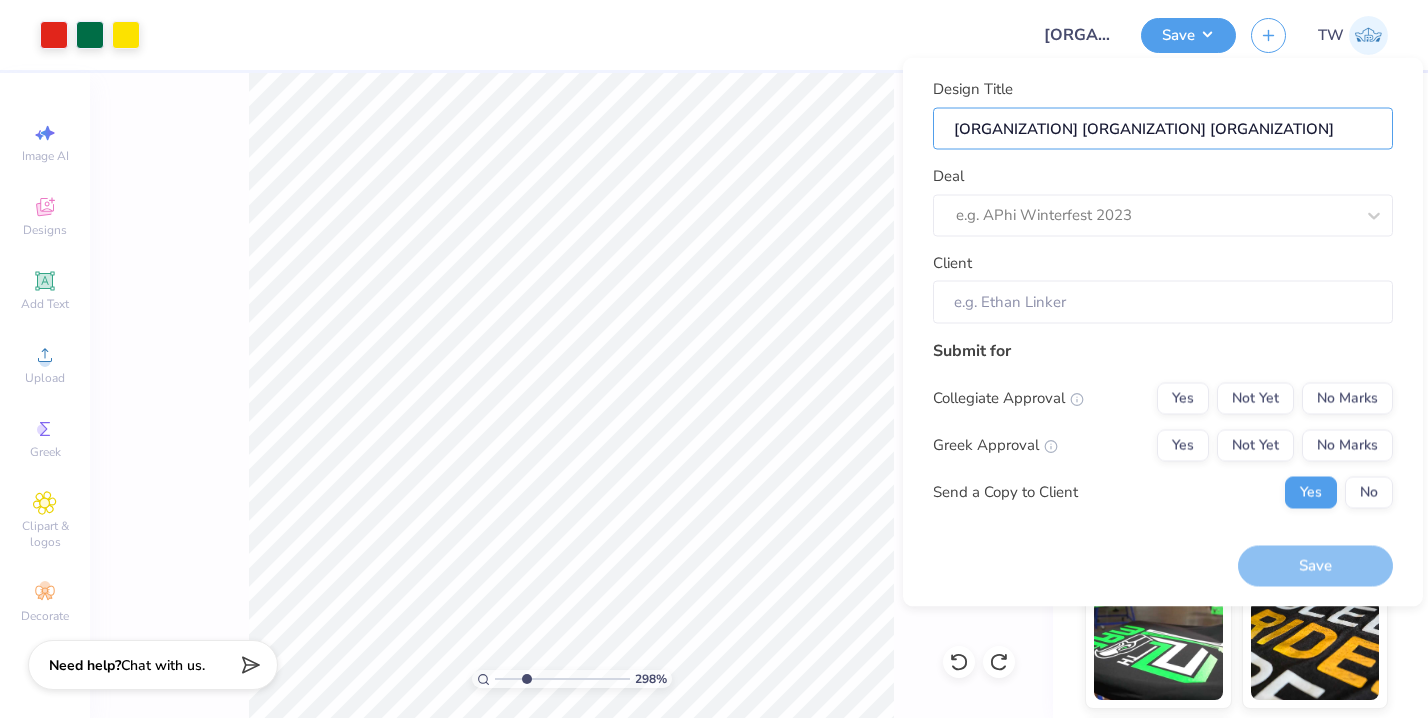type on "[ORGANIZATION] [ORGANIZATION] [ORGANIZATION]" 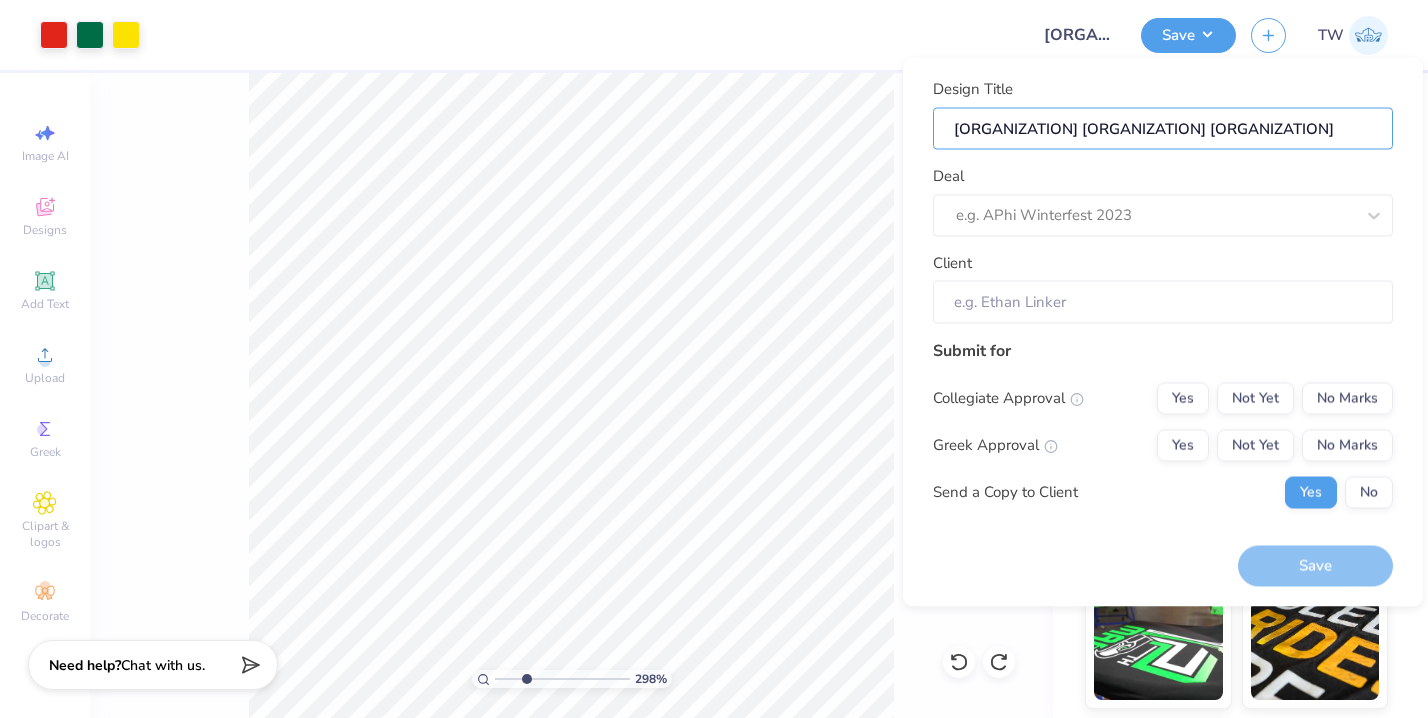 type on "[ORGANIZATION] [ORGANIZATION] [ORGANIZATION]" 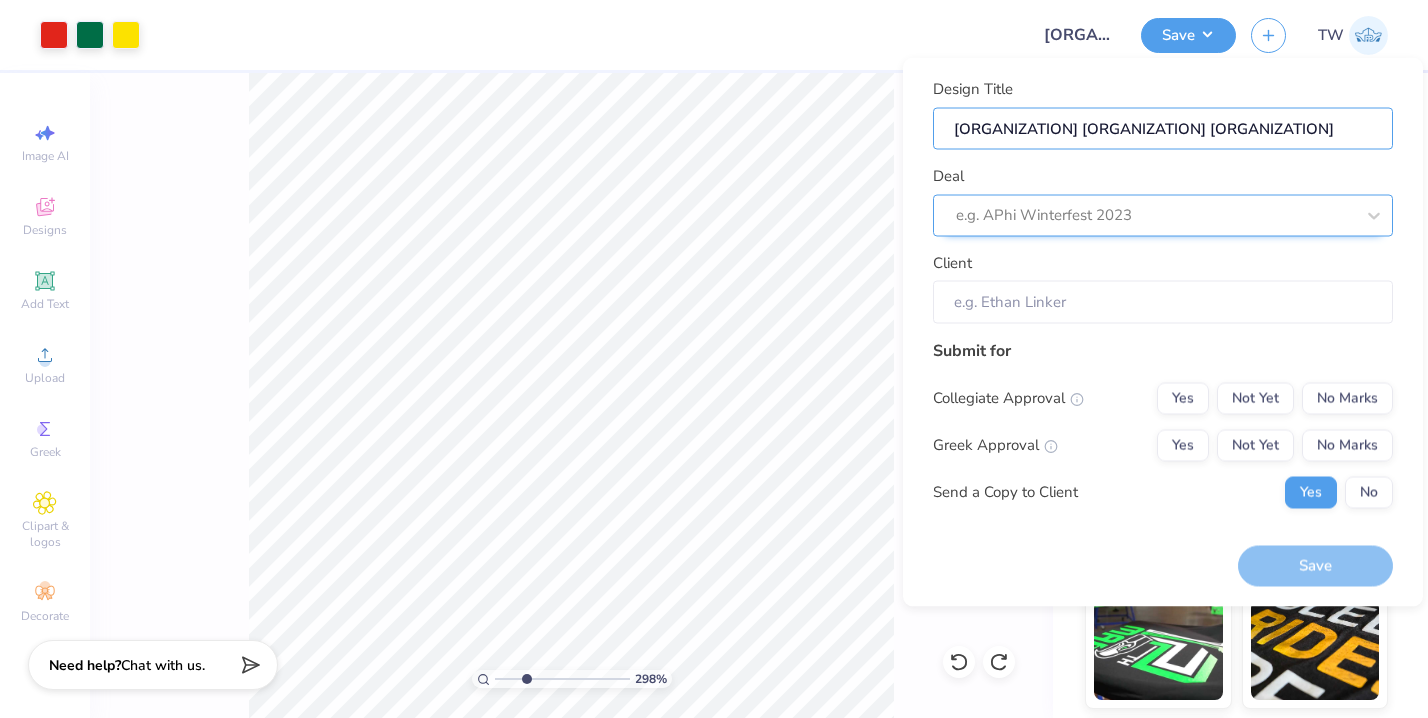 type on "[ORGANIZATION] [ORGANIZATION] [ORGANIZATION]" 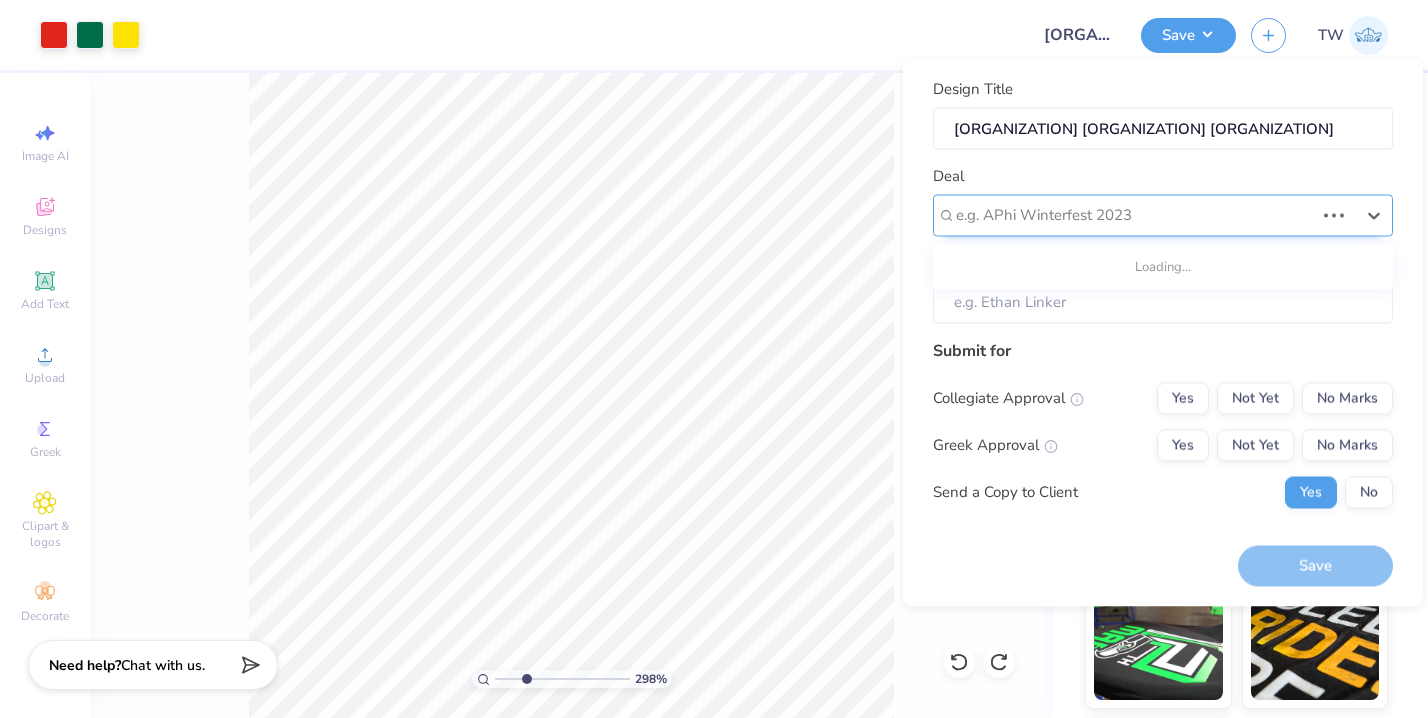 click at bounding box center [1135, 215] 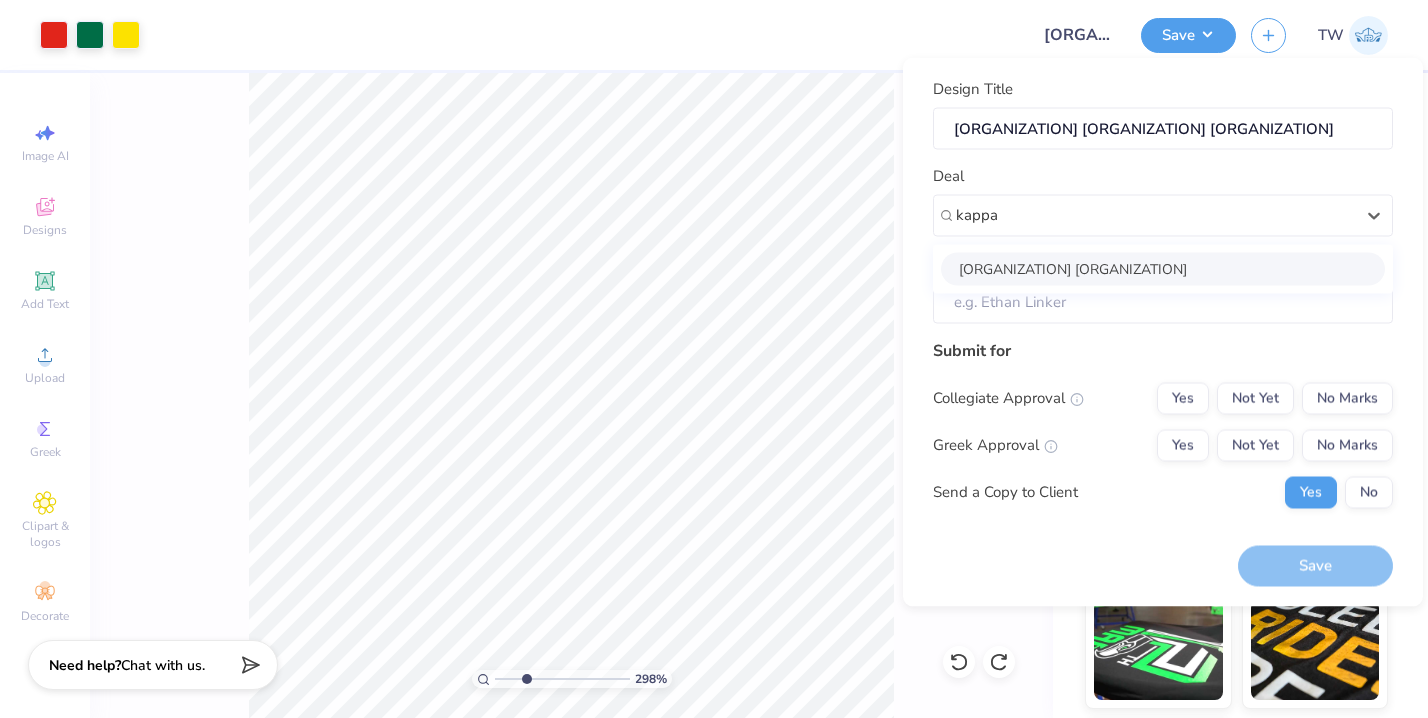 click on "[ORGANIZATION] [ORGANIZATION]" at bounding box center (1163, 268) 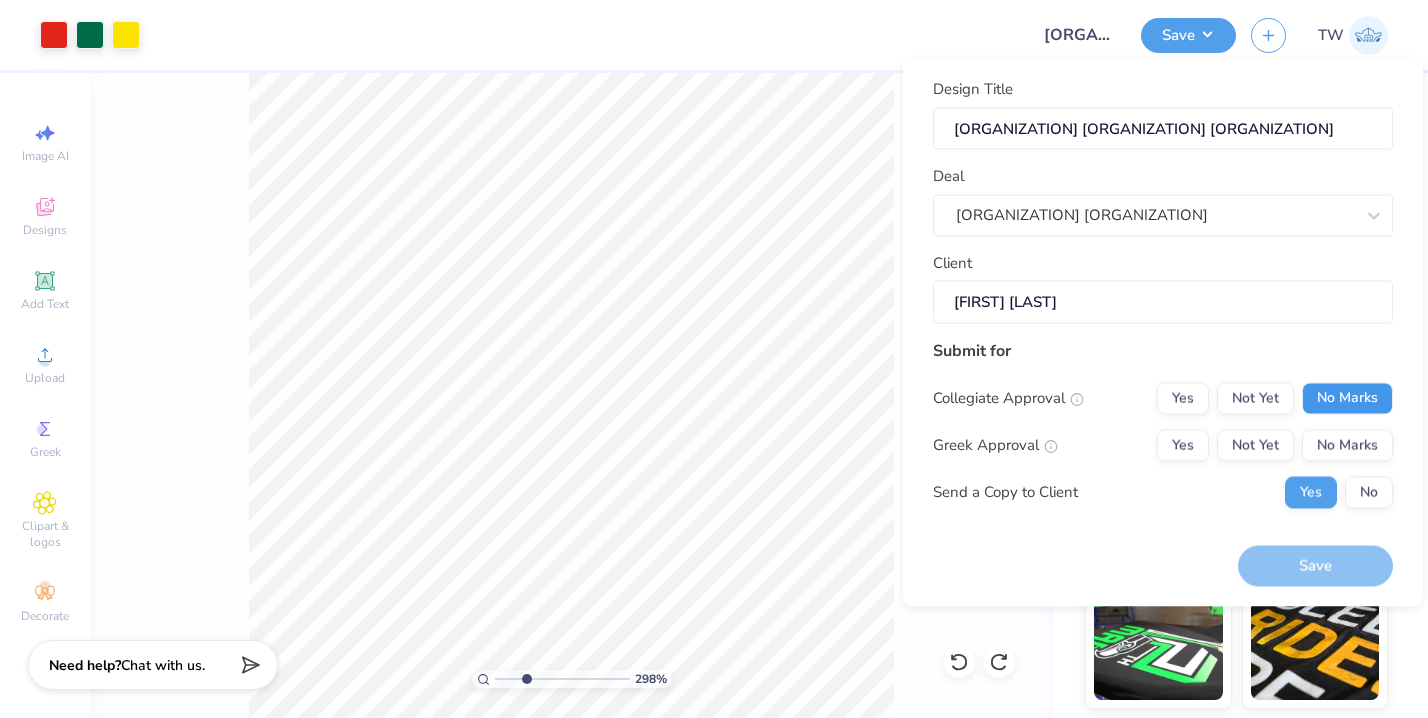 click on "No Marks" at bounding box center [1347, 398] 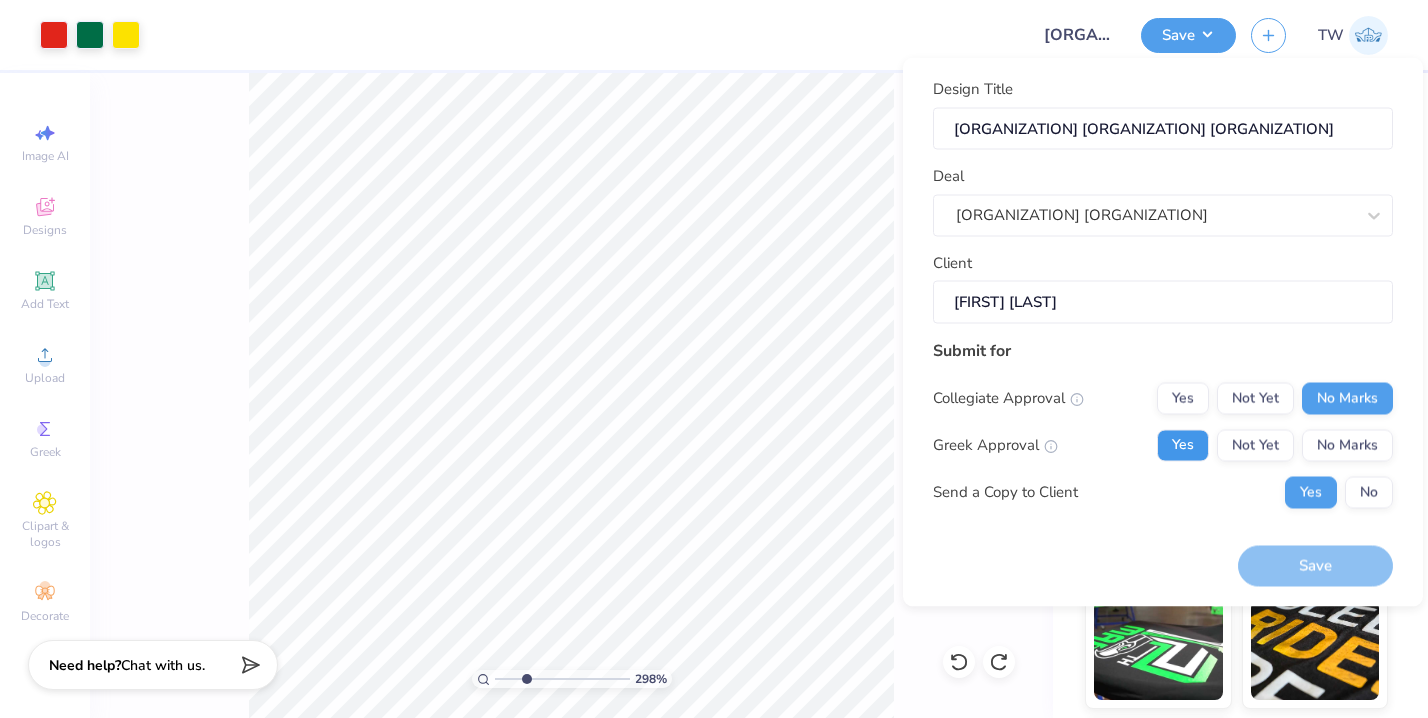 click on "Yes" at bounding box center [1183, 445] 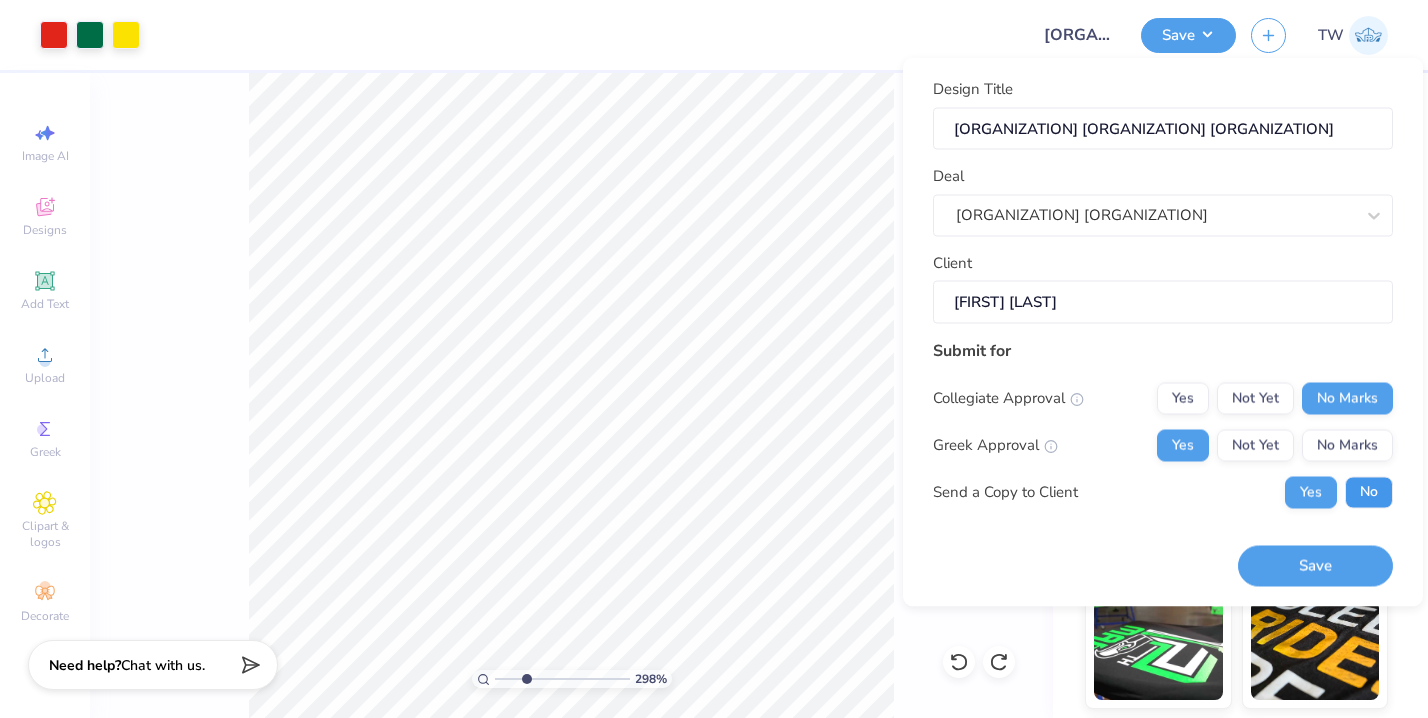 click on "No" at bounding box center [1369, 492] 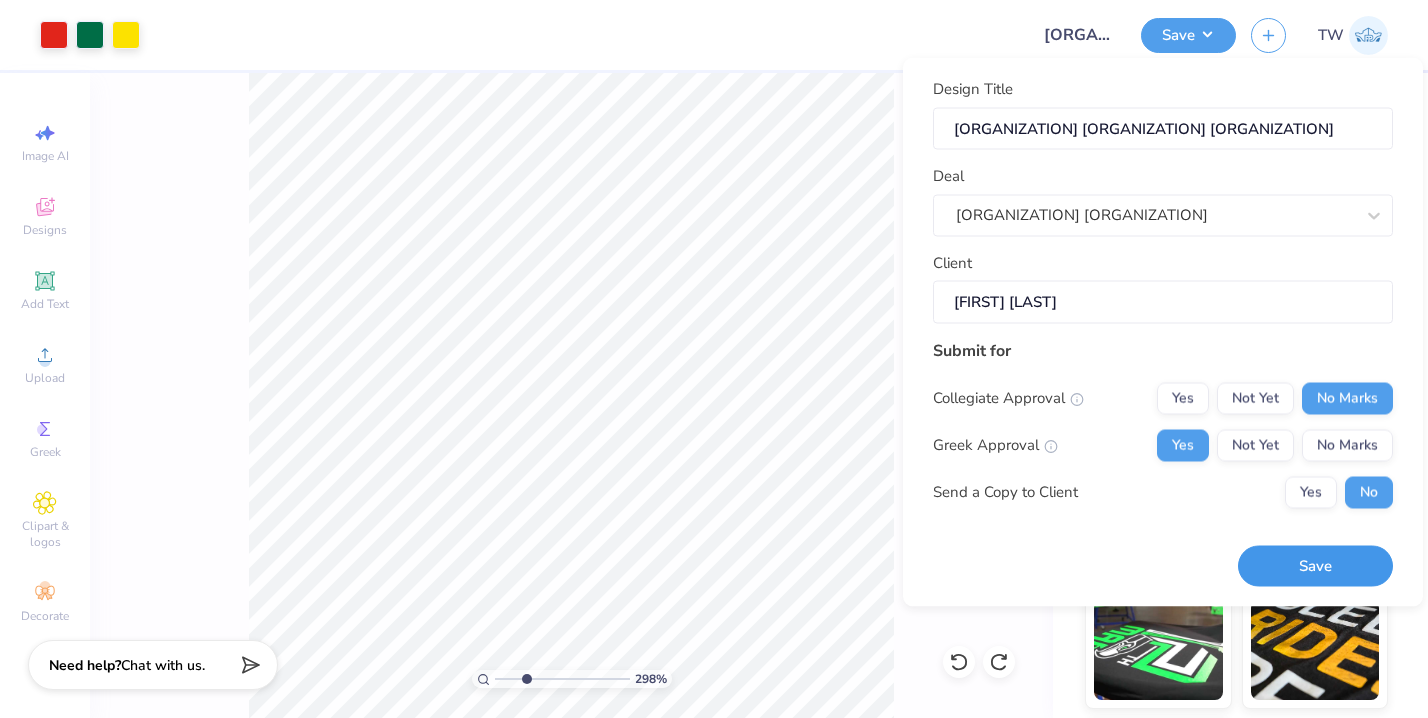 click on "Save" at bounding box center [1315, 566] 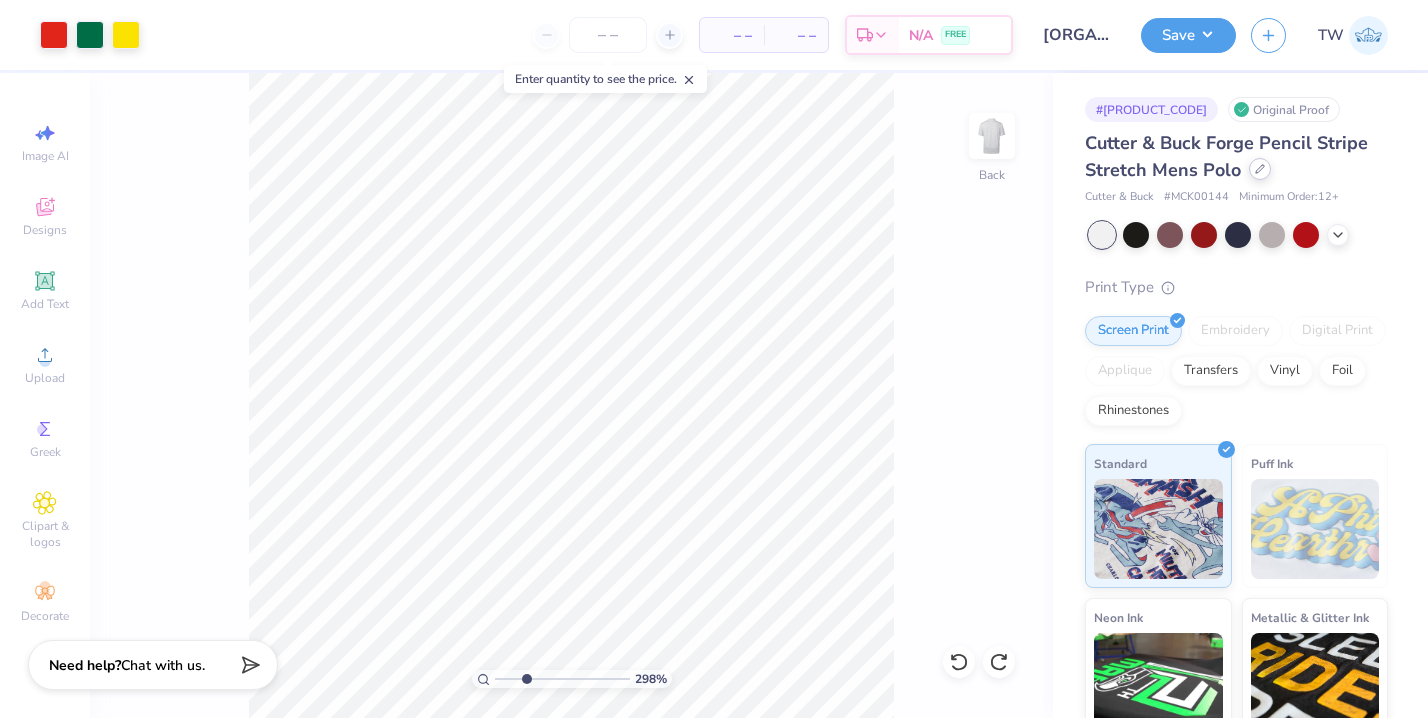 click at bounding box center (1260, 169) 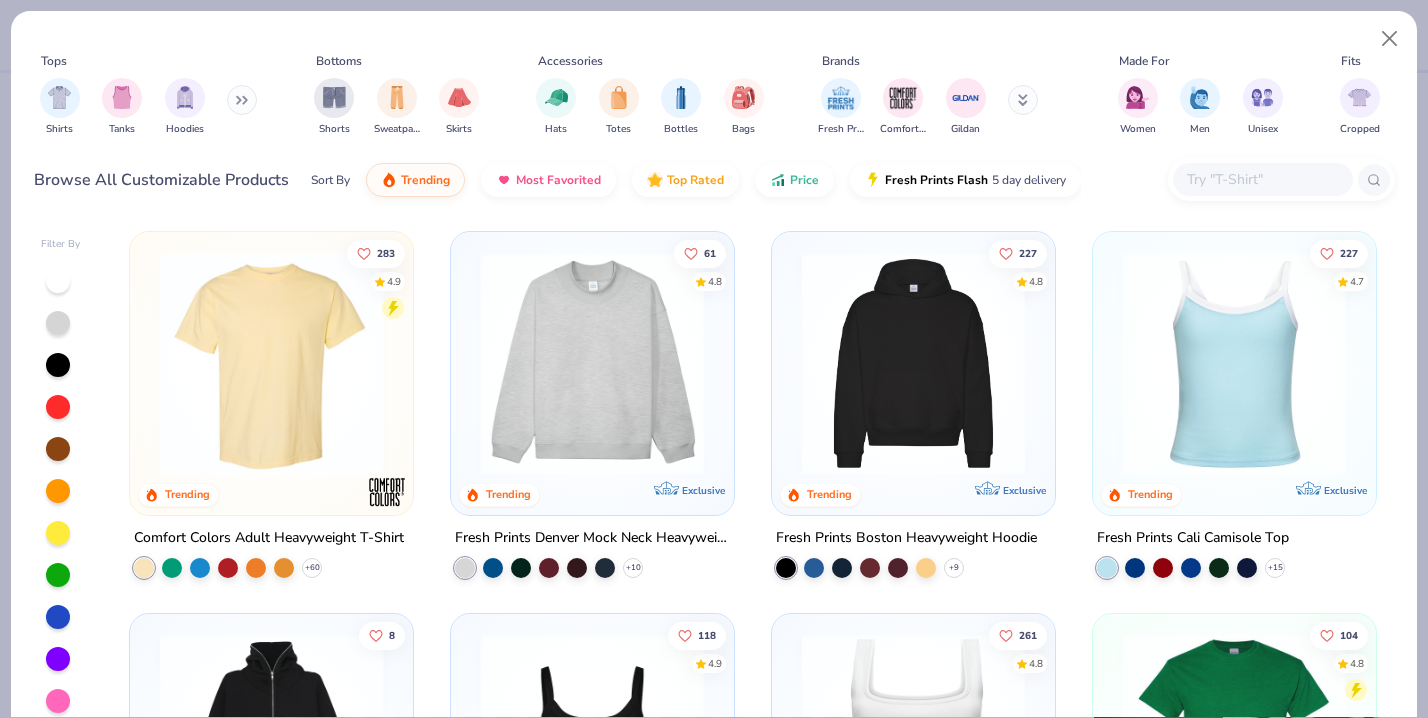 click at bounding box center [242, 100] 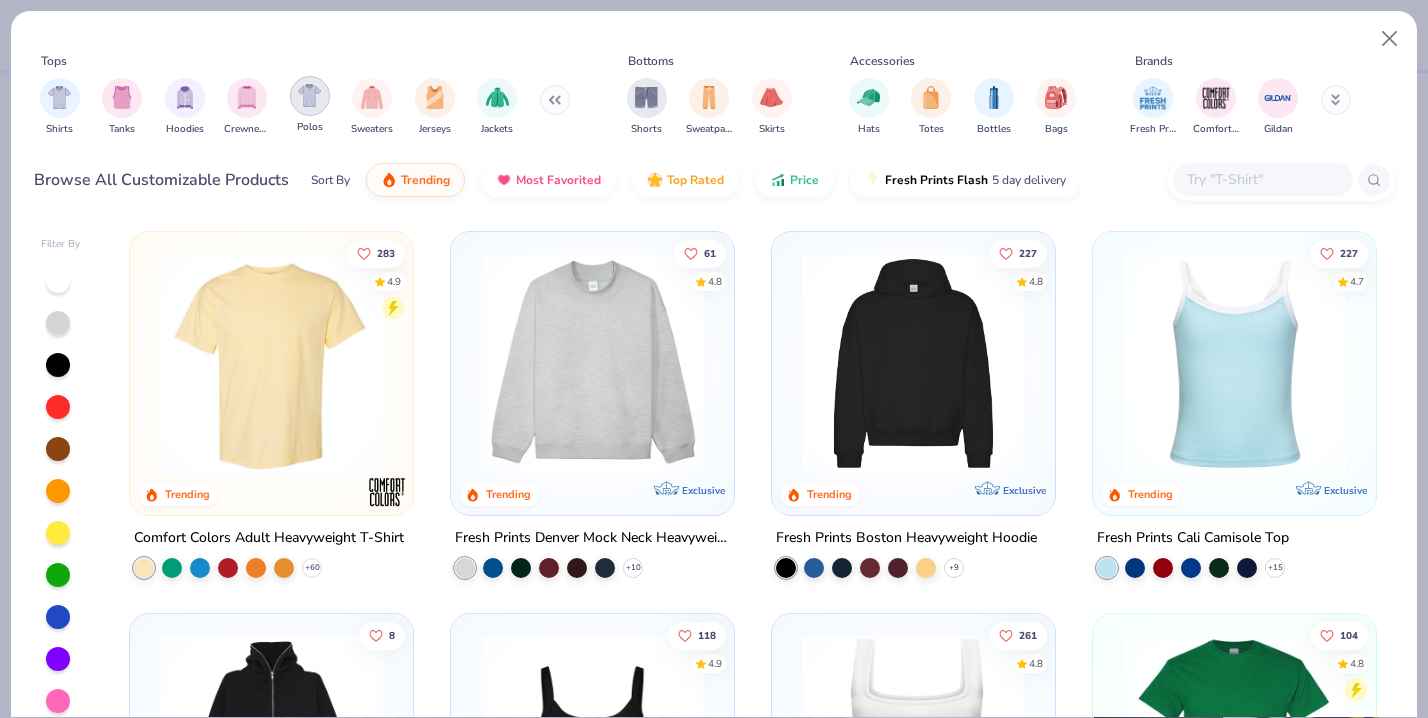 click at bounding box center [309, 95] 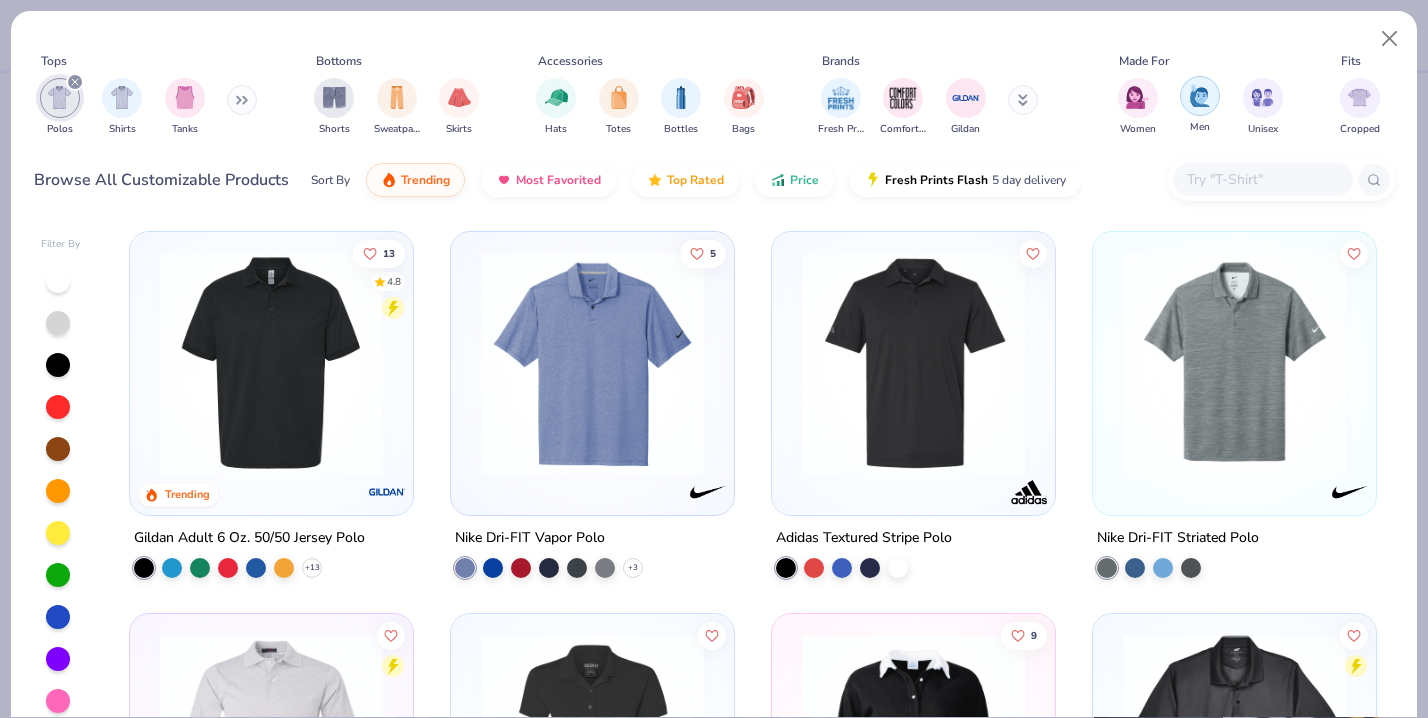 click at bounding box center (1200, 96) 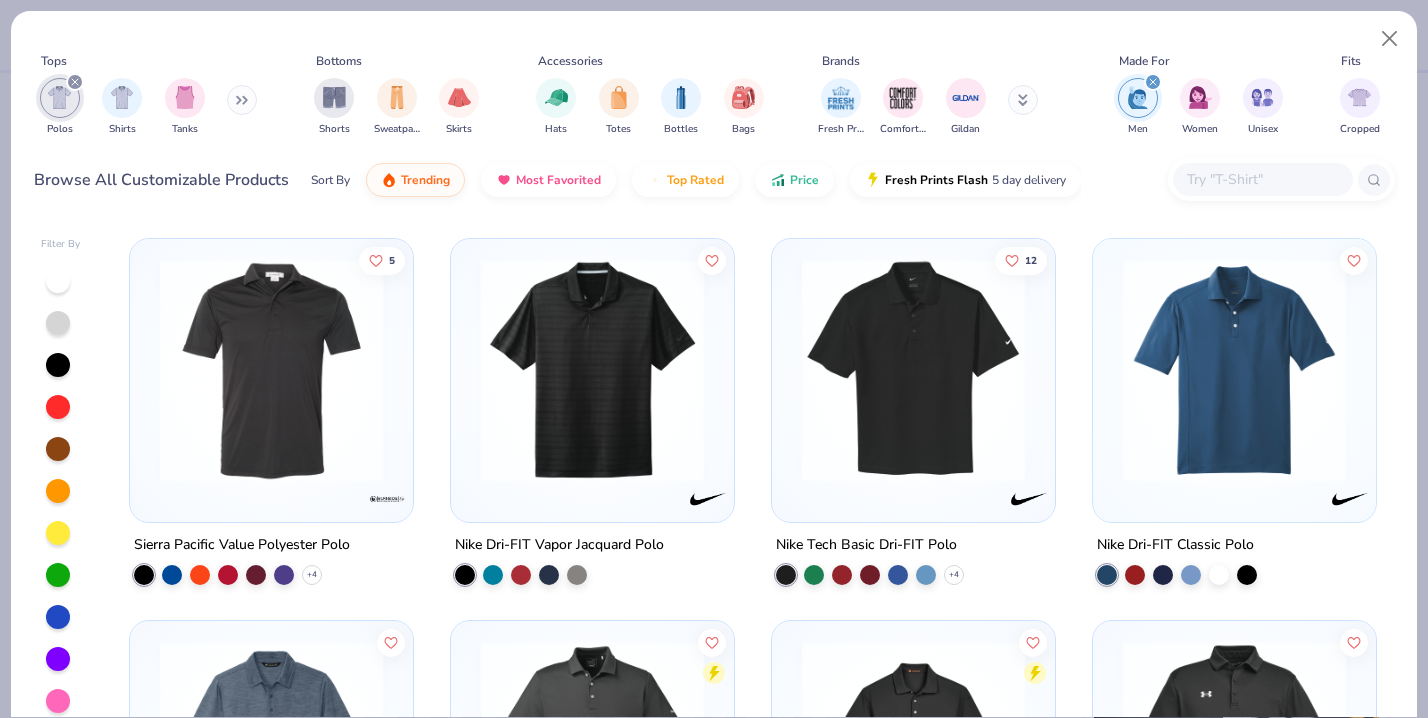 scroll, scrollTop: 380, scrollLeft: 0, axis: vertical 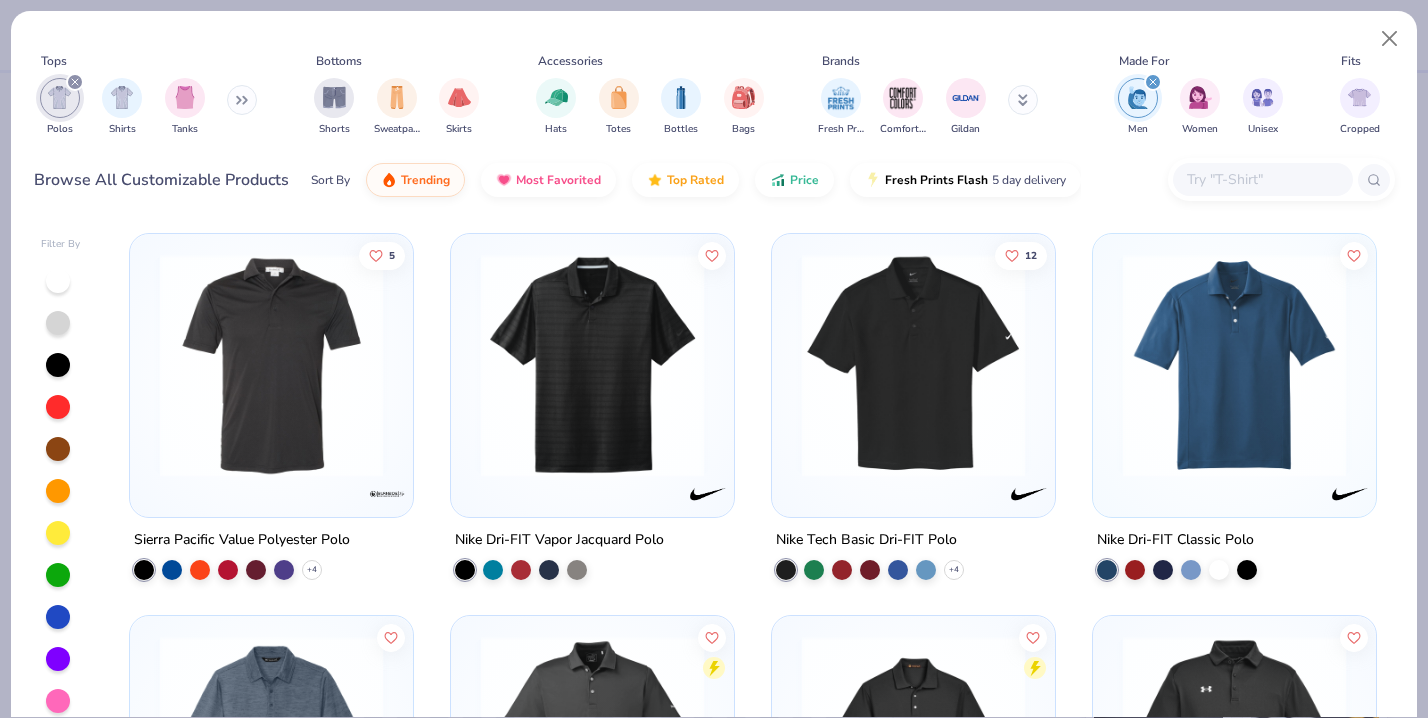 click at bounding box center (913, 365) 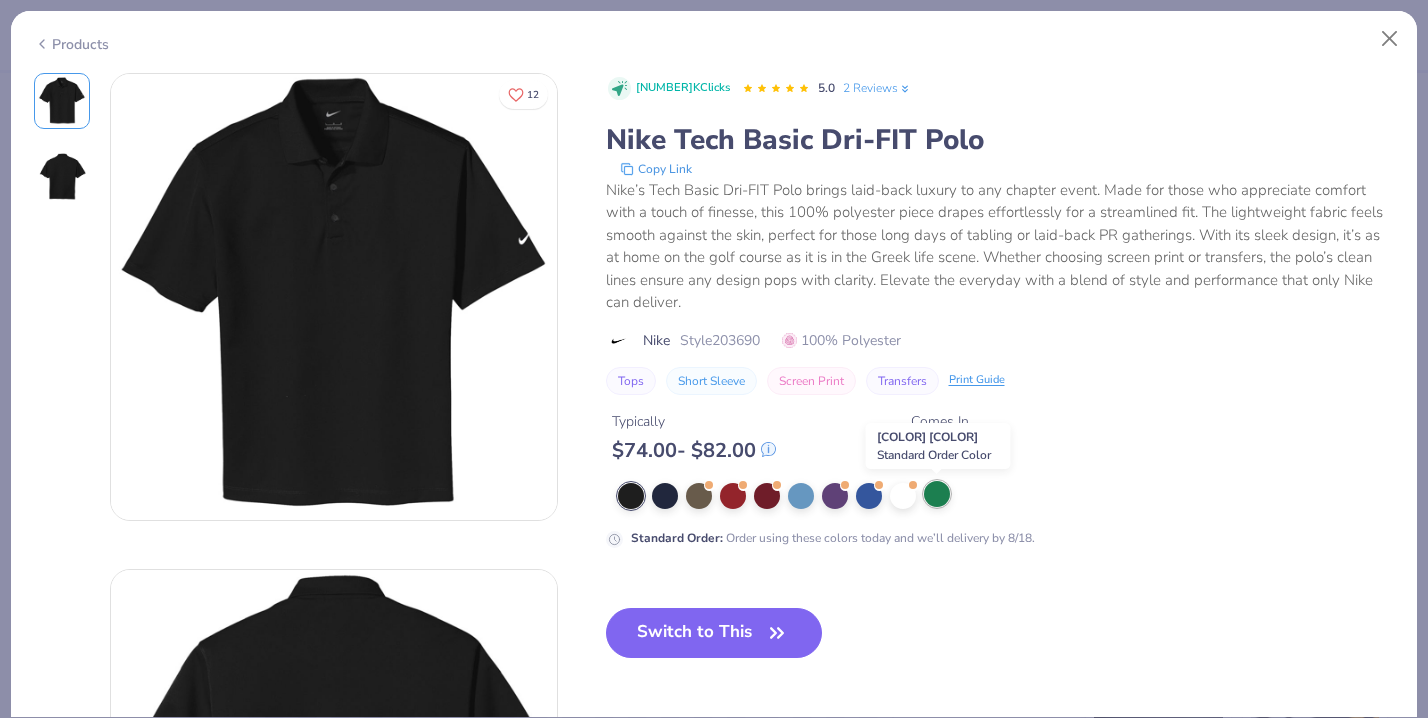 click at bounding box center [937, 494] 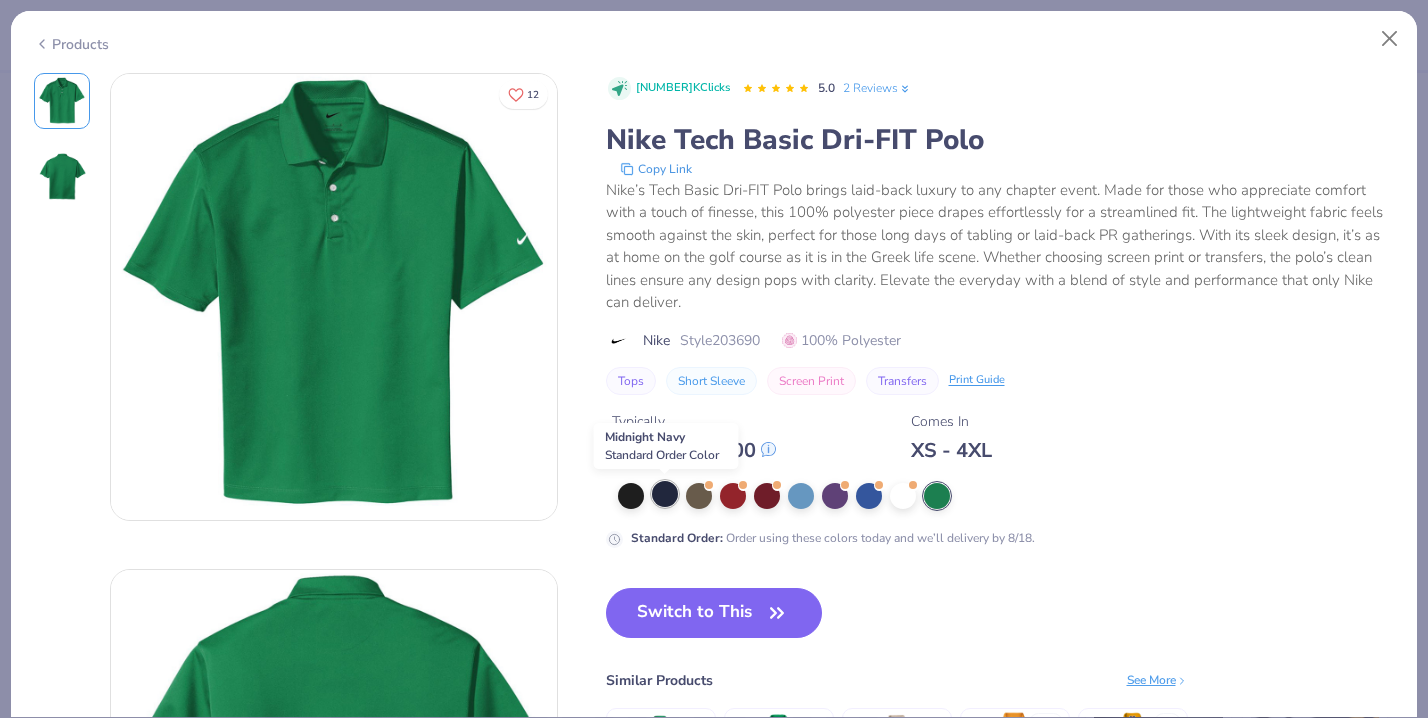 click at bounding box center [665, 494] 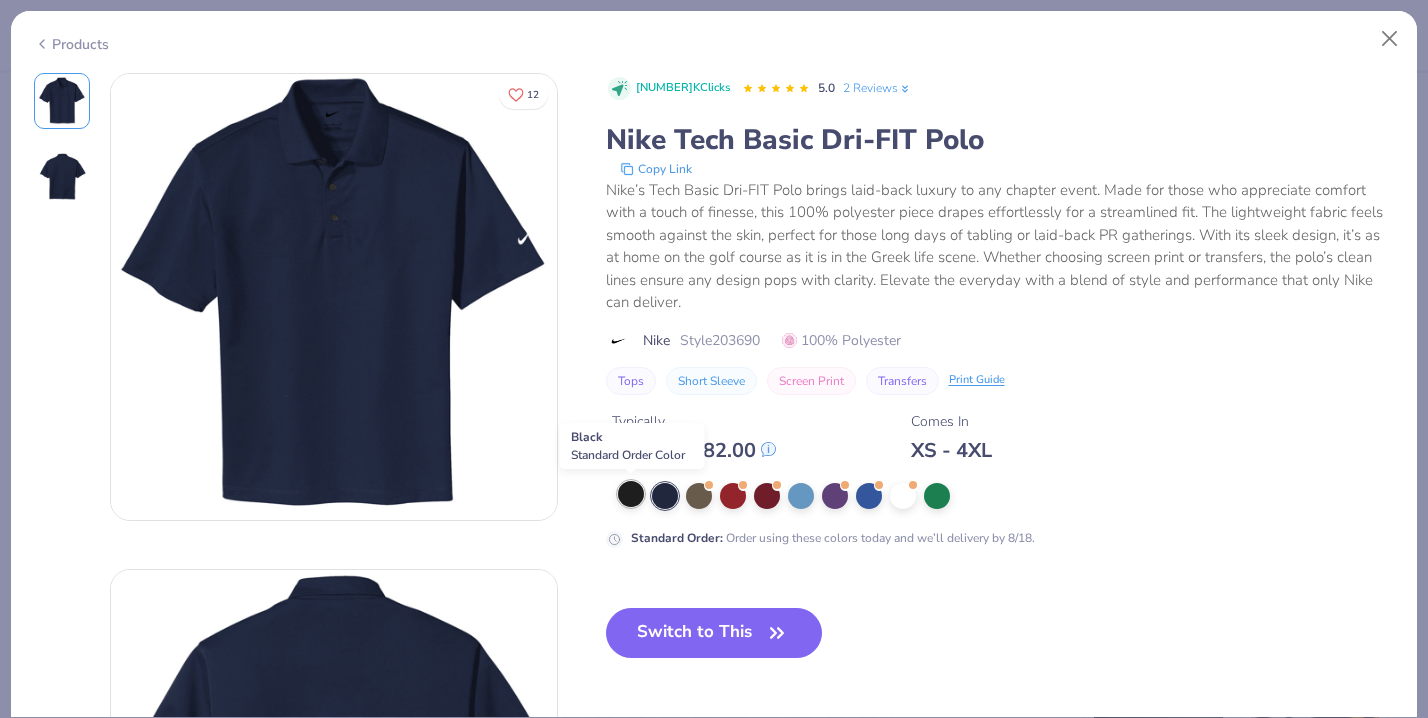 click at bounding box center [631, 494] 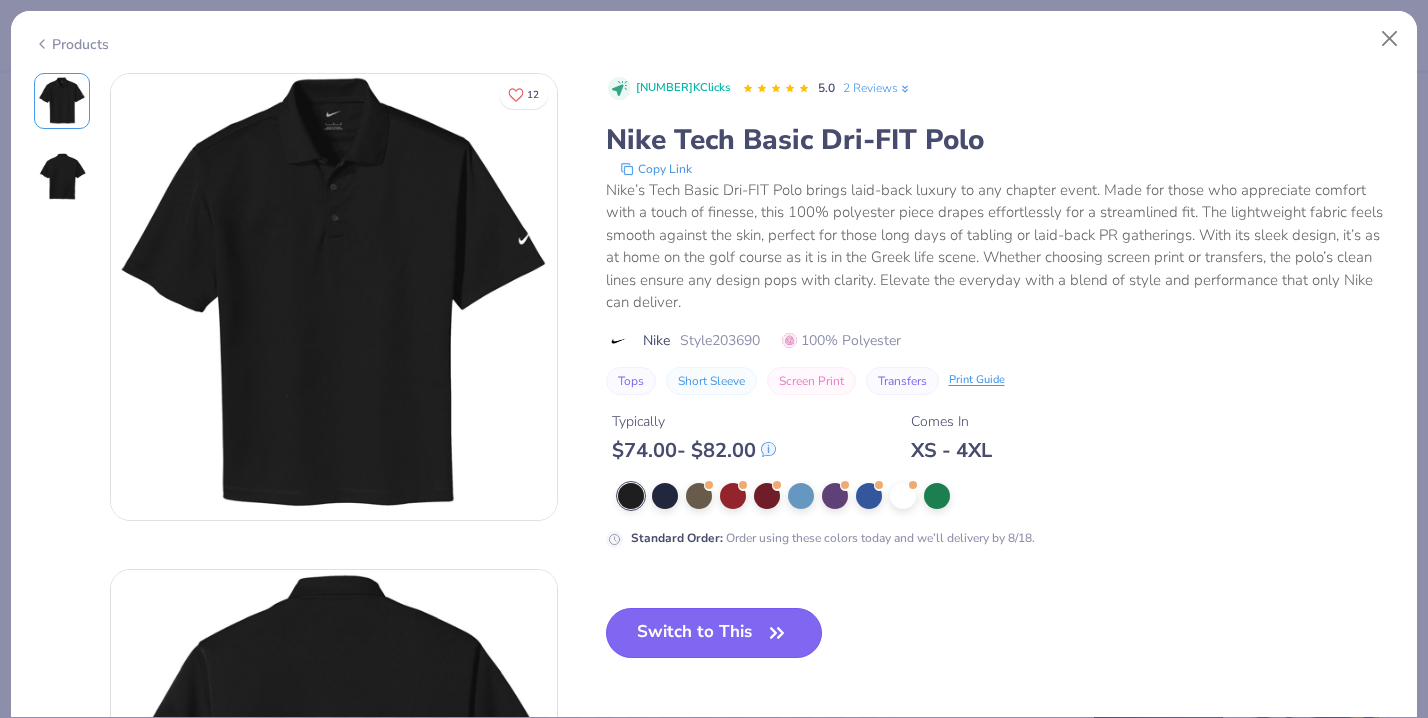 click on "Switch to This" at bounding box center (714, 633) 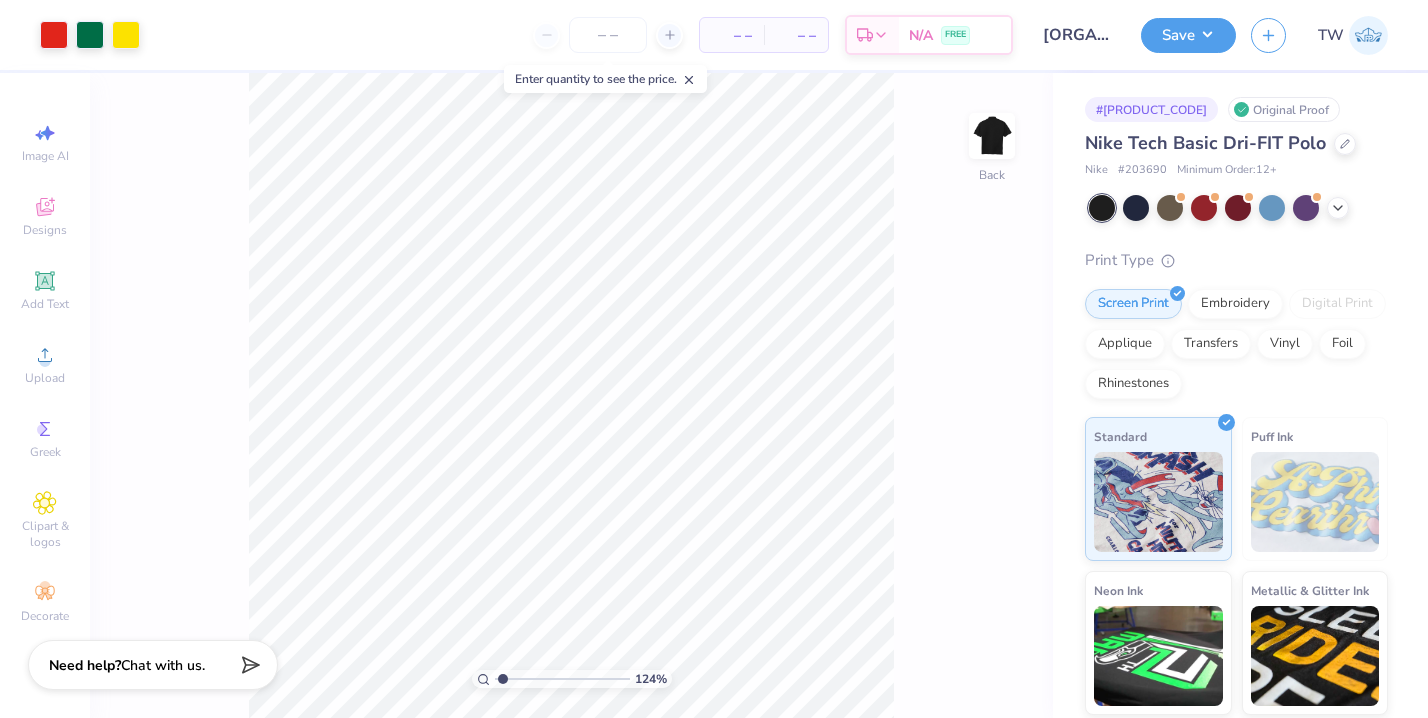drag, startPoint x: 527, startPoint y: 679, endPoint x: 503, endPoint y: 677, distance: 24.083189 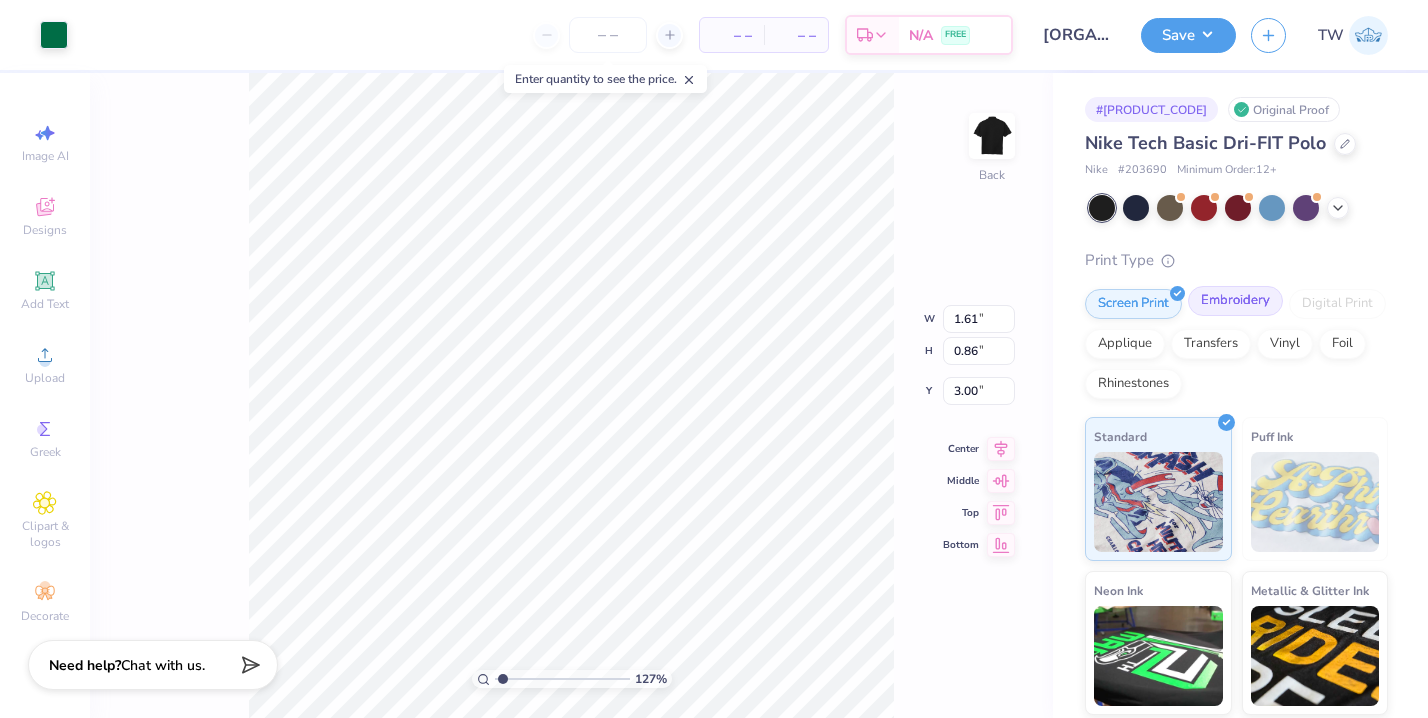 click on "Embroidery" at bounding box center [1235, 301] 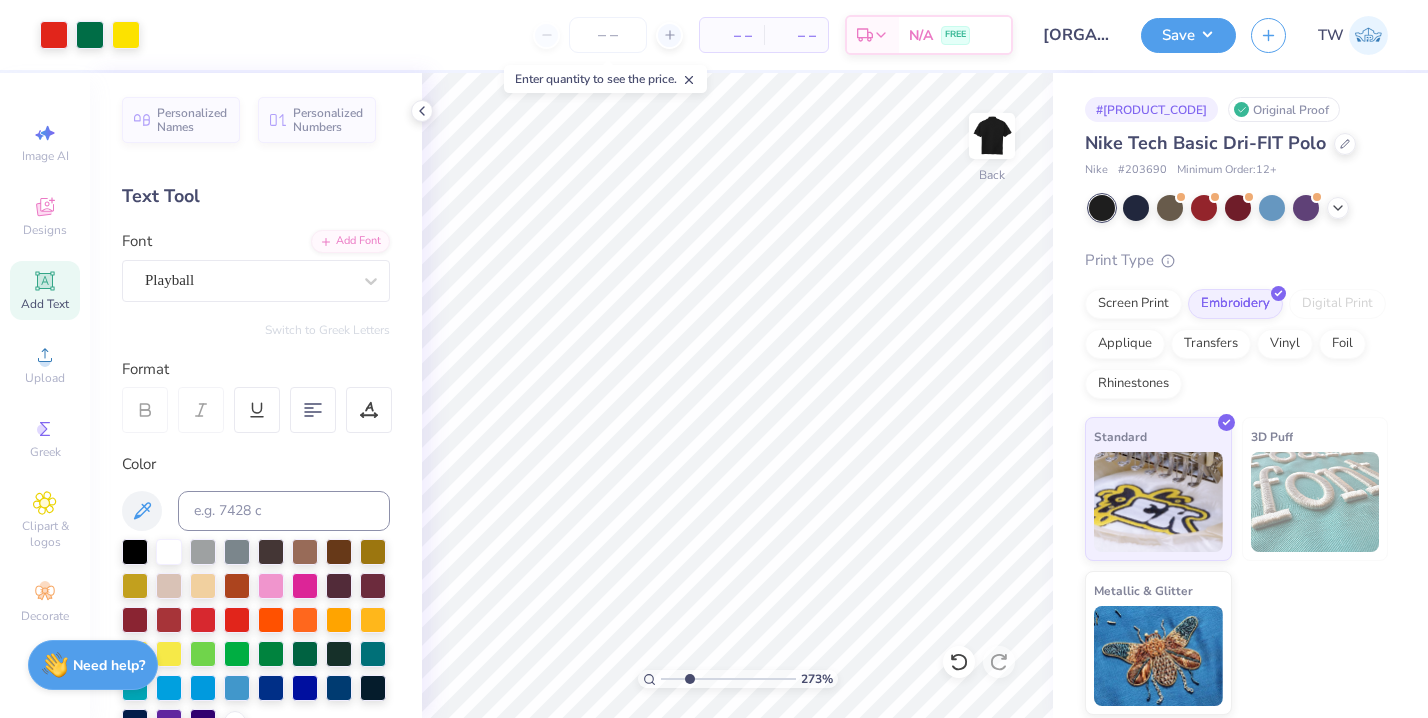 drag, startPoint x: 671, startPoint y: 675, endPoint x: 688, endPoint y: 675, distance: 17 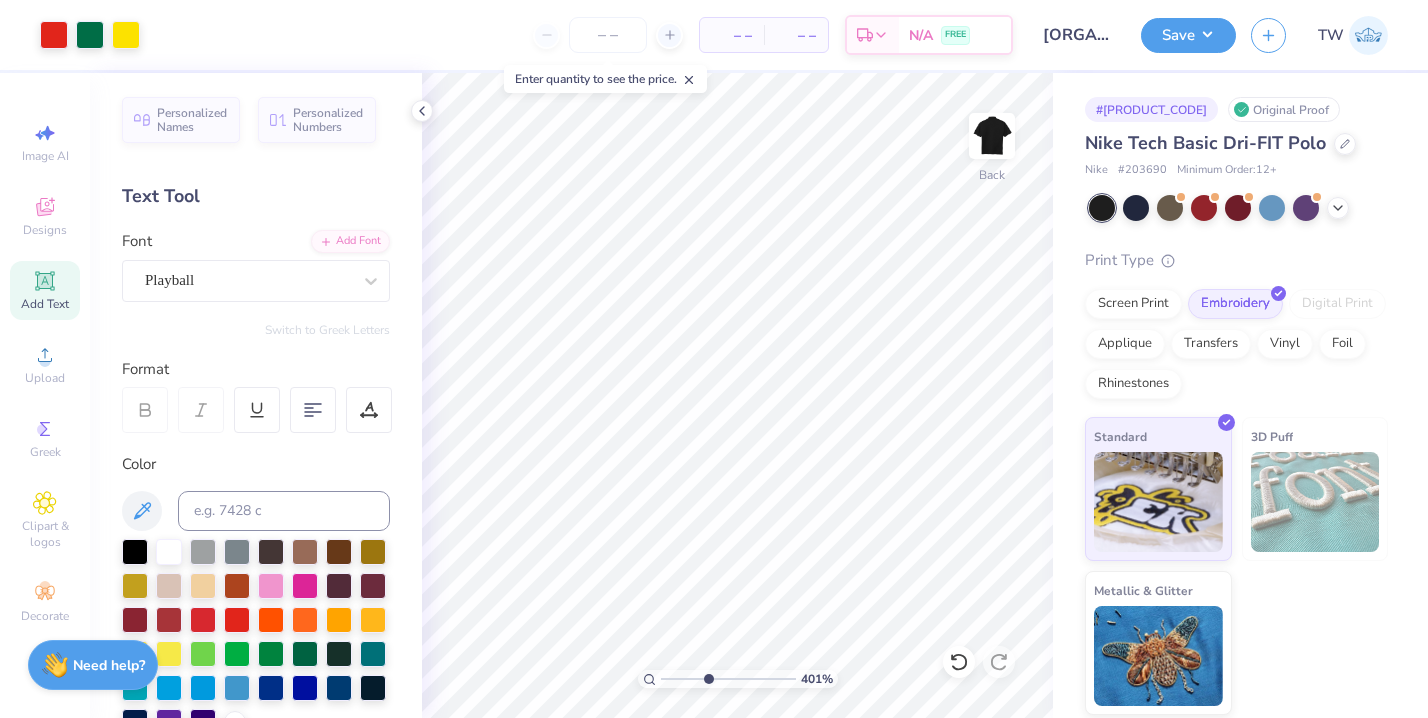 drag, startPoint x: 685, startPoint y: 679, endPoint x: 707, endPoint y: 673, distance: 22.803509 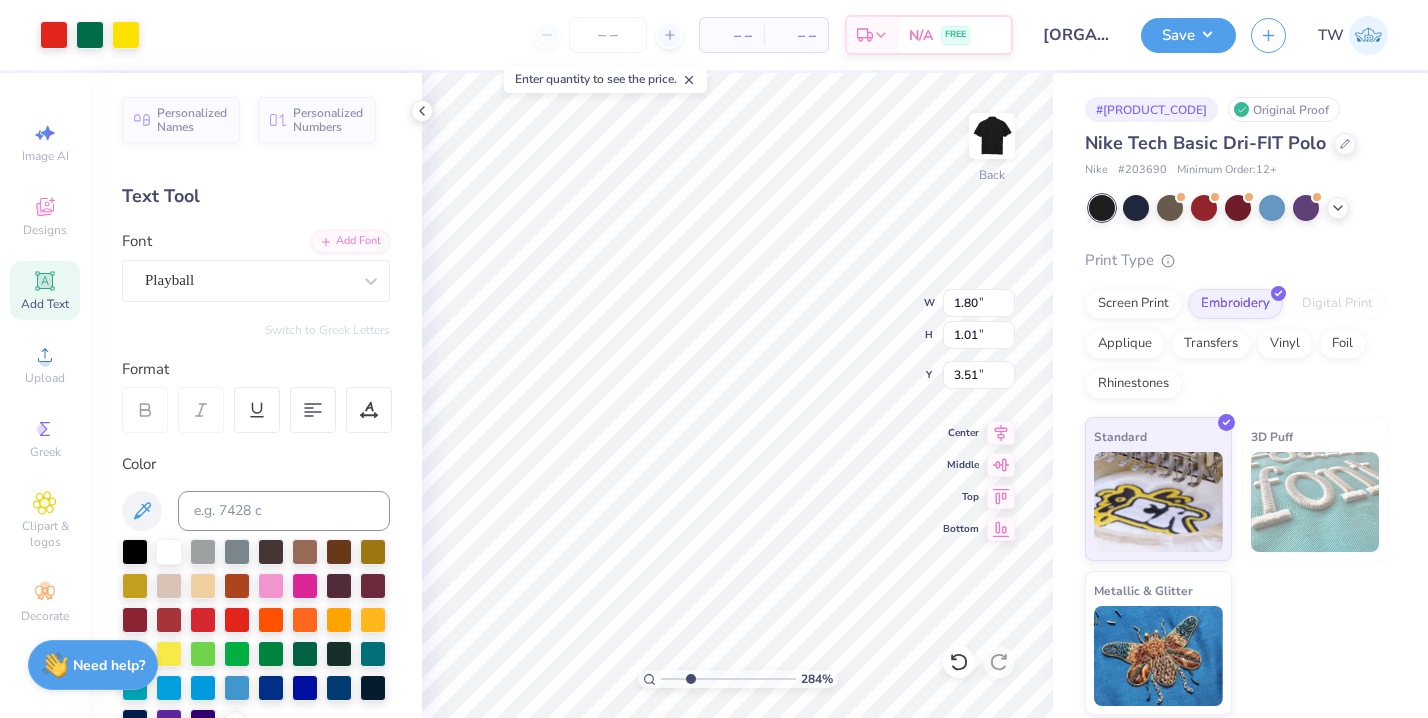 drag, startPoint x: 707, startPoint y: 675, endPoint x: 690, endPoint y: 675, distance: 17 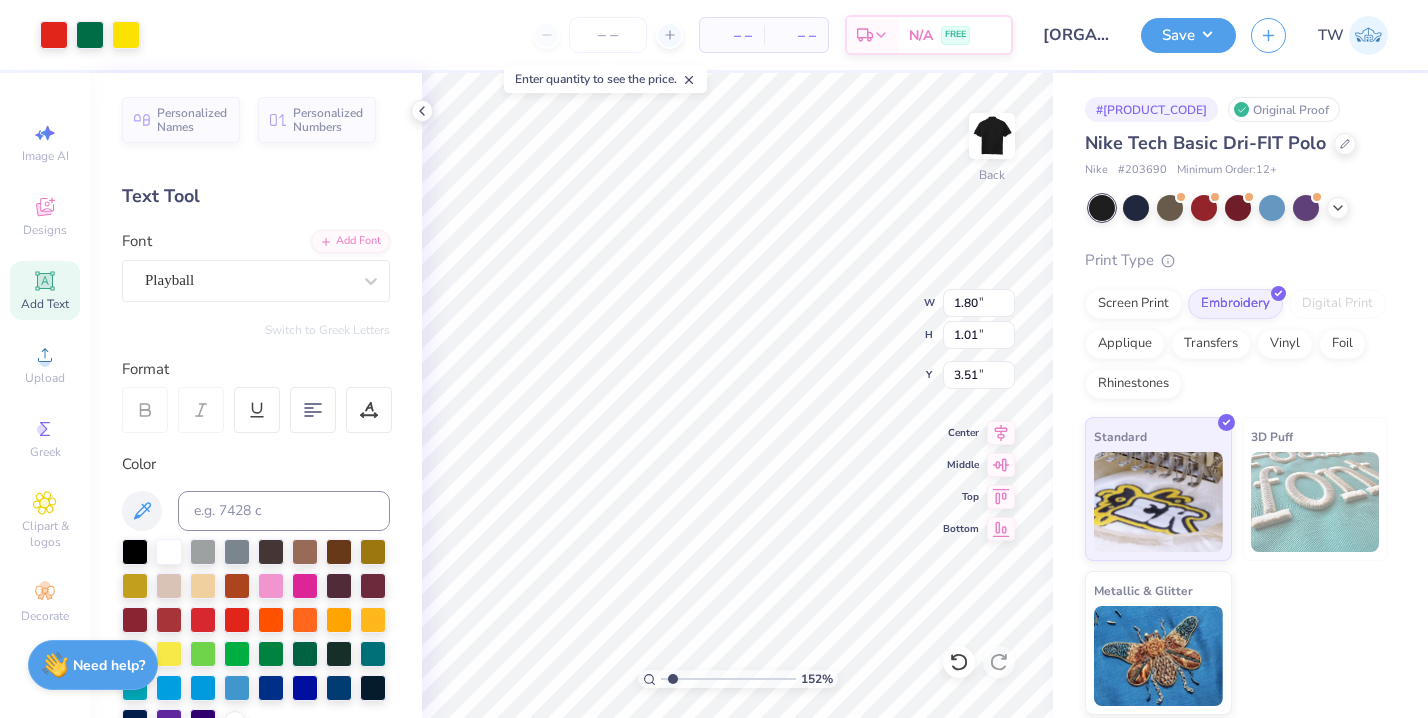 drag, startPoint x: 691, startPoint y: 677, endPoint x: 672, endPoint y: 677, distance: 19 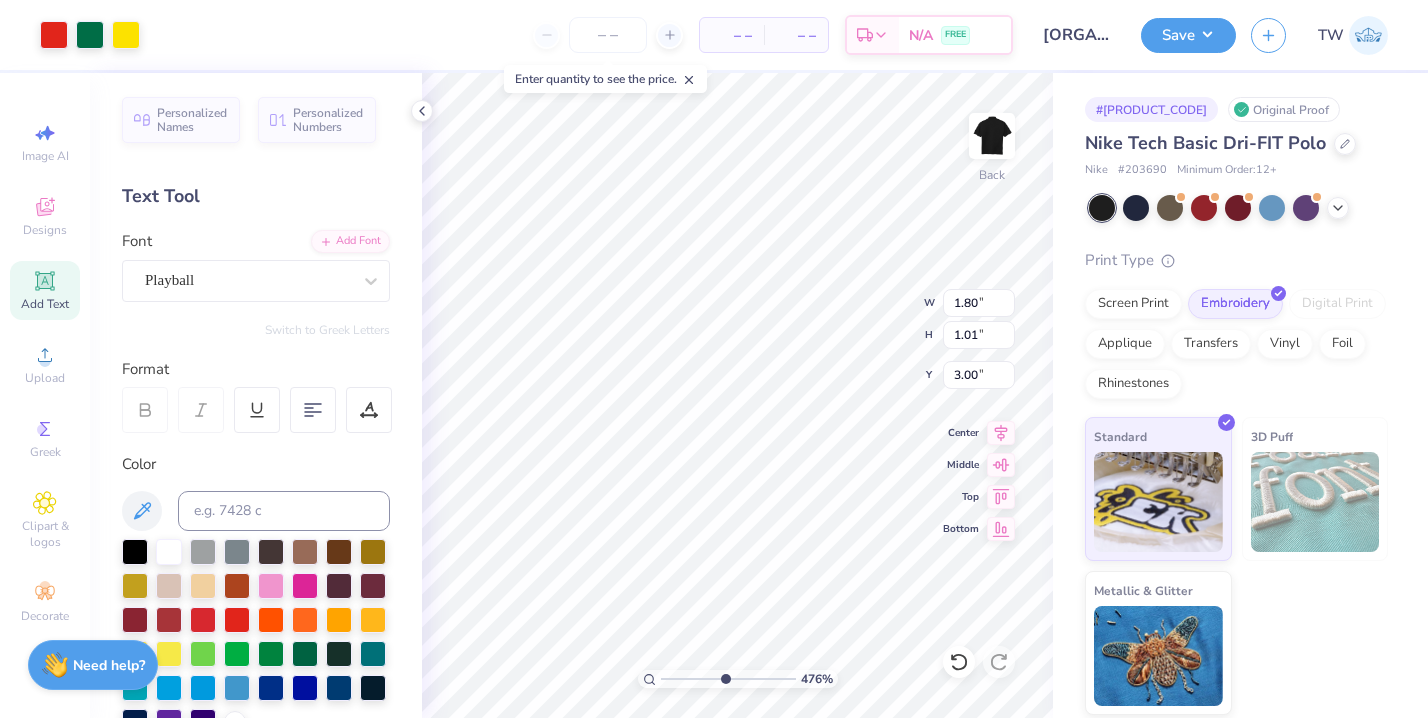 drag, startPoint x: 674, startPoint y: 677, endPoint x: 723, endPoint y: 675, distance: 49.0408 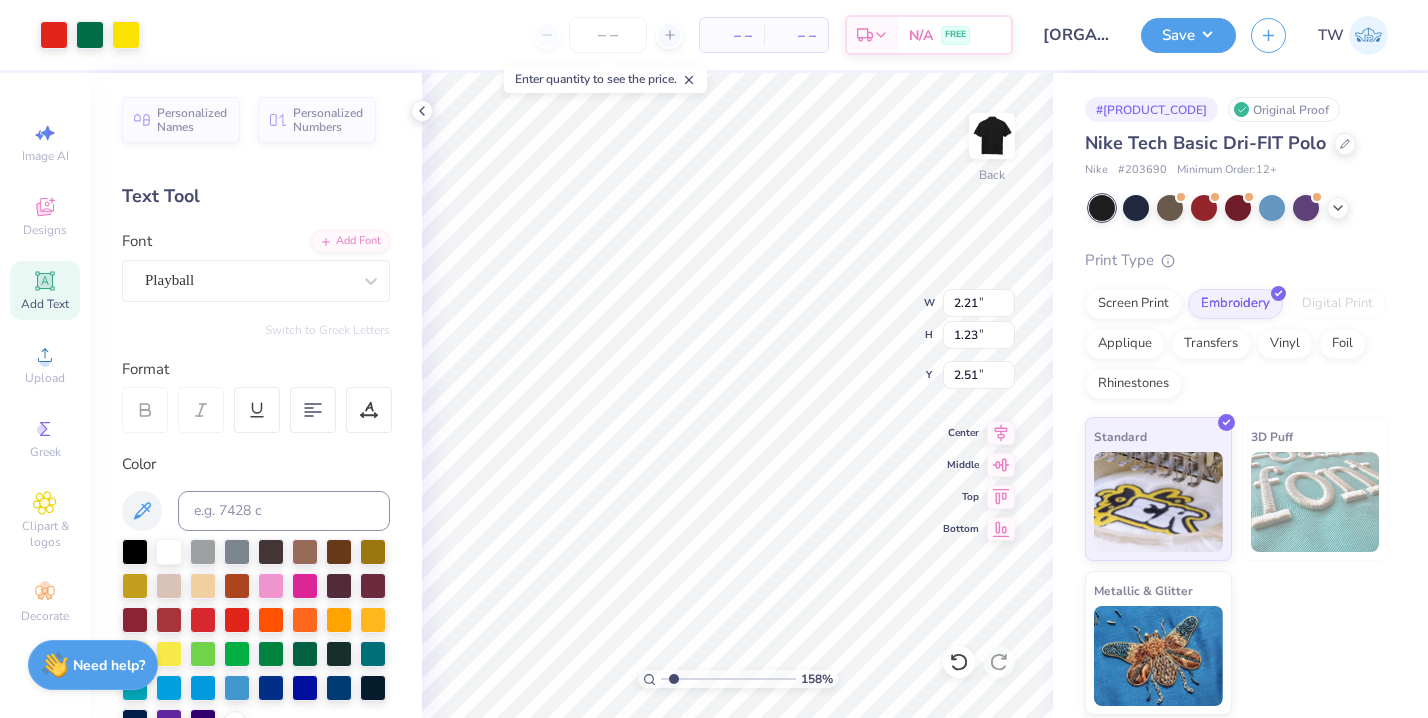 drag, startPoint x: 723, startPoint y: 678, endPoint x: 673, endPoint y: 679, distance: 50.01 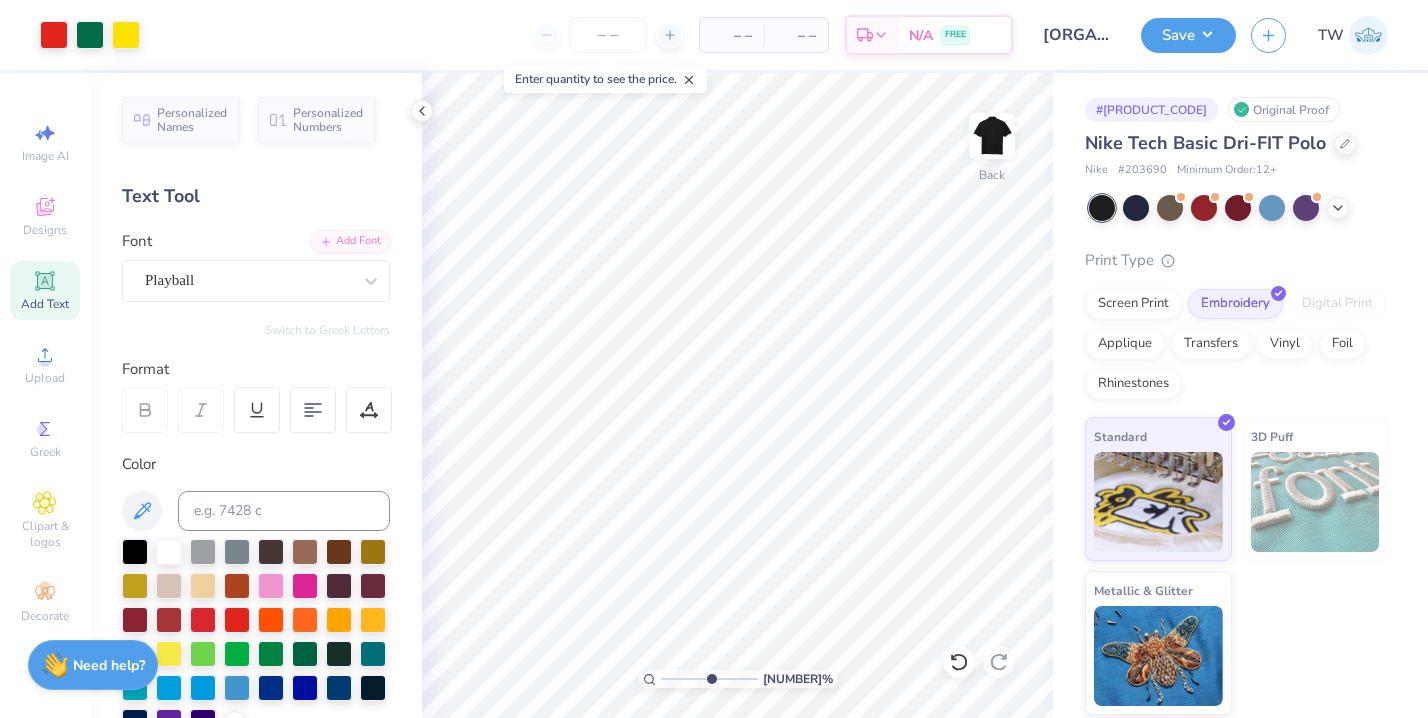 drag, startPoint x: 674, startPoint y: 676, endPoint x: 730, endPoint y: 670, distance: 56.32051 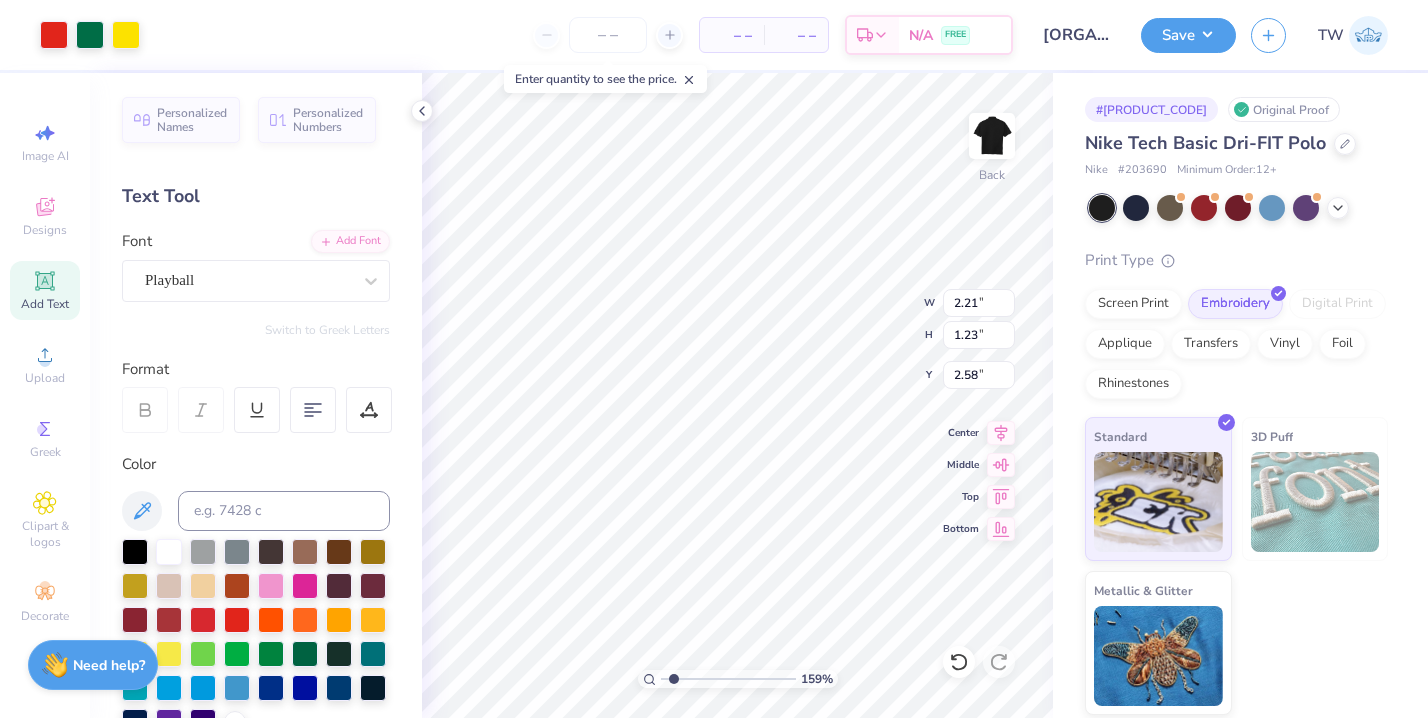 drag, startPoint x: 729, startPoint y: 682, endPoint x: 673, endPoint y: 687, distance: 56.22277 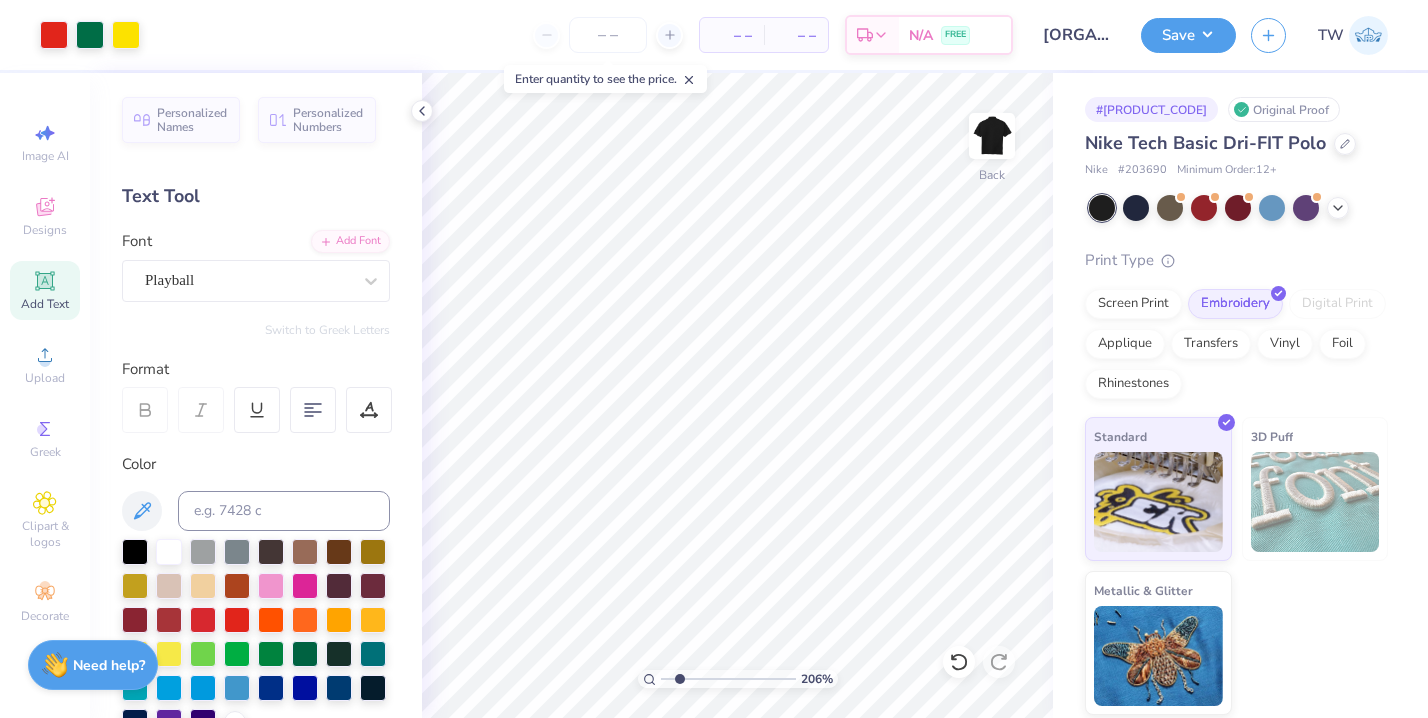 click at bounding box center [728, 679] 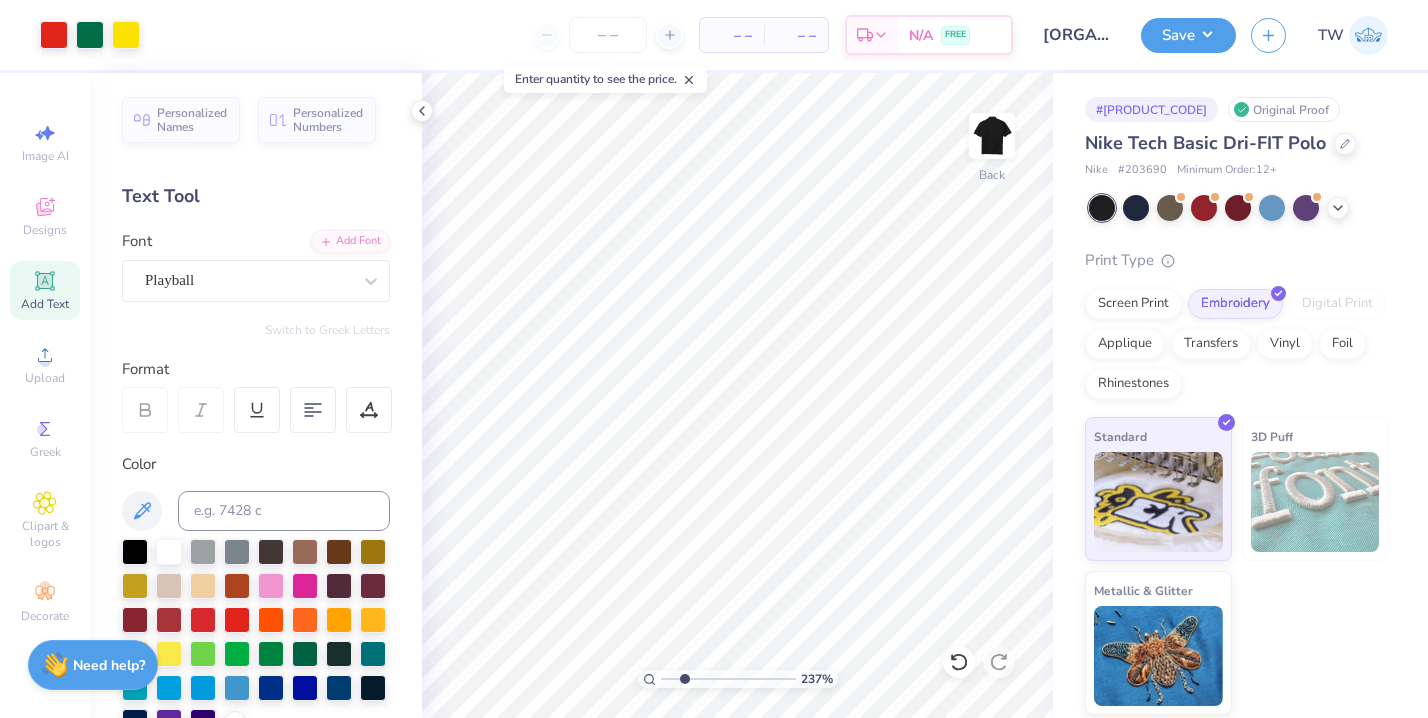 click at bounding box center (728, 679) 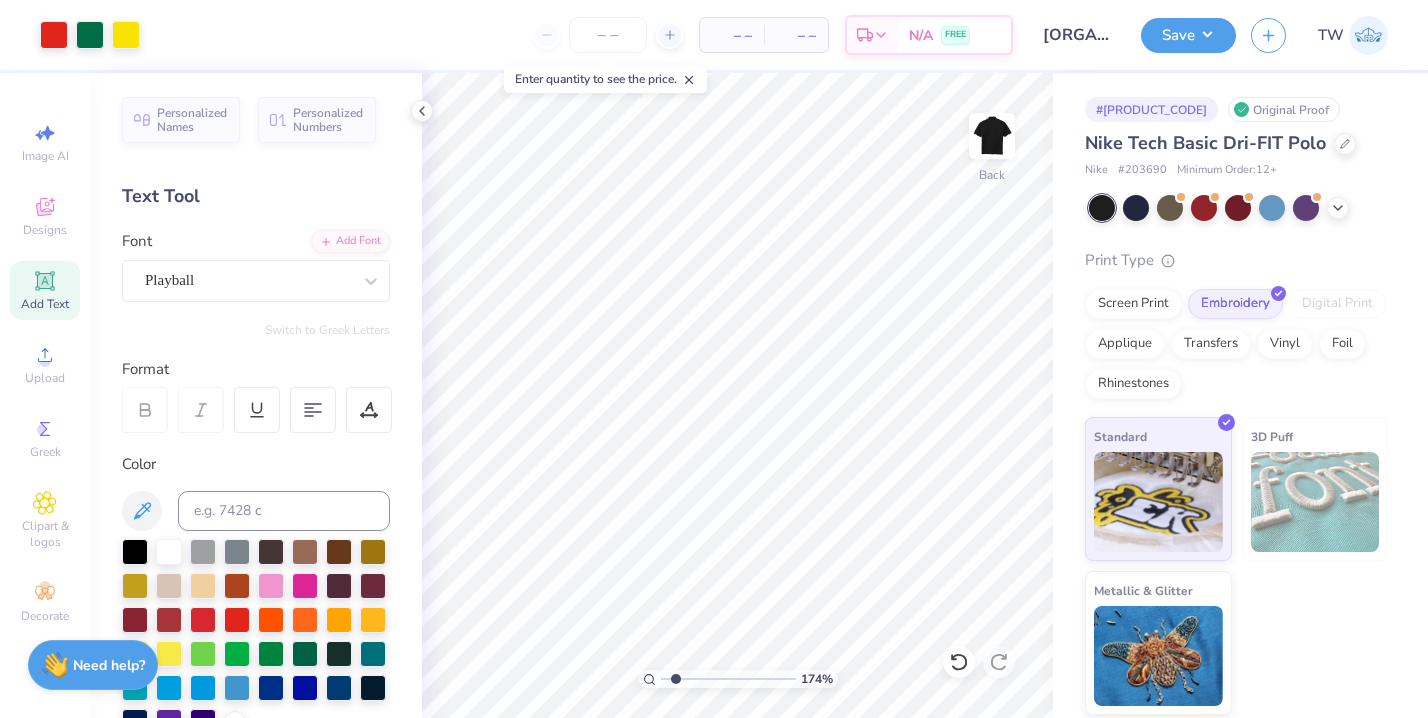 drag, startPoint x: 687, startPoint y: 679, endPoint x: 676, endPoint y: 677, distance: 11.18034 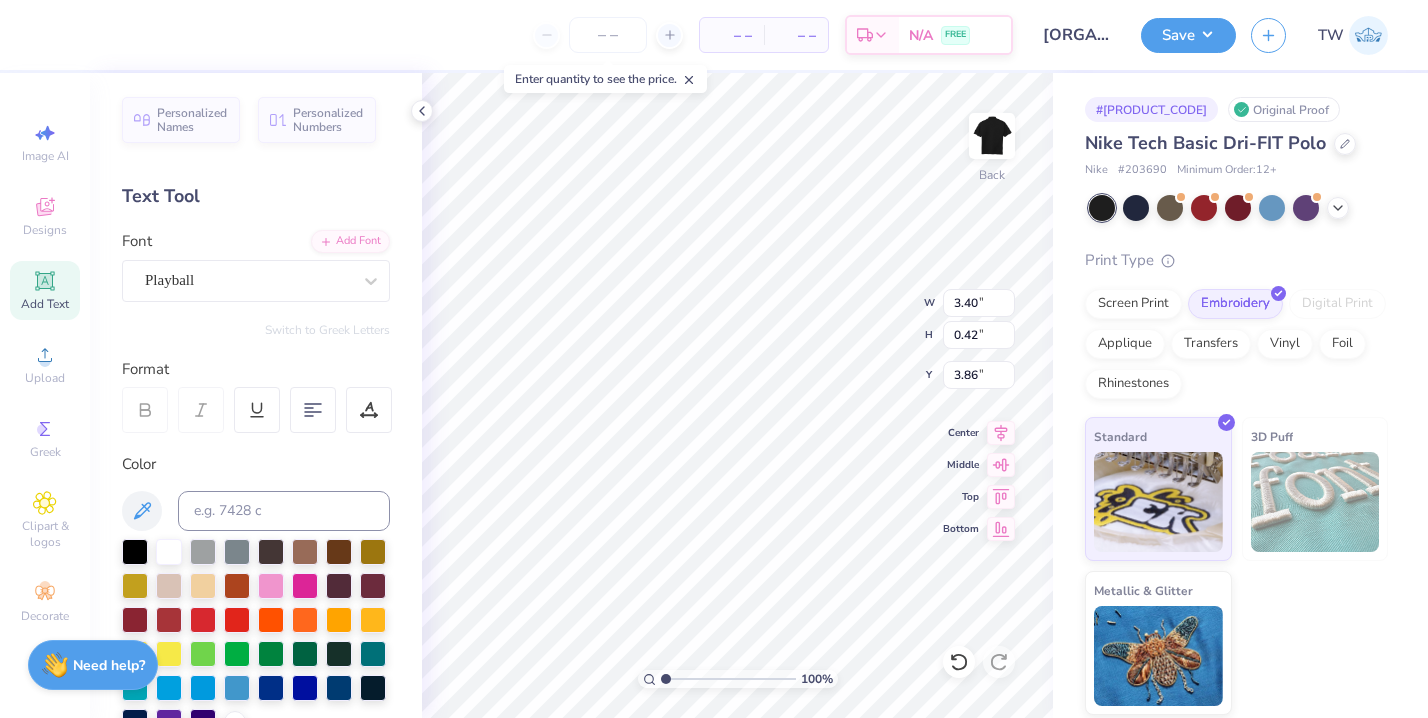 drag, startPoint x: 677, startPoint y: 677, endPoint x: 661, endPoint y: 677, distance: 16 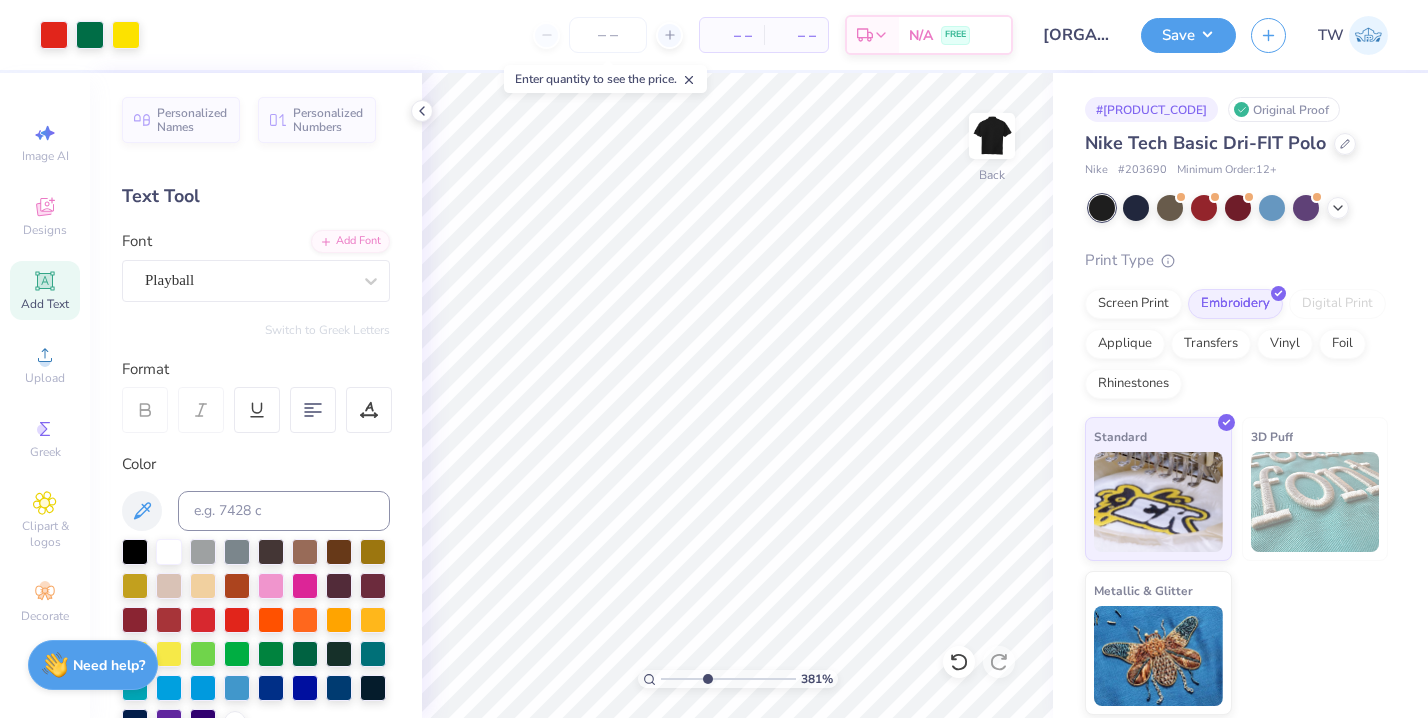 drag, startPoint x: 662, startPoint y: 678, endPoint x: 706, endPoint y: 676, distance: 44.04543 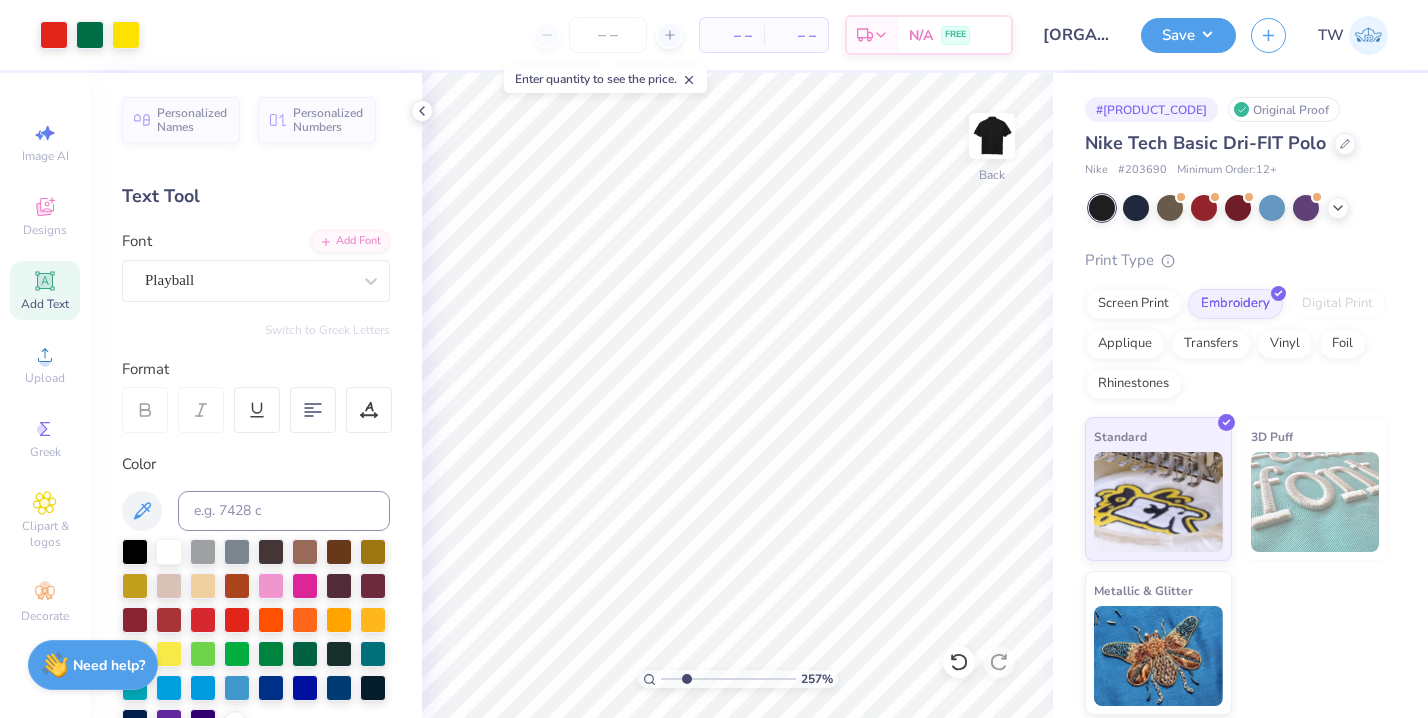 drag, startPoint x: 705, startPoint y: 675, endPoint x: 686, endPoint y: 675, distance: 19 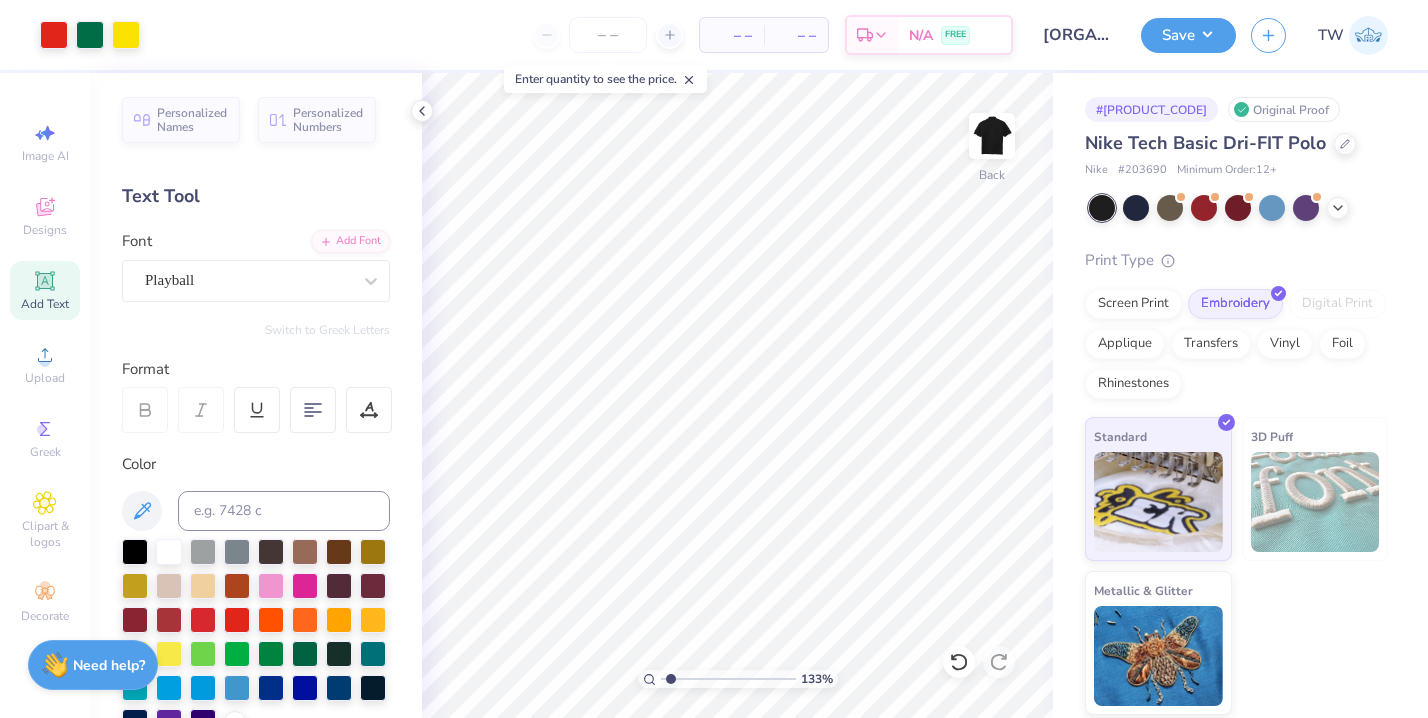 drag, startPoint x: 686, startPoint y: 680, endPoint x: 670, endPoint y: 680, distance: 16 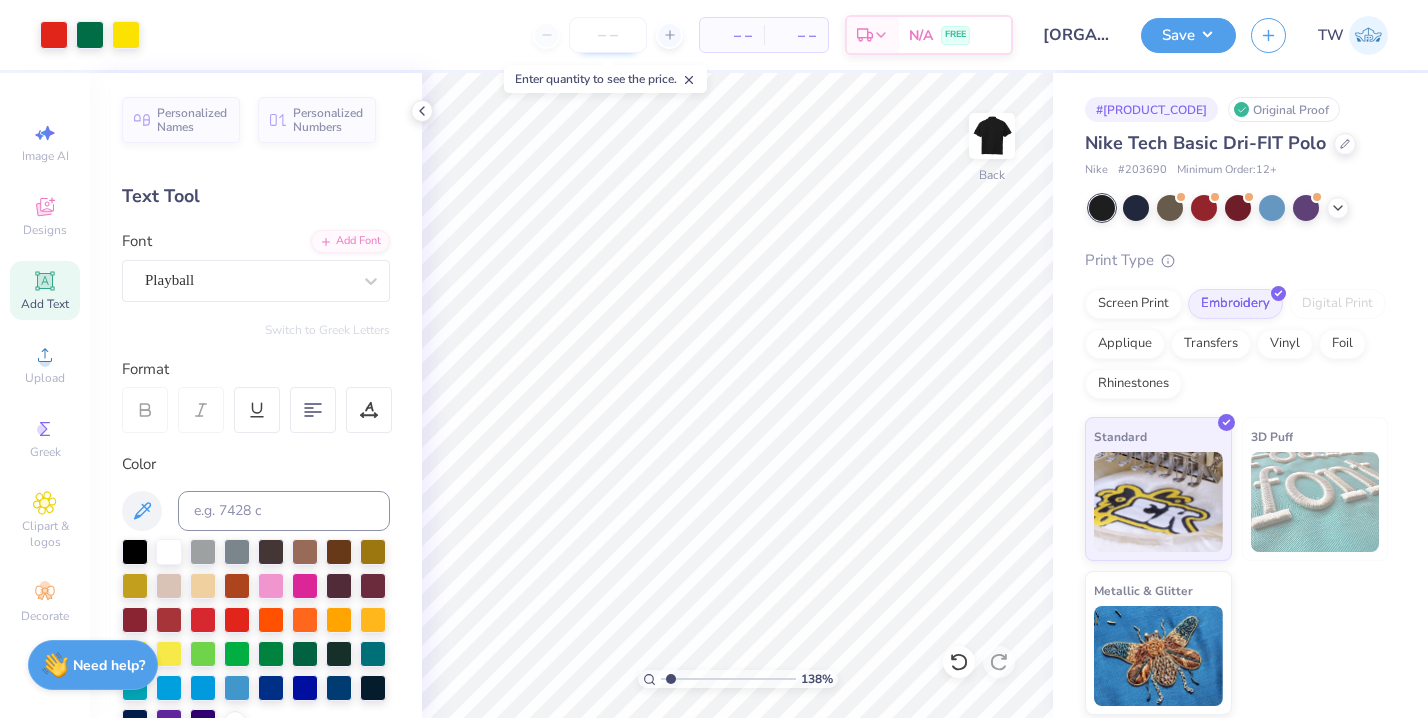 click at bounding box center [608, 35] 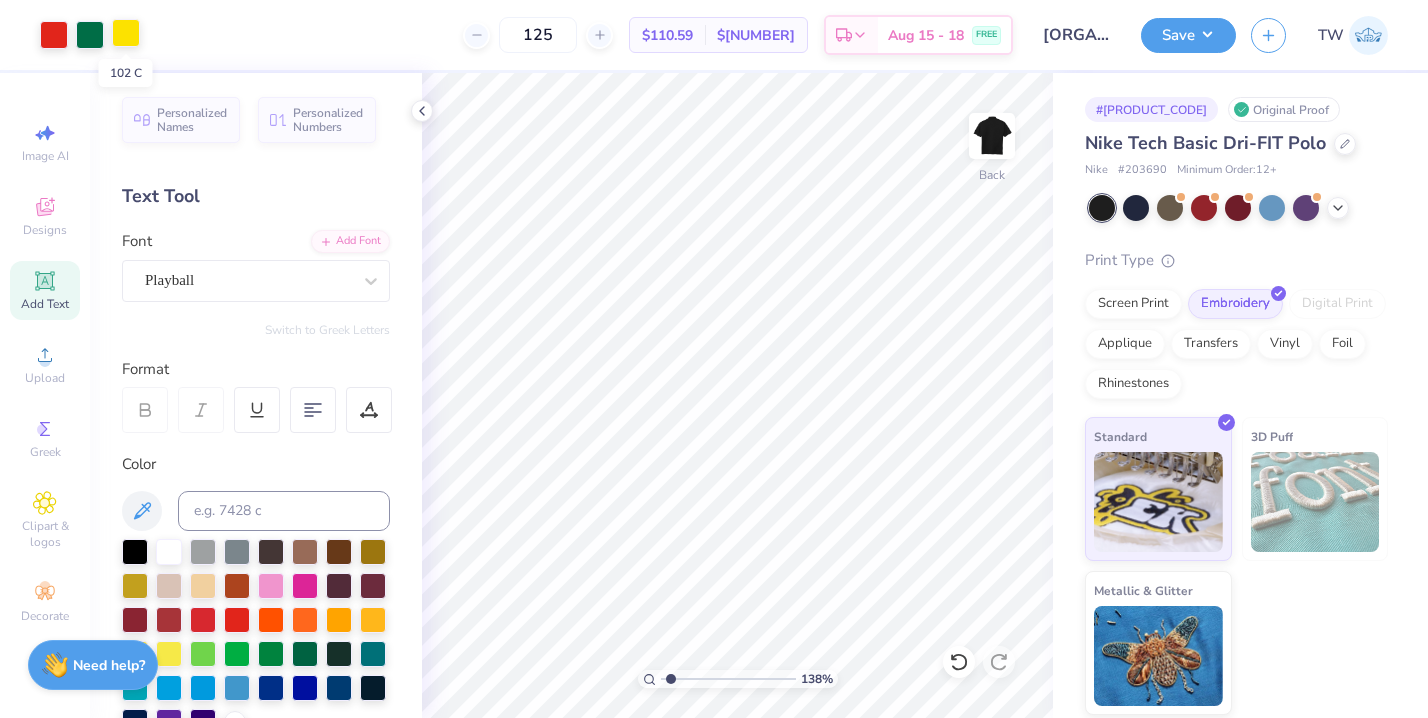 click at bounding box center [126, 33] 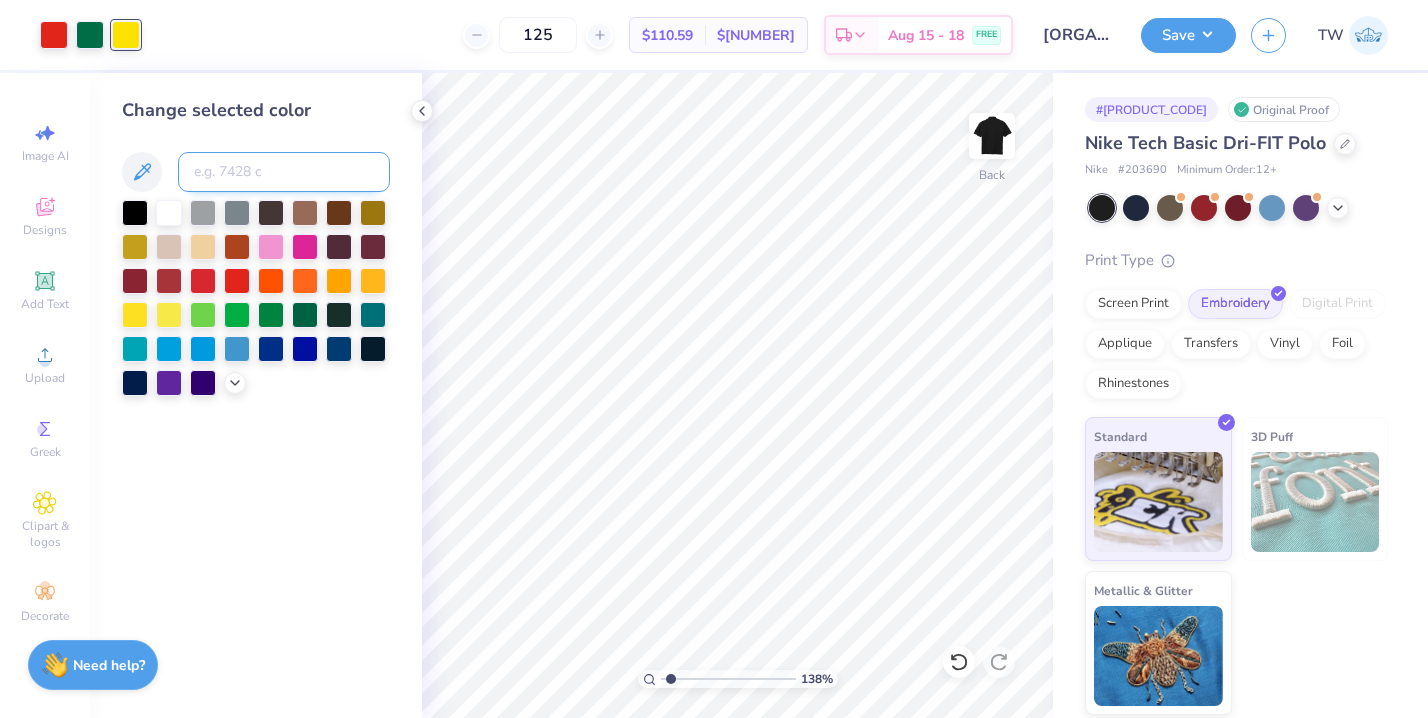 click at bounding box center [284, 172] 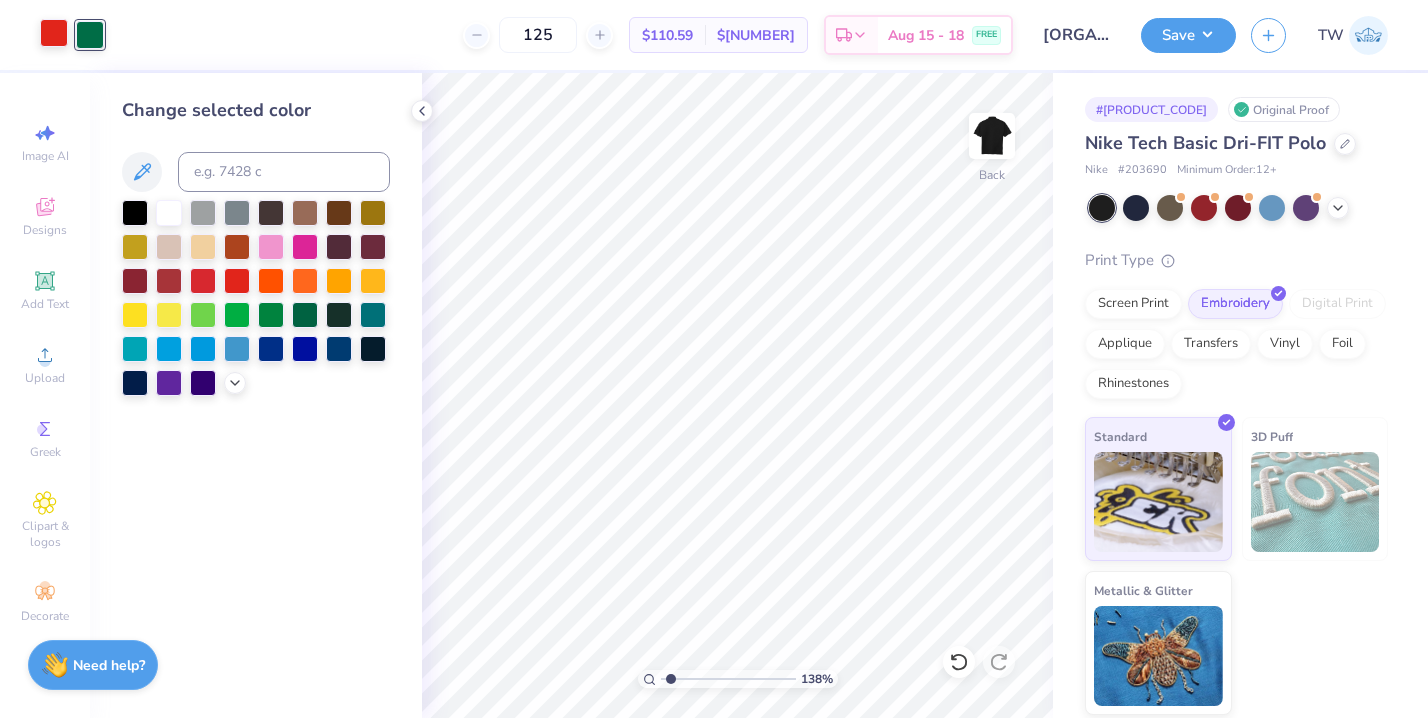 click at bounding box center (54, 33) 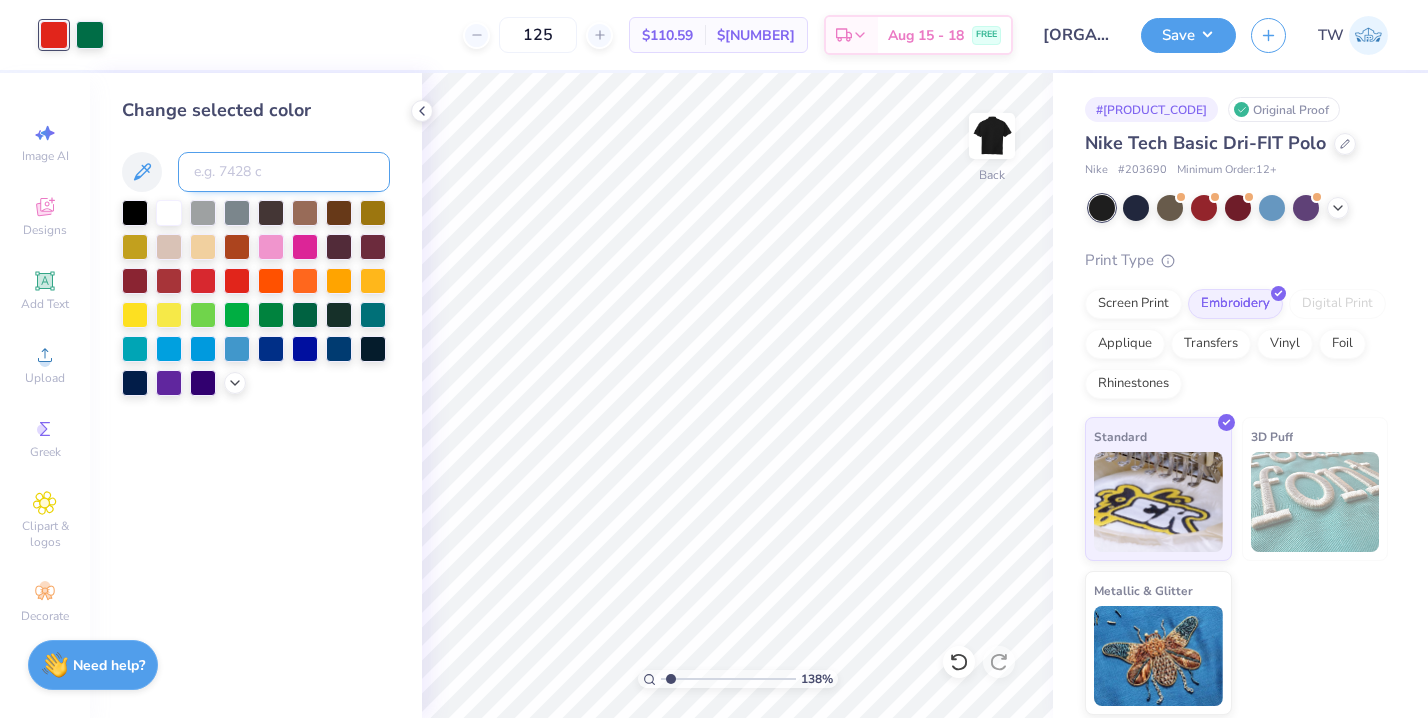 click at bounding box center (284, 172) 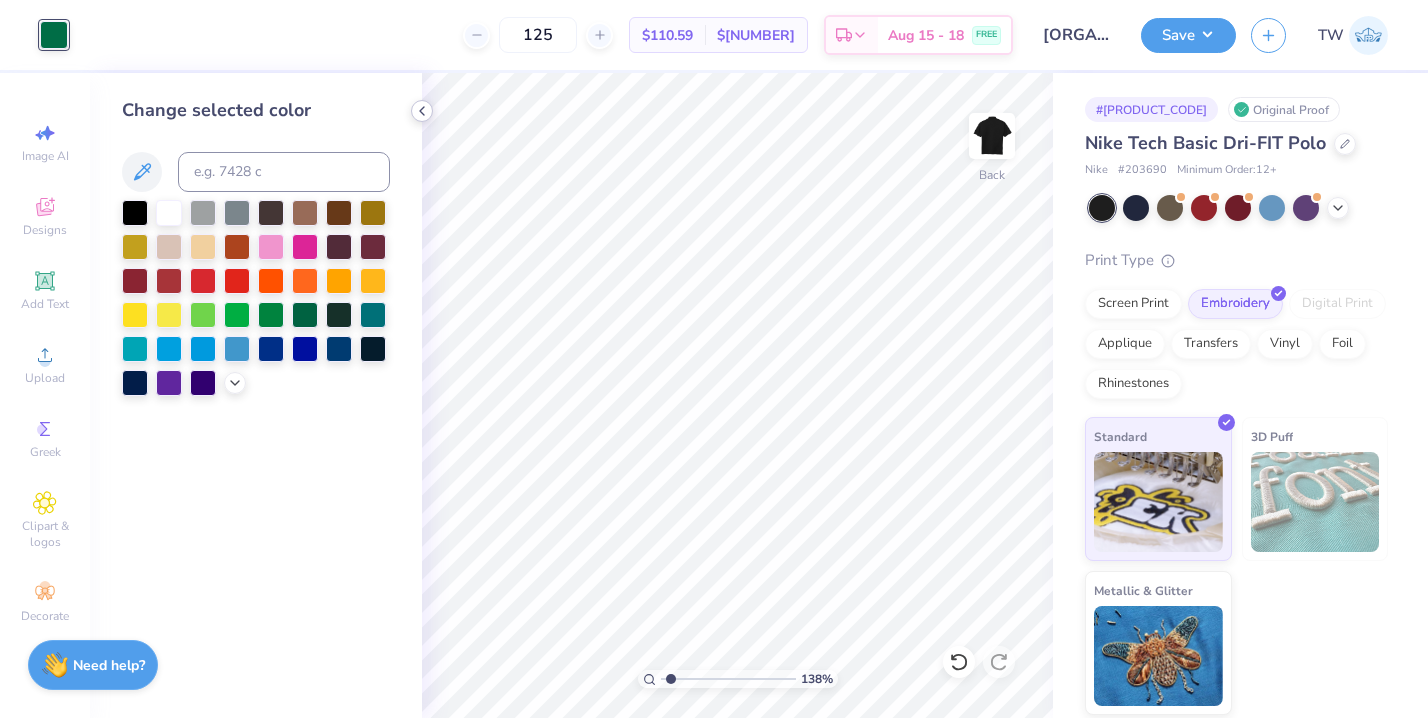 click 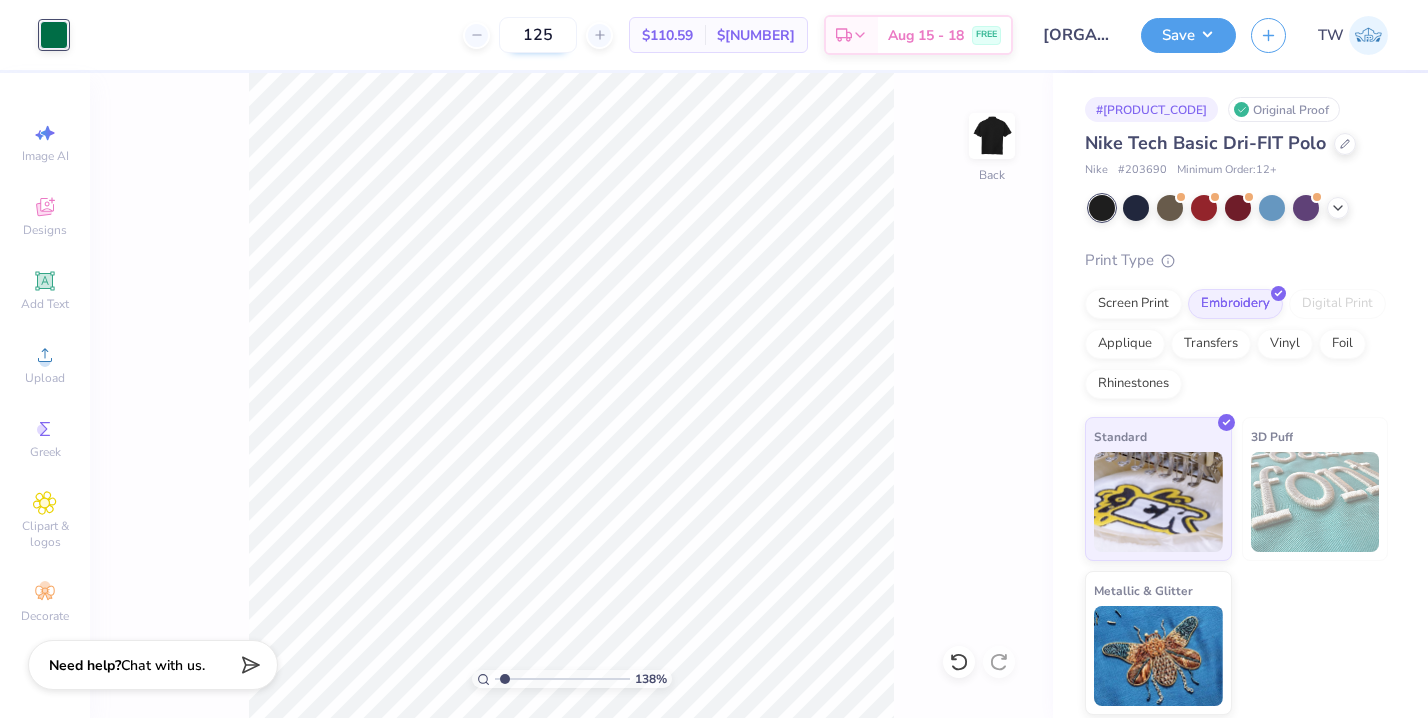 click on "125" at bounding box center (538, 35) 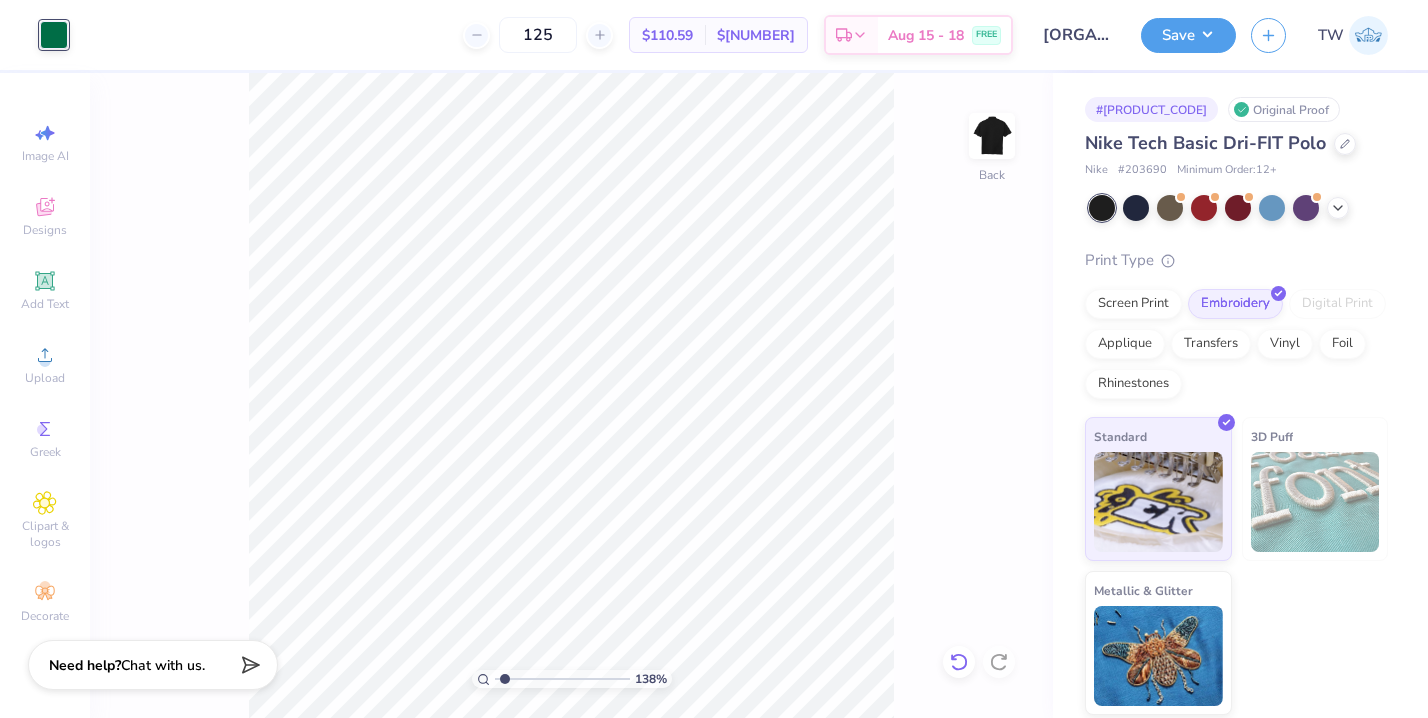 click 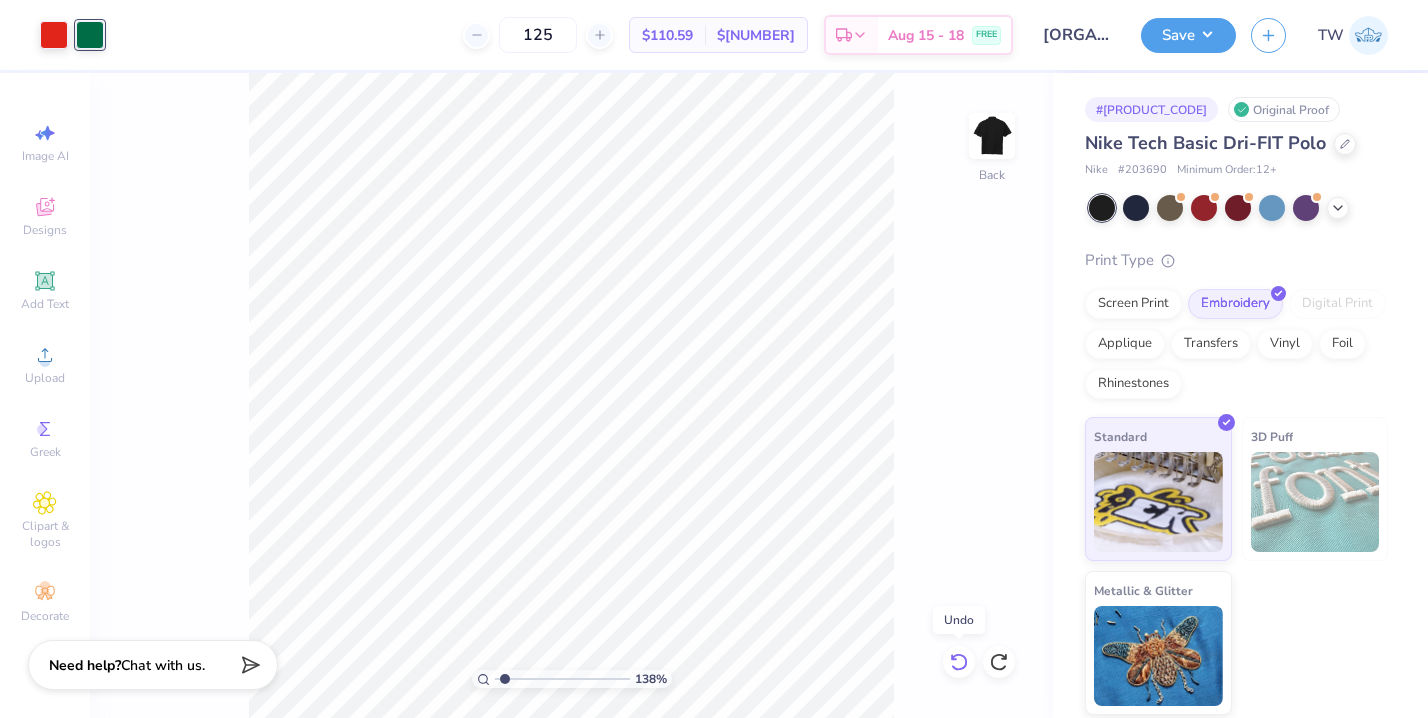 click 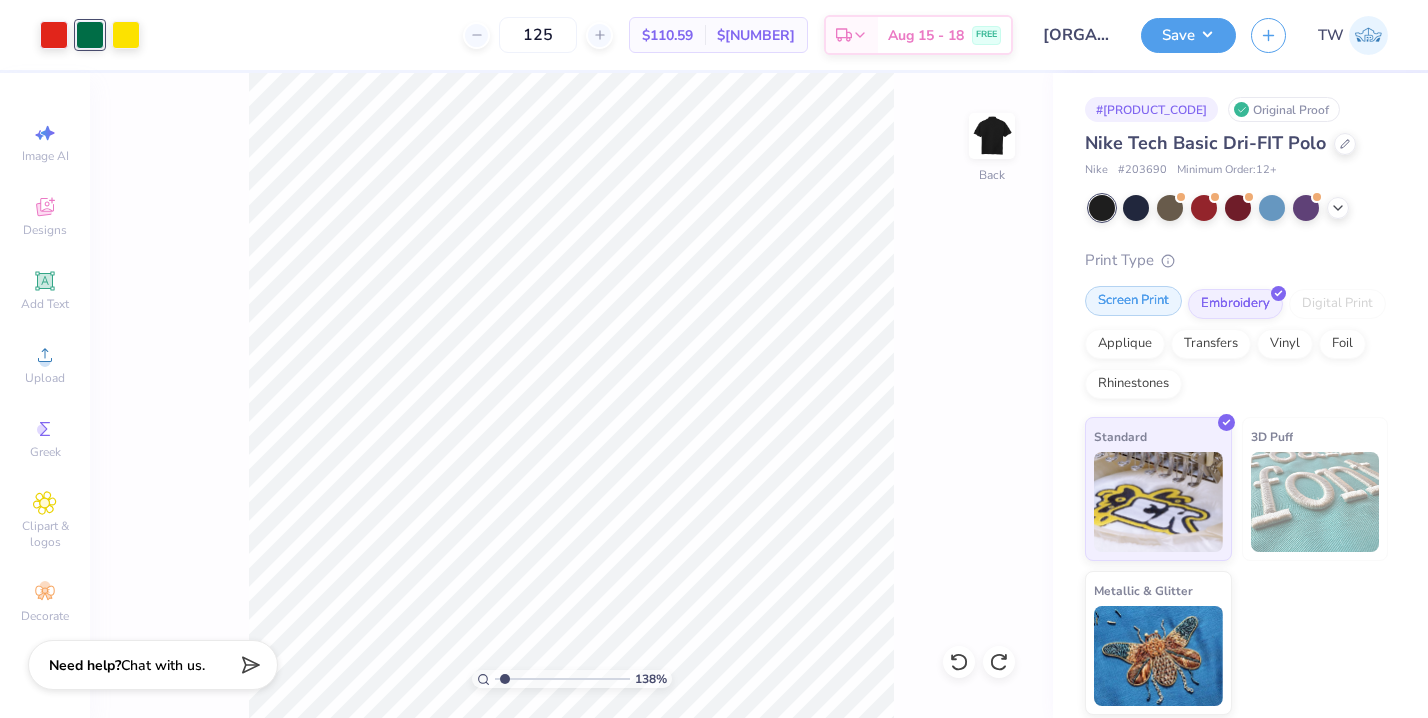click on "Screen Print" at bounding box center [1133, 301] 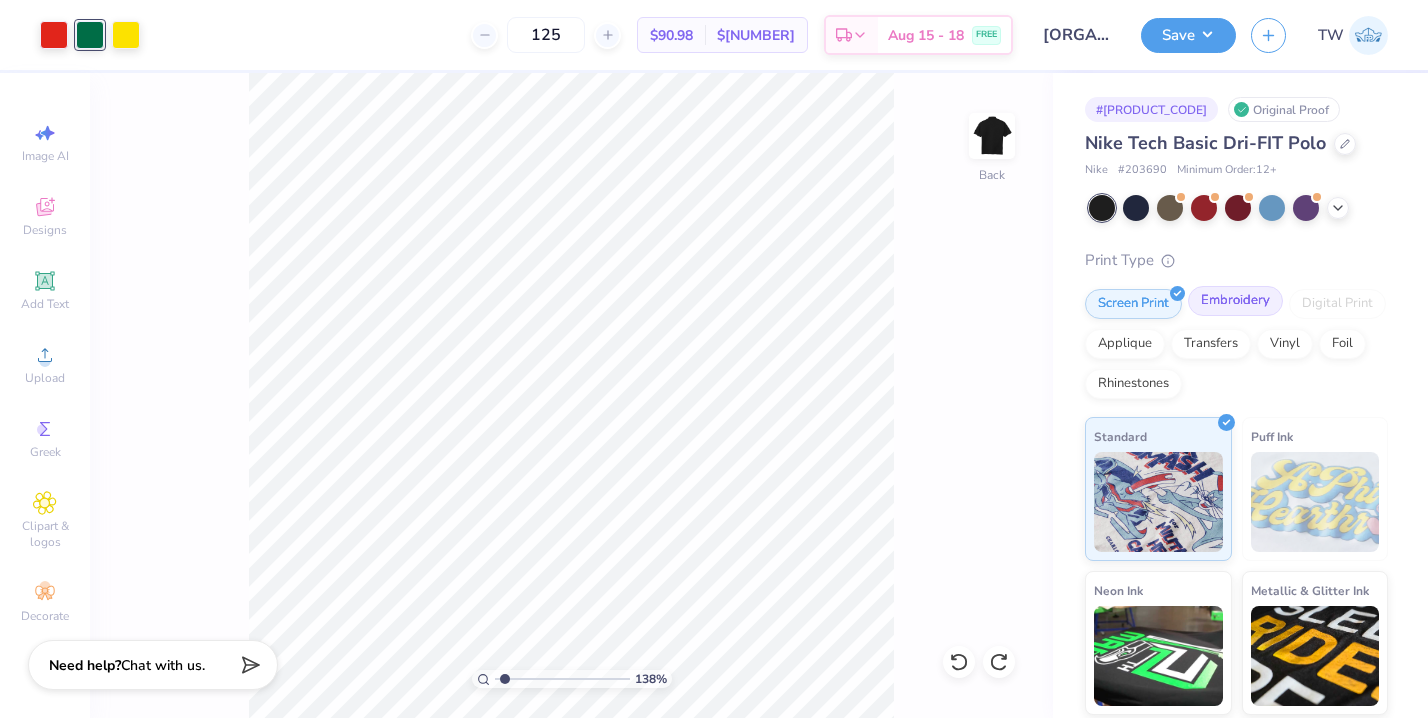 click on "Embroidery" at bounding box center (1235, 301) 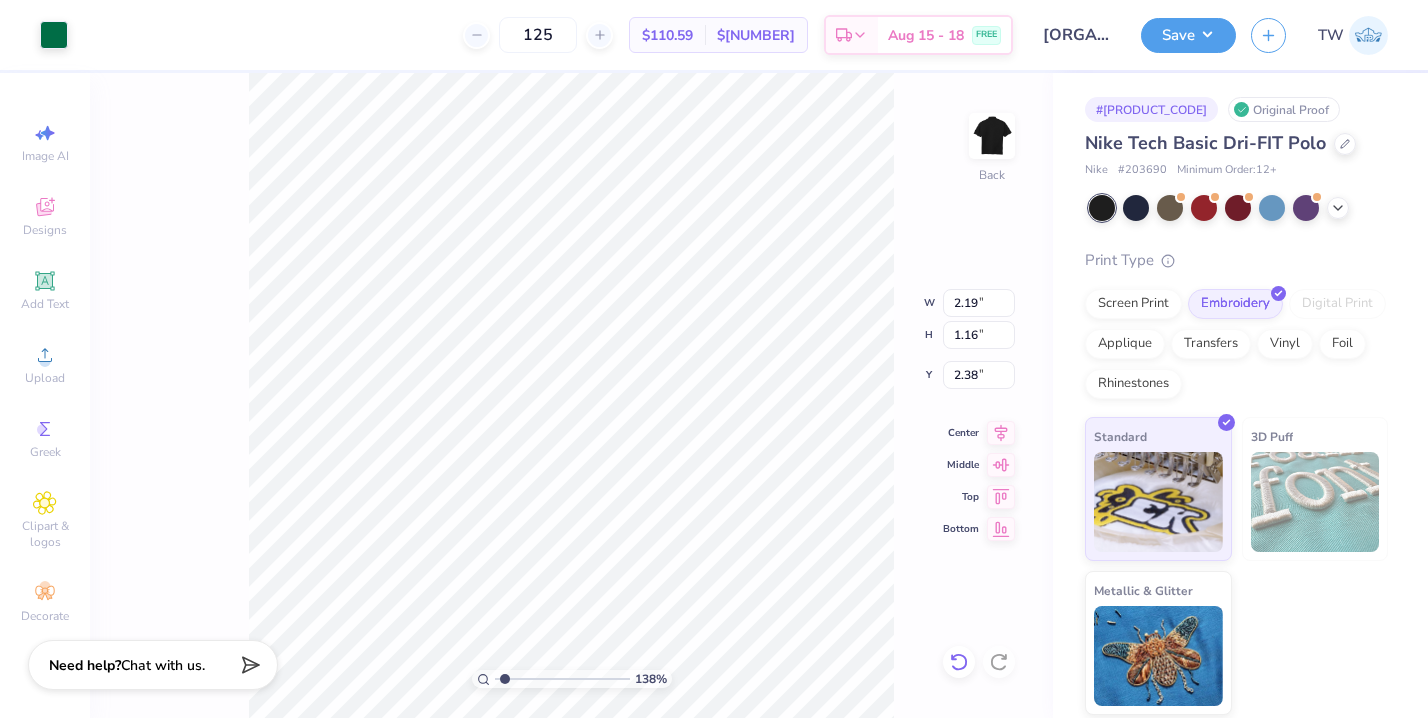 click 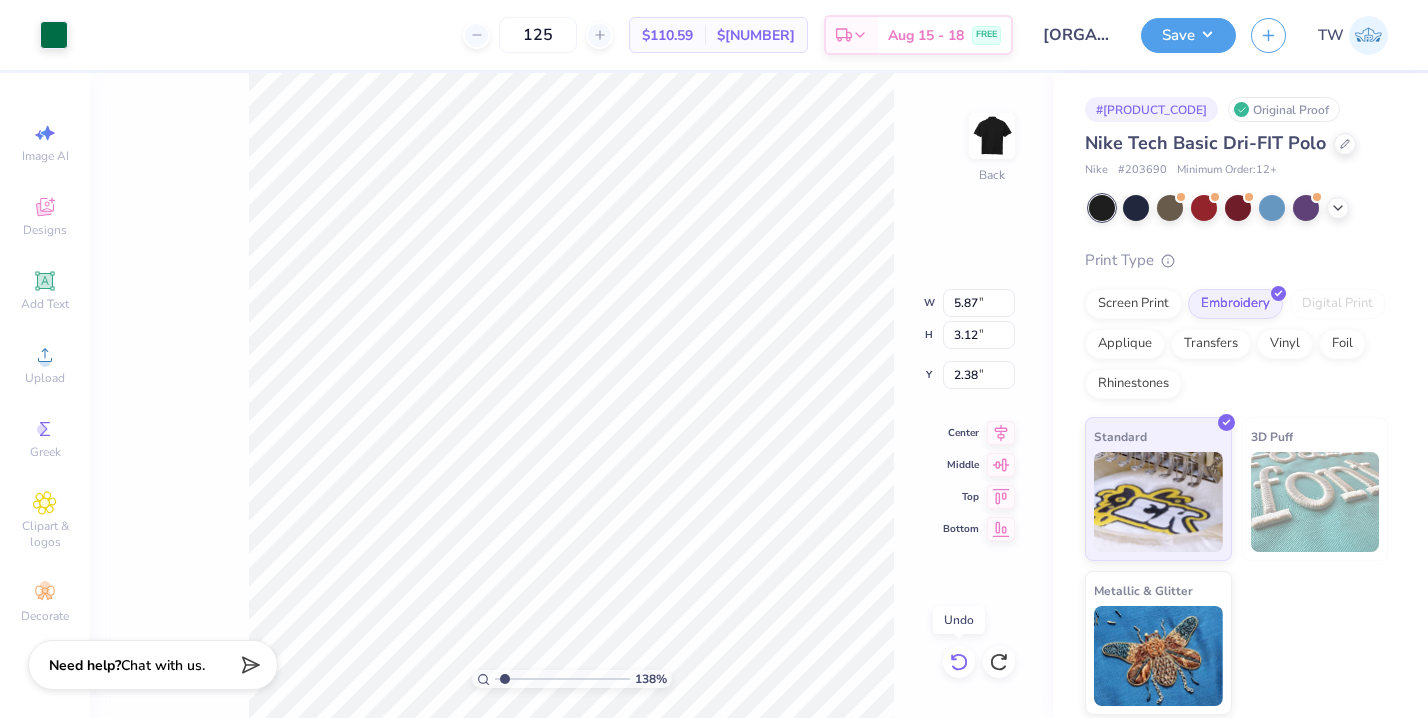 click 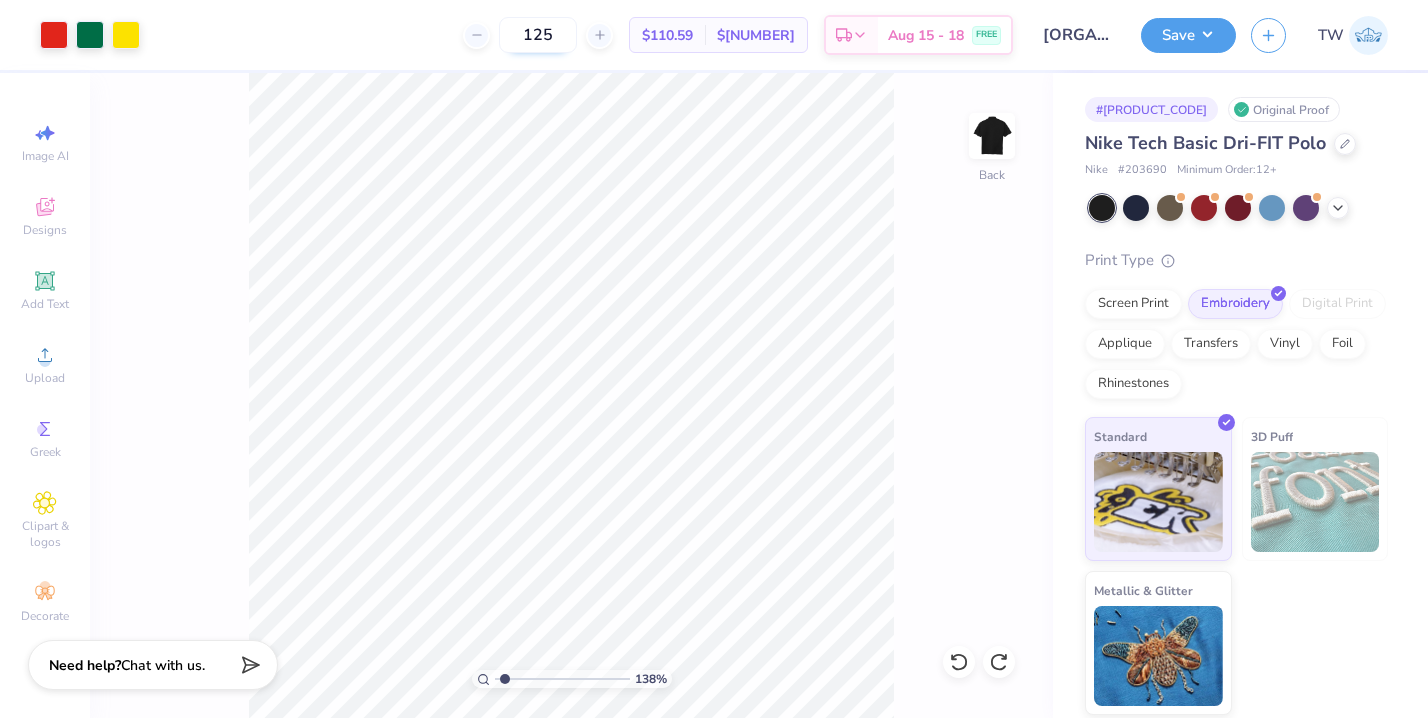 click on "125" at bounding box center (538, 35) 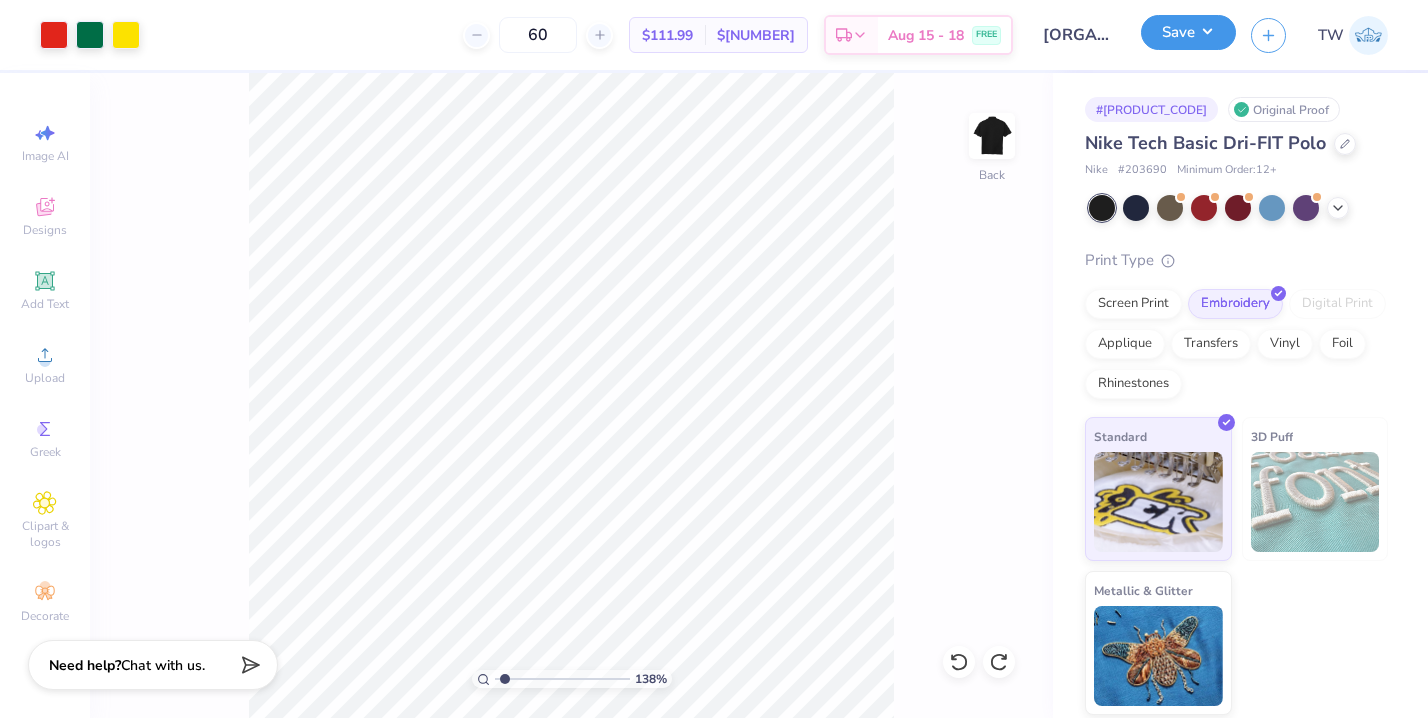 click on "Save" at bounding box center (1188, 32) 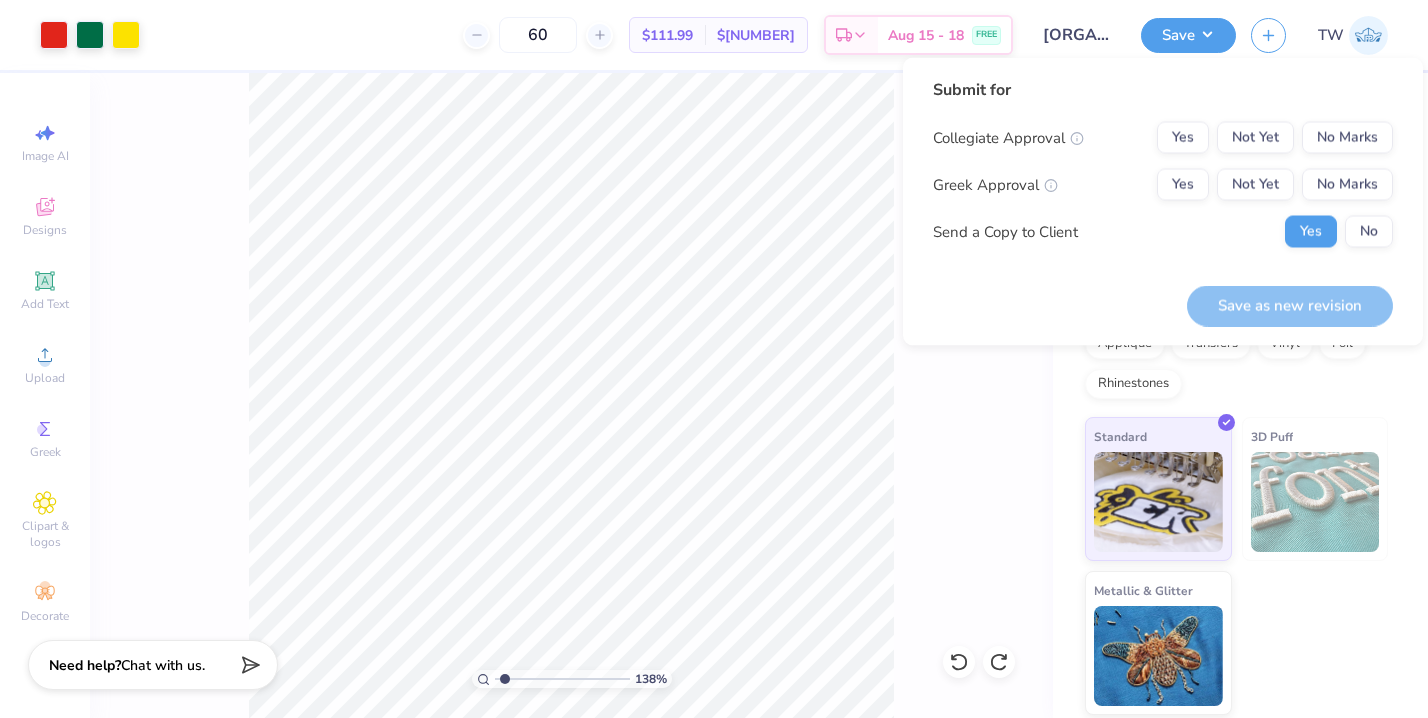 click on "[ORGANIZATION] [ORGANIZATION] [ORGANIZATION]" at bounding box center [1077, 35] 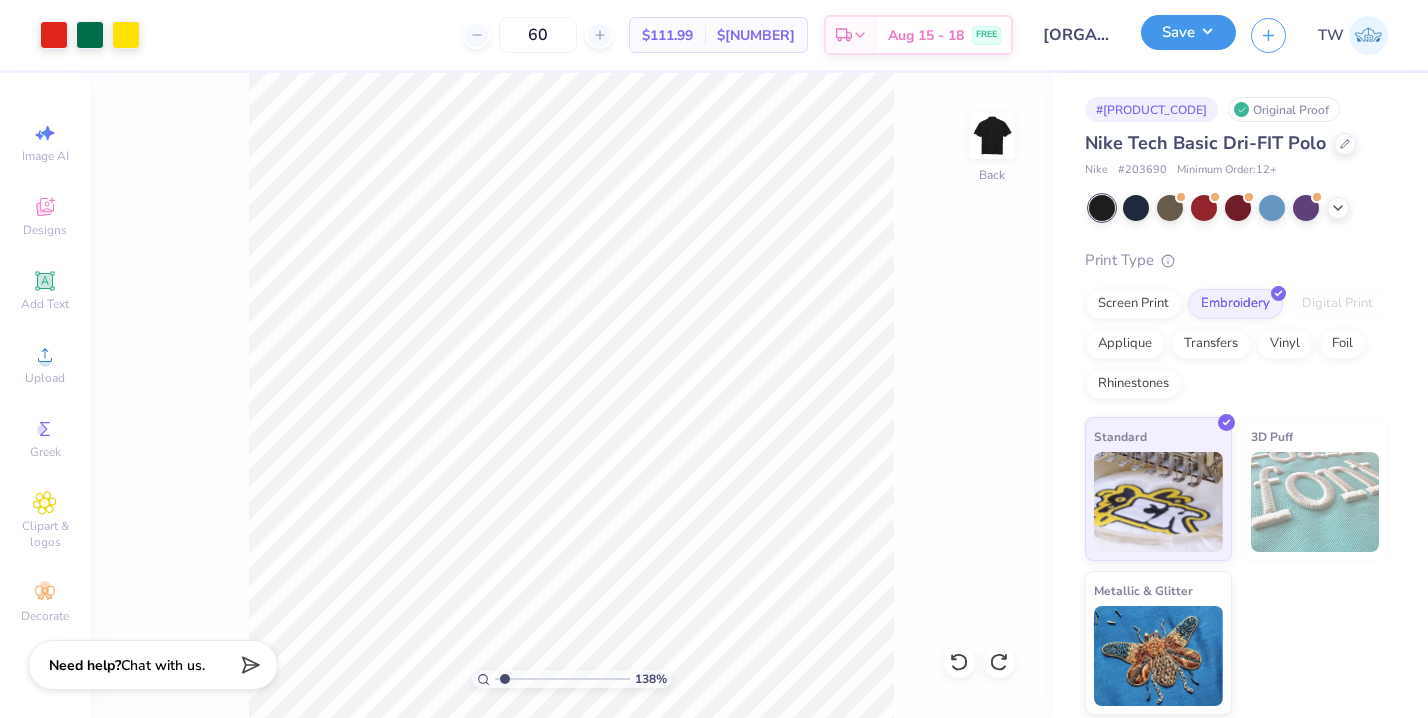 click on "Save" at bounding box center [1188, 32] 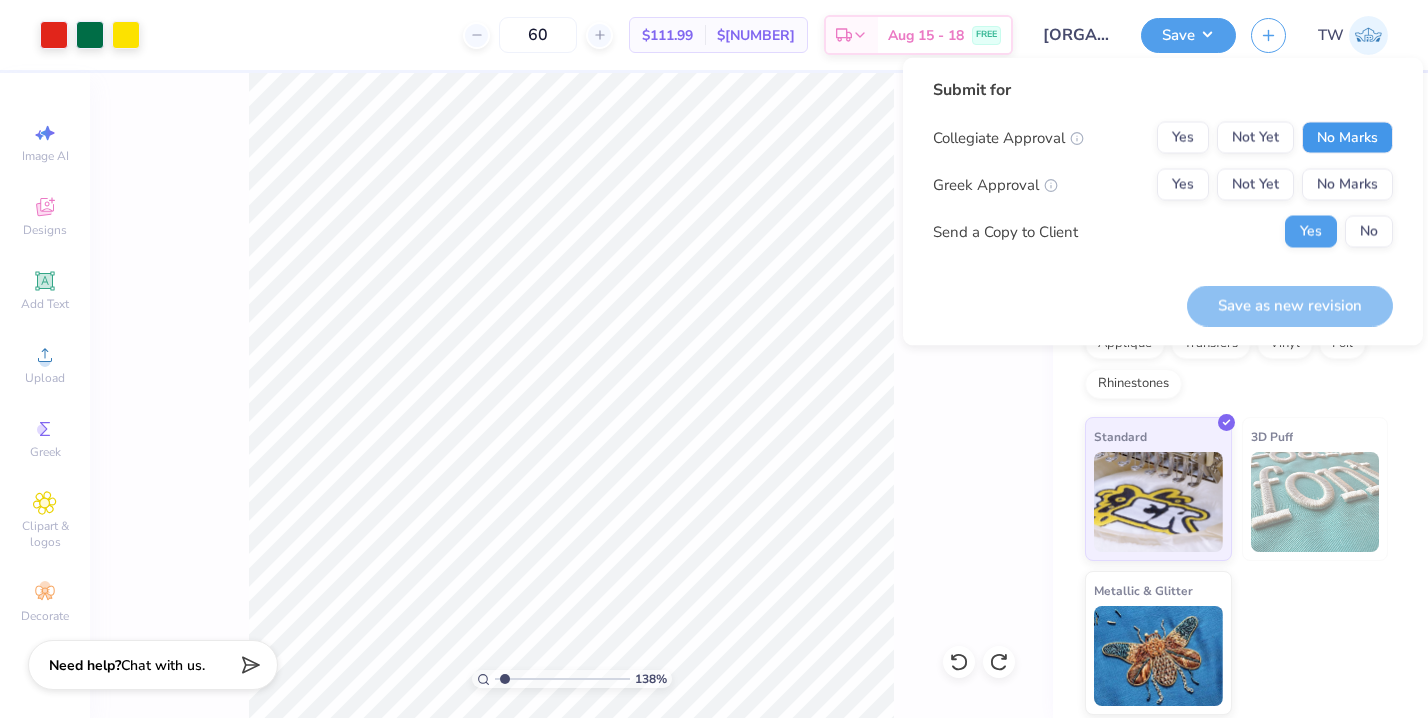 click on "No Marks" at bounding box center [1347, 138] 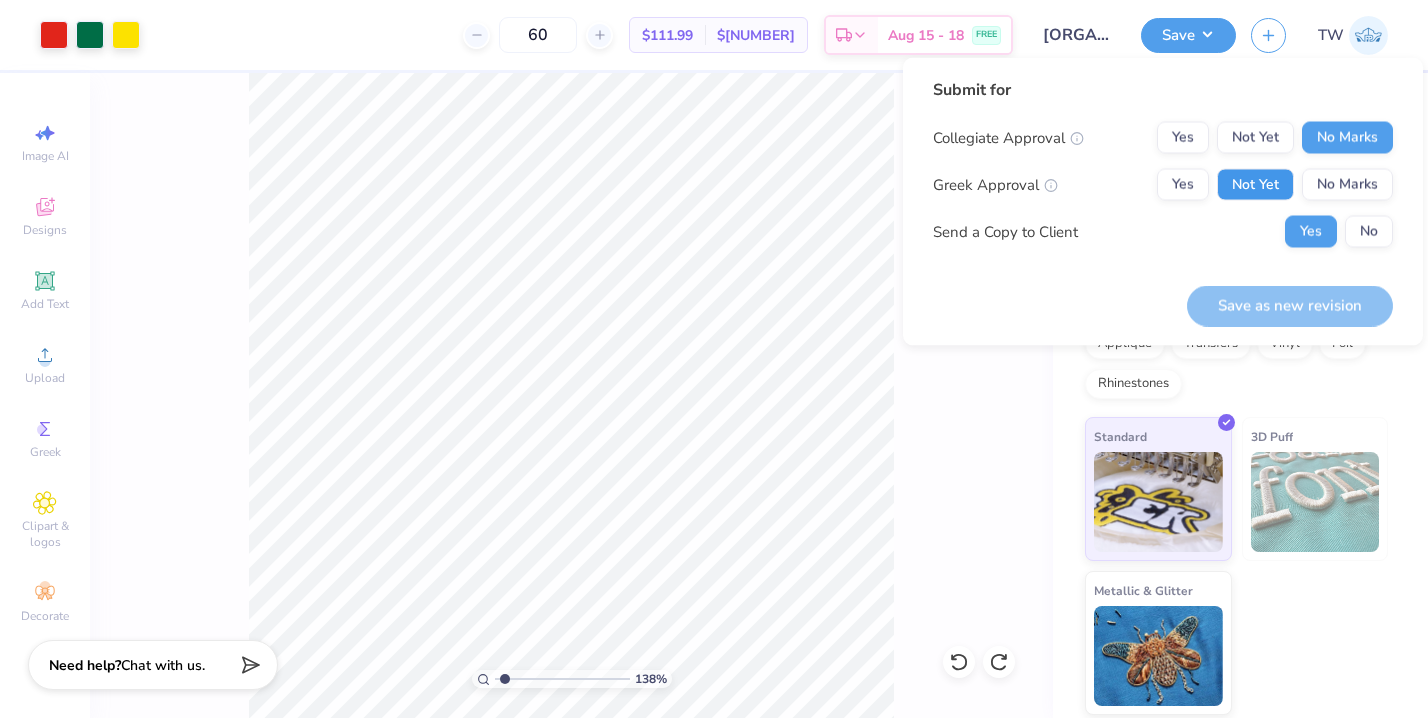 click on "Not Yet" at bounding box center (1255, 185) 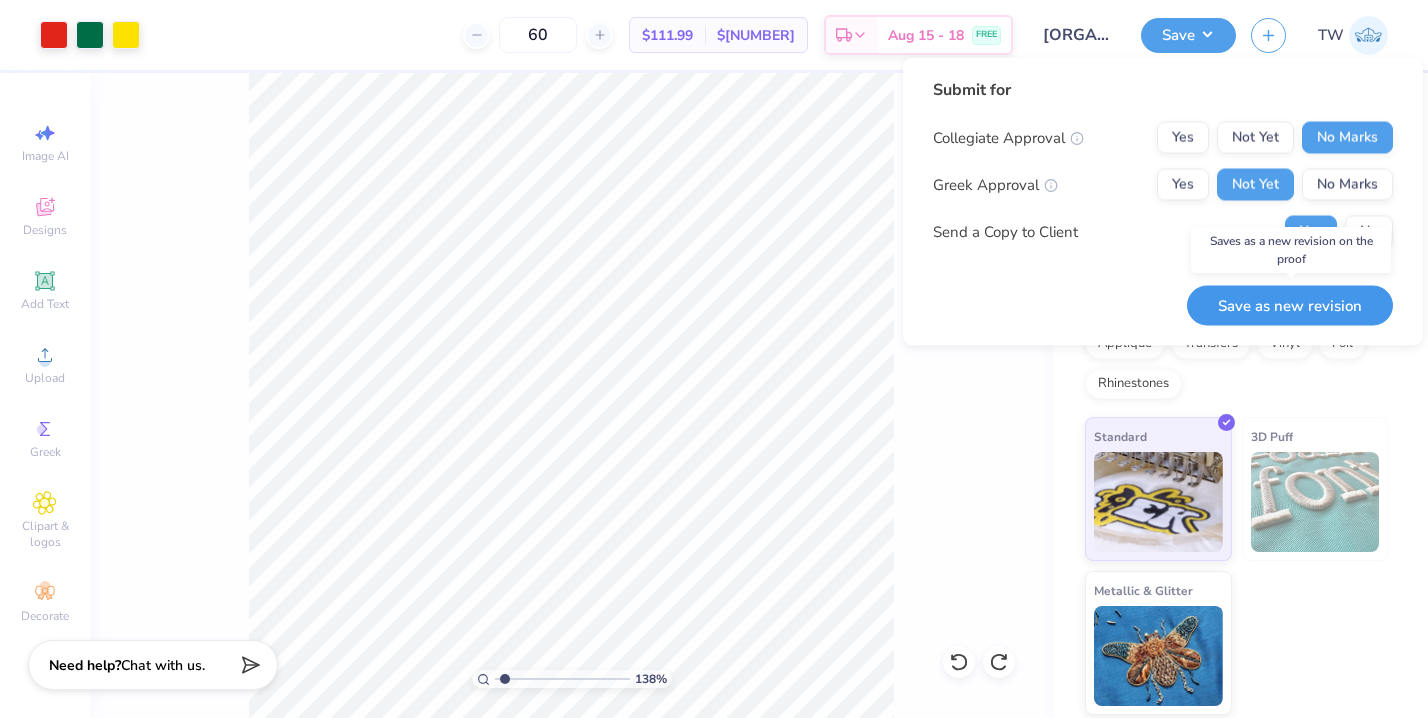 click on "Save as new revision" at bounding box center [1290, 305] 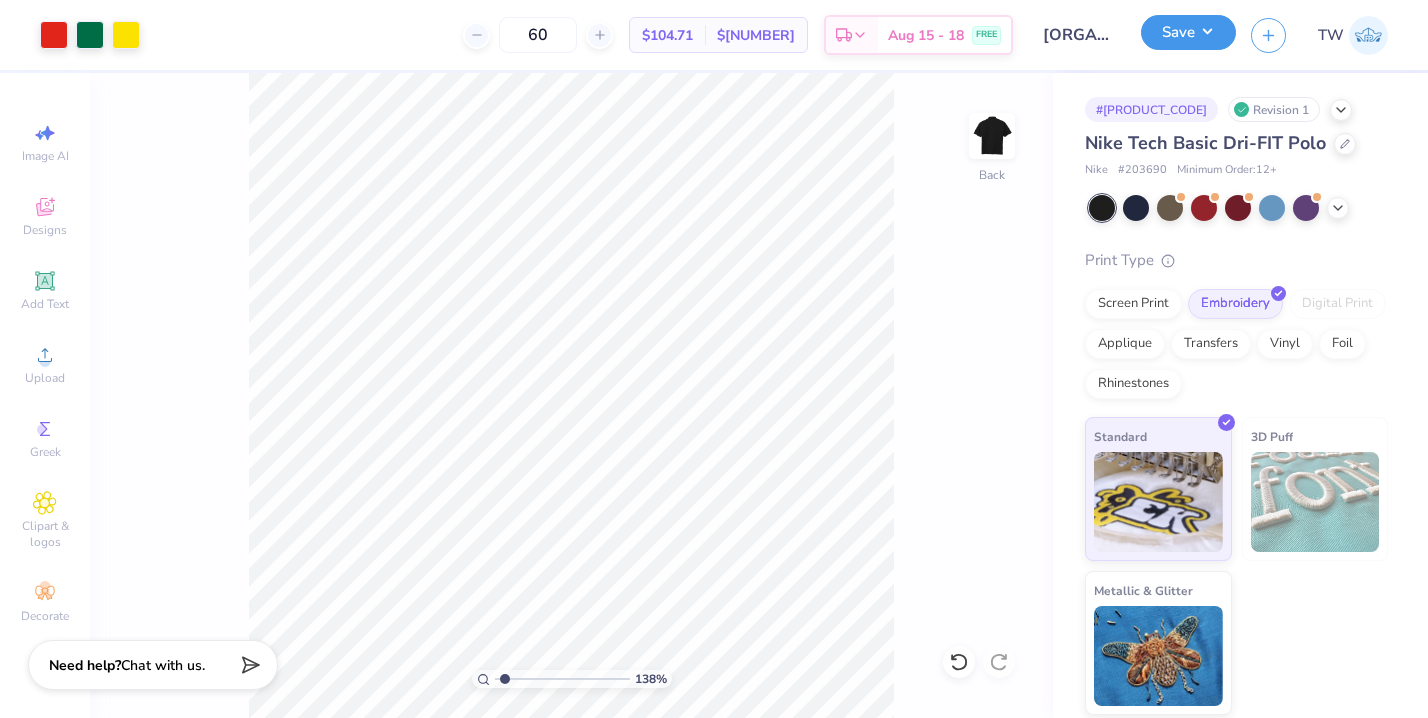 click on "Save" at bounding box center [1188, 32] 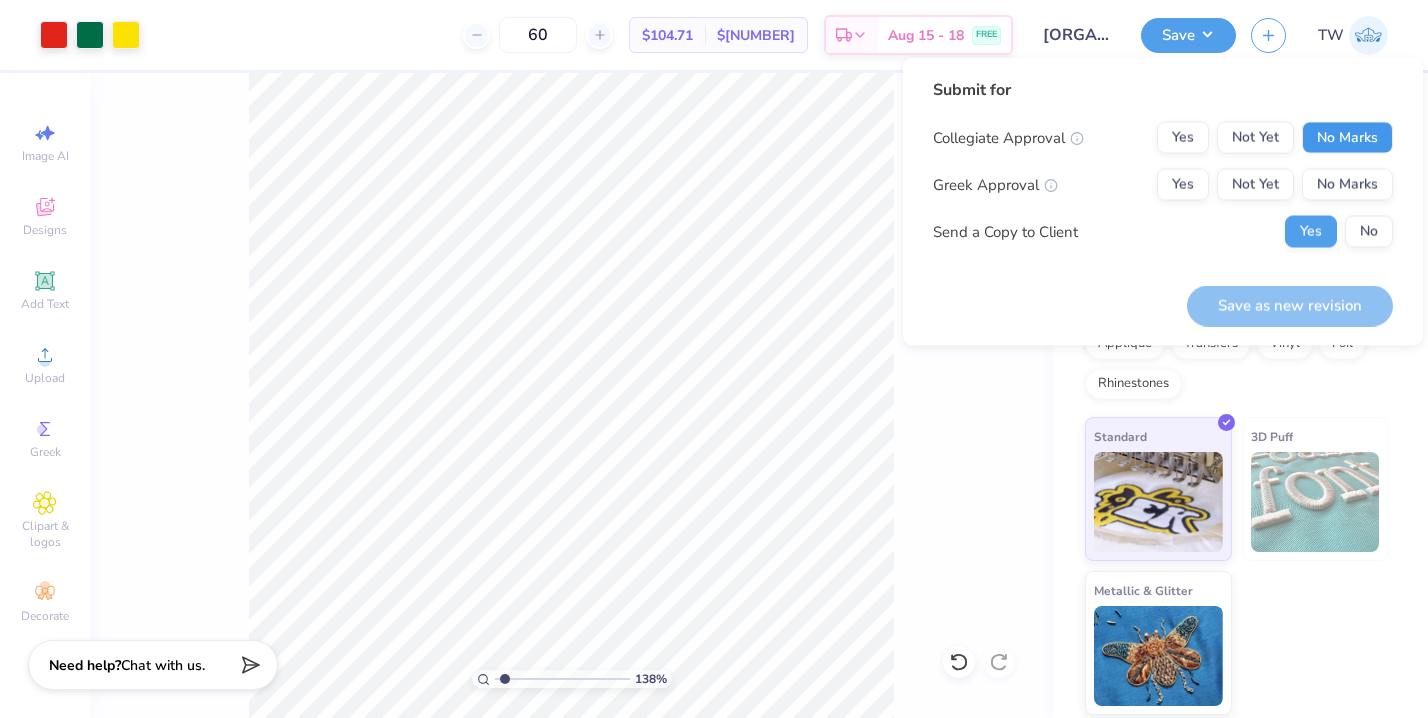 click on "No Marks" at bounding box center (1347, 138) 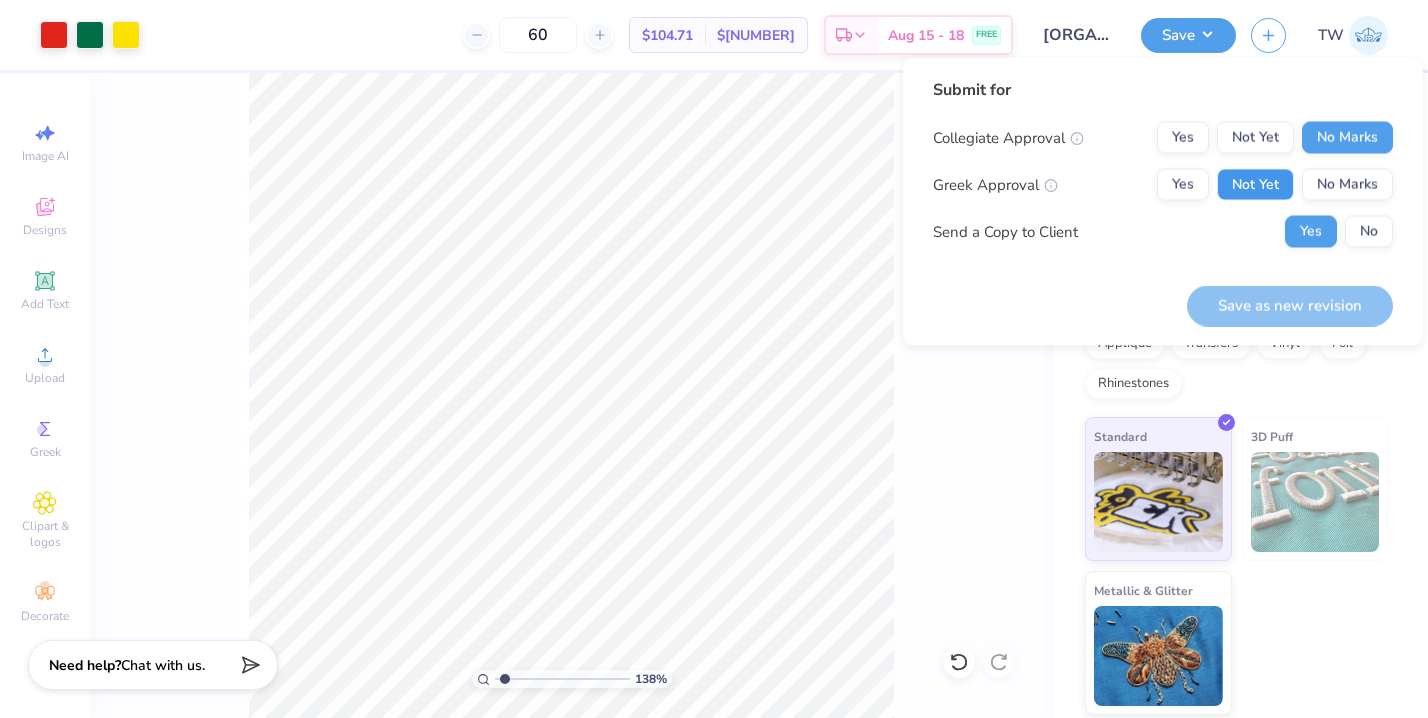 click on "Not Yet" at bounding box center [1255, 185] 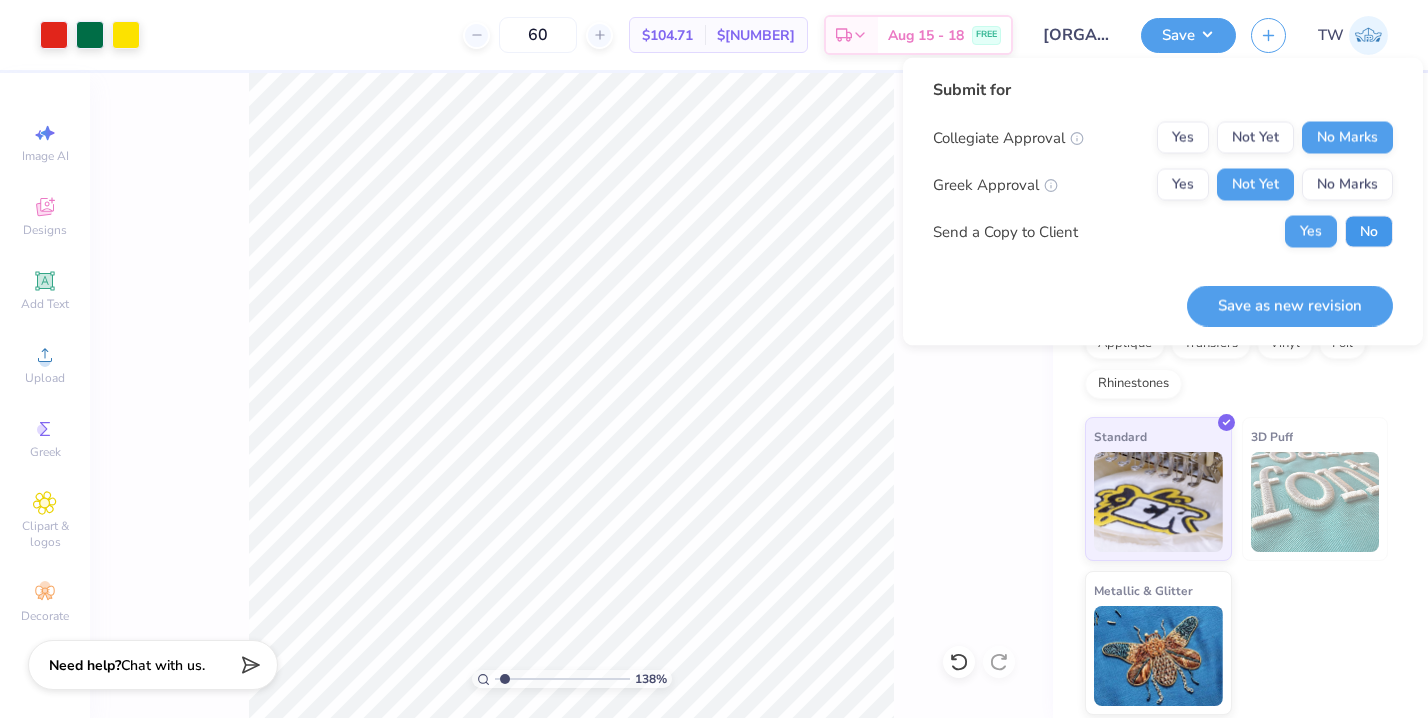click on "No" at bounding box center (1369, 232) 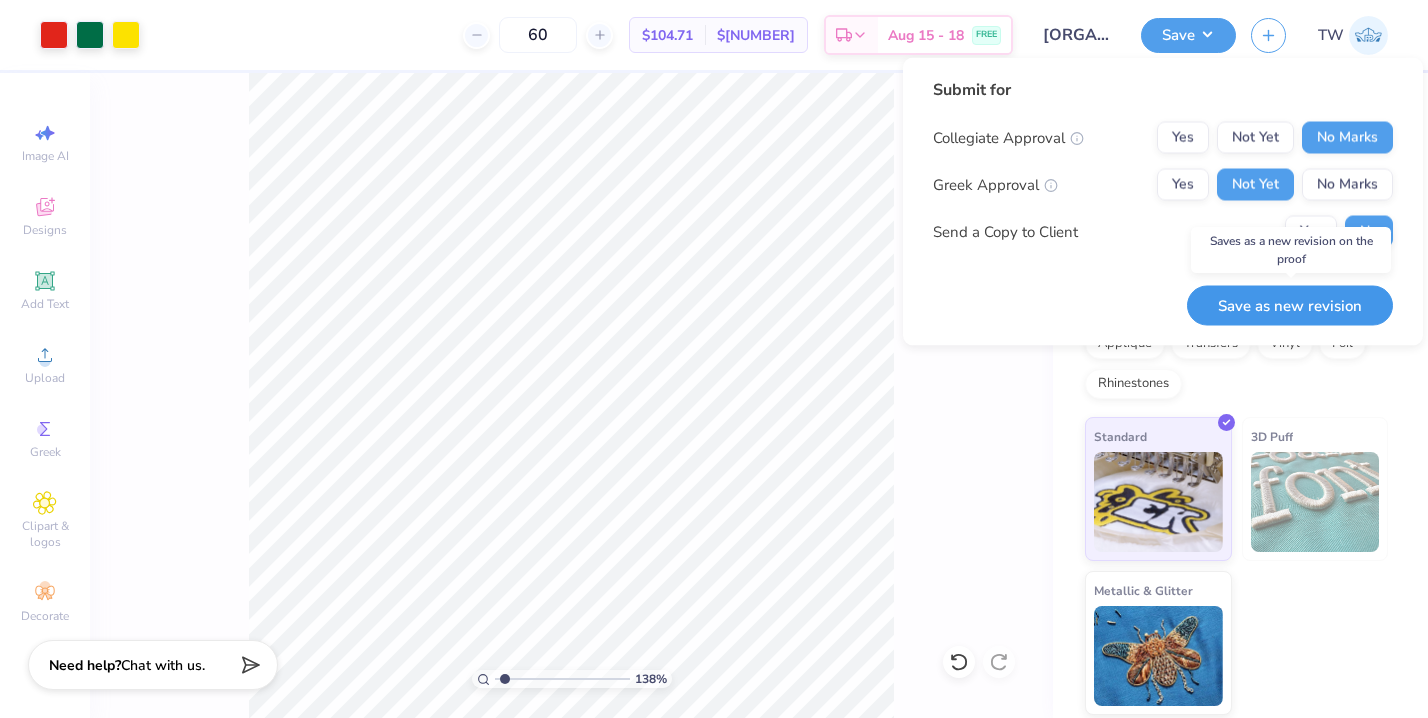 click on "Save as new revision" at bounding box center [1290, 305] 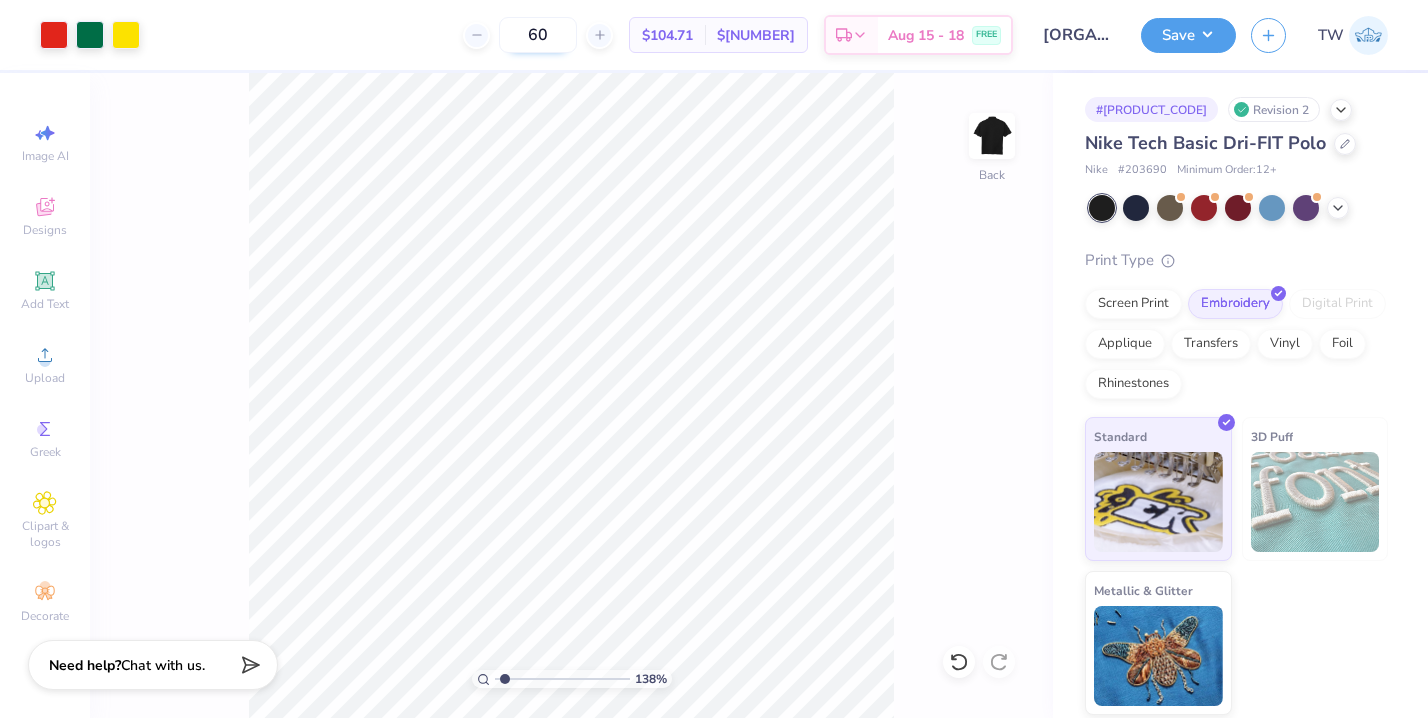 click on "60" at bounding box center (538, 35) 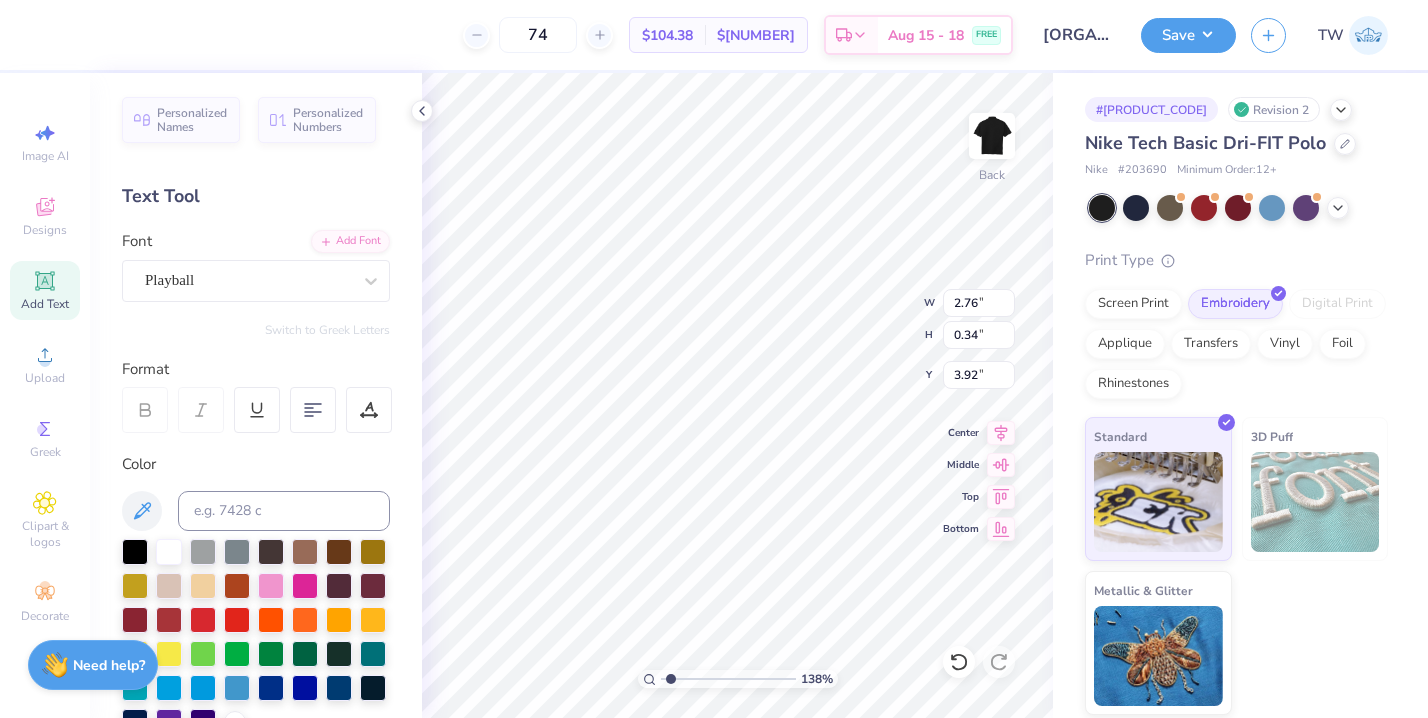 scroll, scrollTop: 0, scrollLeft: 4, axis: horizontal 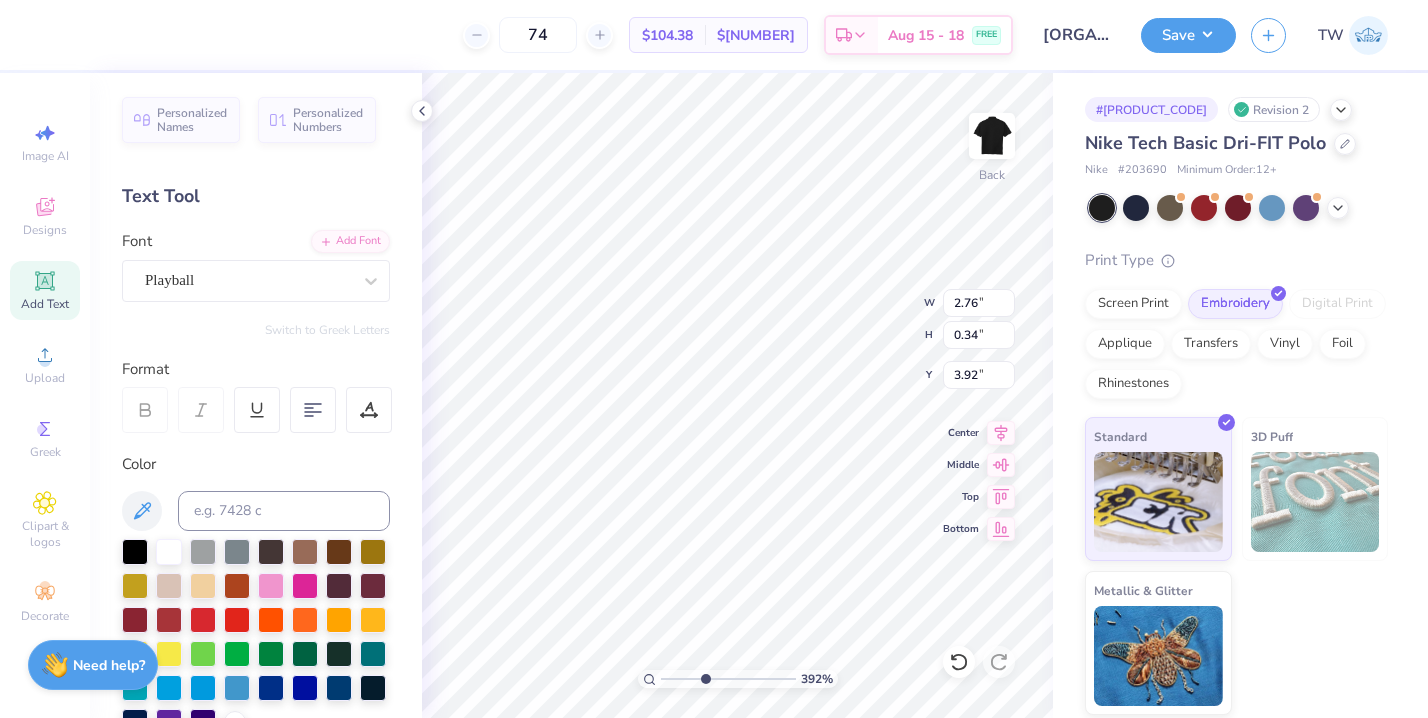 drag, startPoint x: 672, startPoint y: 676, endPoint x: 704, endPoint y: 676, distance: 32 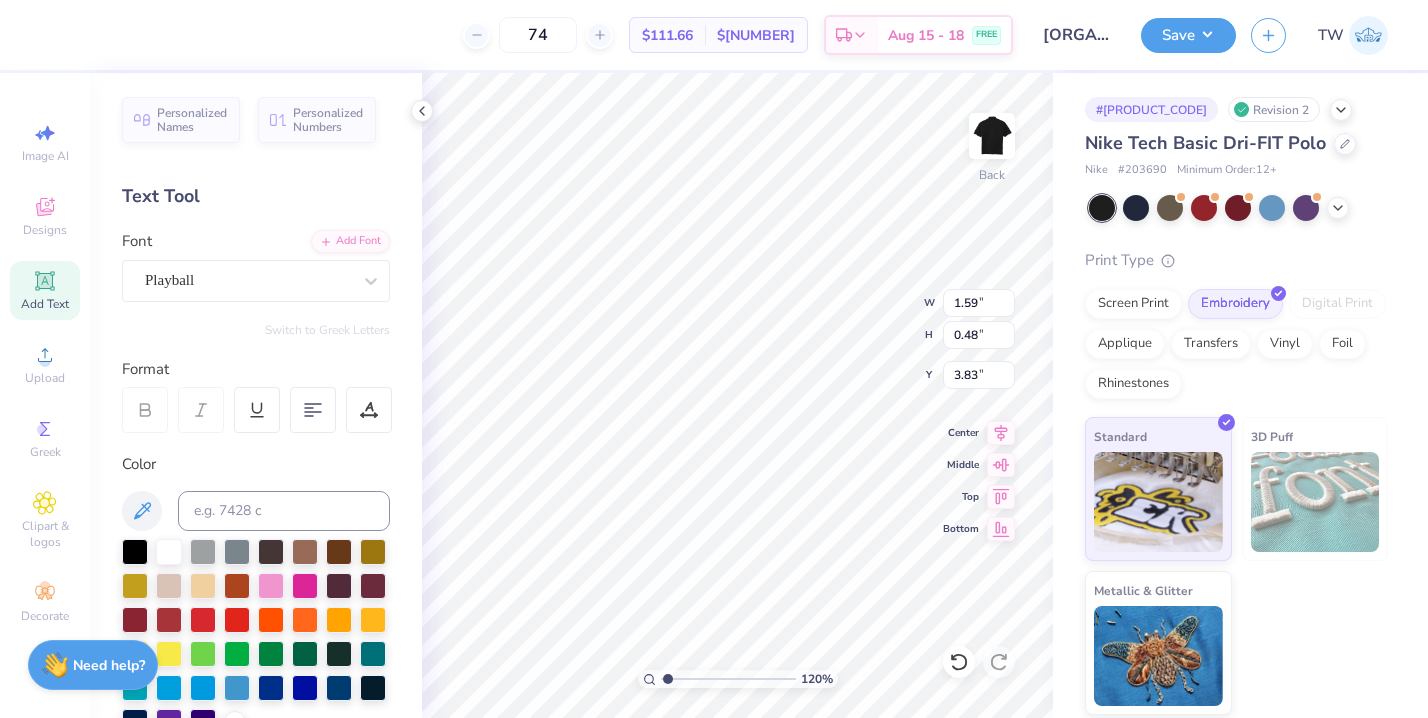 drag, startPoint x: 706, startPoint y: 674, endPoint x: 668, endPoint y: 672, distance: 38.052597 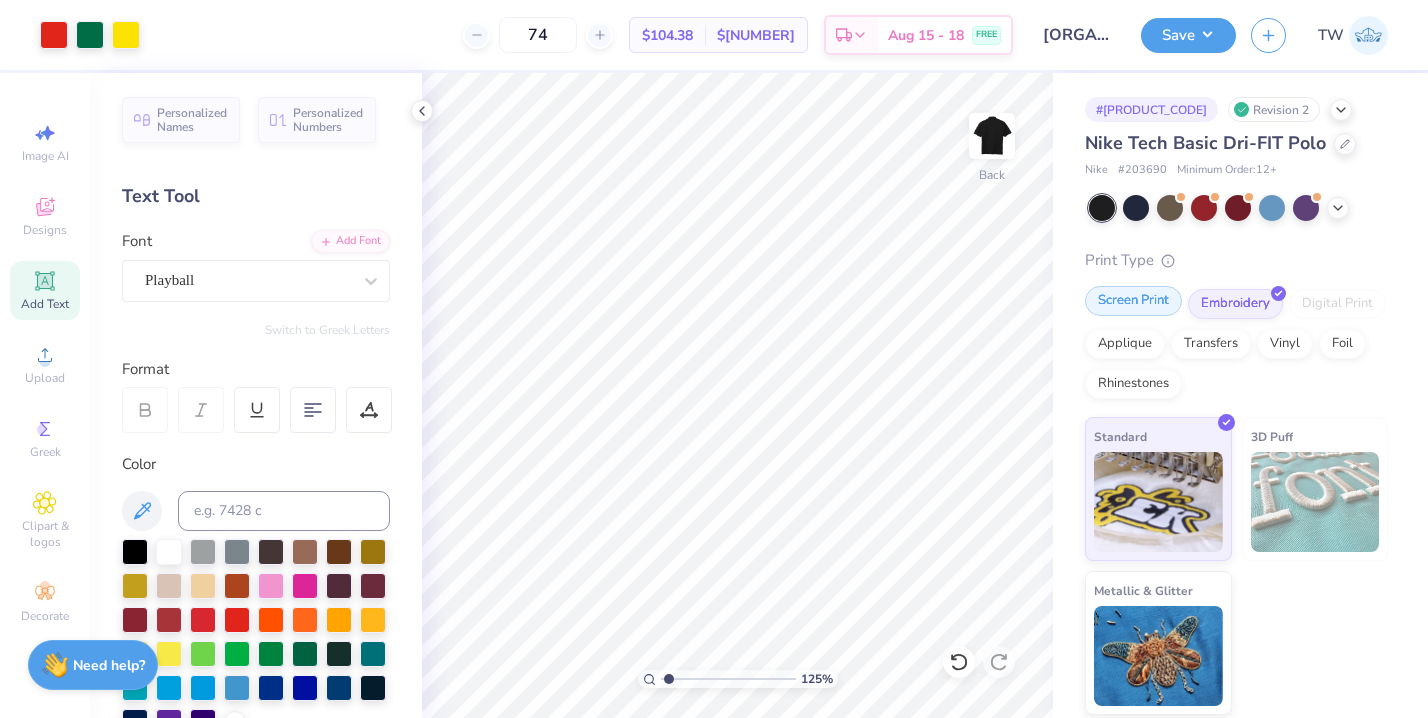 click on "Screen Print" at bounding box center (1133, 301) 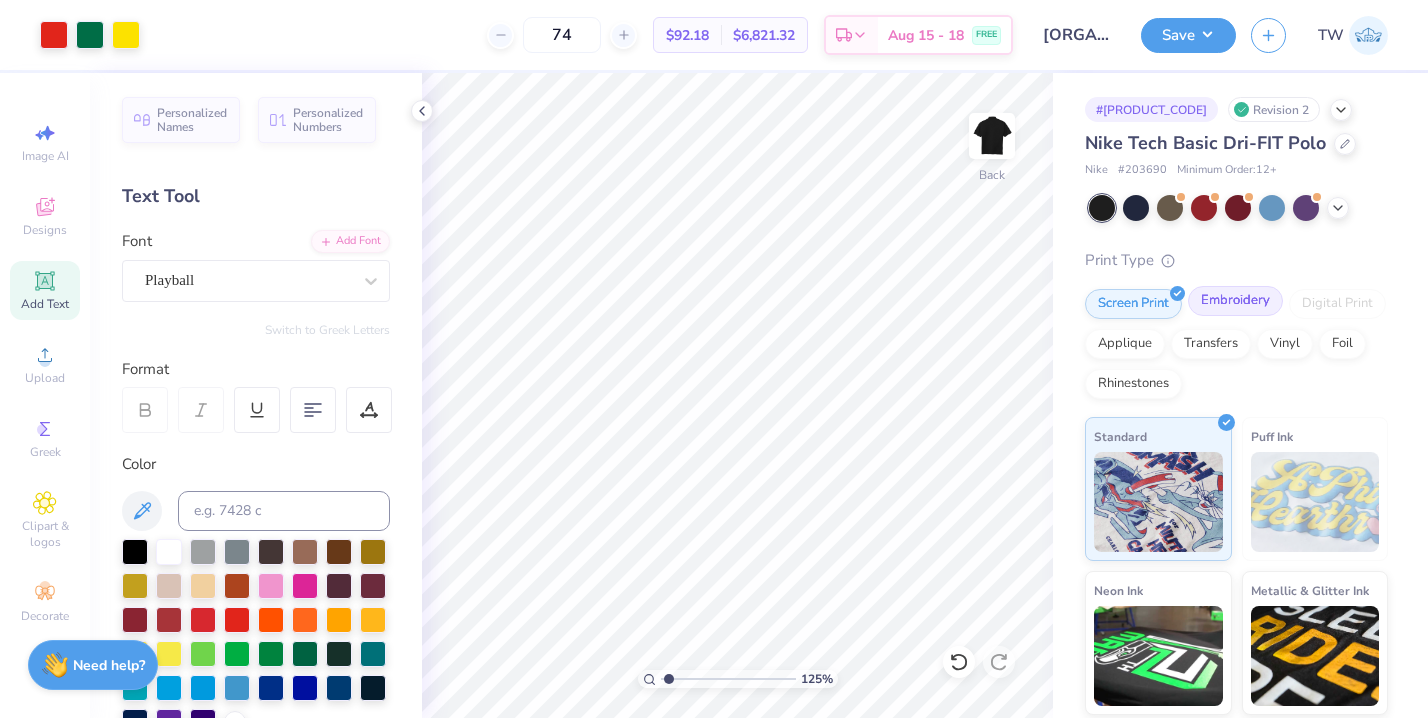 click on "Embroidery" at bounding box center [1235, 301] 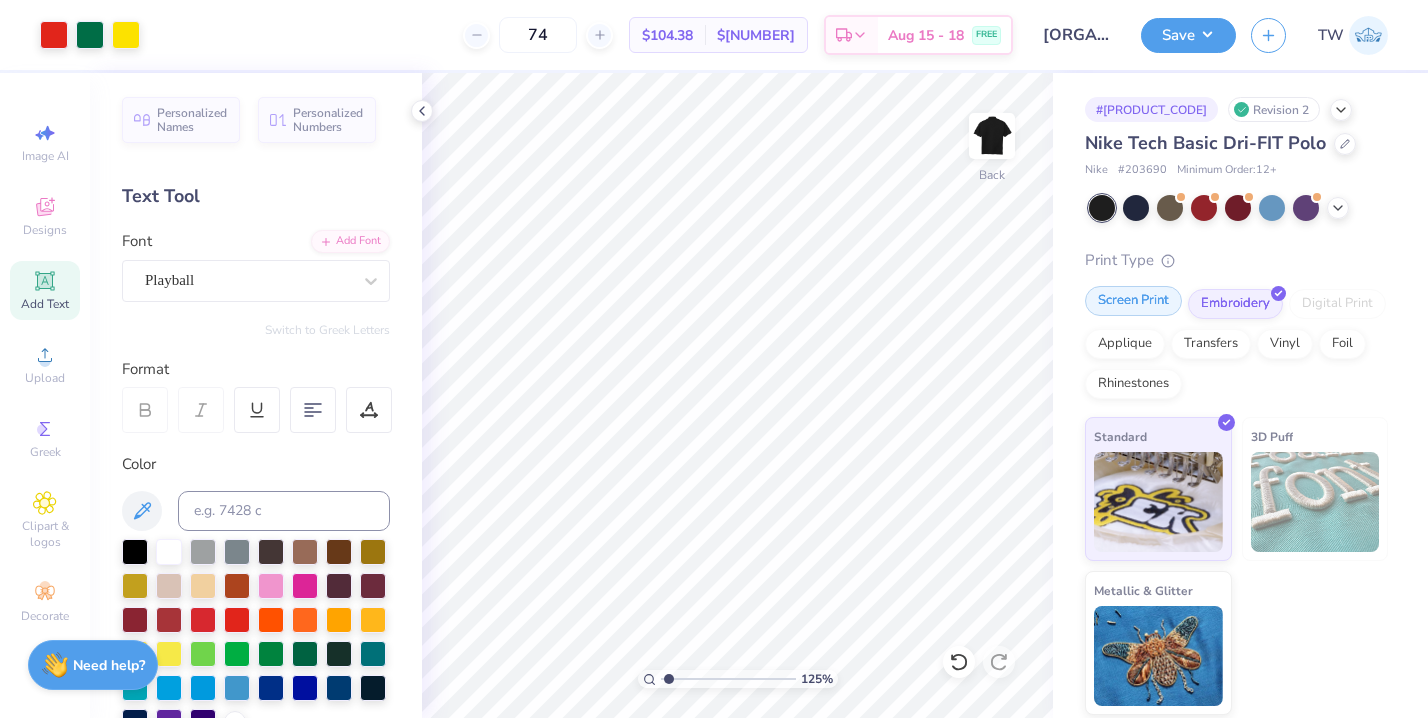 click on "Screen Print" at bounding box center (1133, 301) 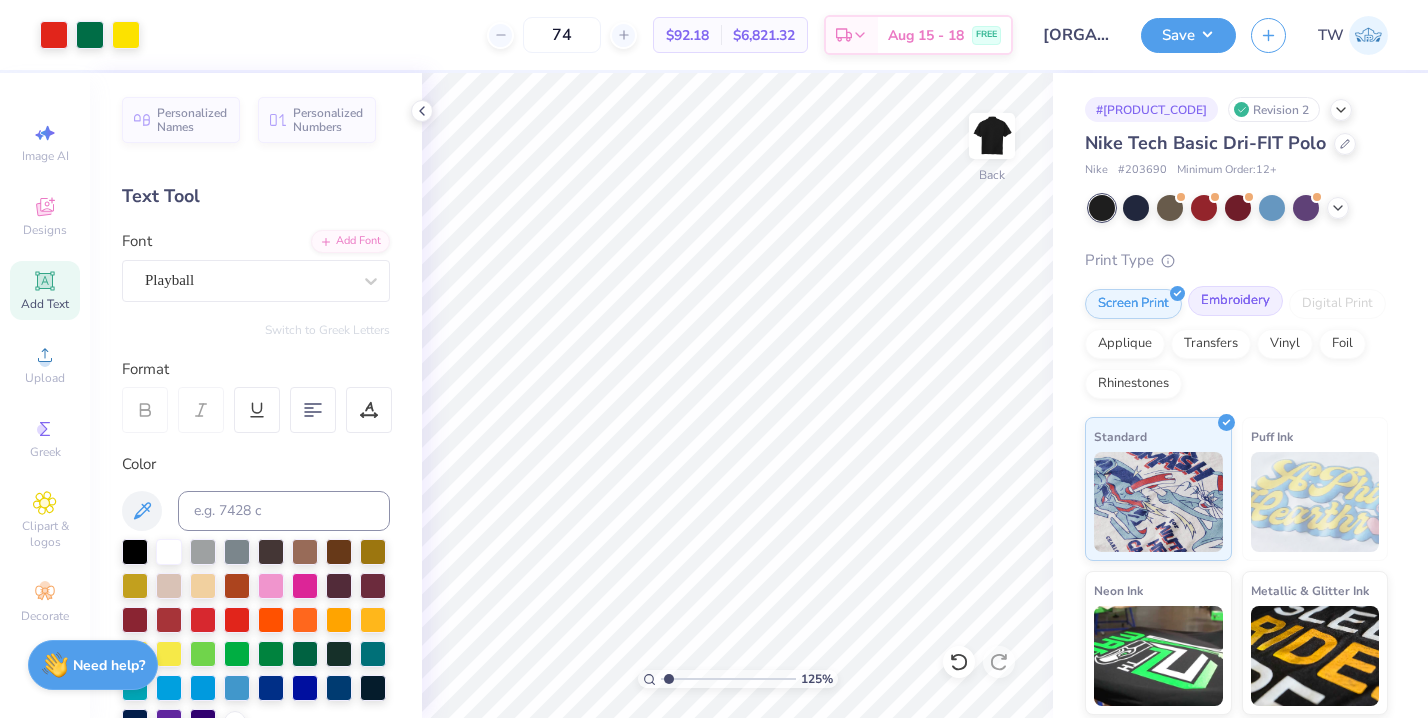 click on "Embroidery" at bounding box center (1235, 301) 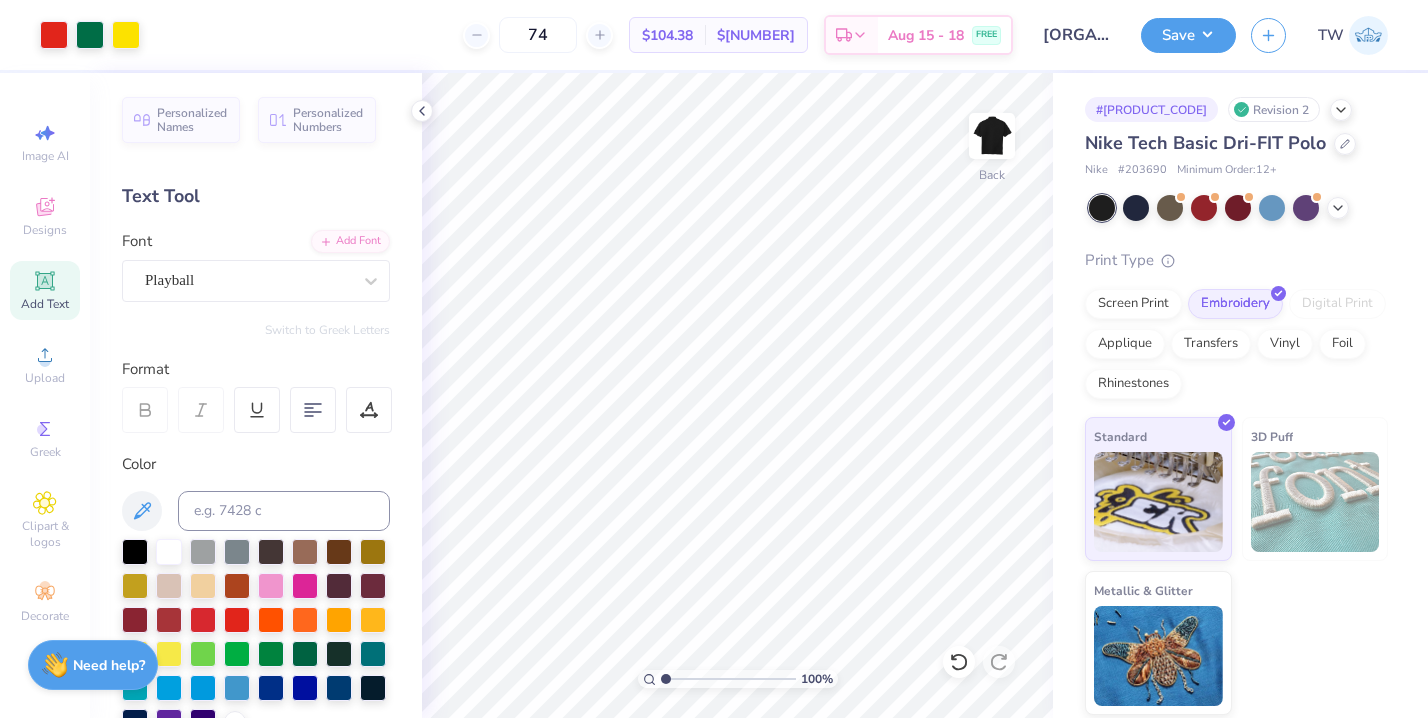drag, startPoint x: 669, startPoint y: 678, endPoint x: 653, endPoint y: 676, distance: 16.124516 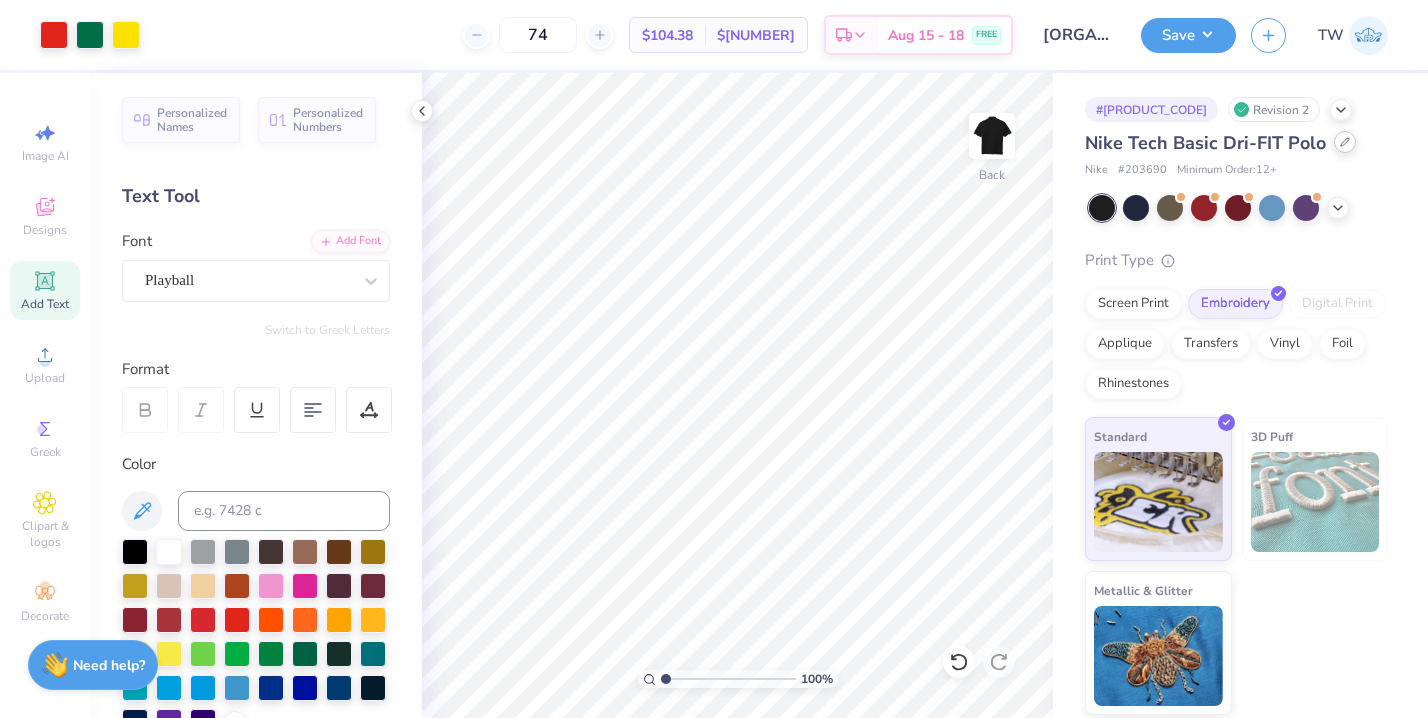click 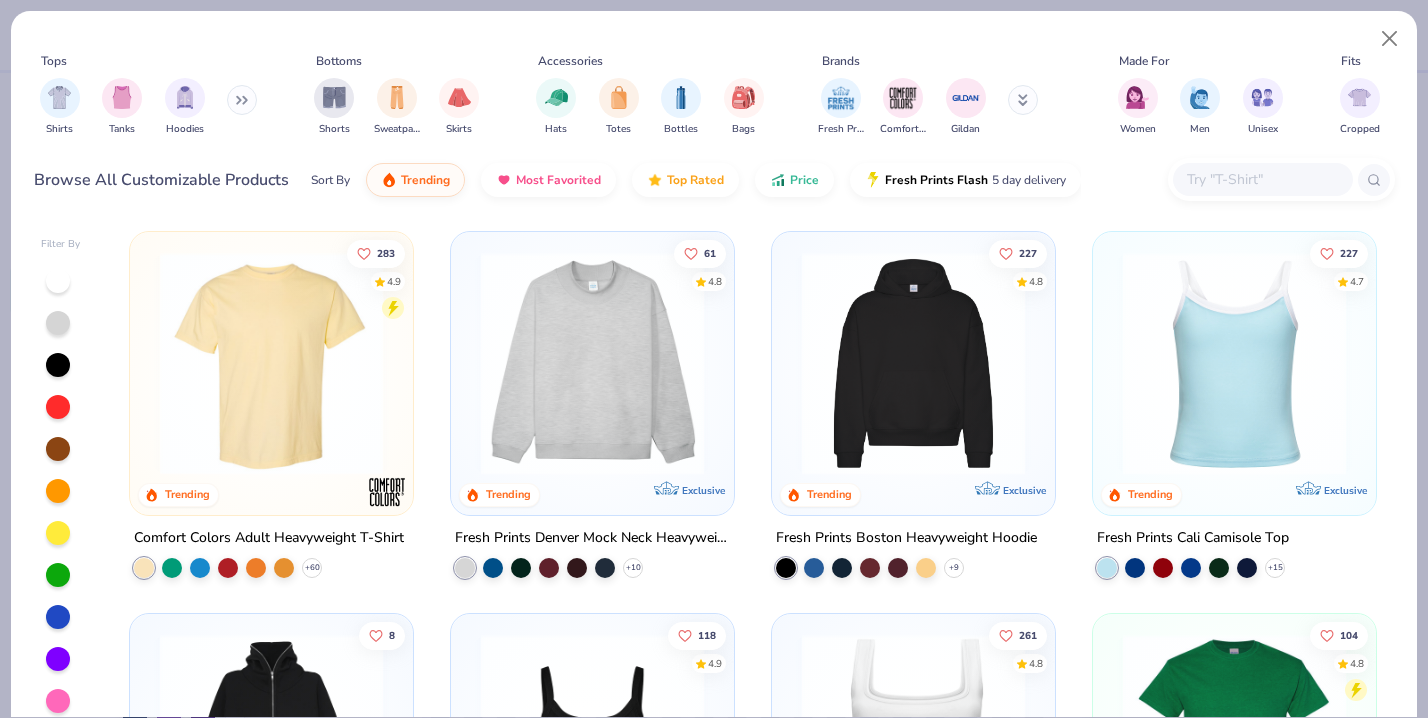 click at bounding box center [242, 100] 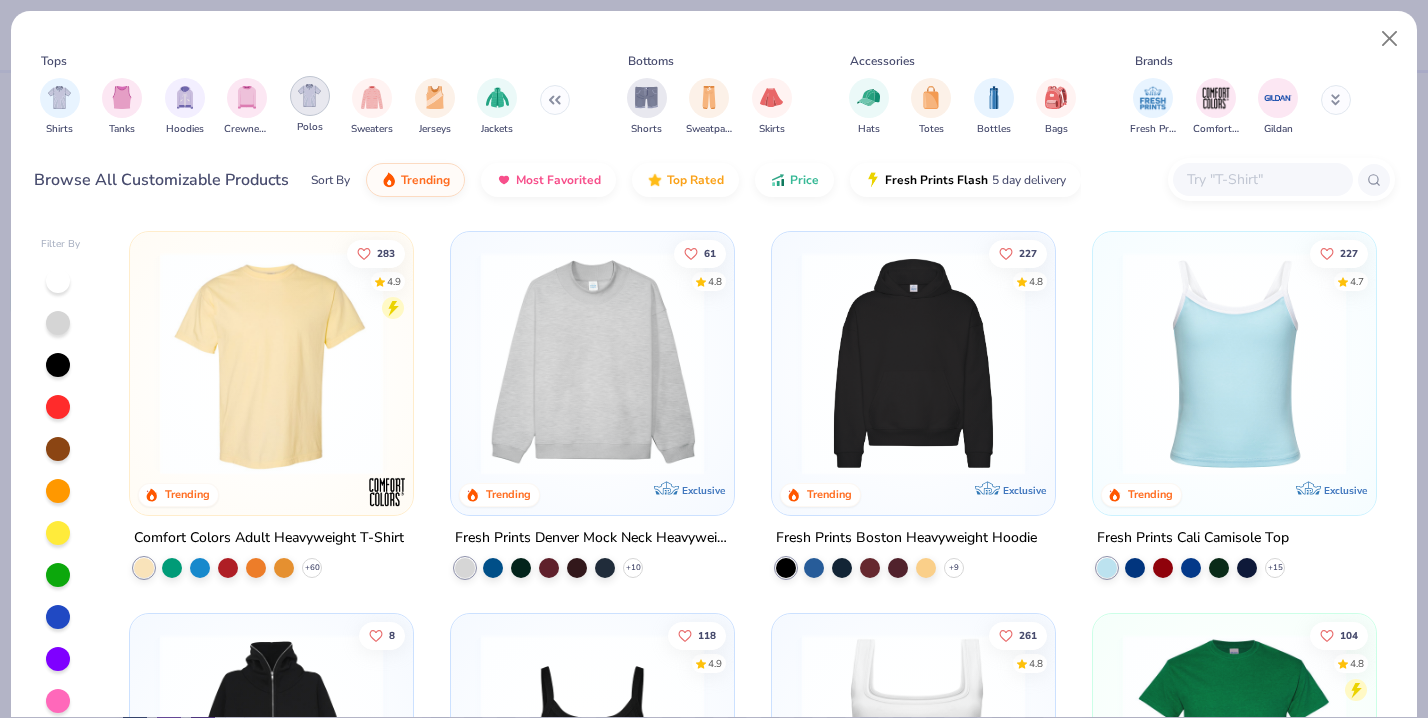 click at bounding box center [309, 95] 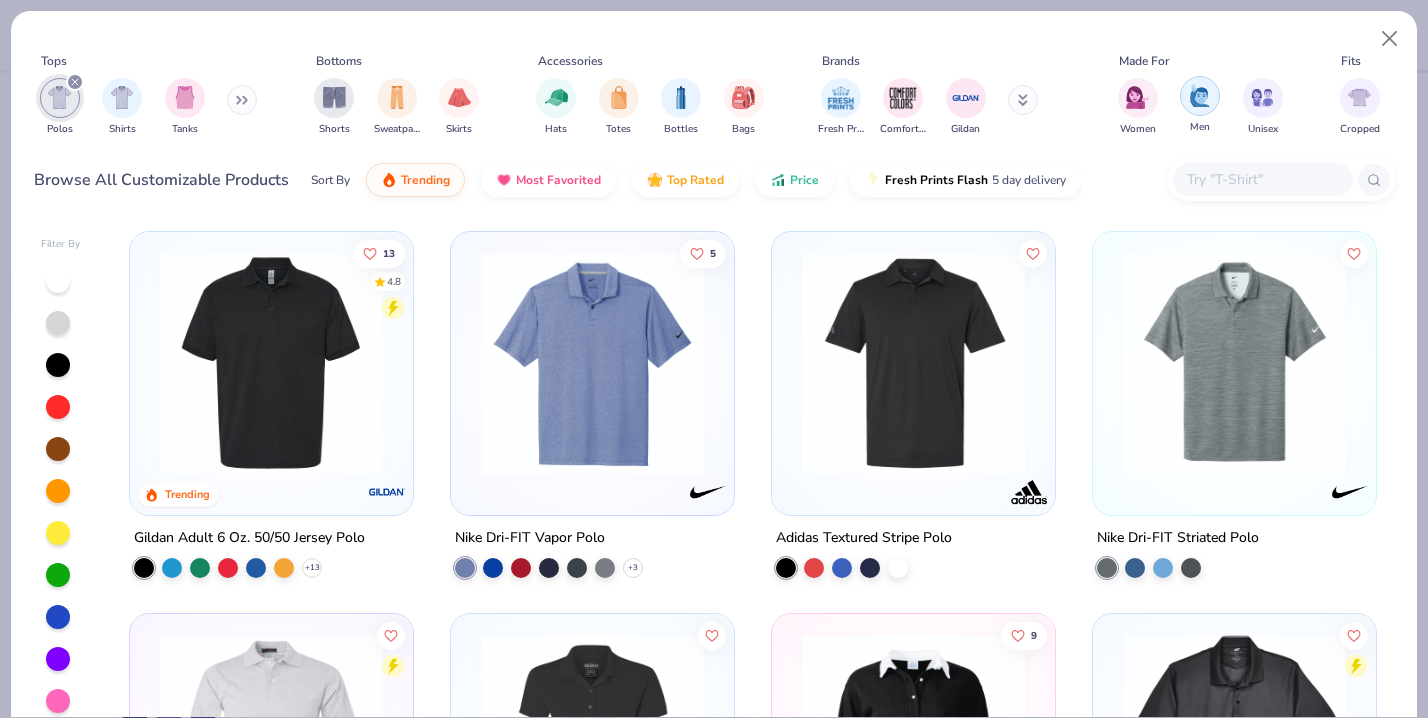 click at bounding box center (1200, 96) 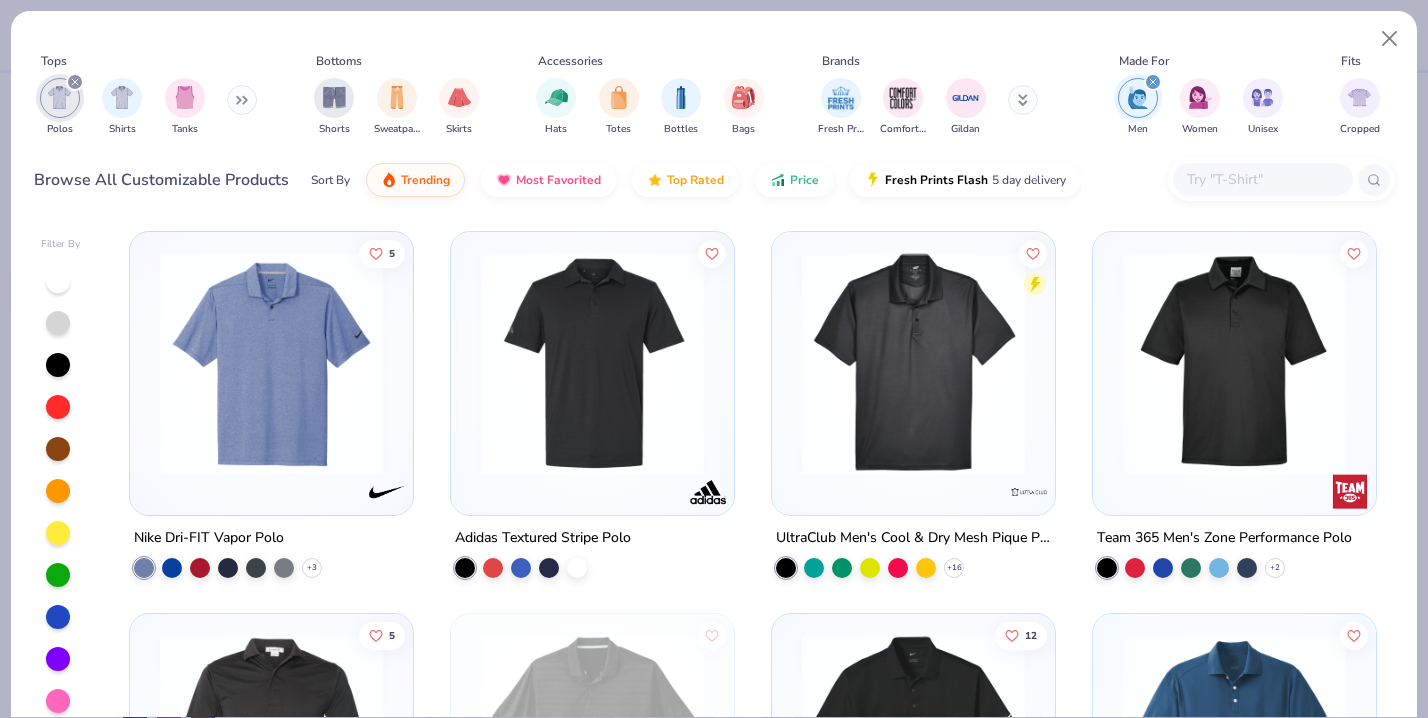 scroll, scrollTop: 105, scrollLeft: 0, axis: vertical 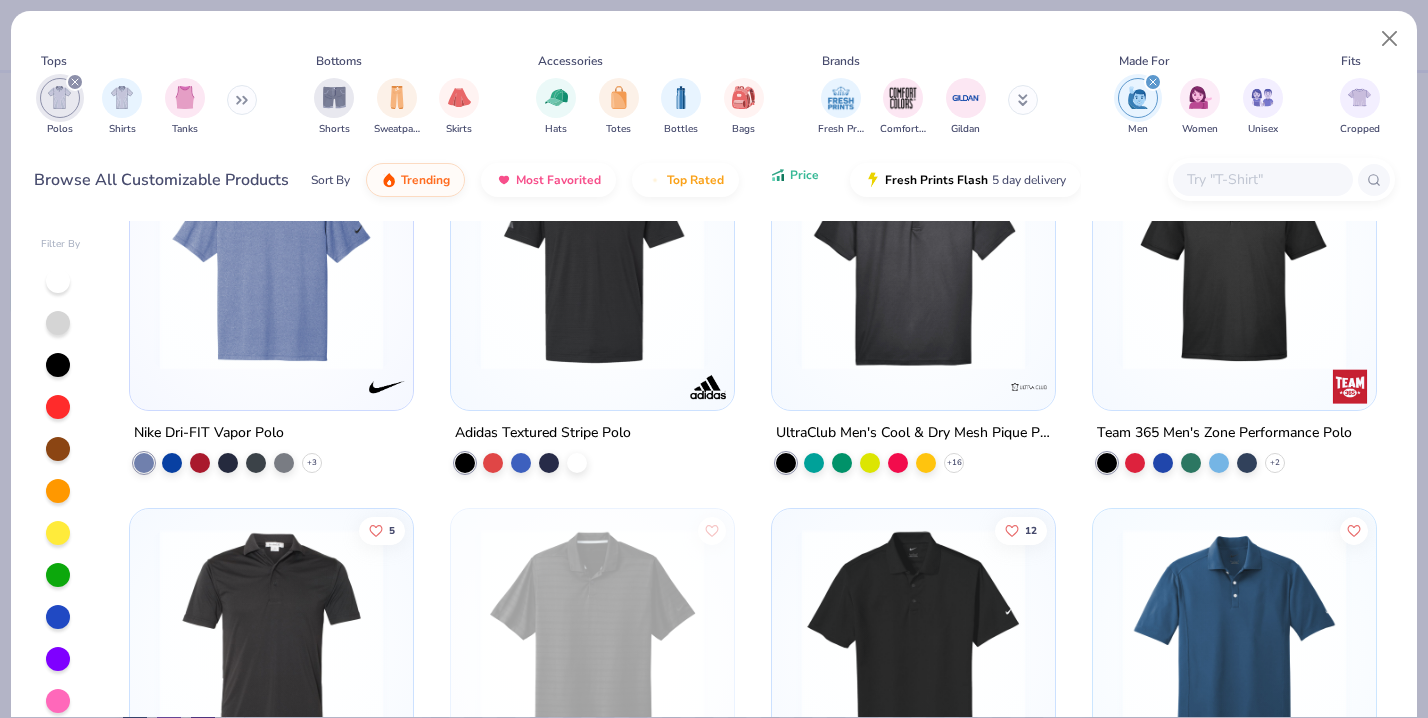 click on "Sort By Trending Most Favorited Top Rated Price Fresh Prints Flash 5 day delivery" at bounding box center (696, 180) 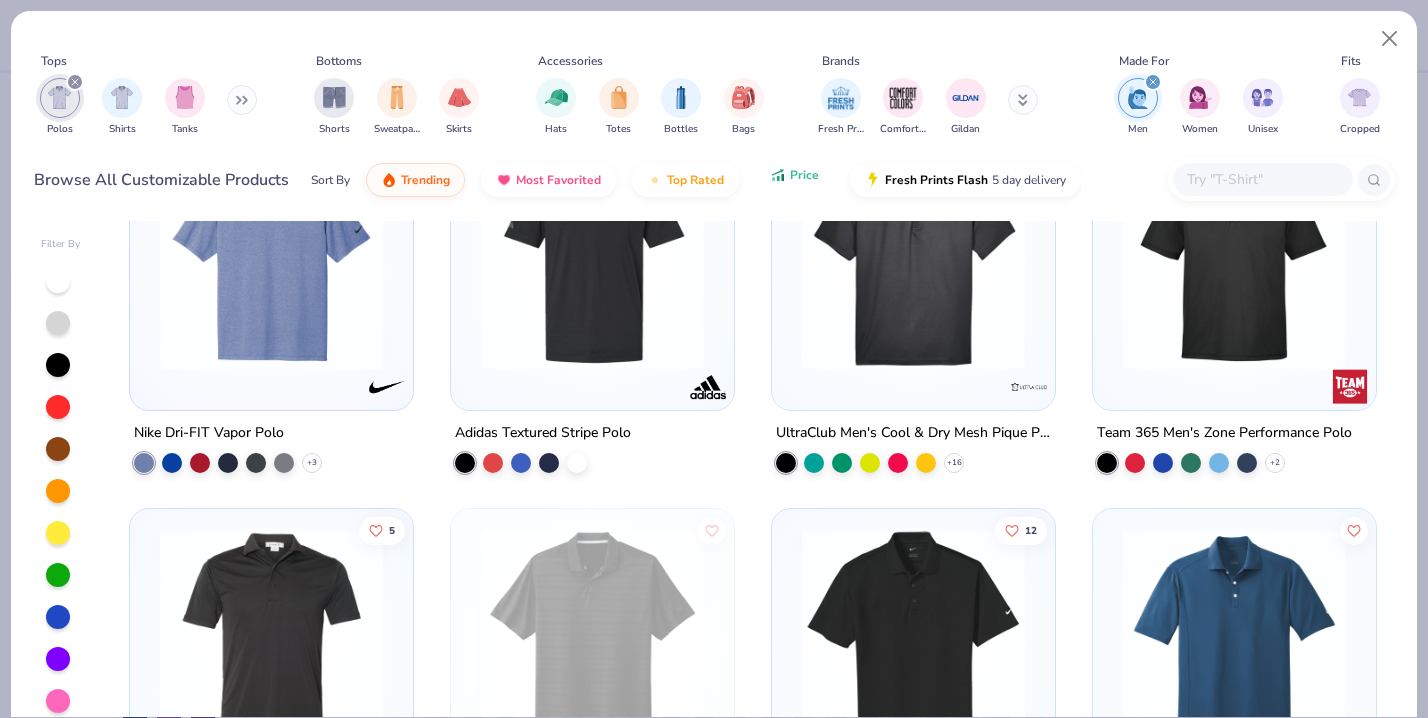 click 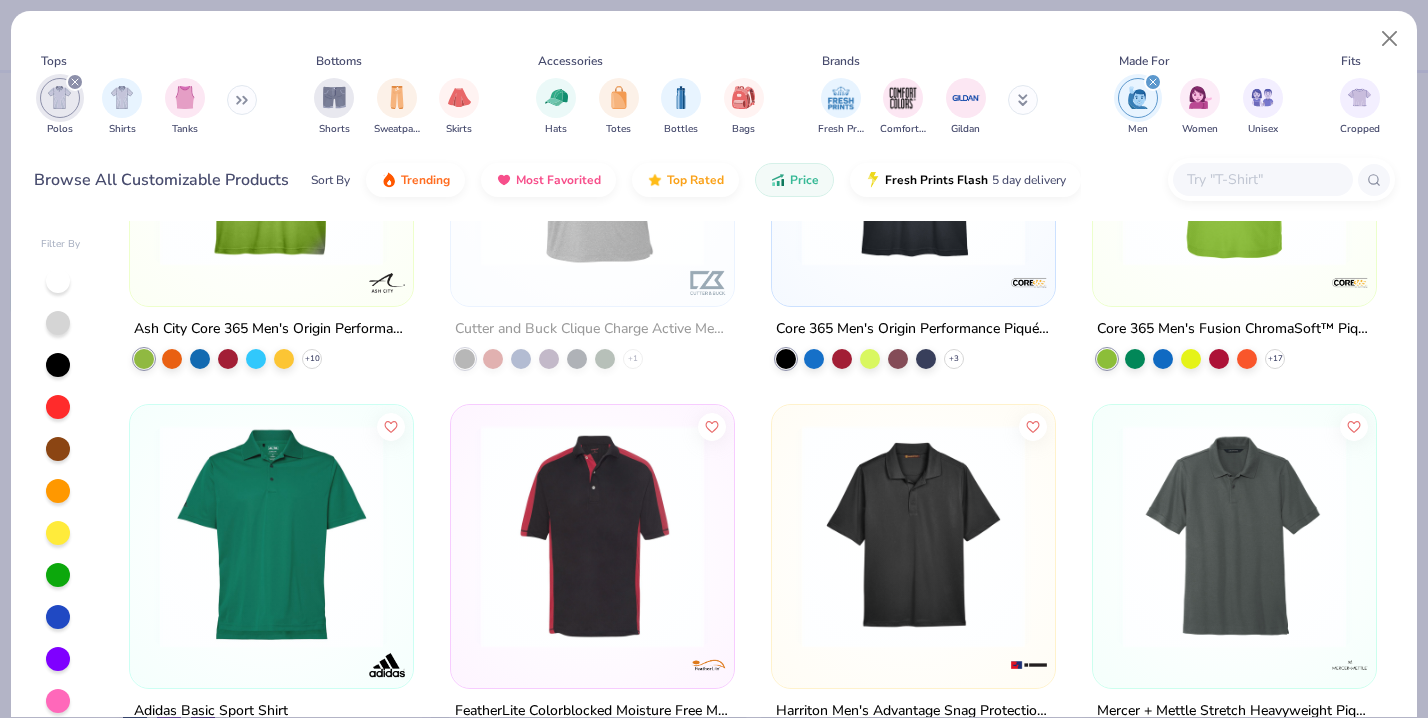 scroll, scrollTop: 716, scrollLeft: 0, axis: vertical 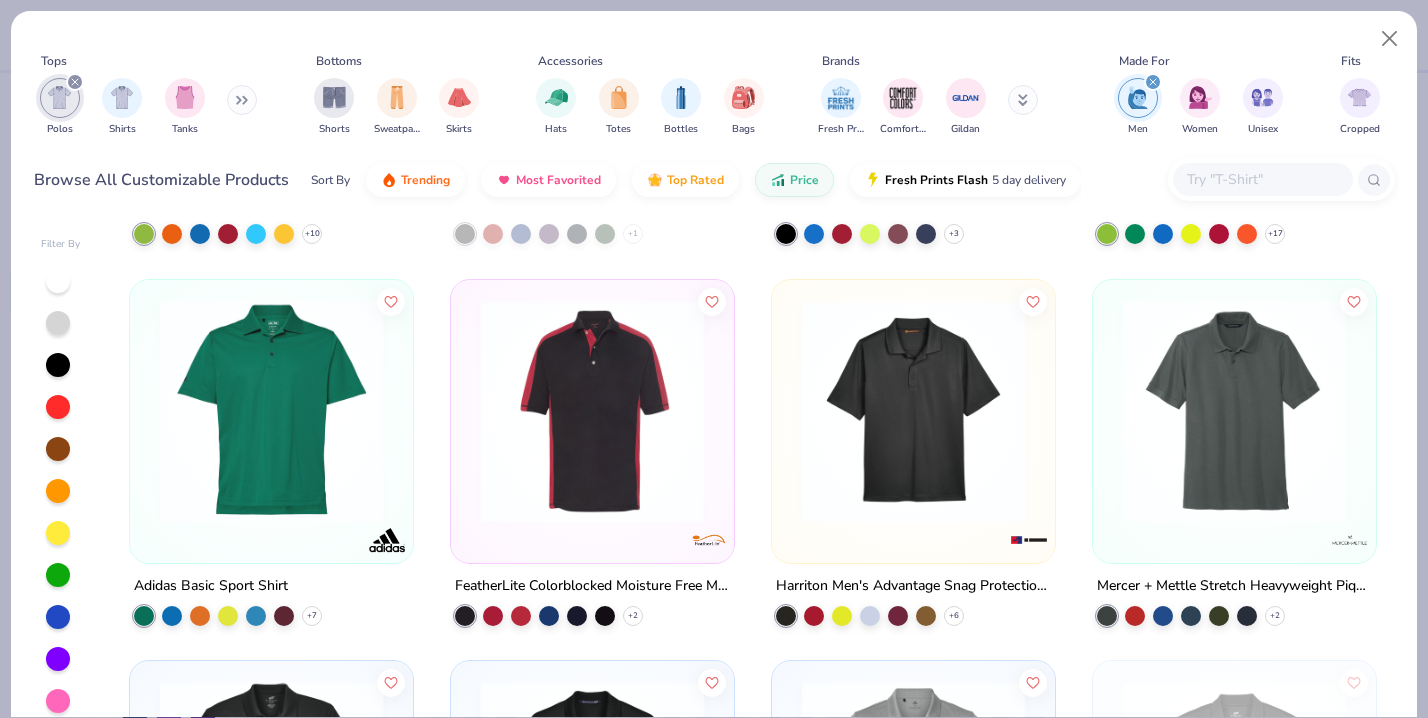 click at bounding box center [271, 410] 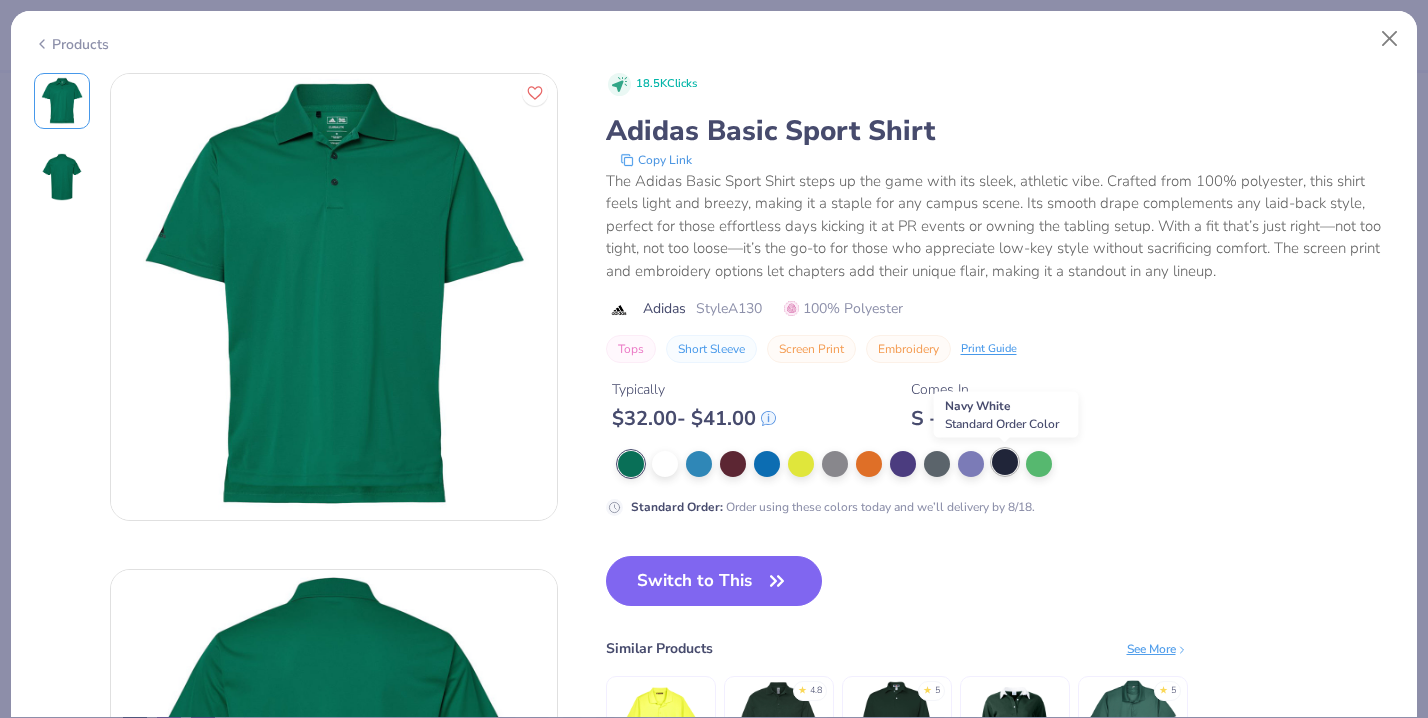 click at bounding box center [1005, 462] 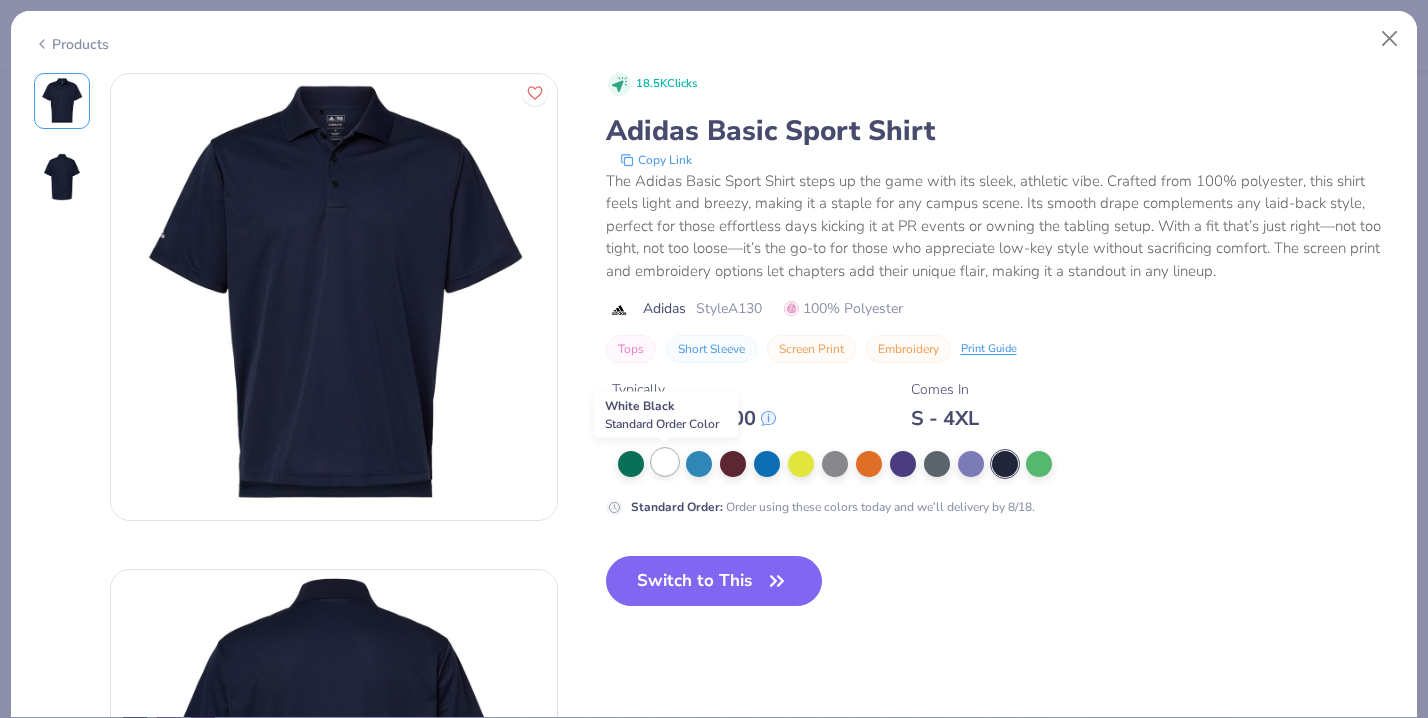 click at bounding box center [665, 462] 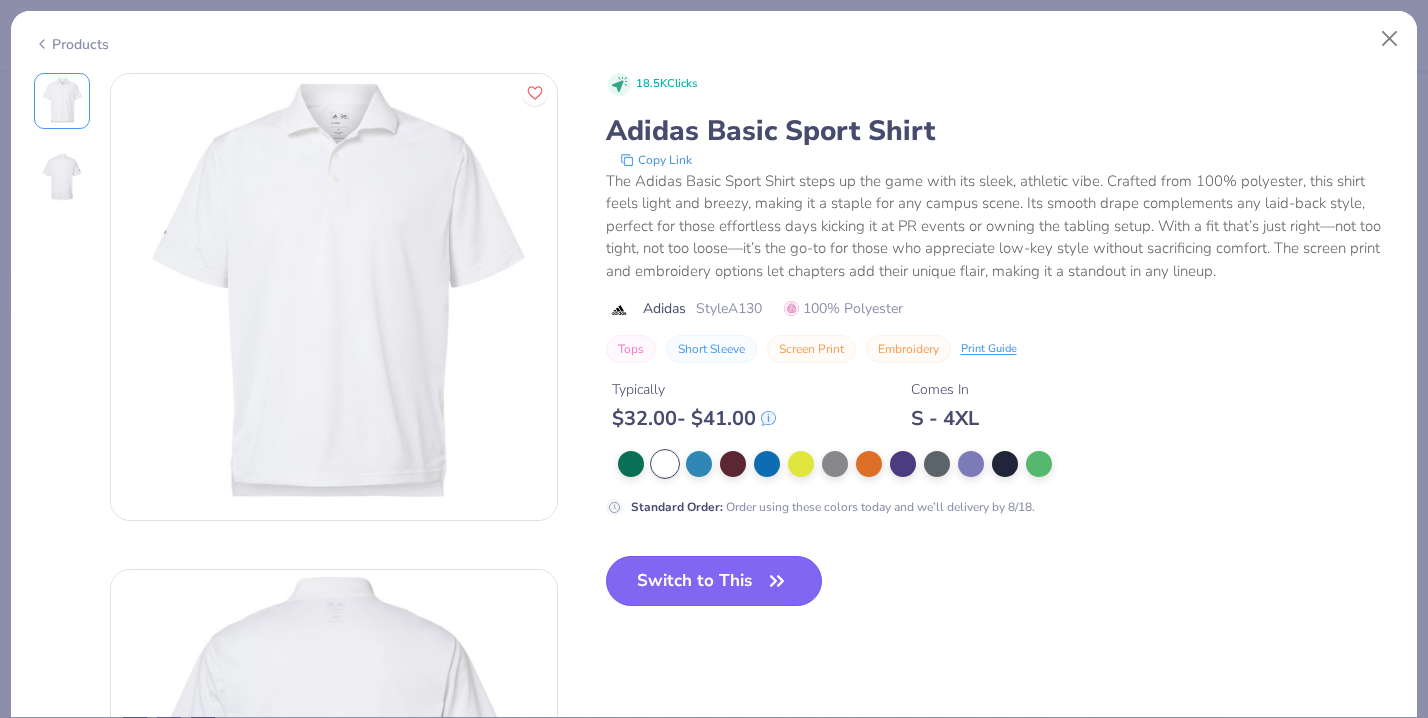 click on "Switch to This" at bounding box center [714, 581] 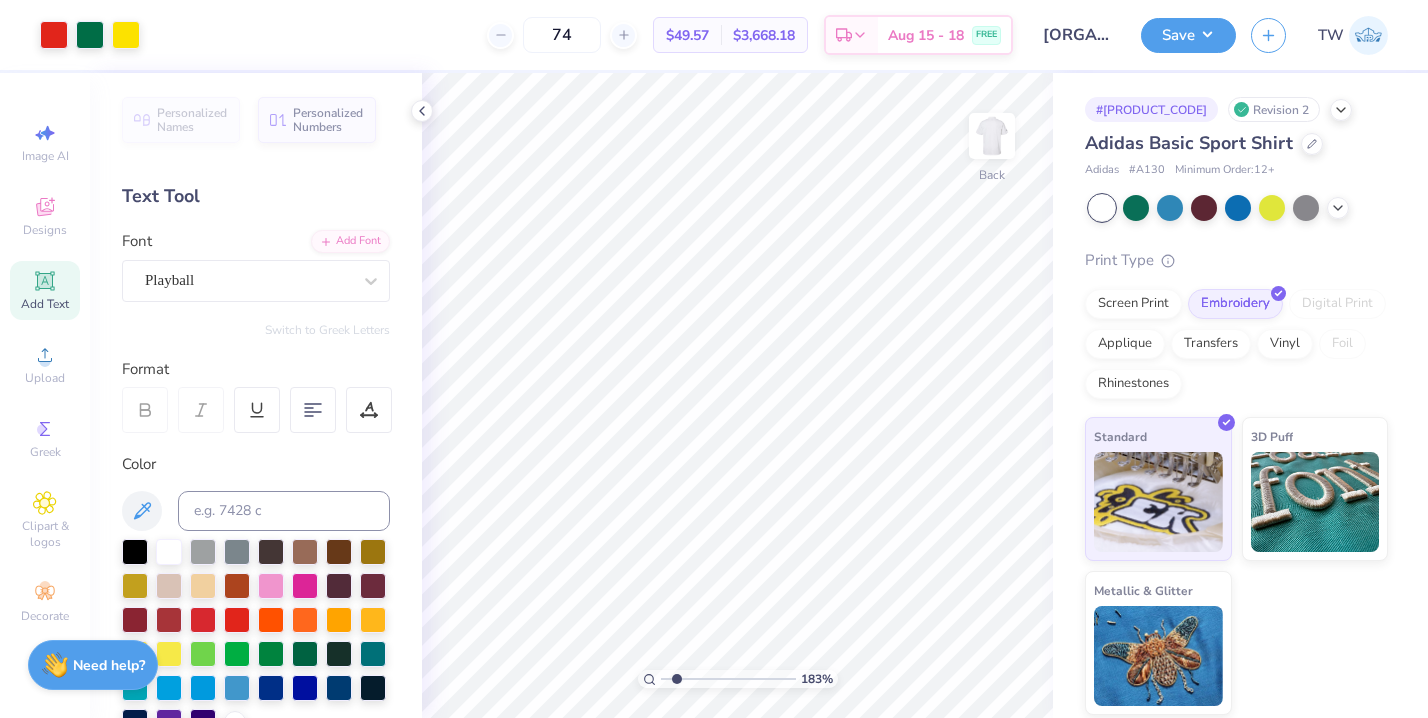 drag, startPoint x: 664, startPoint y: 676, endPoint x: 676, endPoint y: 676, distance: 12 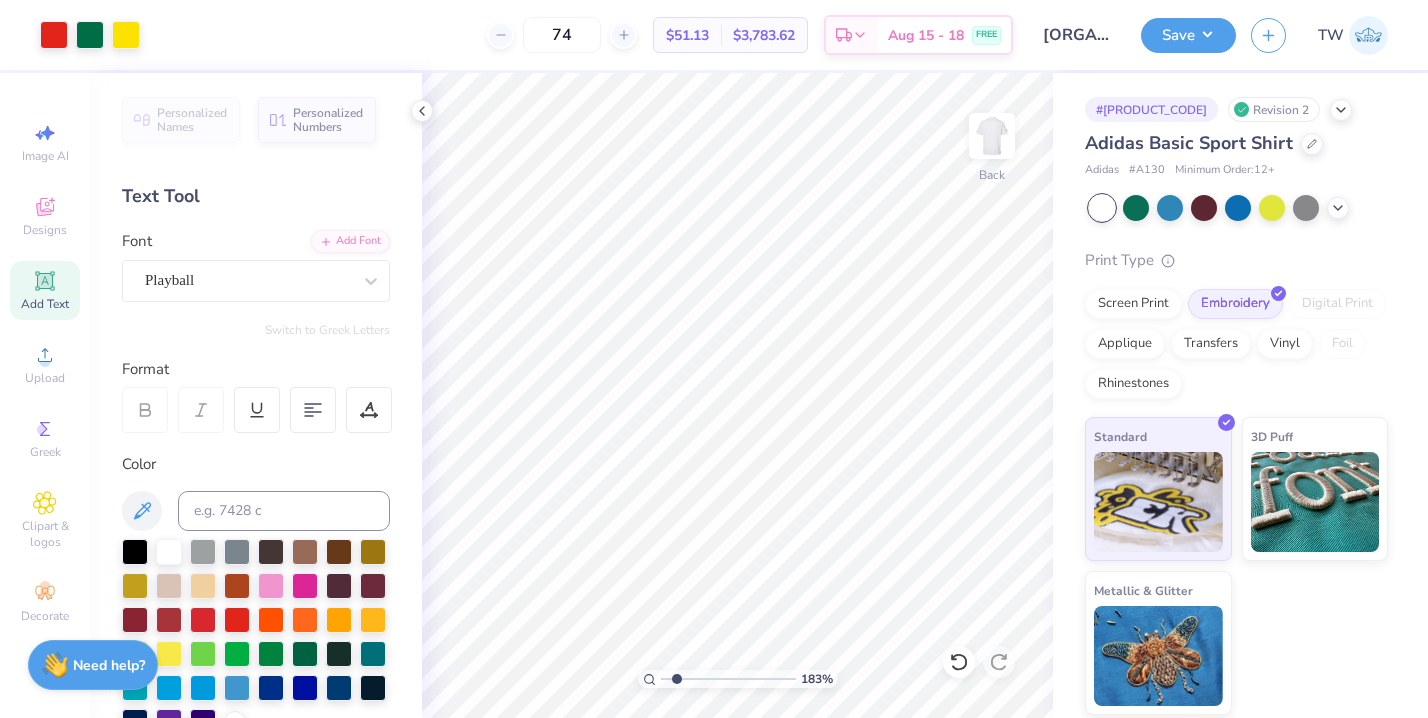 click on "Art colors 74 $51.13 Per Item $3,783.62 Total Est. Delivery Aug 15 - 18 FREE Design Title Kappa Sigma Lambda Classic Save TW Image AI Designs Add Text Upload Greek Clipart & logos Decorate Personalized Names Personalized Numbers Text Tool Add Font Font Playball Switch to Greek Letters Format Color Styles Text Shape 183 % Back # 504239A Revision 2 Adidas Basic Sport Shirt Adidas # A130 Minimum Order: 12 + Print Type Screen Print Embroidery Digital Print Applique Transfers Vinyl Foil Rhinestones Standard 3D Puff Metallic & Glitter Need help? Chat with us." at bounding box center (714, 359) 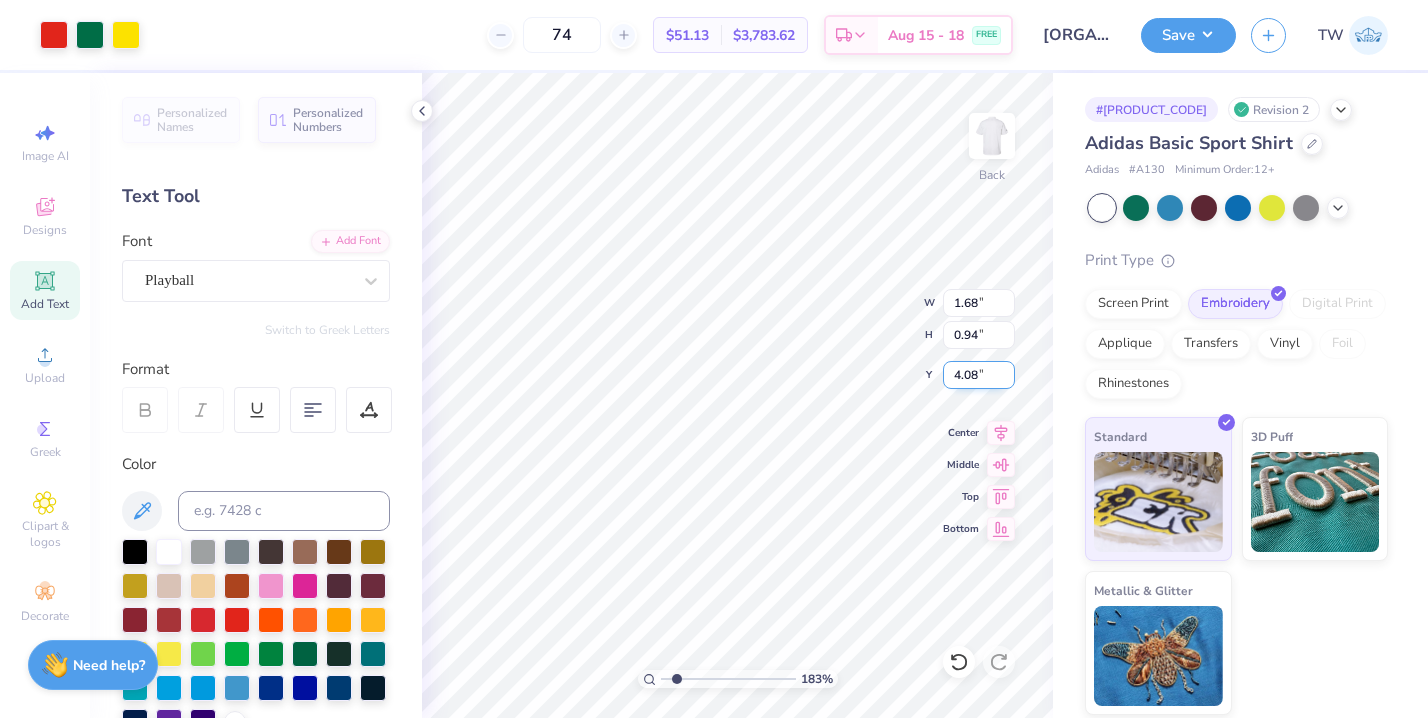 click on "183  % Back W 1.68 1.68 " H 0.94 0.94 " Y 4.08 4.08 " Center Middle Top Bottom" at bounding box center (737, 395) 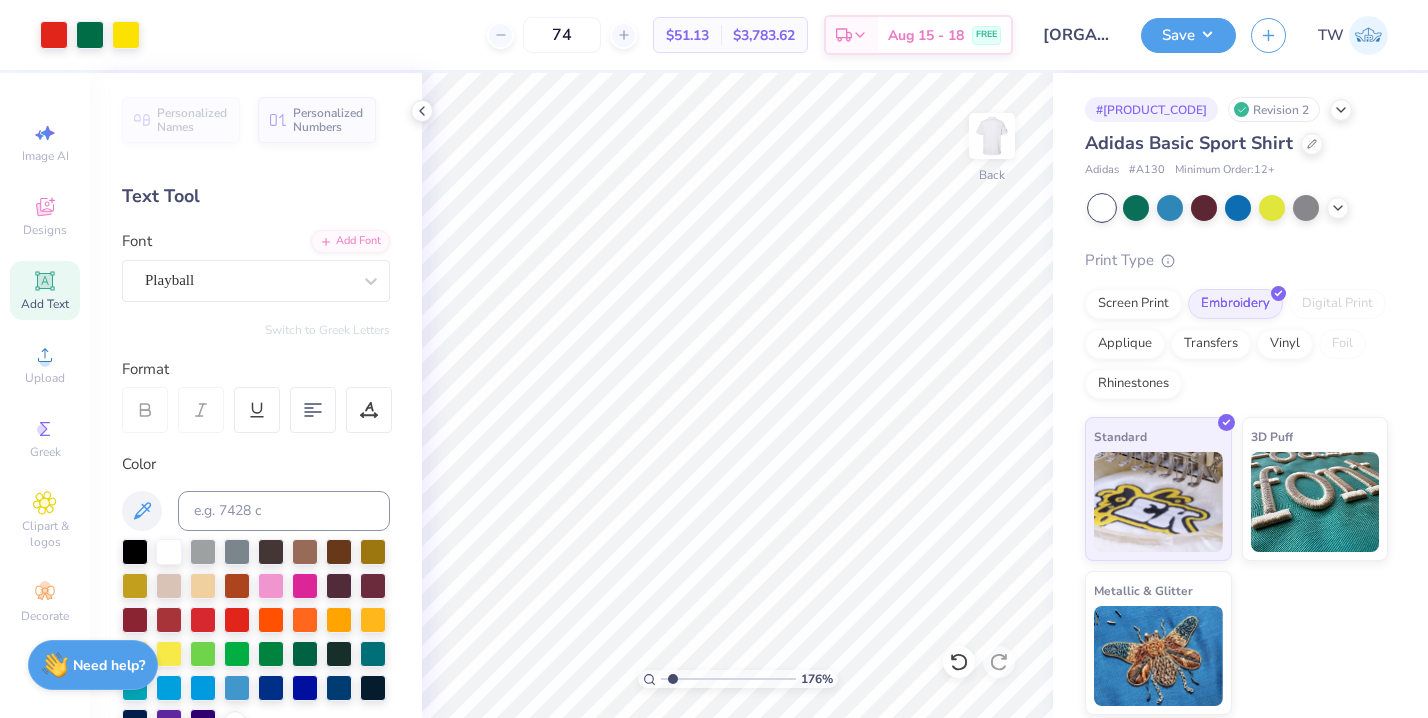 click at bounding box center [728, 679] 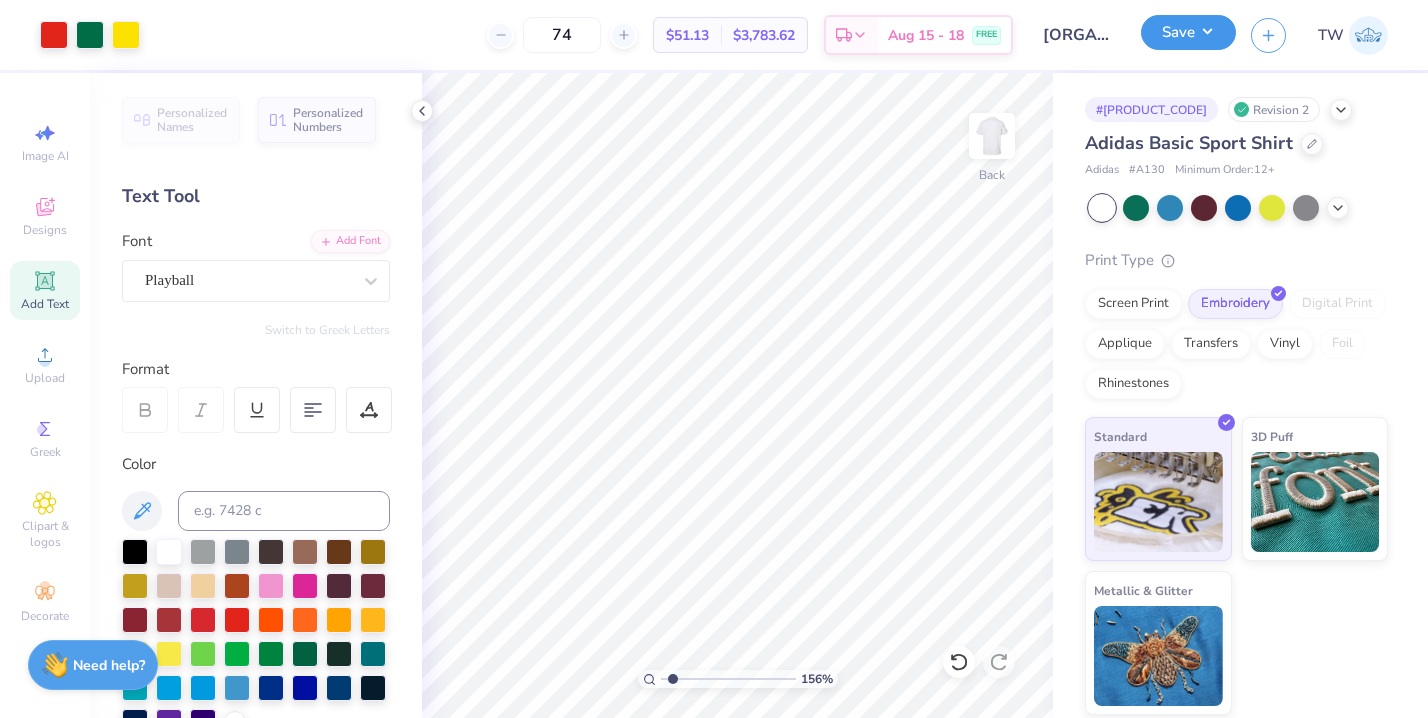 click on "Save" at bounding box center (1188, 32) 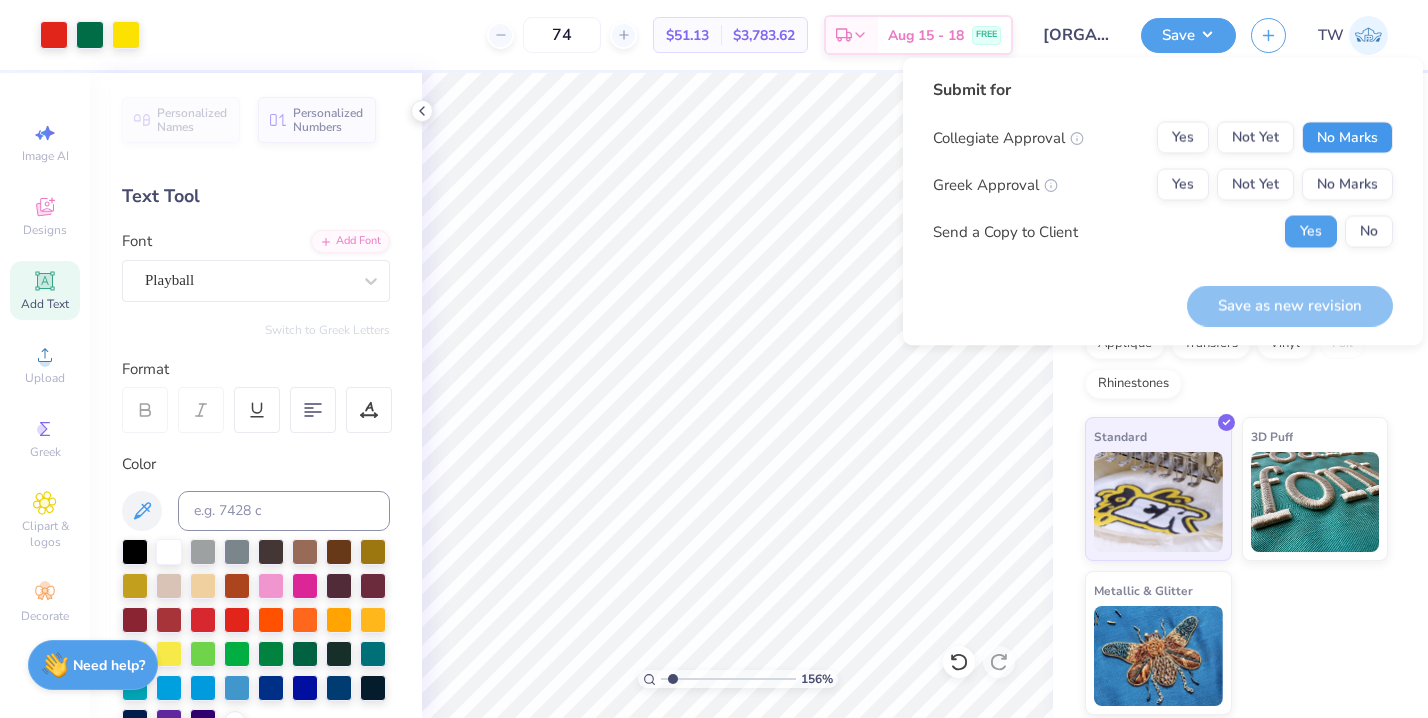 click on "No Marks" at bounding box center (1347, 138) 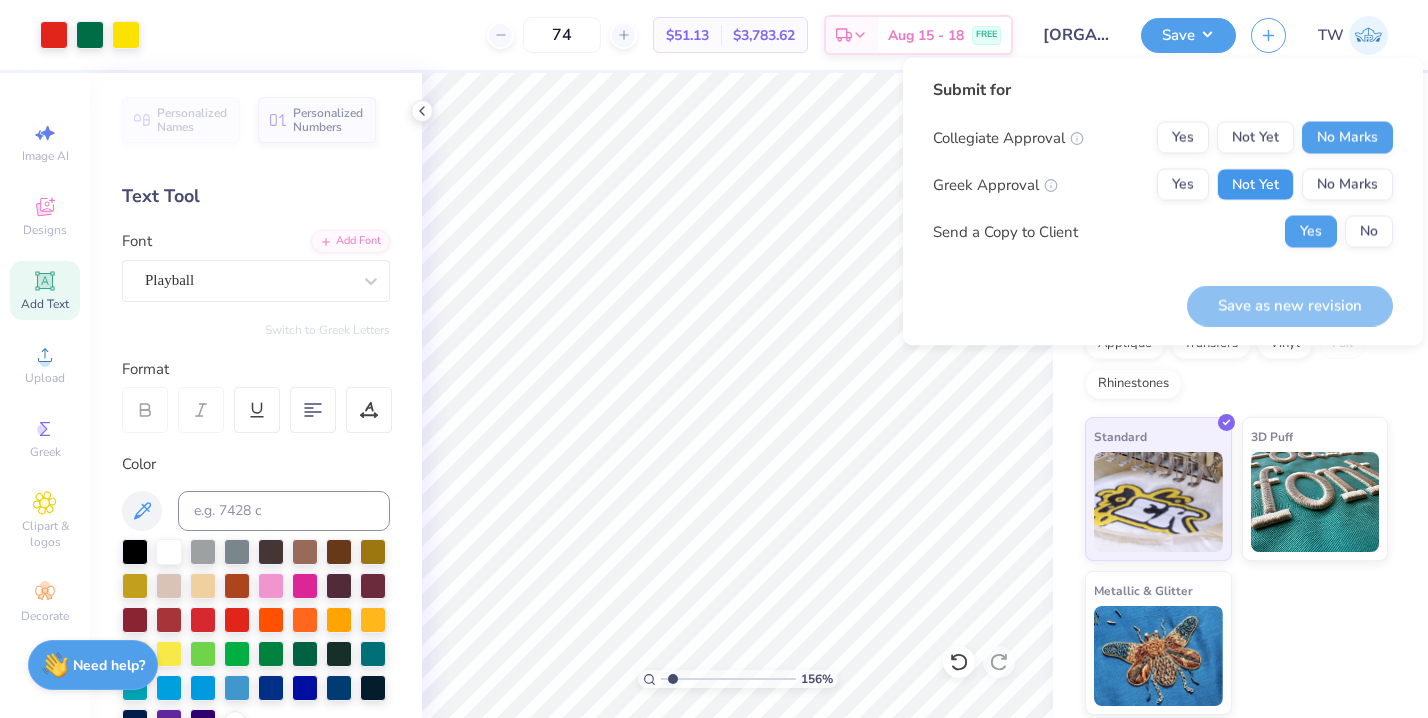 click on "Not Yet" at bounding box center [1255, 185] 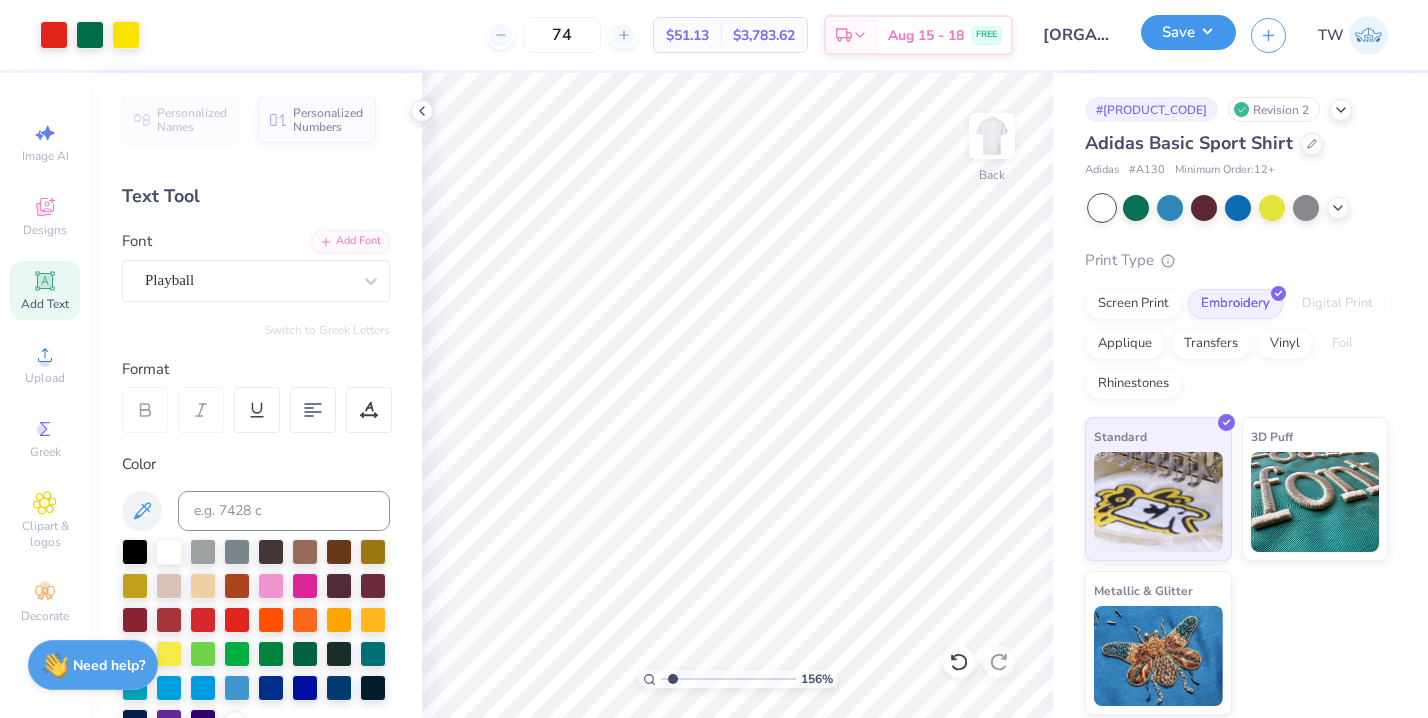 click on "Save" at bounding box center [1188, 32] 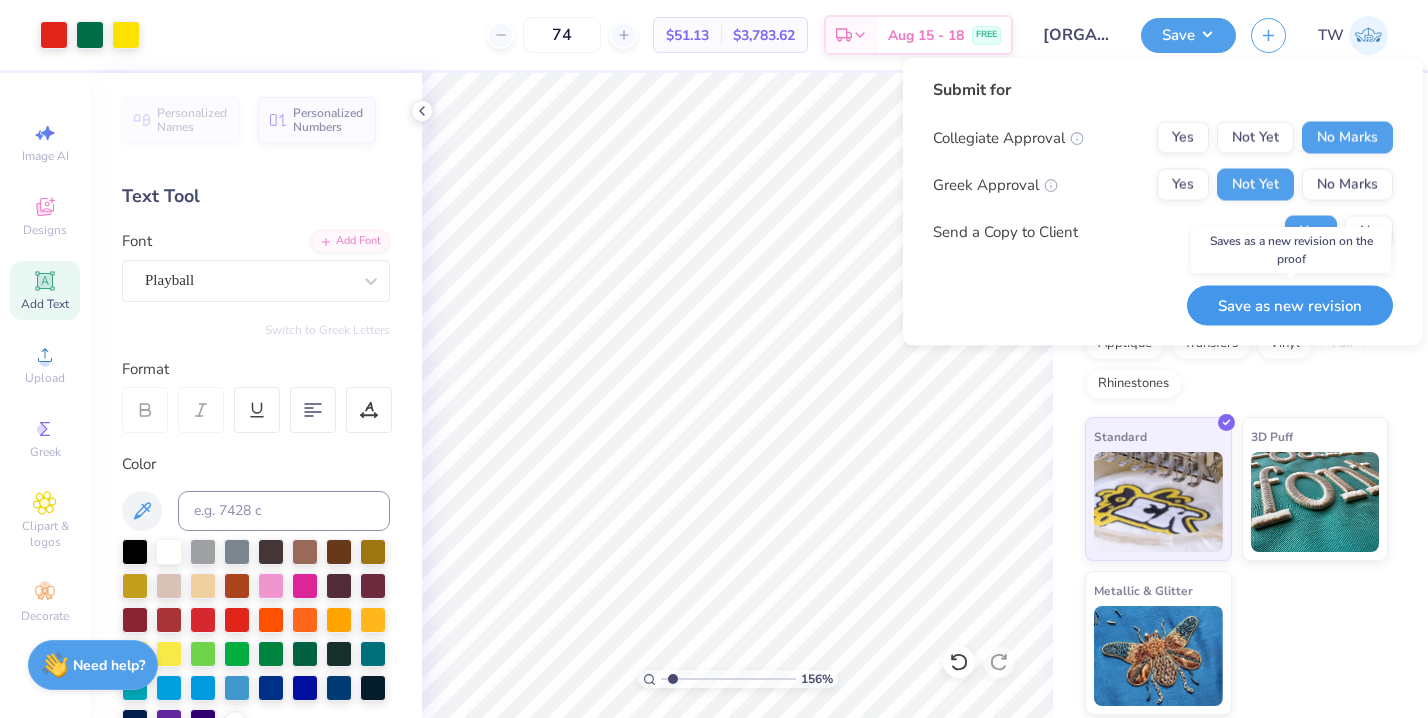 click on "Save as new revision" at bounding box center (1290, 305) 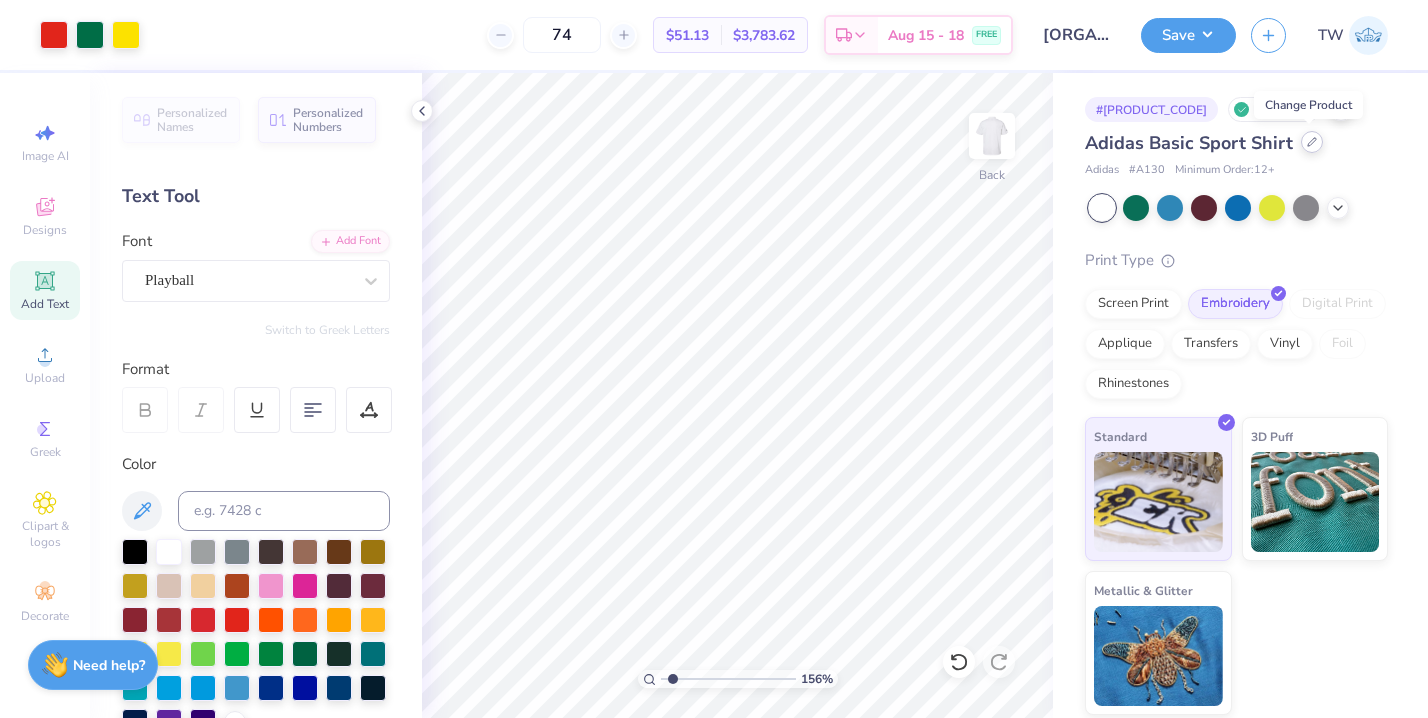 click 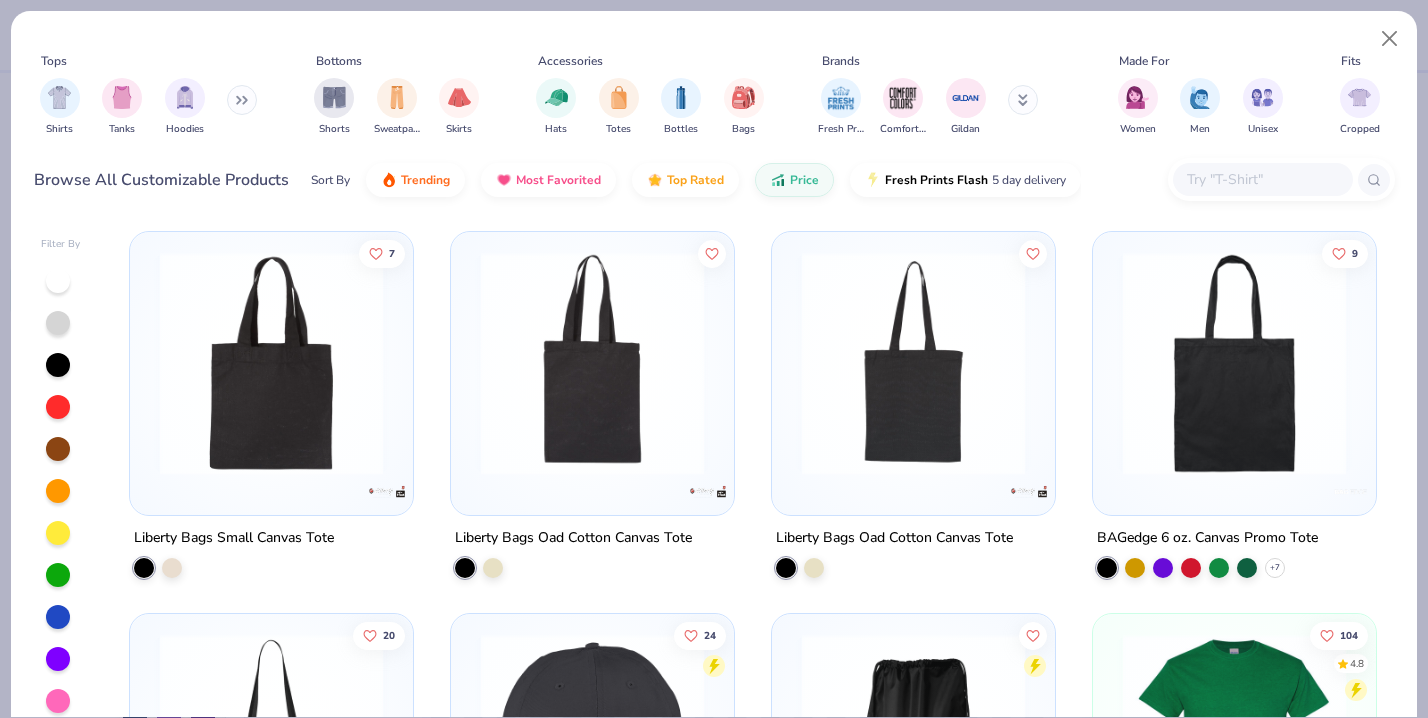 click 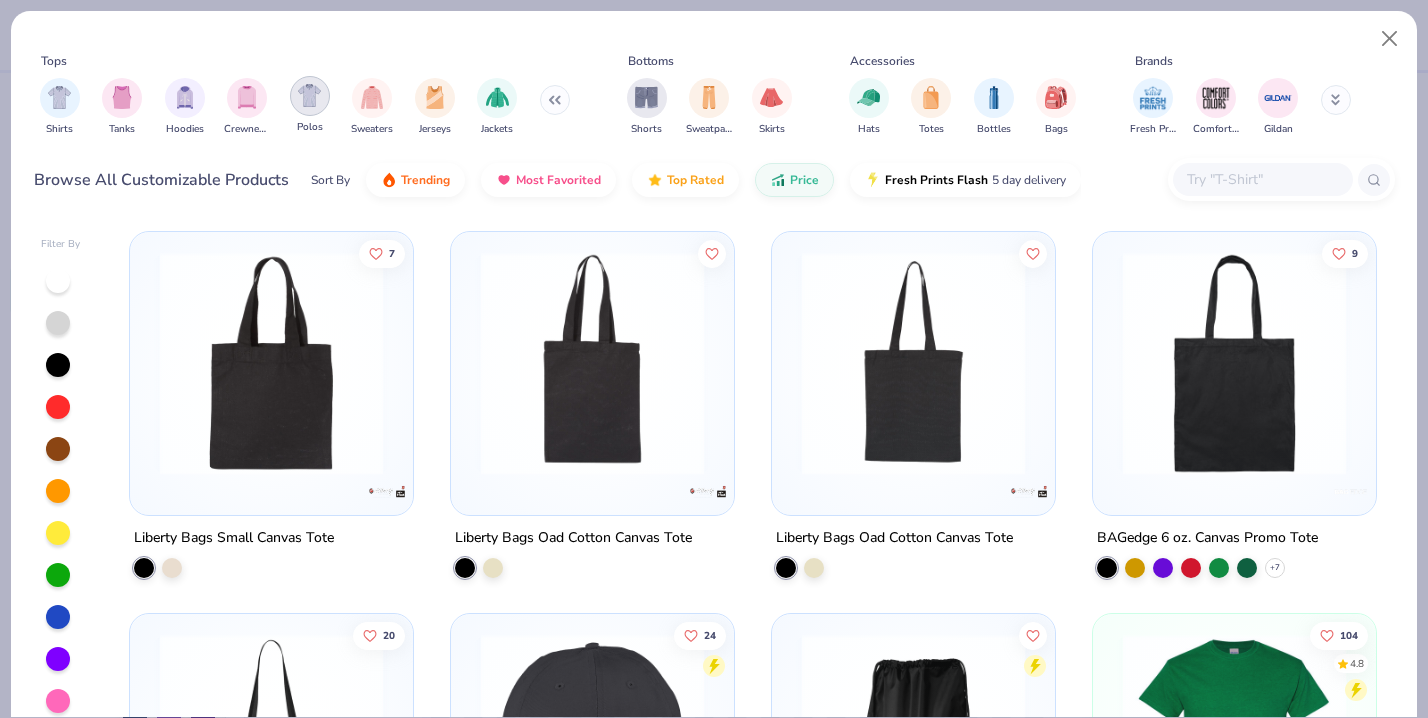 click at bounding box center (309, 95) 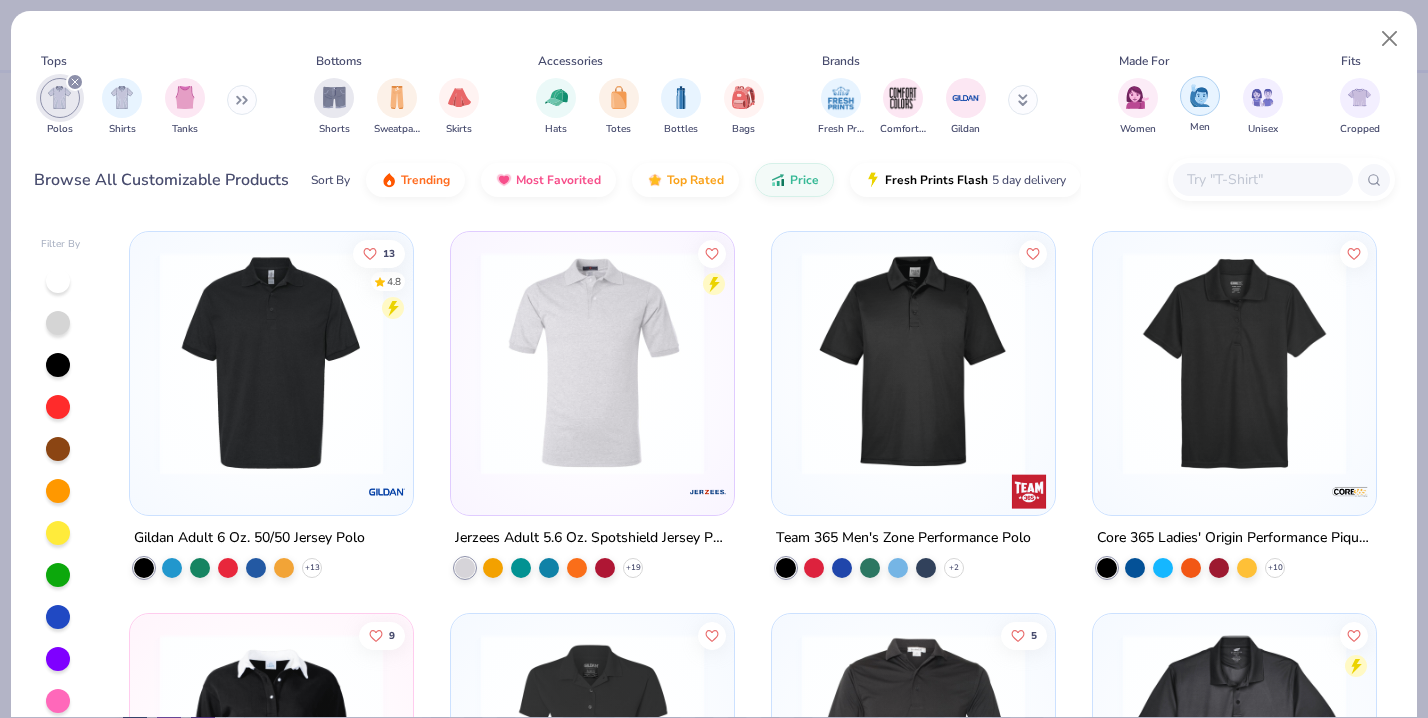 click at bounding box center (1200, 95) 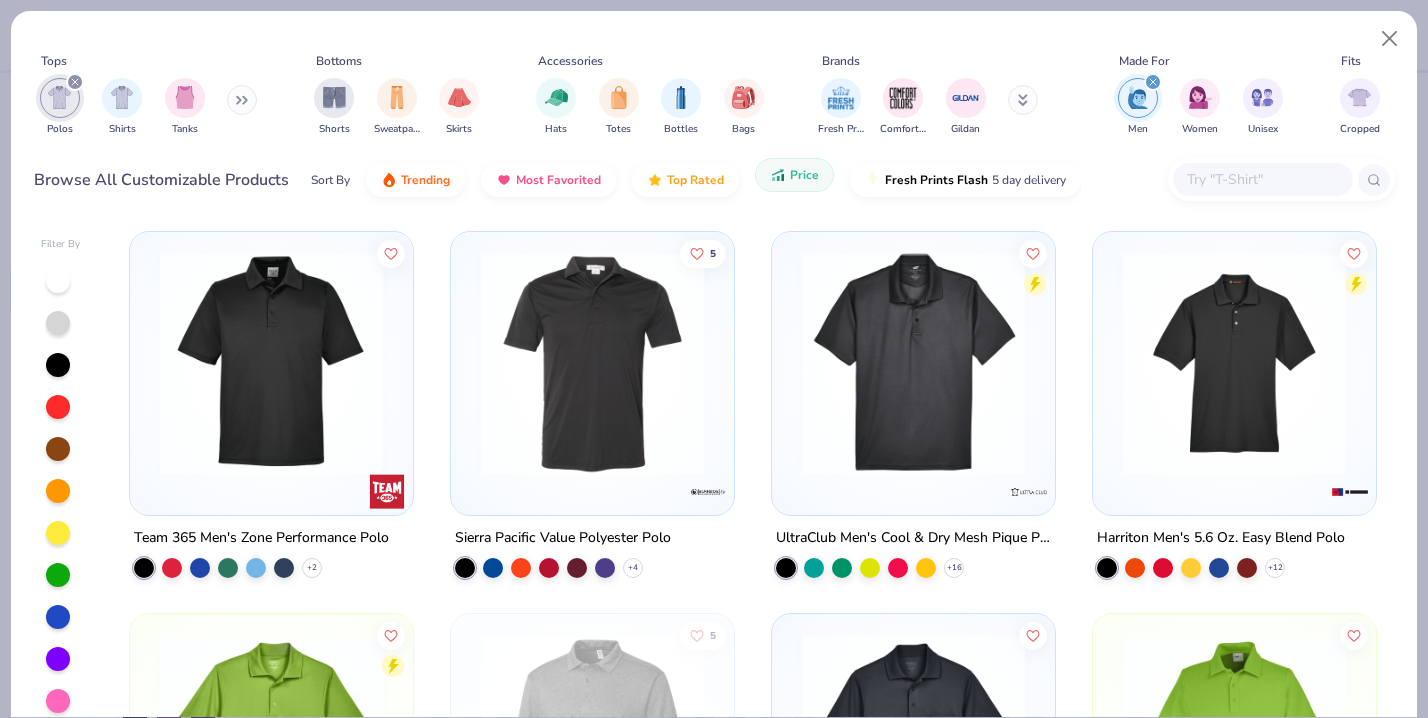 click on "Price" at bounding box center [794, 175] 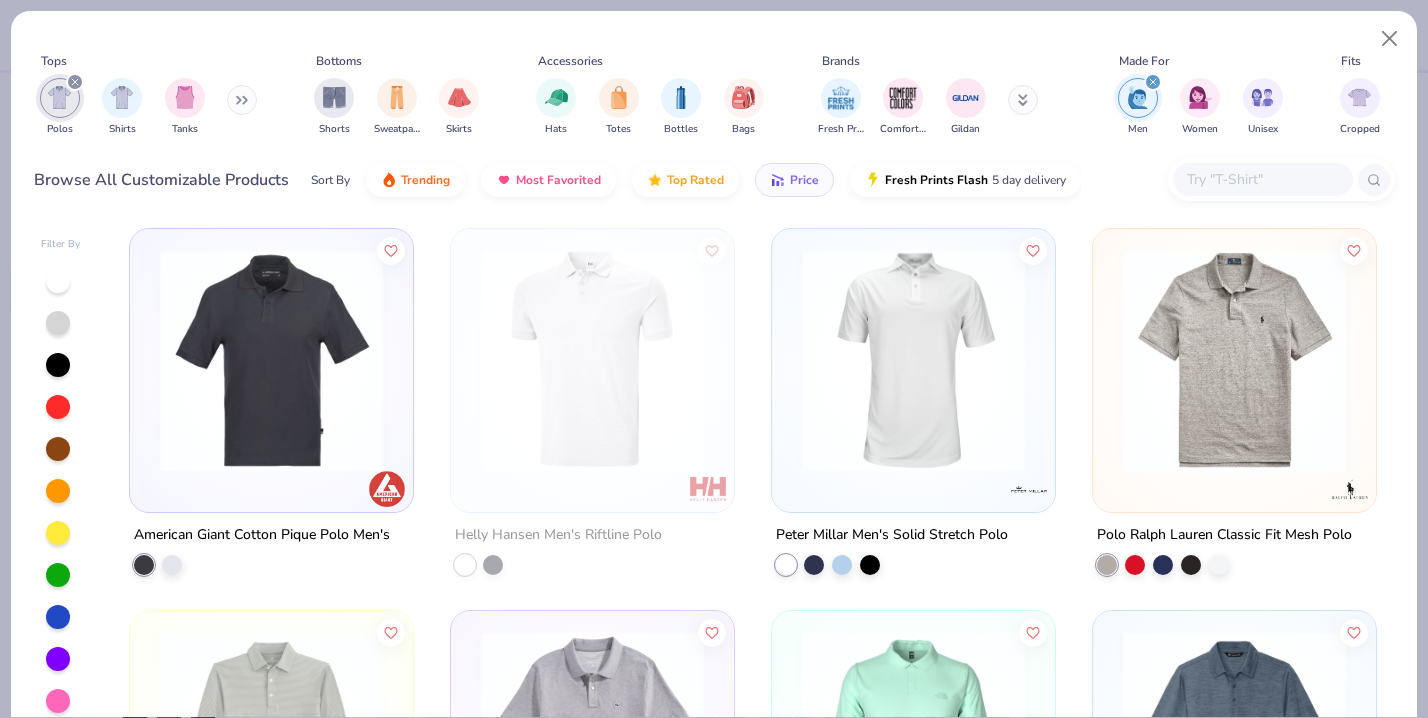scroll, scrollTop: 1, scrollLeft: 0, axis: vertical 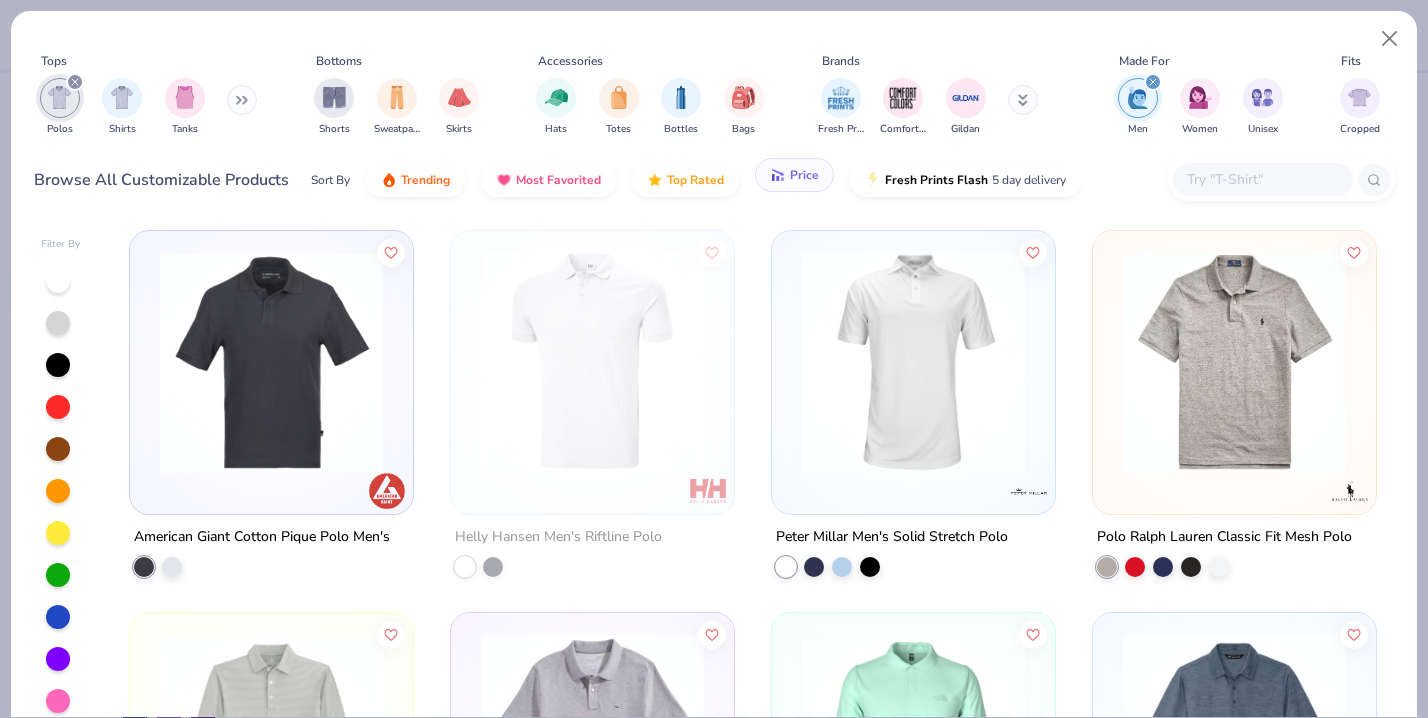 click on "Price" at bounding box center (804, 175) 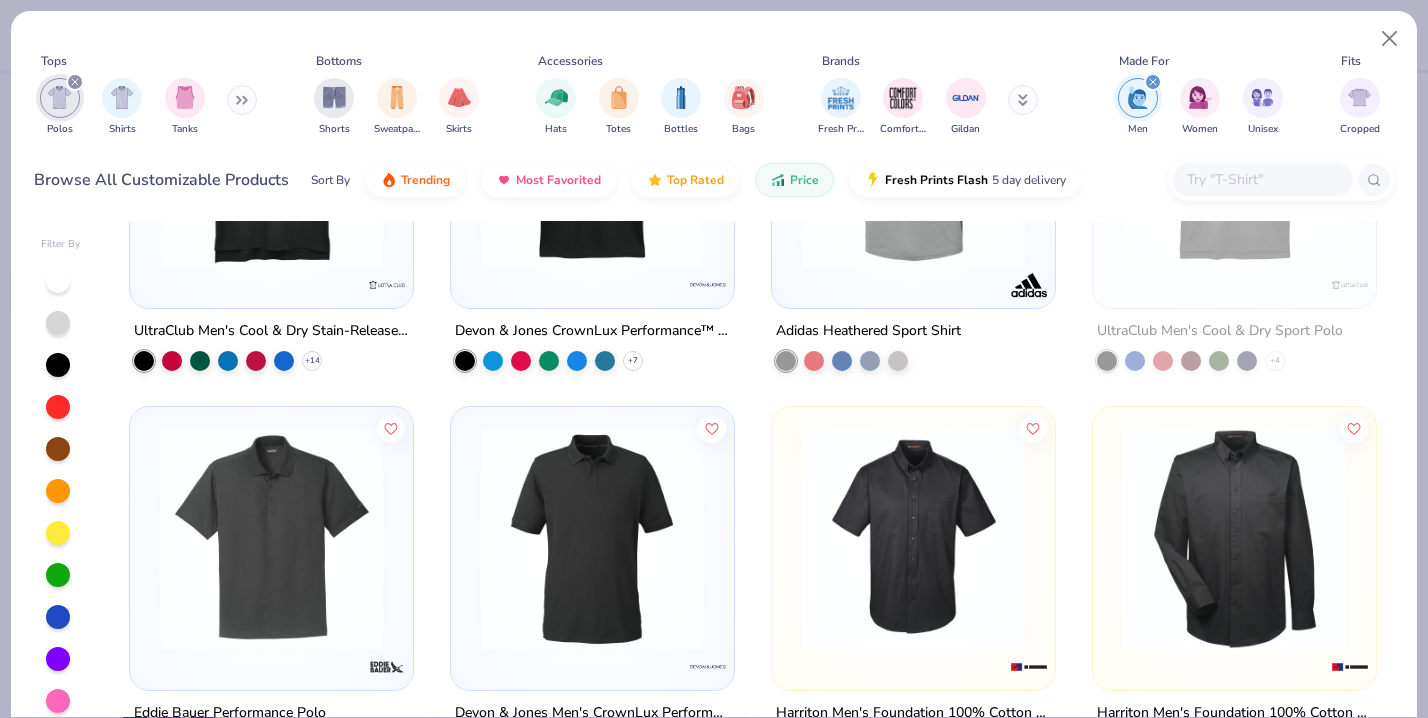 scroll, scrollTop: 1400, scrollLeft: 0, axis: vertical 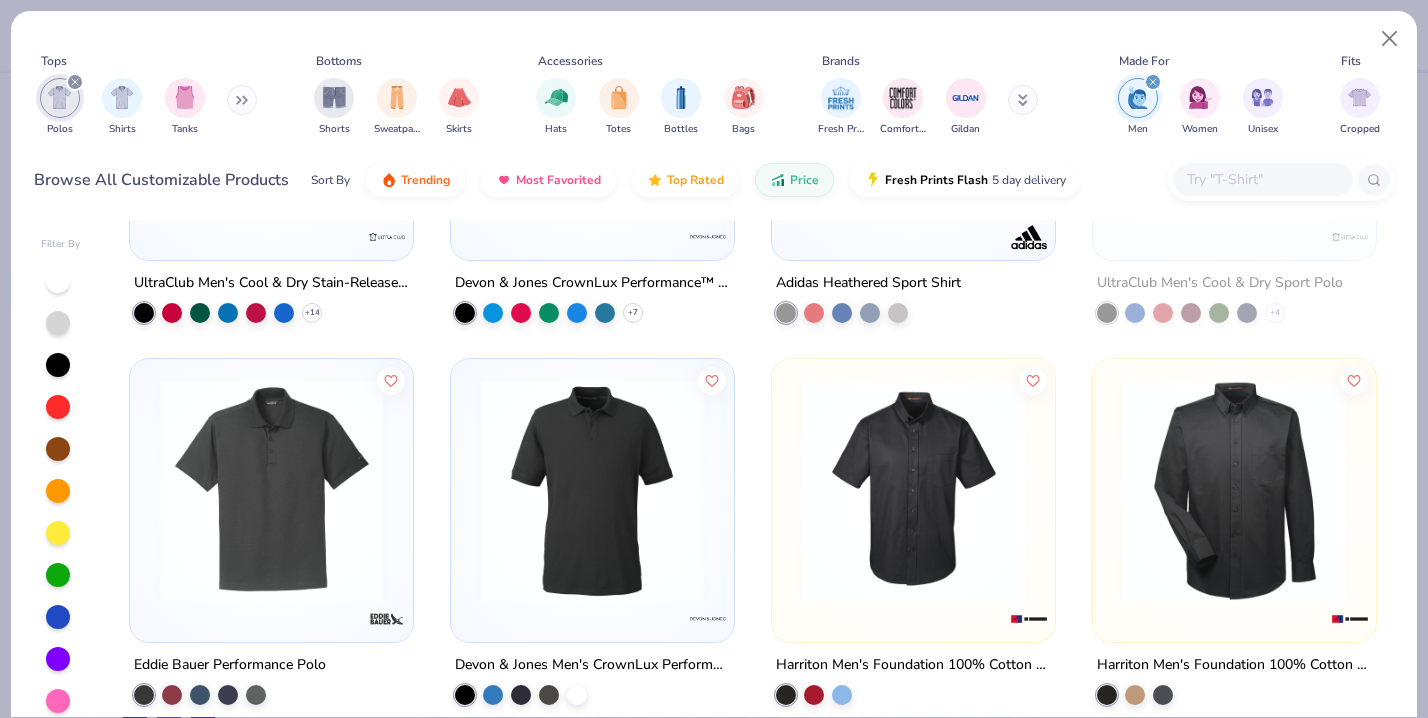 click at bounding box center (271, 490) 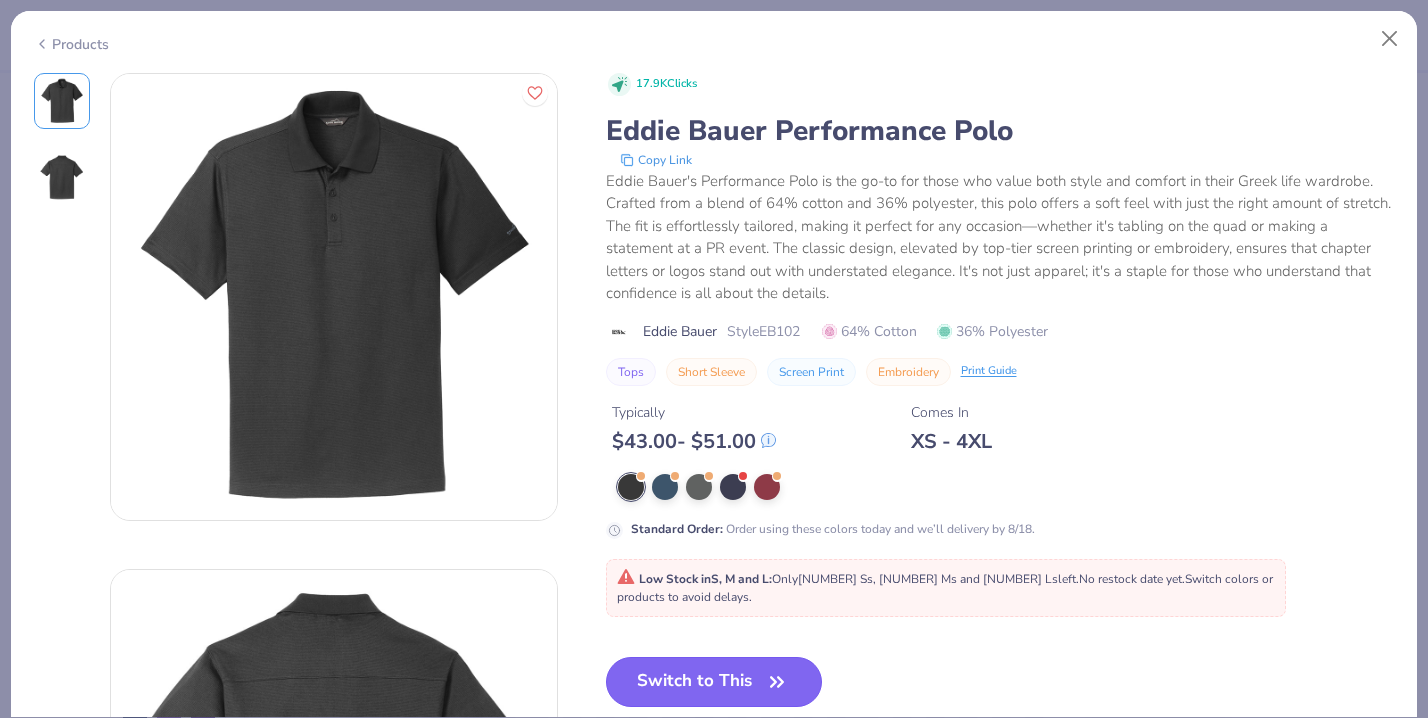 click on "Switch to This" at bounding box center [714, 682] 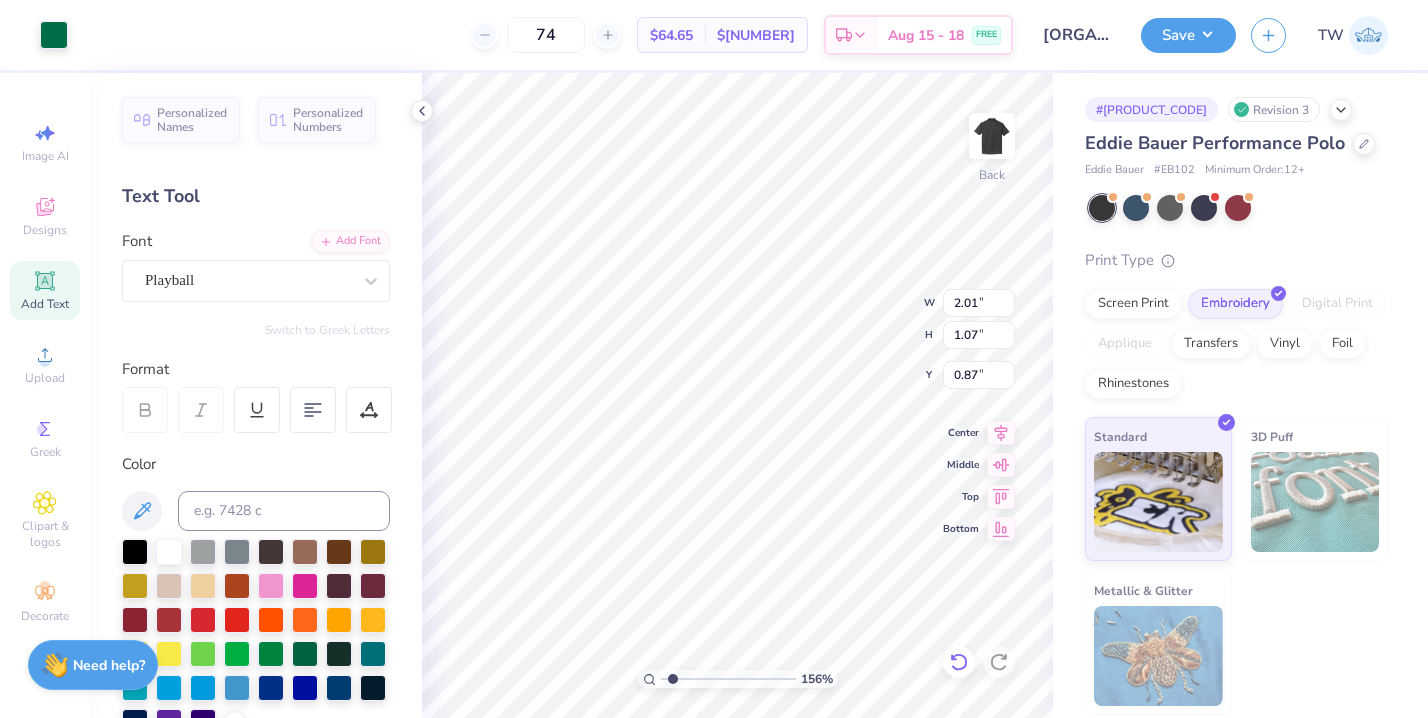 click 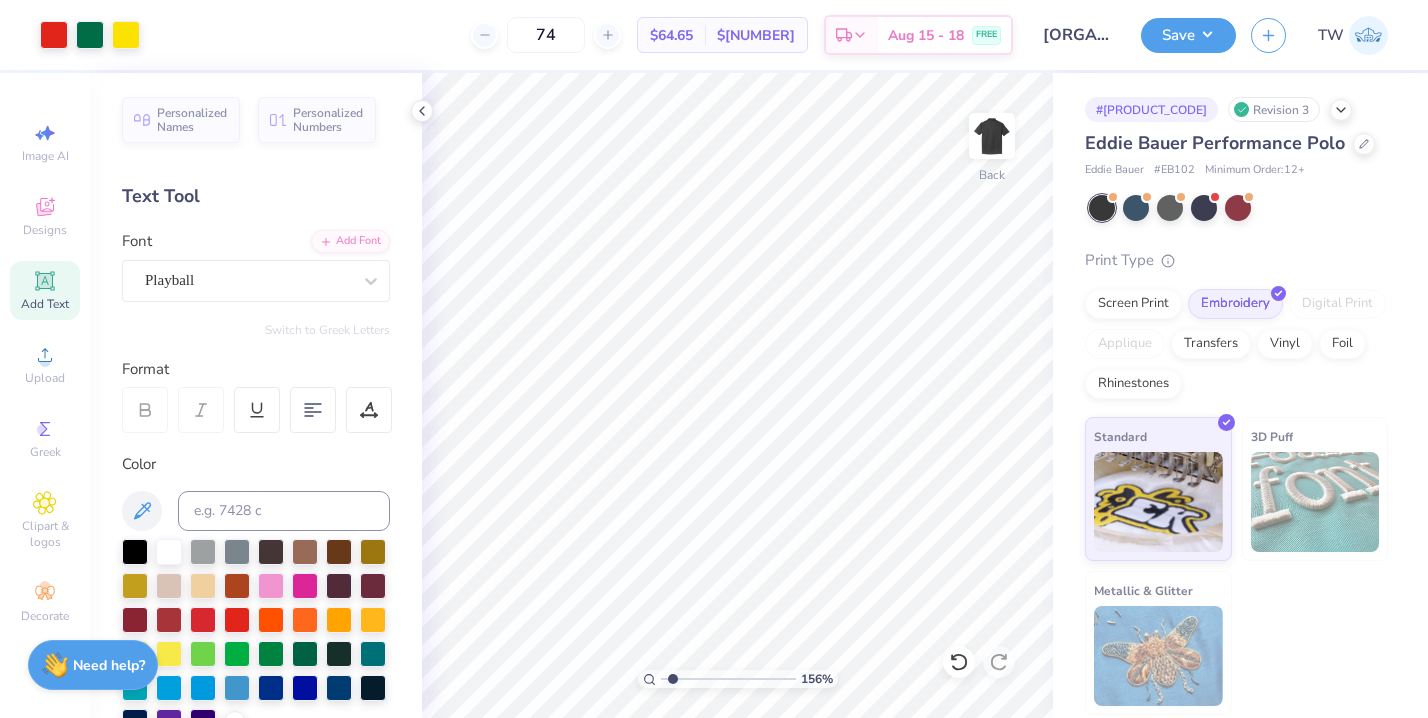 click on "Save" at bounding box center (1188, 35) 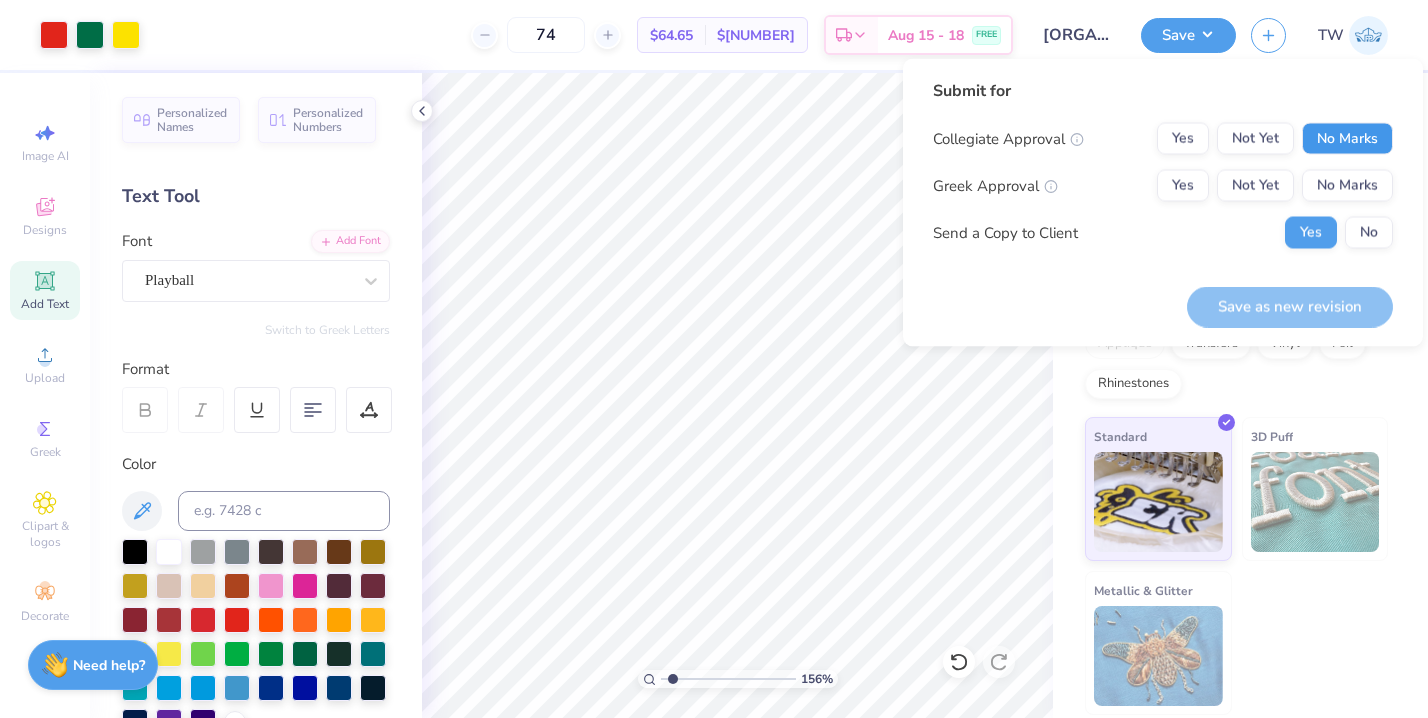 click on "No Marks" at bounding box center (1347, 139) 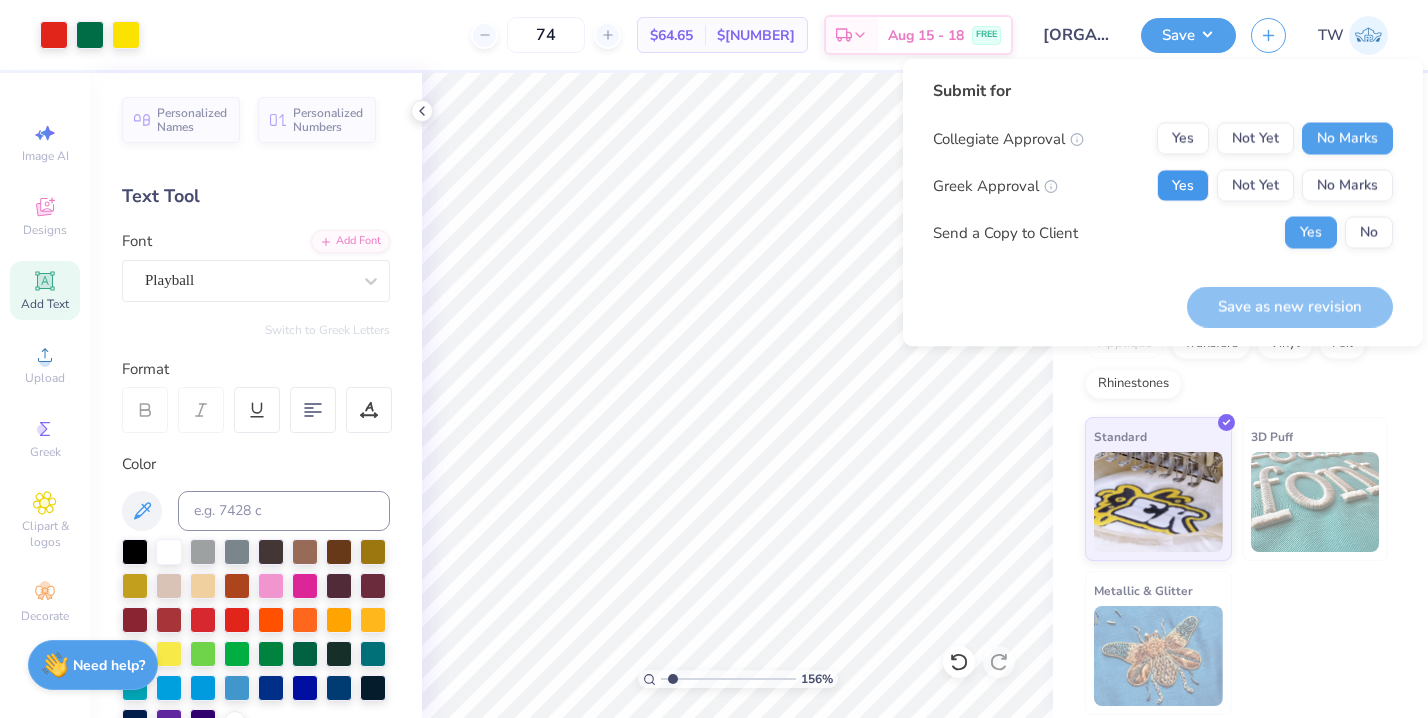 click on "Yes" at bounding box center [1183, 186] 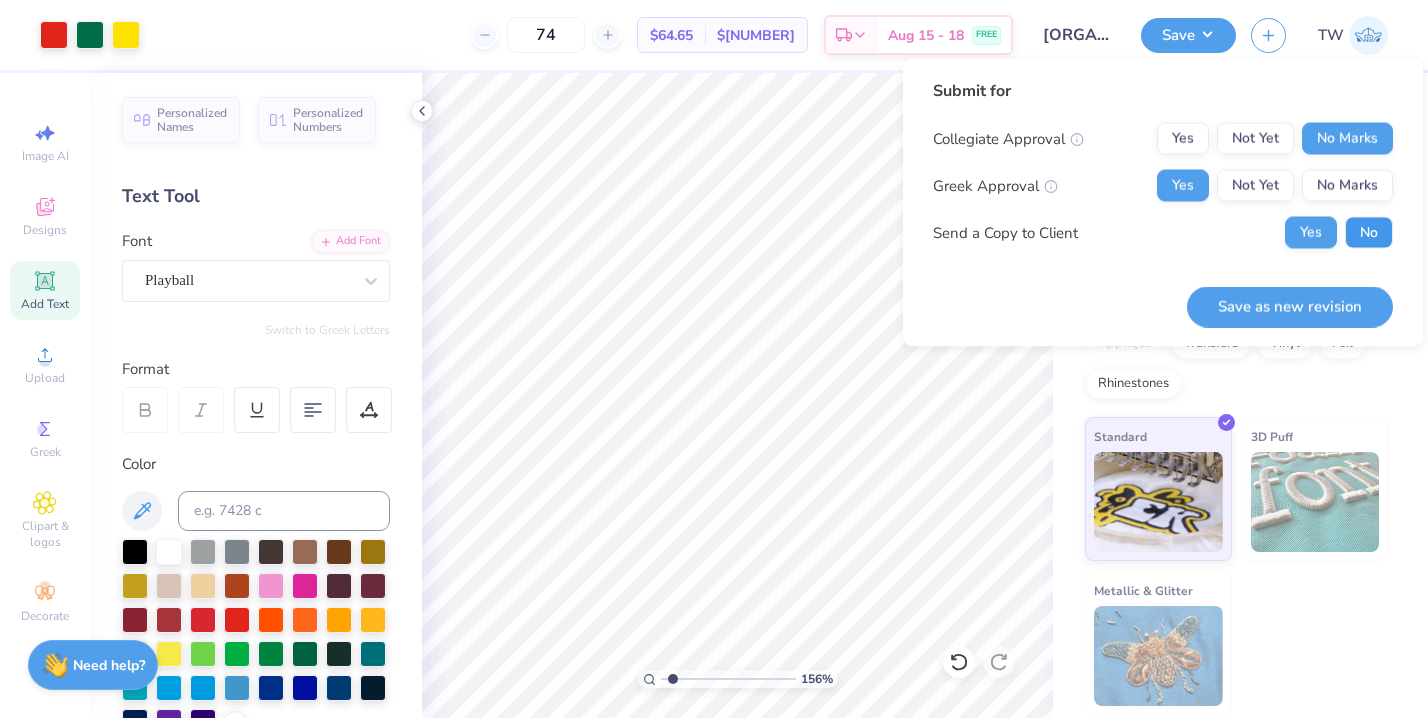 click on "No" at bounding box center [1369, 233] 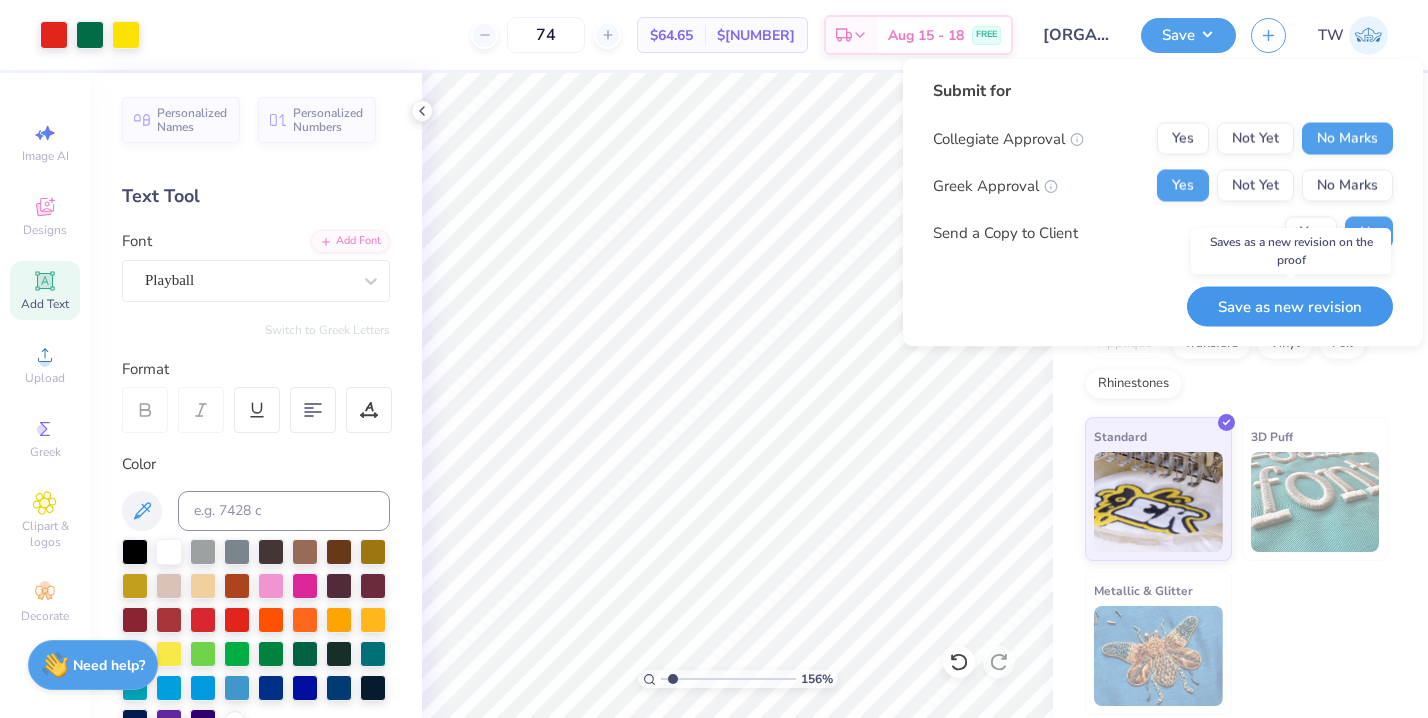 click on "Save as new revision" at bounding box center (1290, 306) 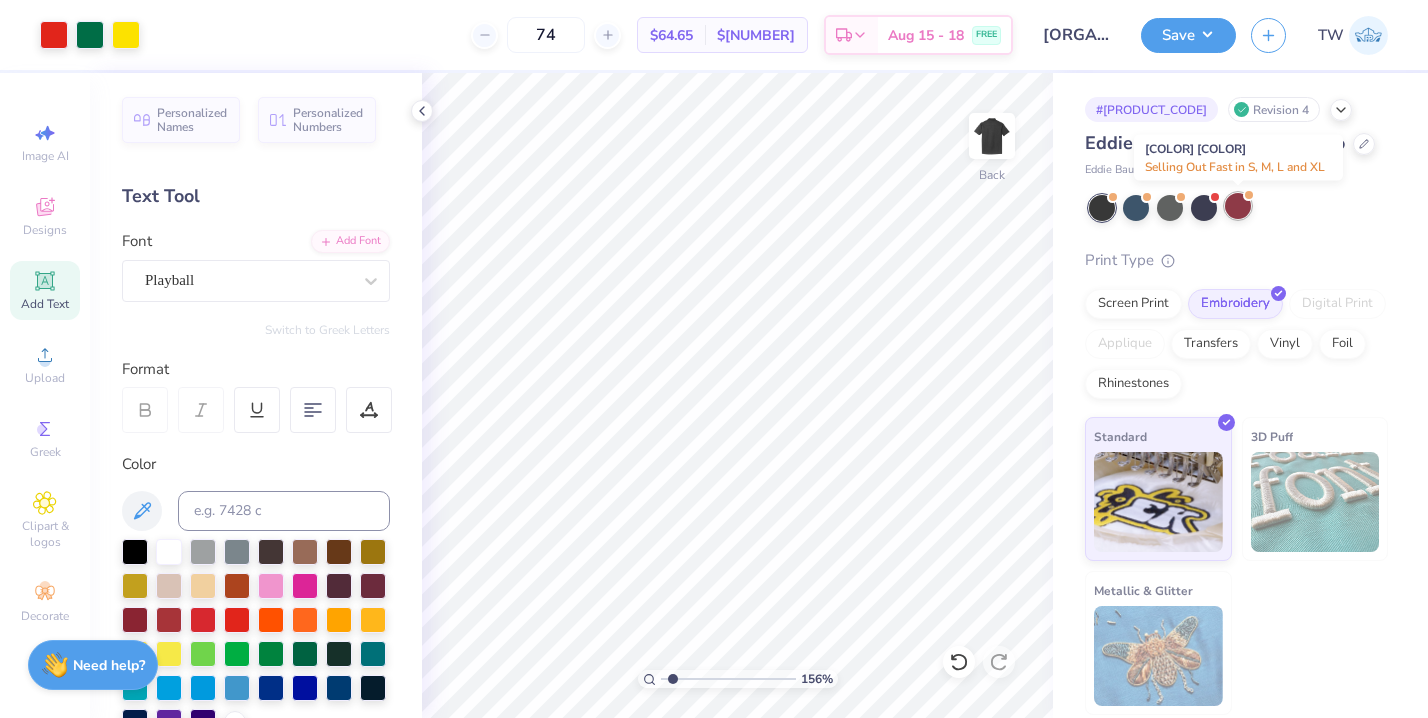 click at bounding box center (1238, 206) 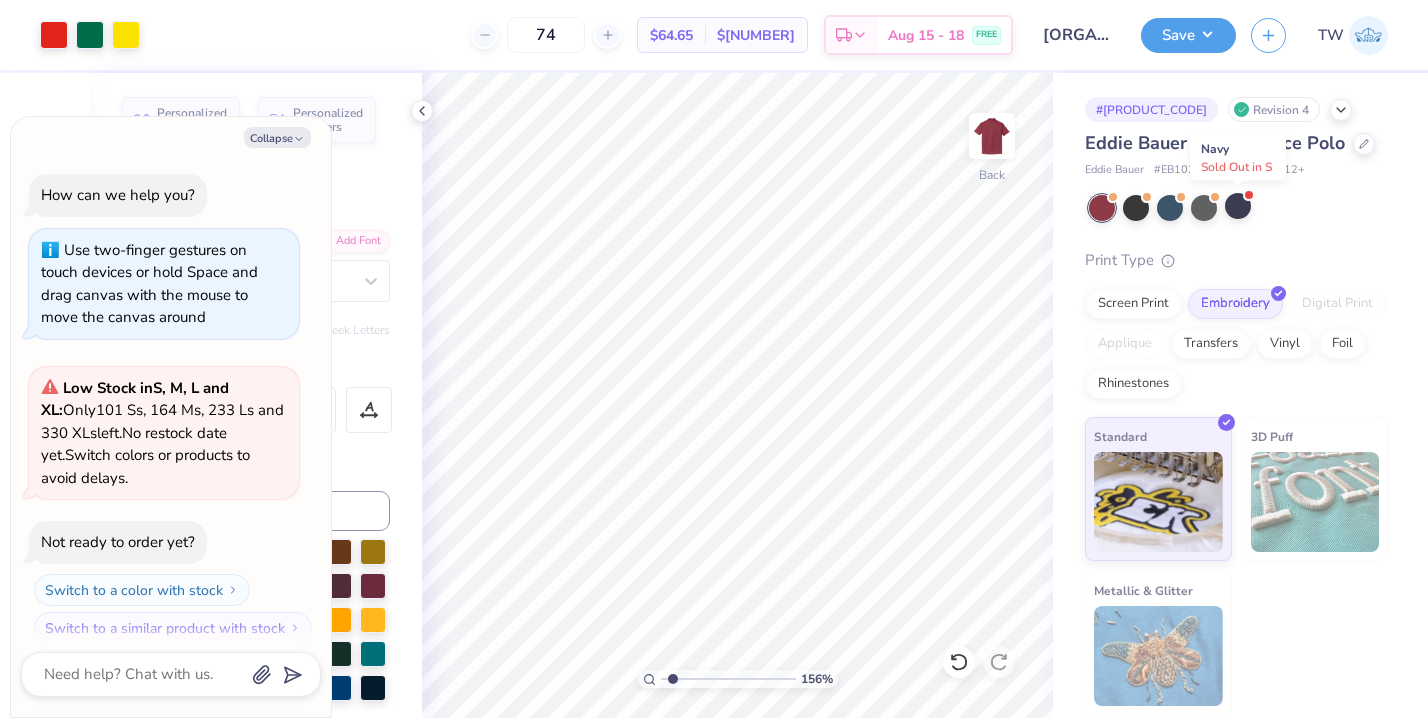 scroll, scrollTop: 17, scrollLeft: 0, axis: vertical 